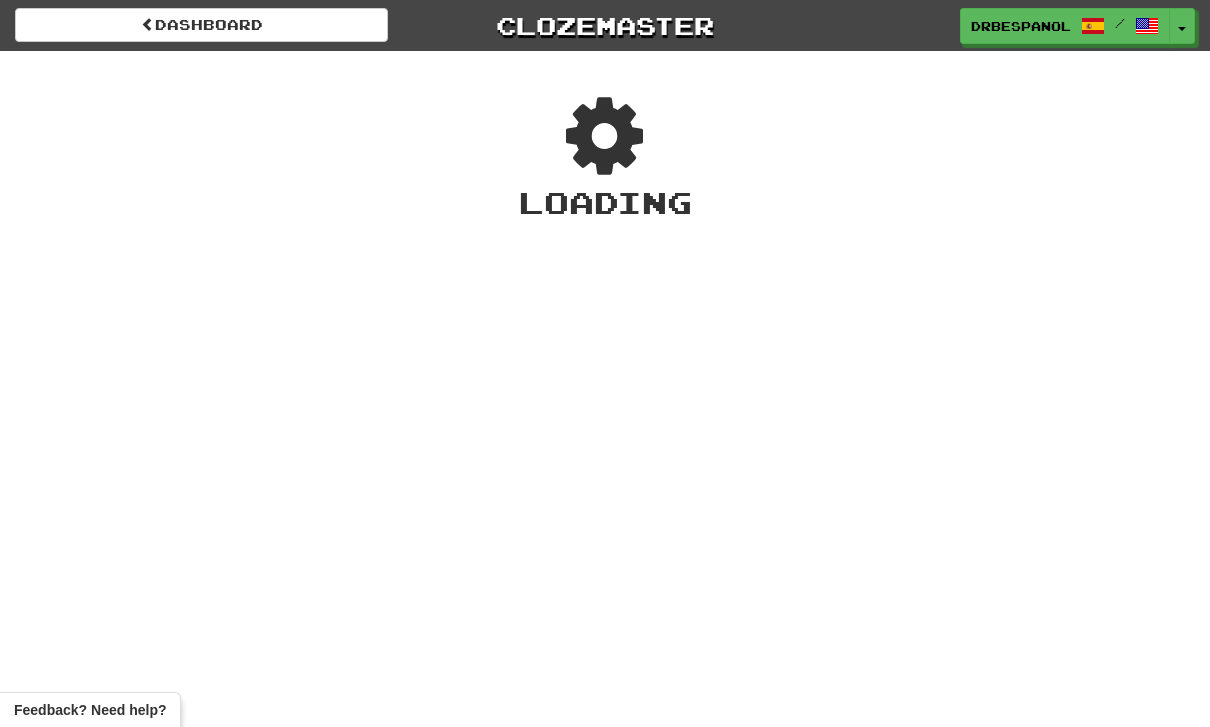 scroll, scrollTop: 0, scrollLeft: 0, axis: both 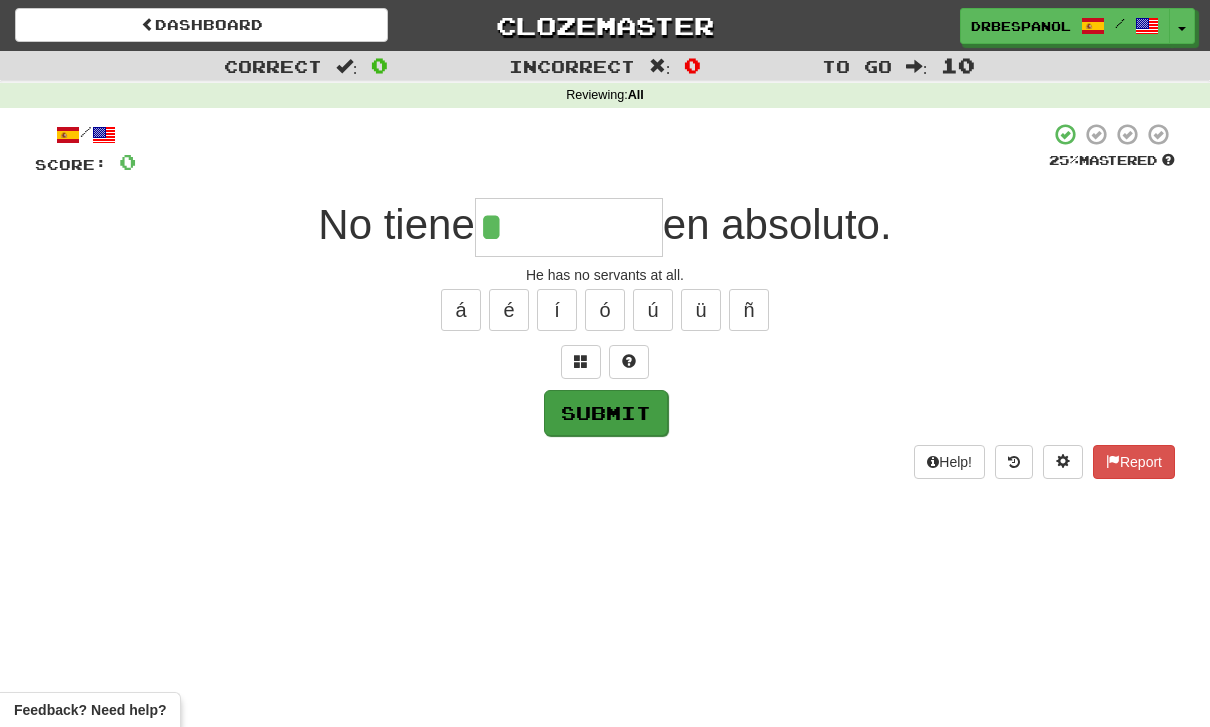 click on "Submit" at bounding box center [606, 413] 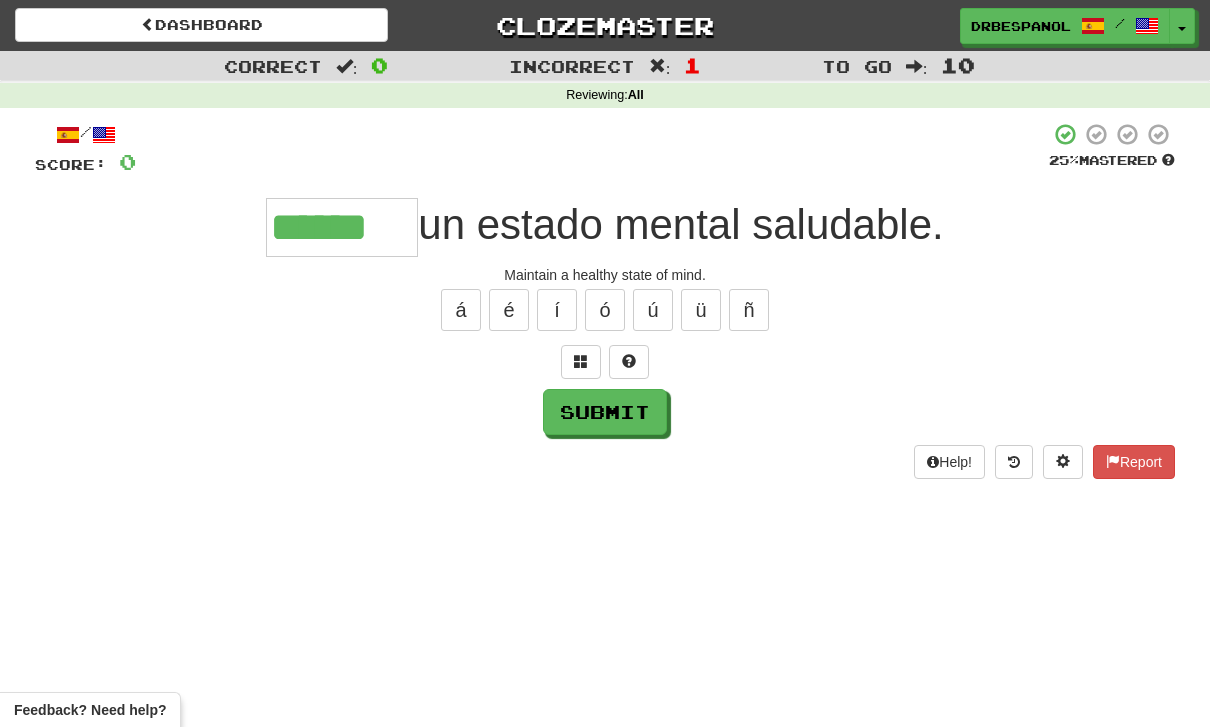 type on "******" 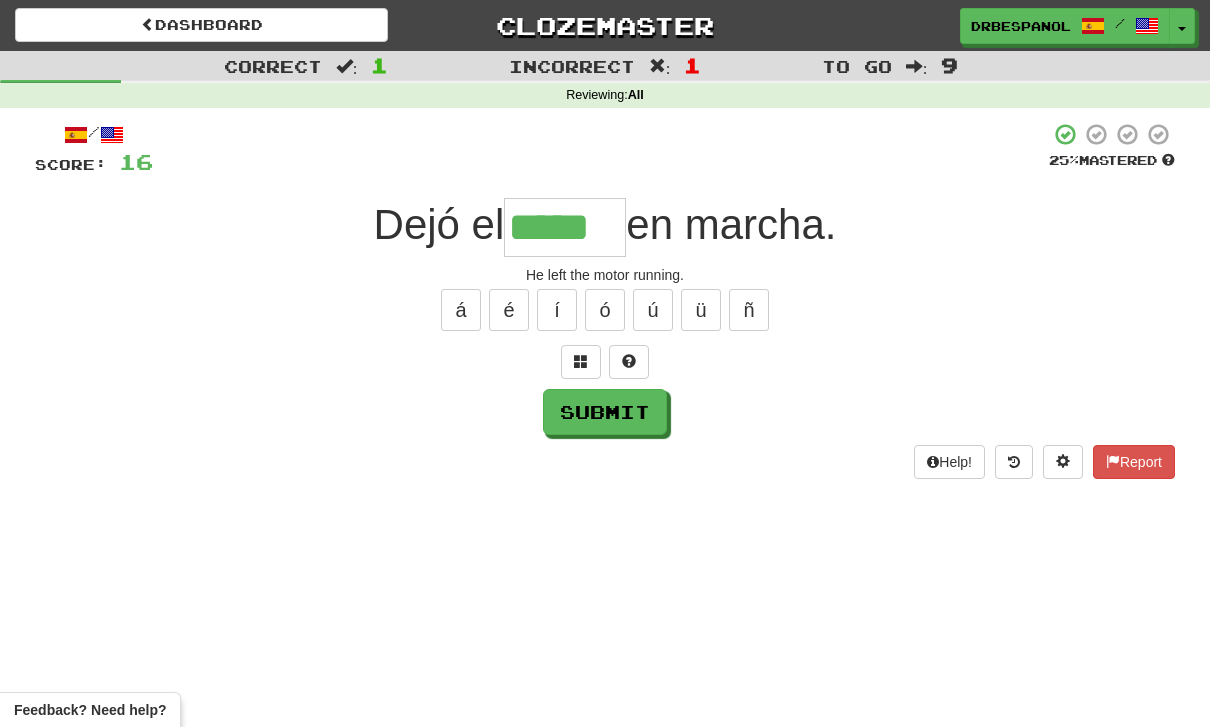 type on "*****" 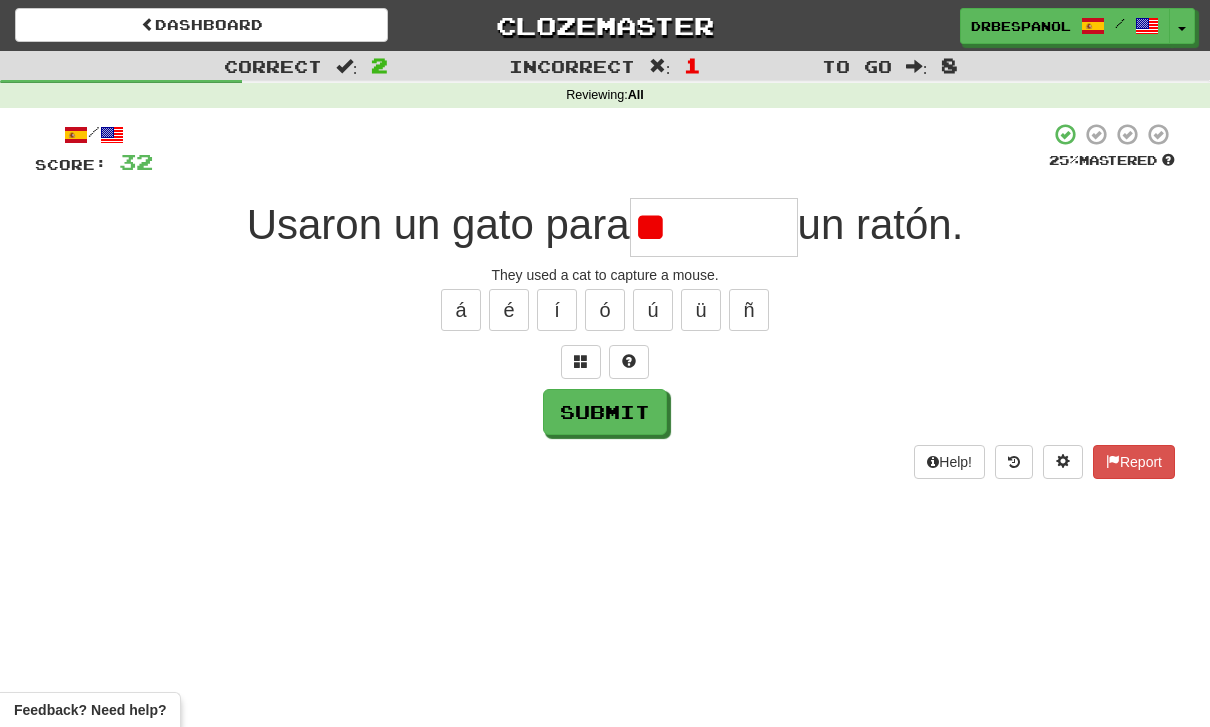 type on "*" 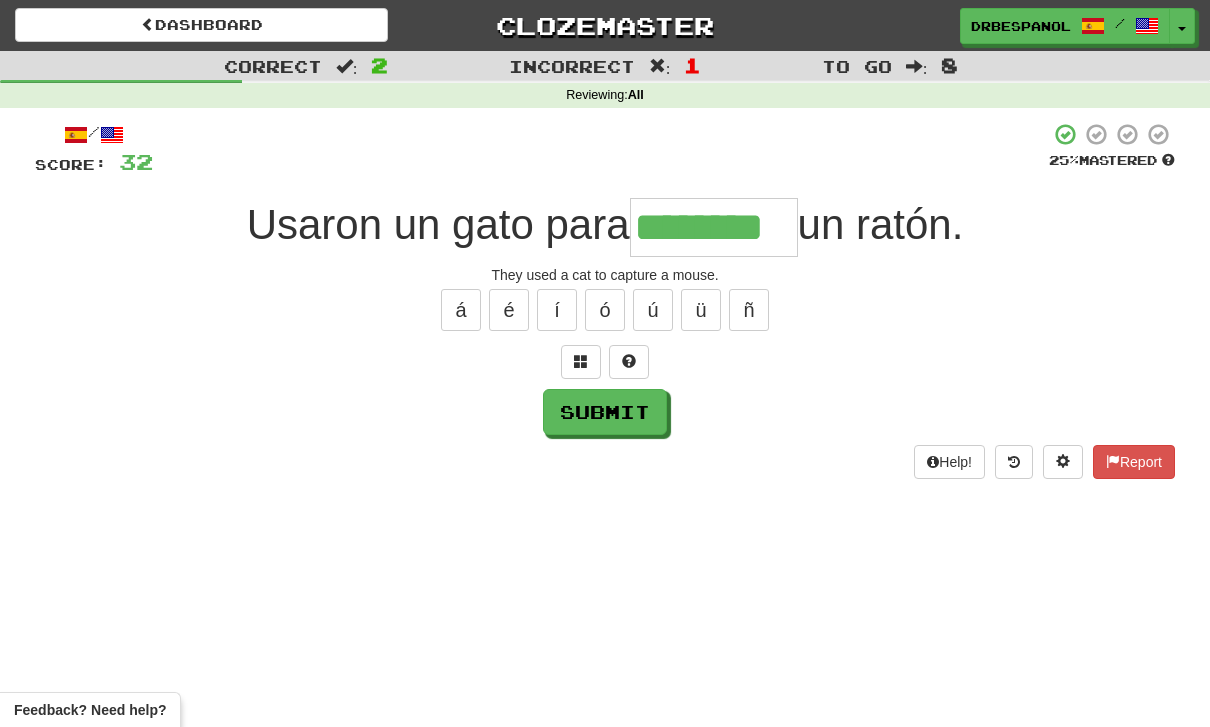 type on "********" 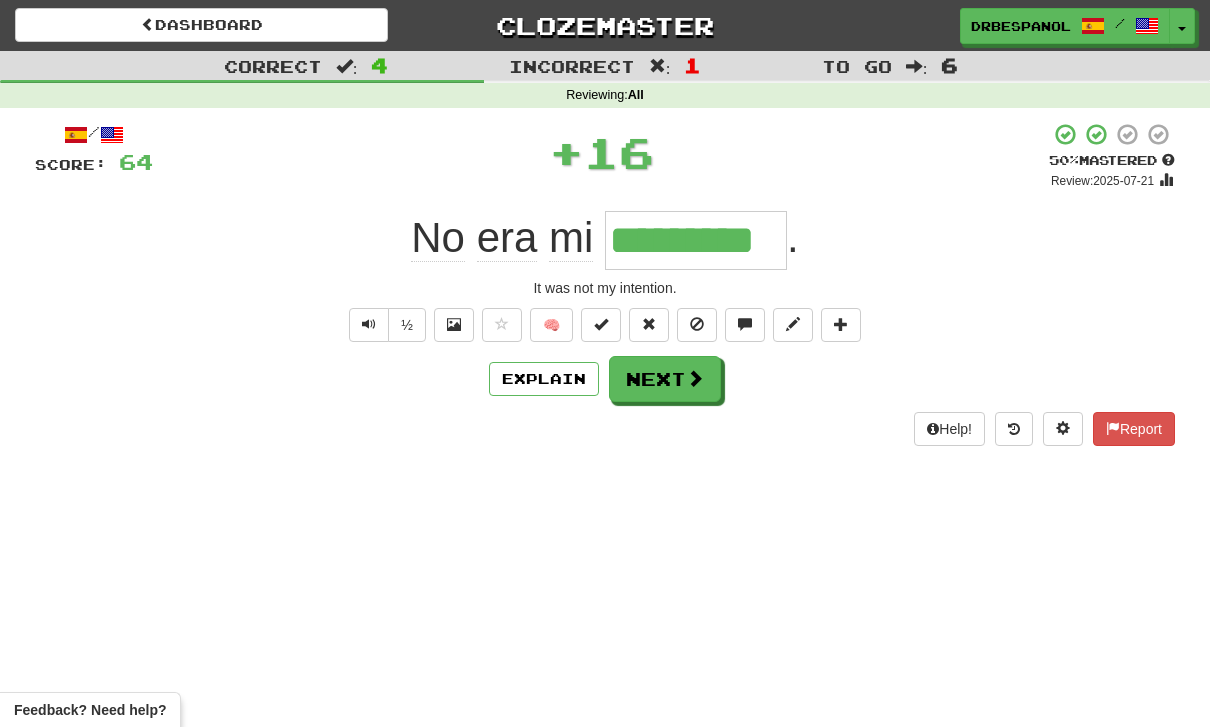 type on "*********" 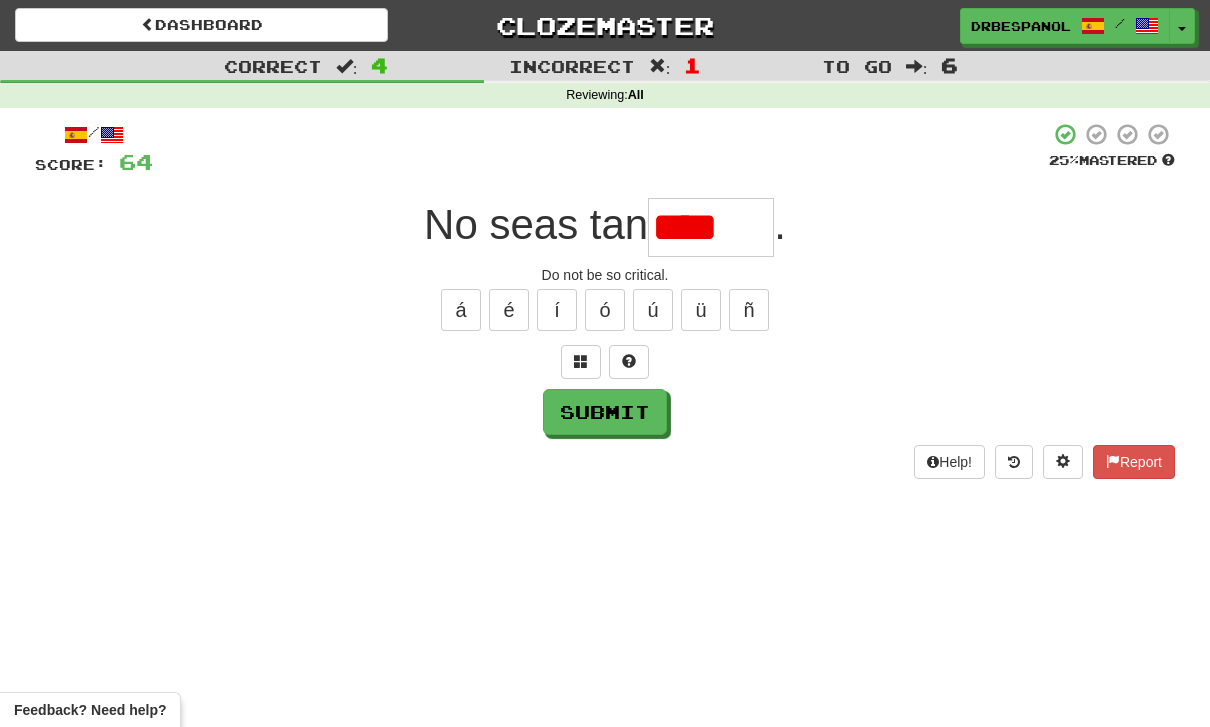 type on "***" 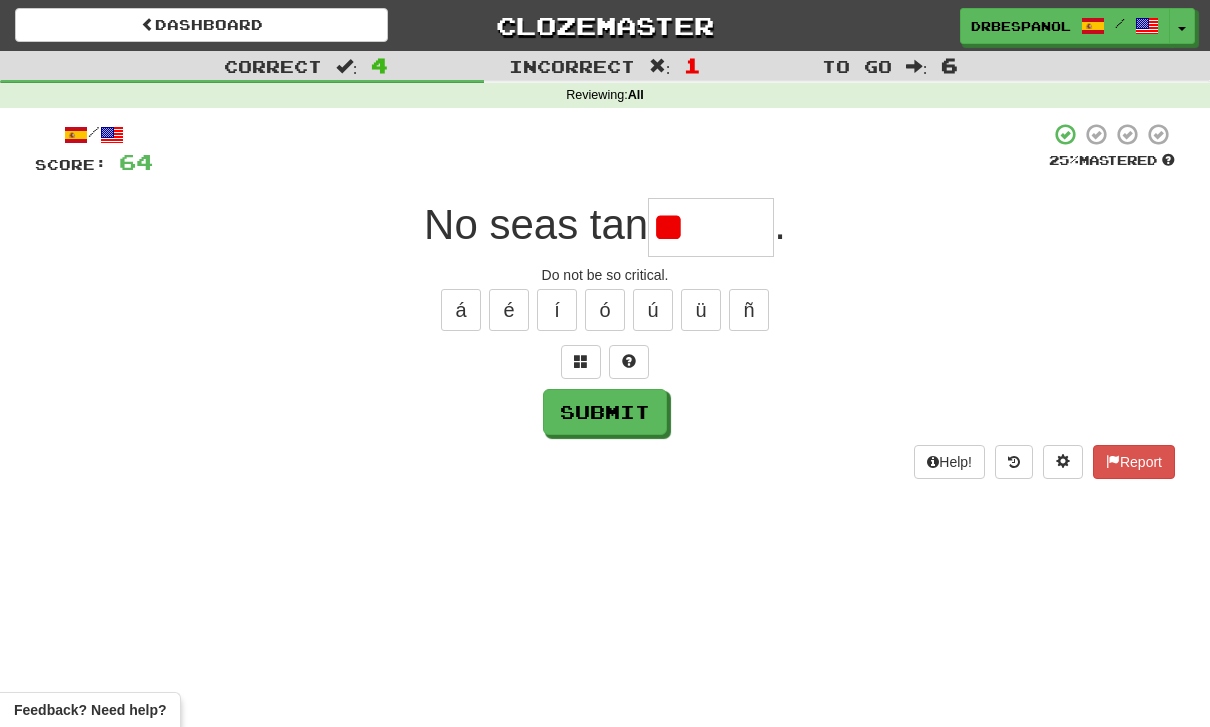 type on "*" 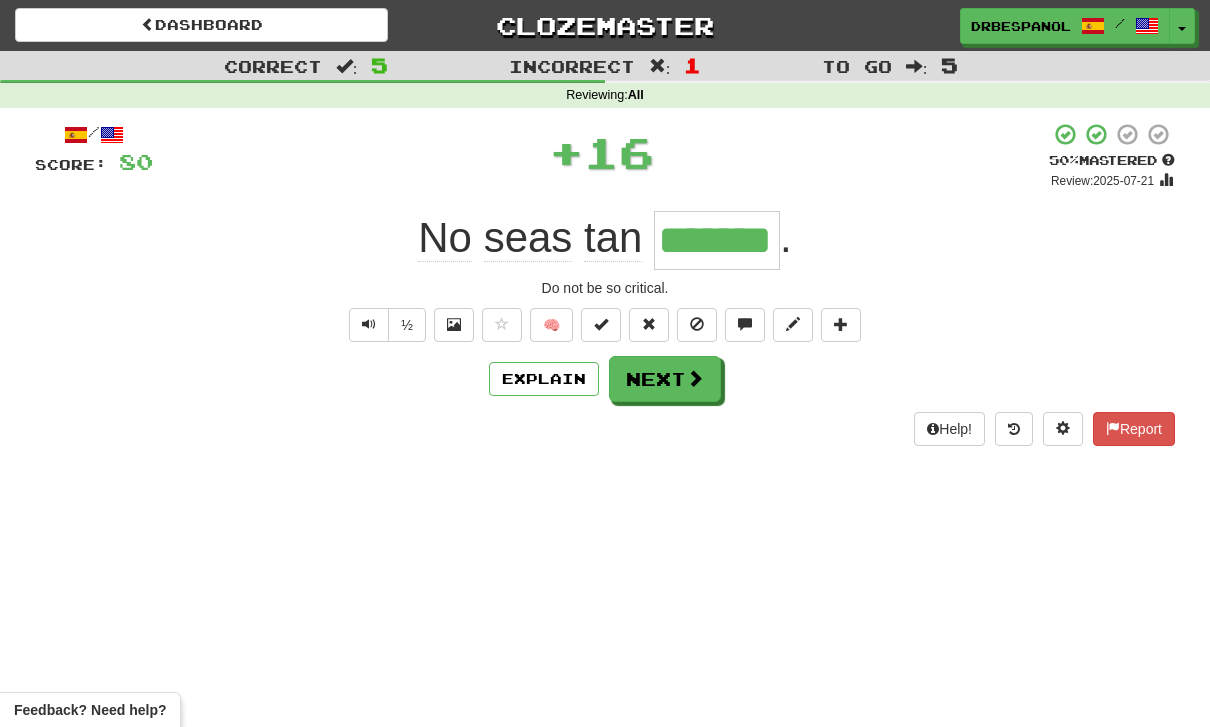 type on "*******" 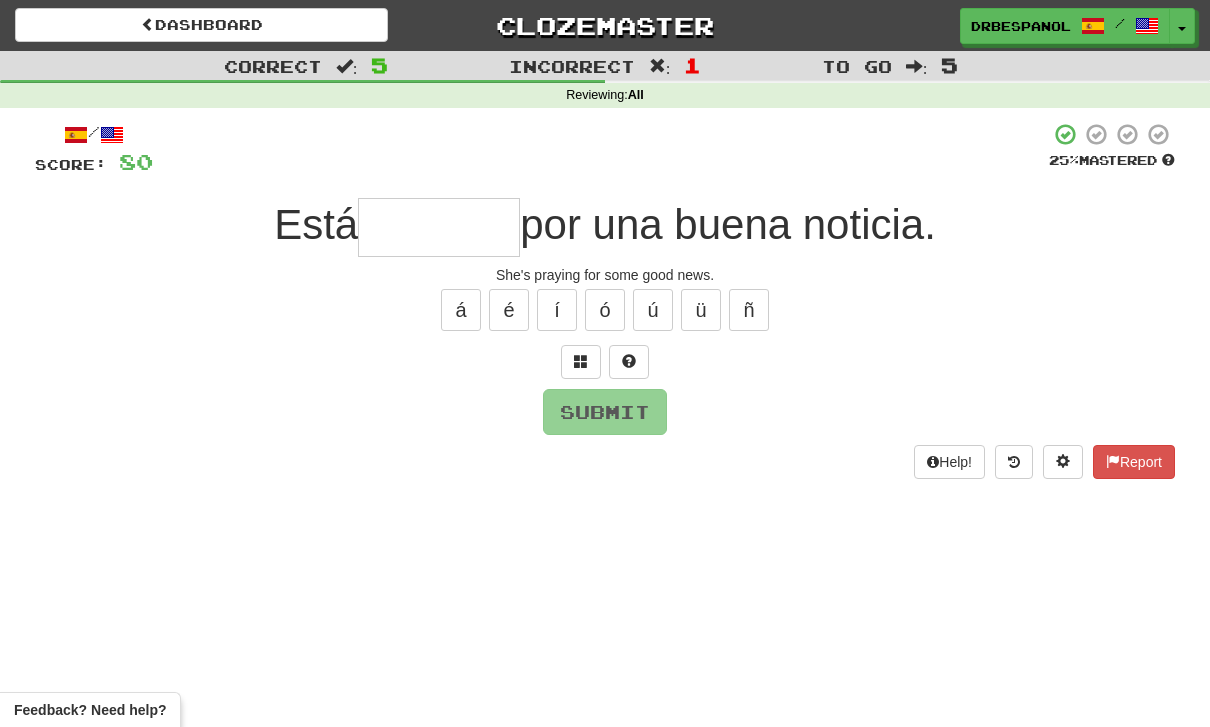type on "*******" 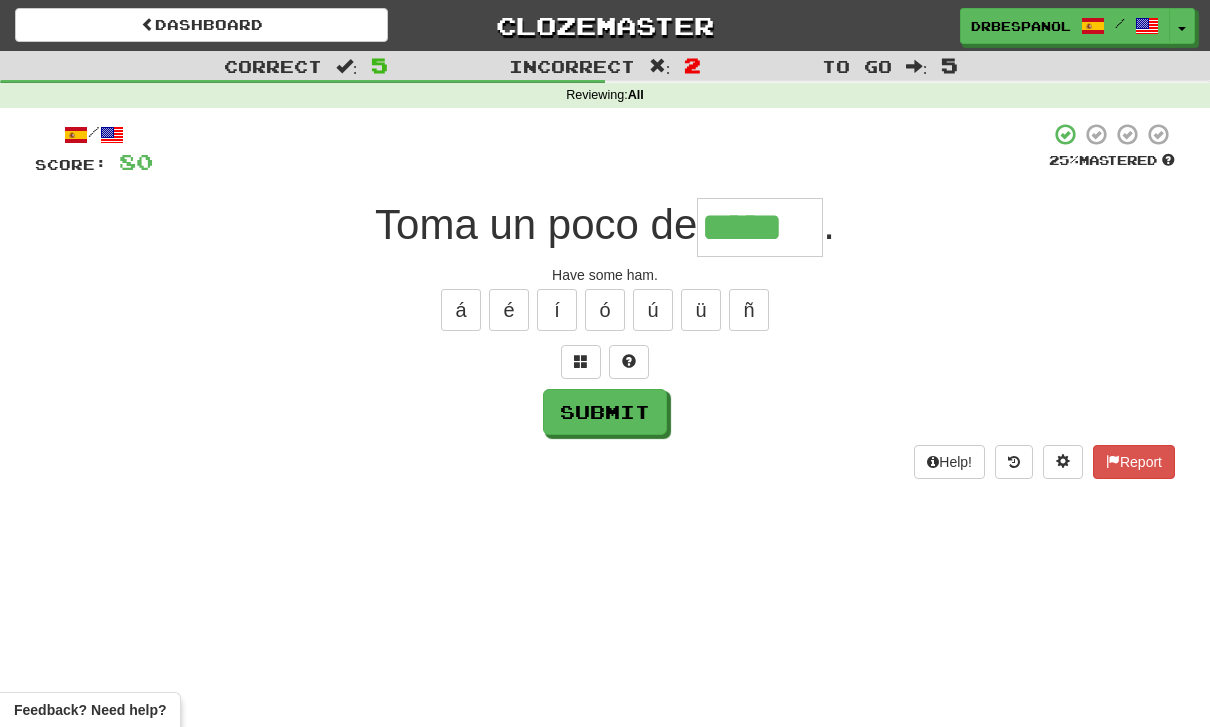 type on "*****" 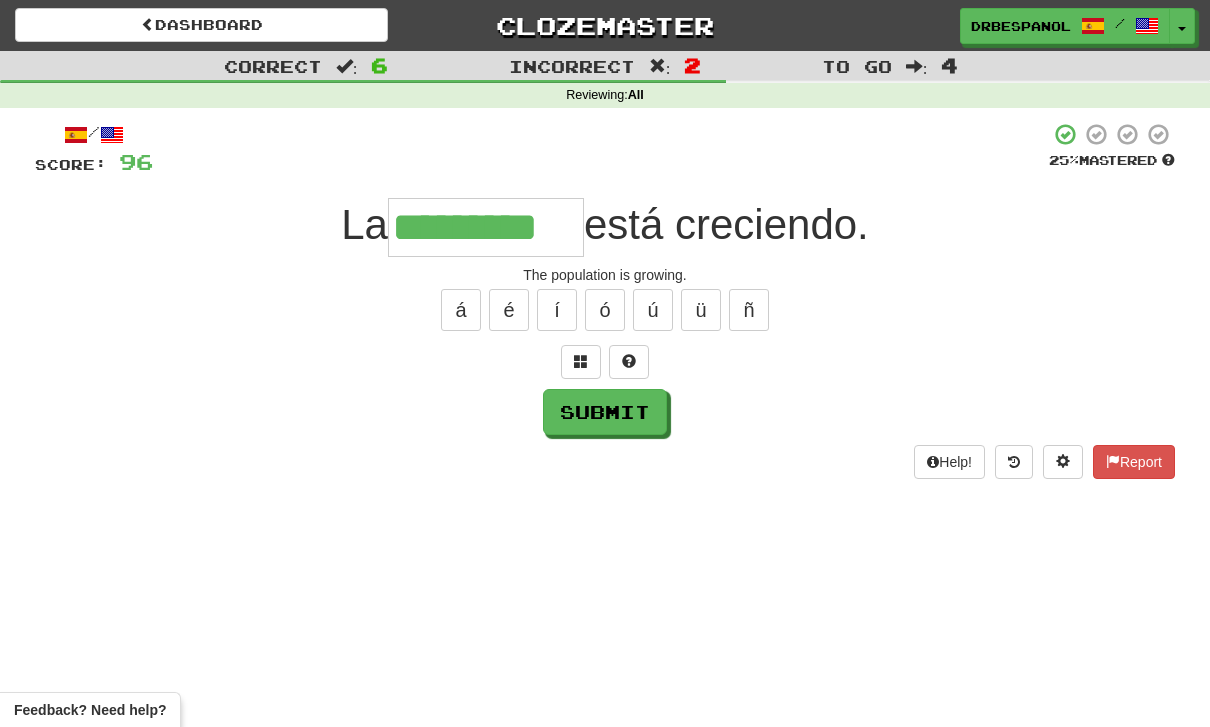 type on "*********" 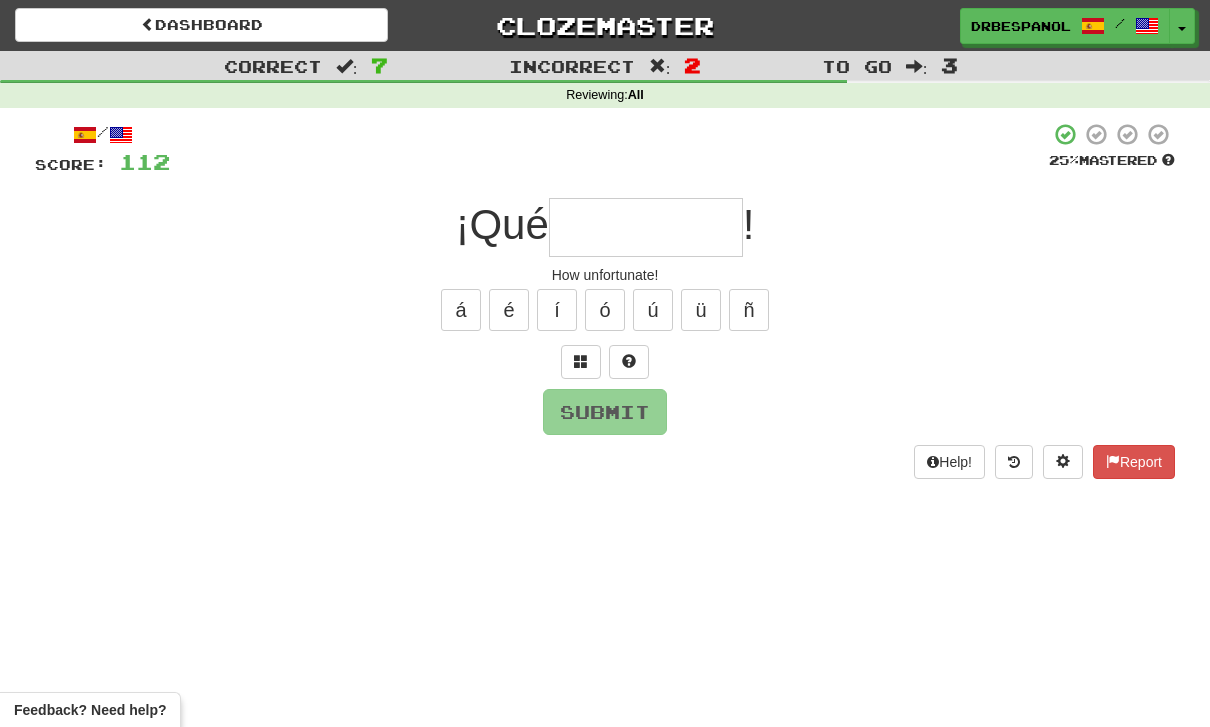 type on "*" 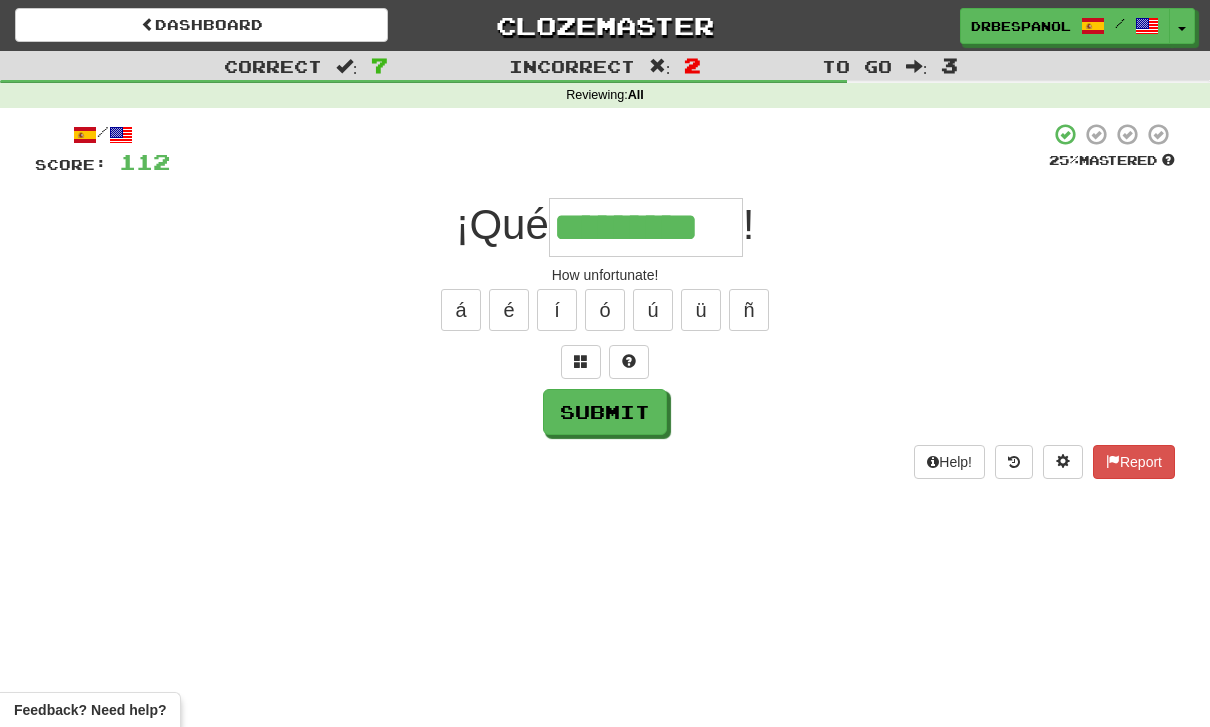 type on "*********" 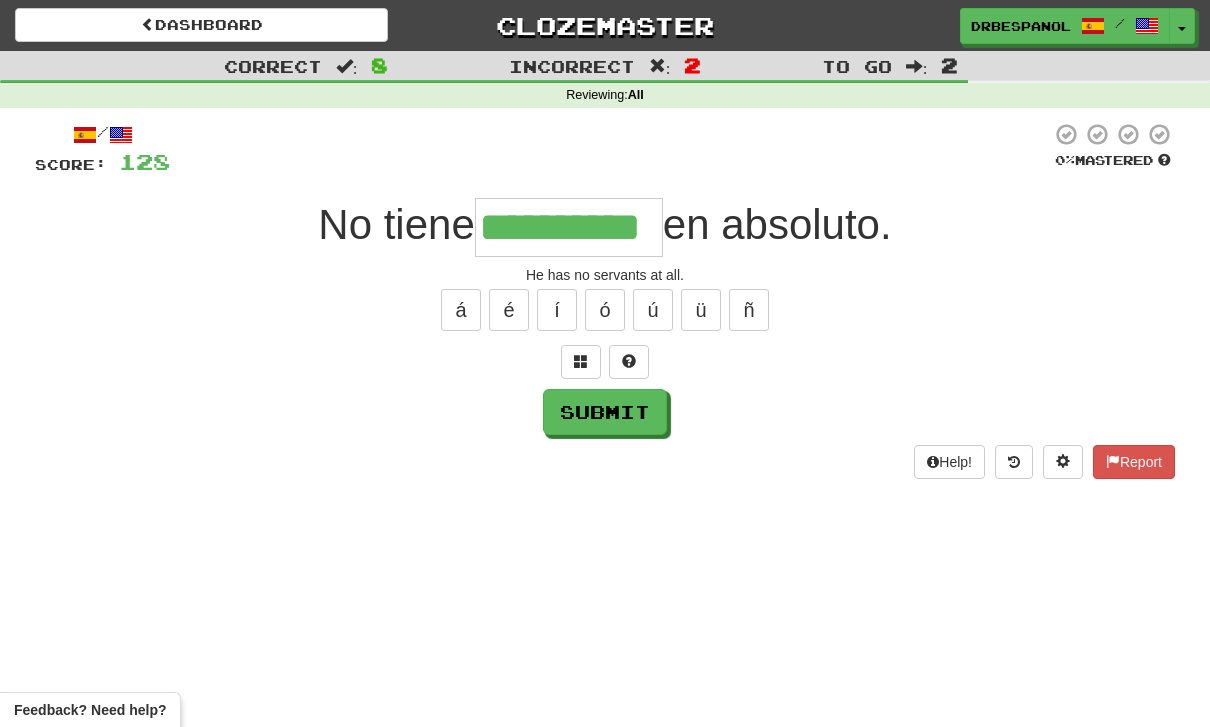 type on "**********" 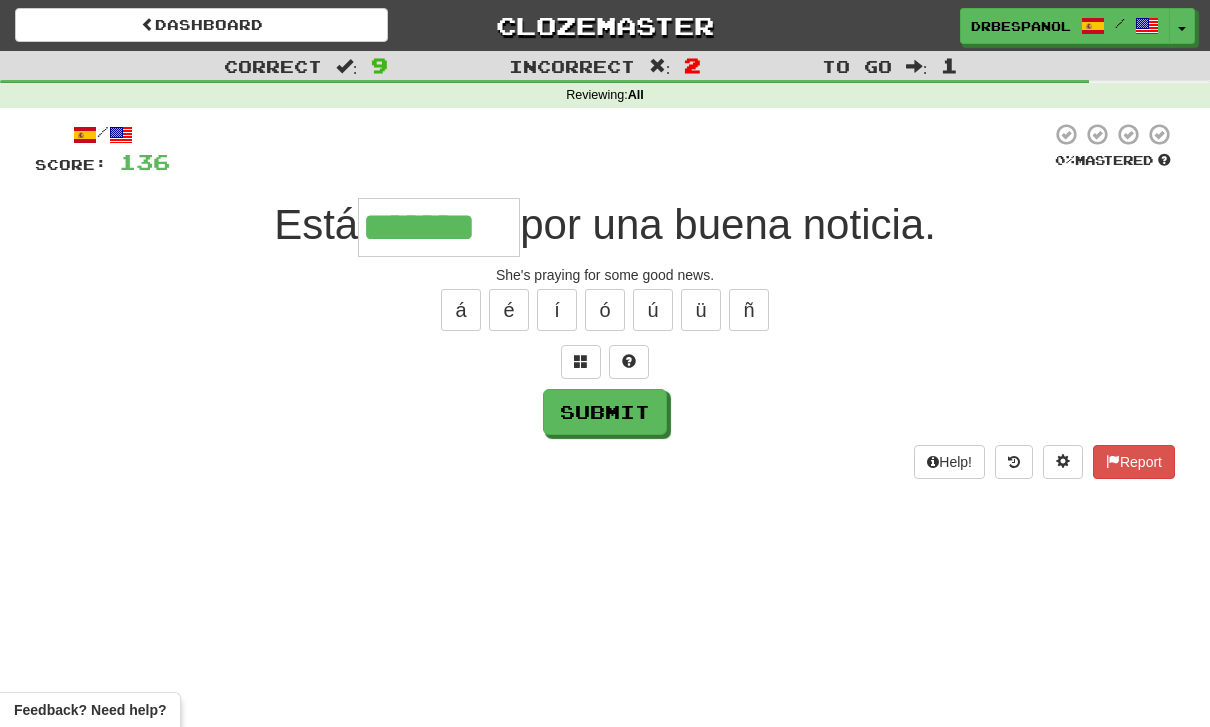 type on "*******" 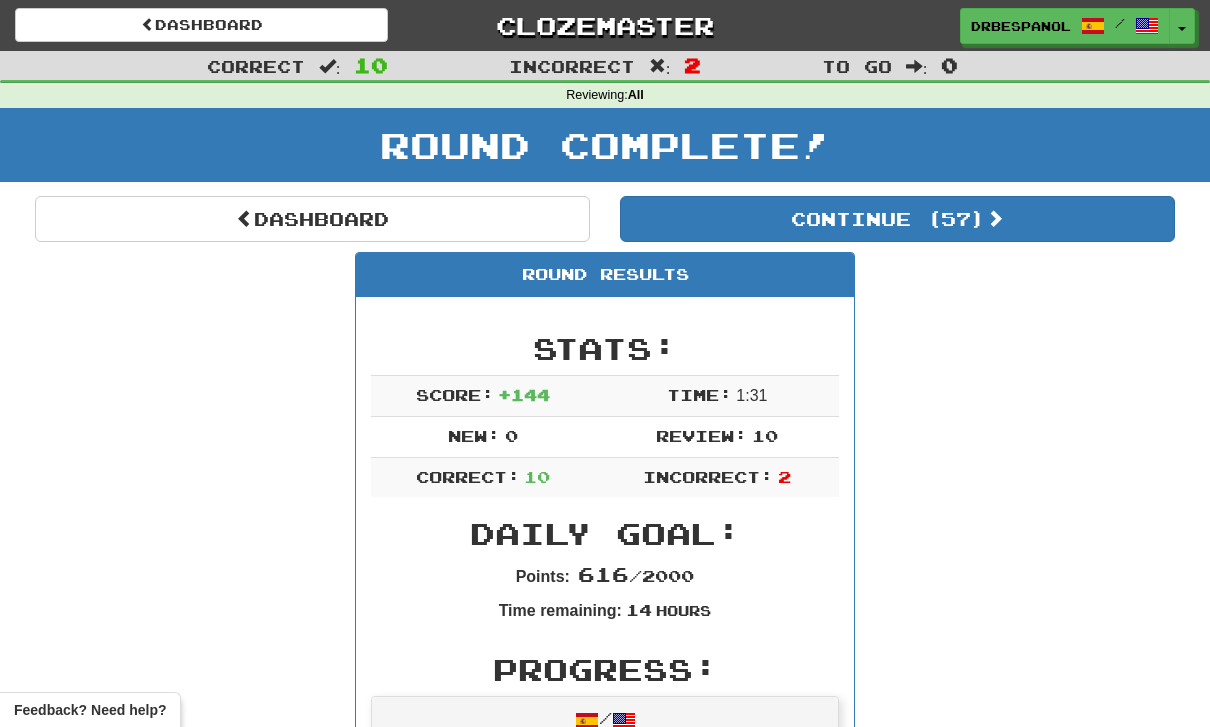 click on "Round Results Stats: Score:   + 144 Time:   1 : 31 New:   0 Review:   10 Correct:   10 Incorrect:   2 Daily Goal: Points:   616  /  2000 Time remaining: 14   Hours Progress:  /  Level:  78 ⬆🎉🙌 2,608  points to level  79  - keep going! Ranked:  53 rd  this week ( 190  points to  52 nd ) Sentences:  Report No tiene  sirvientes  en absoluto. He has no servants at all.  Report Mantén  un estado mental saludable. Maintain a healthy state of mind.  Report Dejó el  motor  en marcha. He left the motor running.  Report Usaron un gato para  capturar  un ratón. They used a cat to capture a mouse.  Report No era mi  intención . It was not my intention.  Report No seas tan  crítico . Do not be so critical.  Report Está  rezando  por una buena noticia. She's praying for some good news.  Report Toma un poco de  jamón . Have some ham.  Report La  población  está creciendo. The population is growing.  Report ¡Qué  desgracia ! How unfortunate!" at bounding box center (605, 1074) 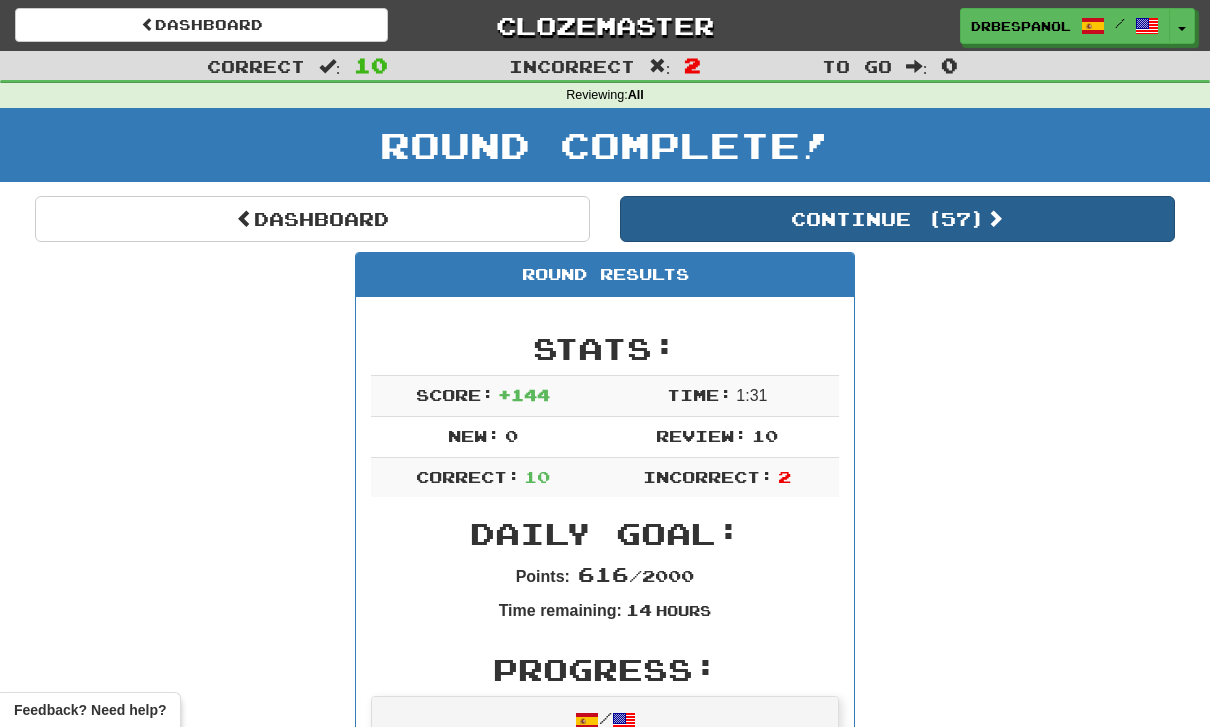 click on "Continue ( 57 )" at bounding box center [897, 219] 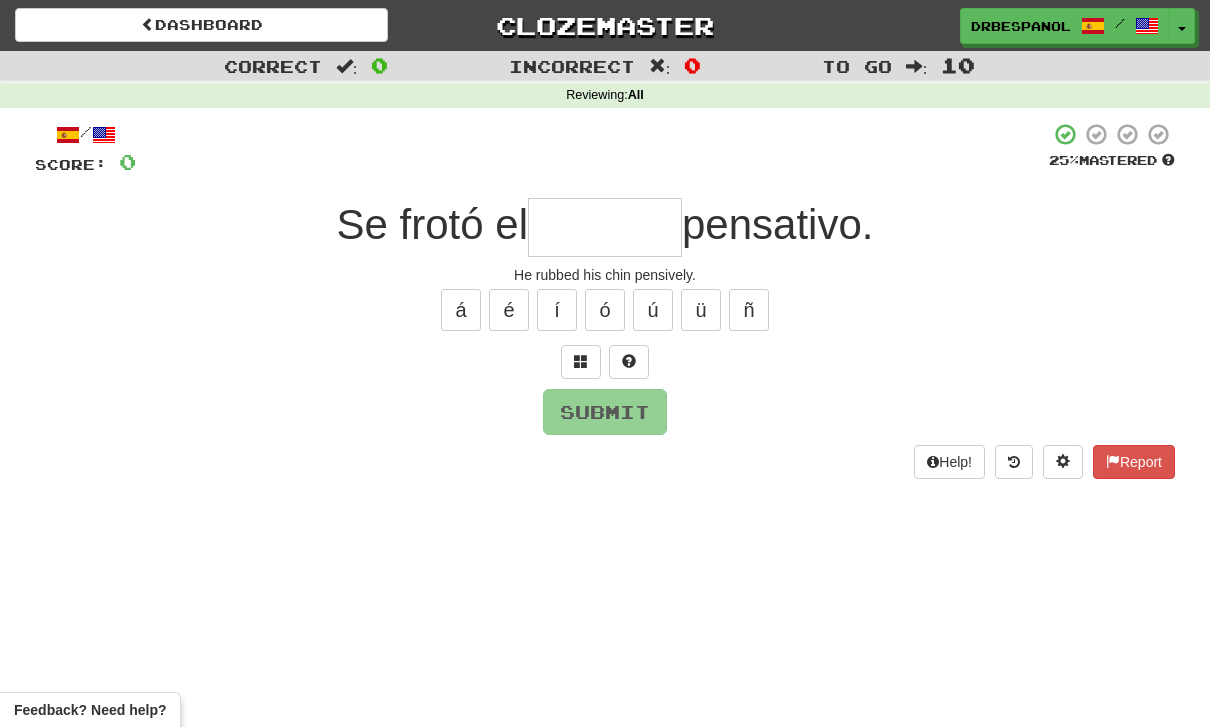 type on "******" 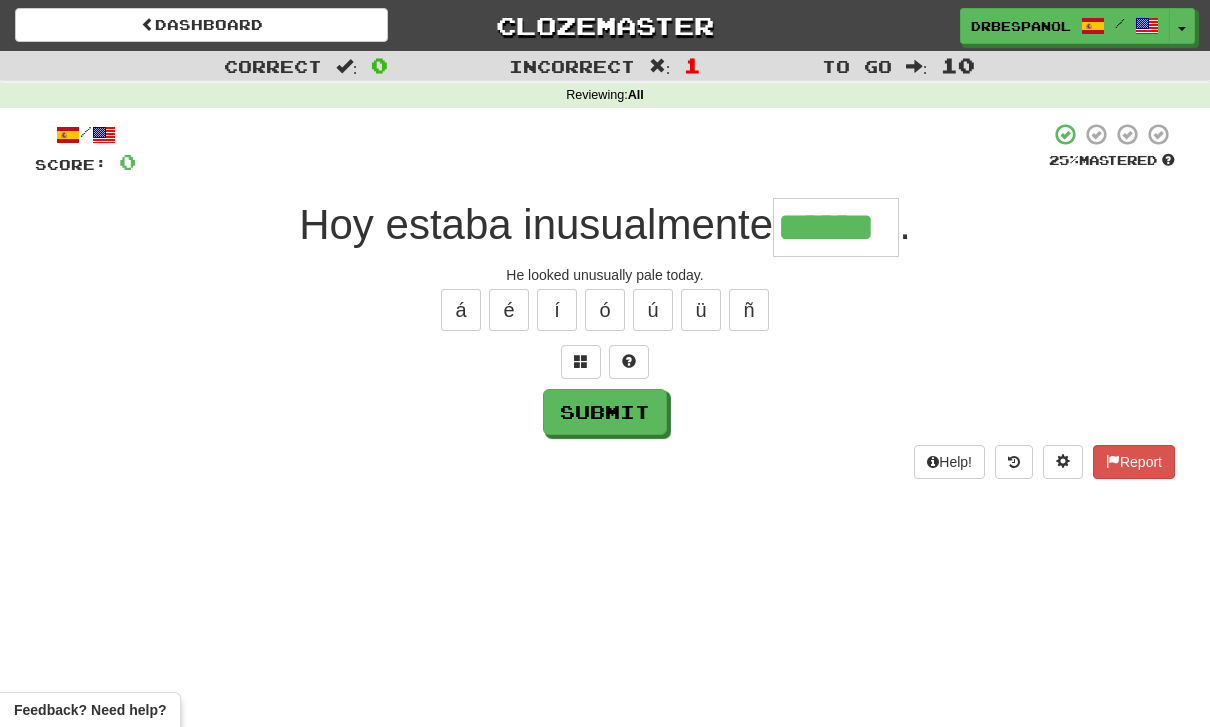 type on "******" 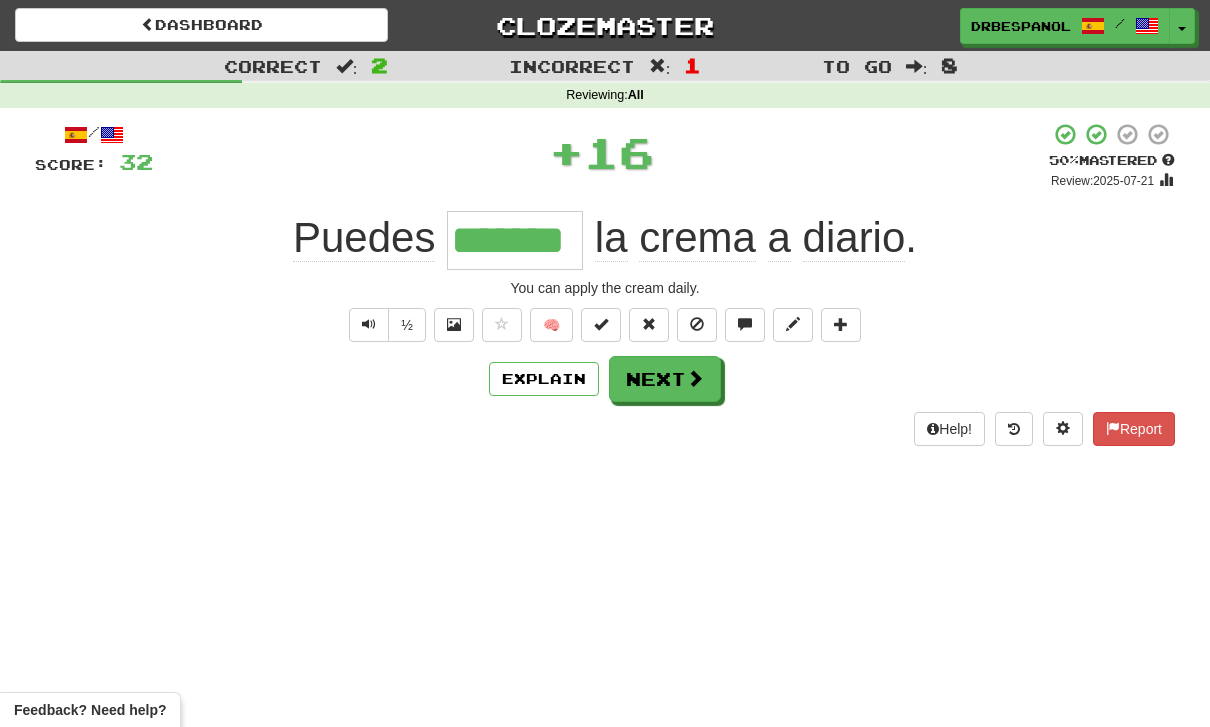 type on "*******" 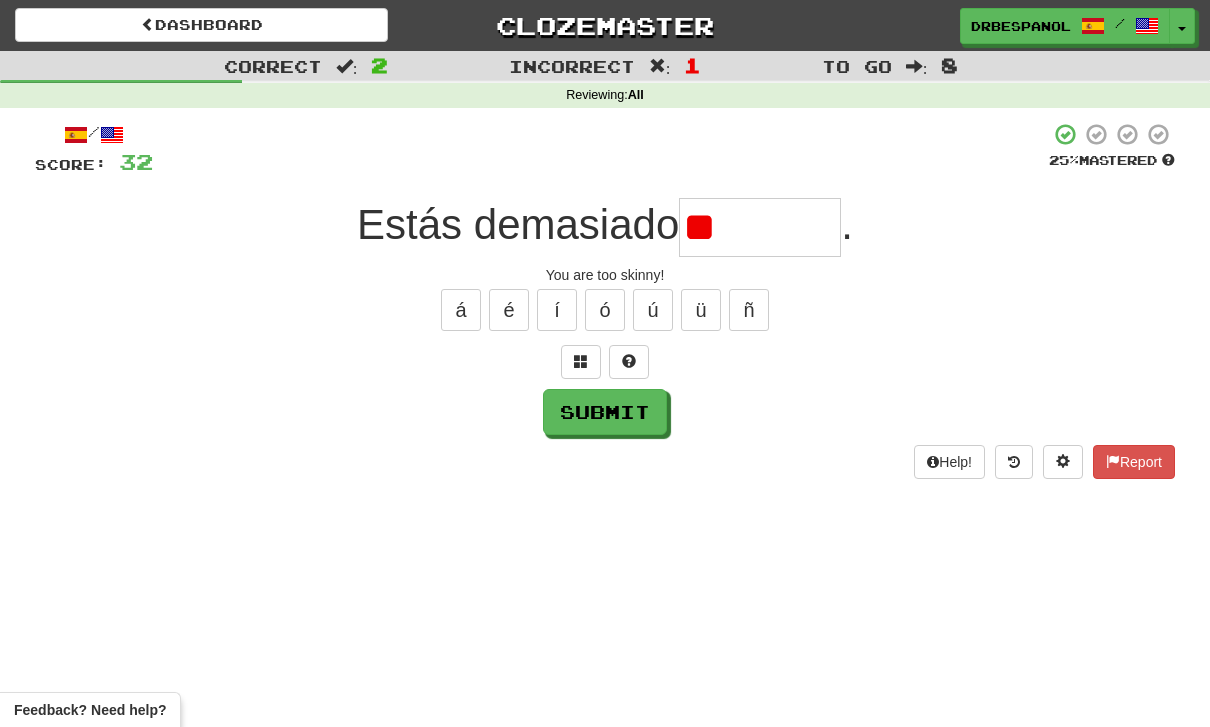 type on "*" 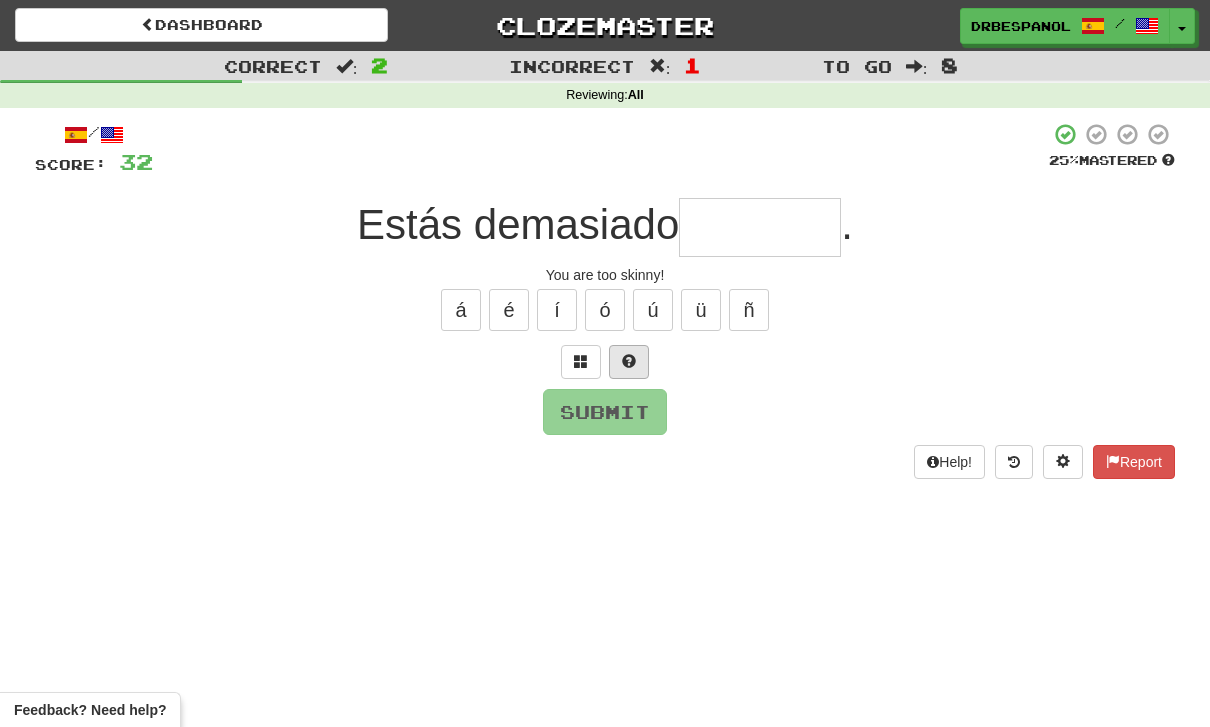 click at bounding box center (629, 362) 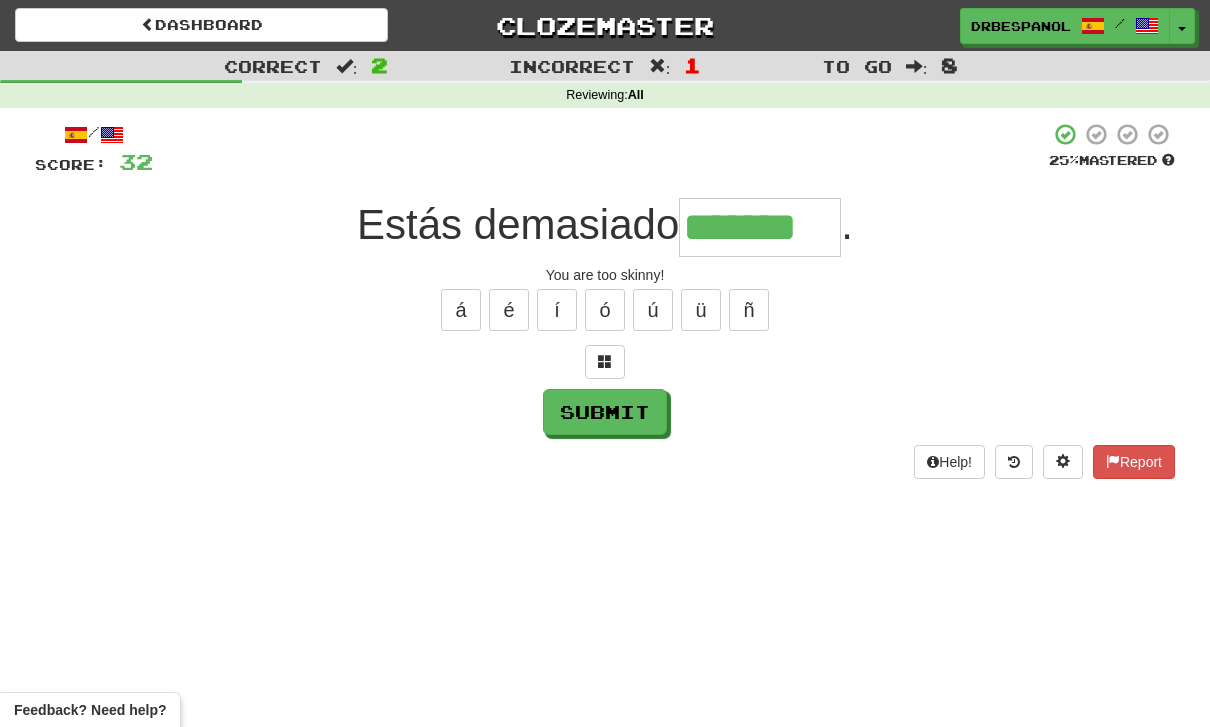 type on "*******" 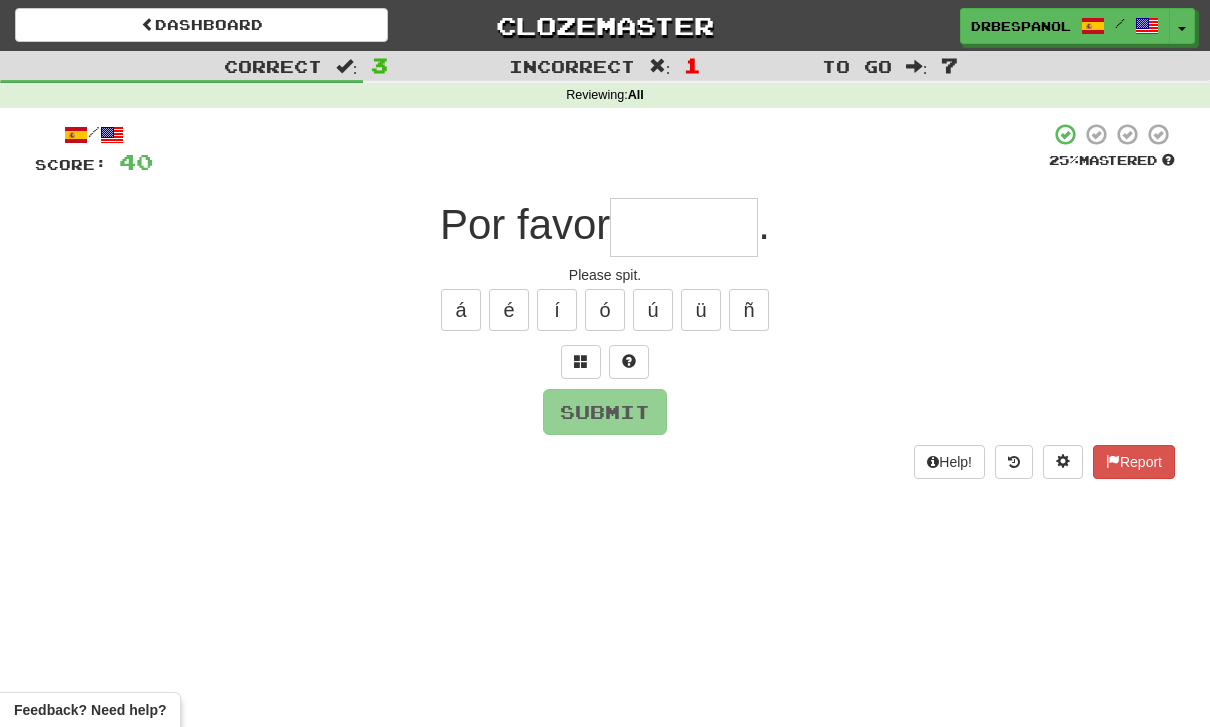 type on "******" 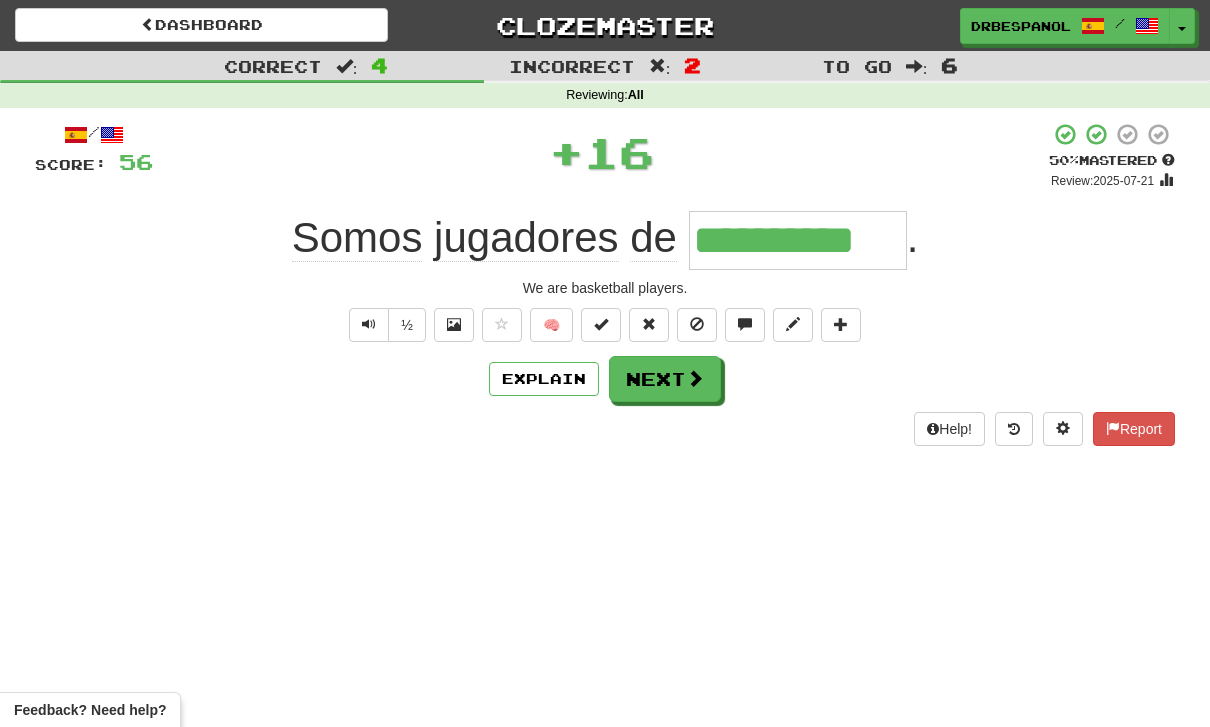 type on "**********" 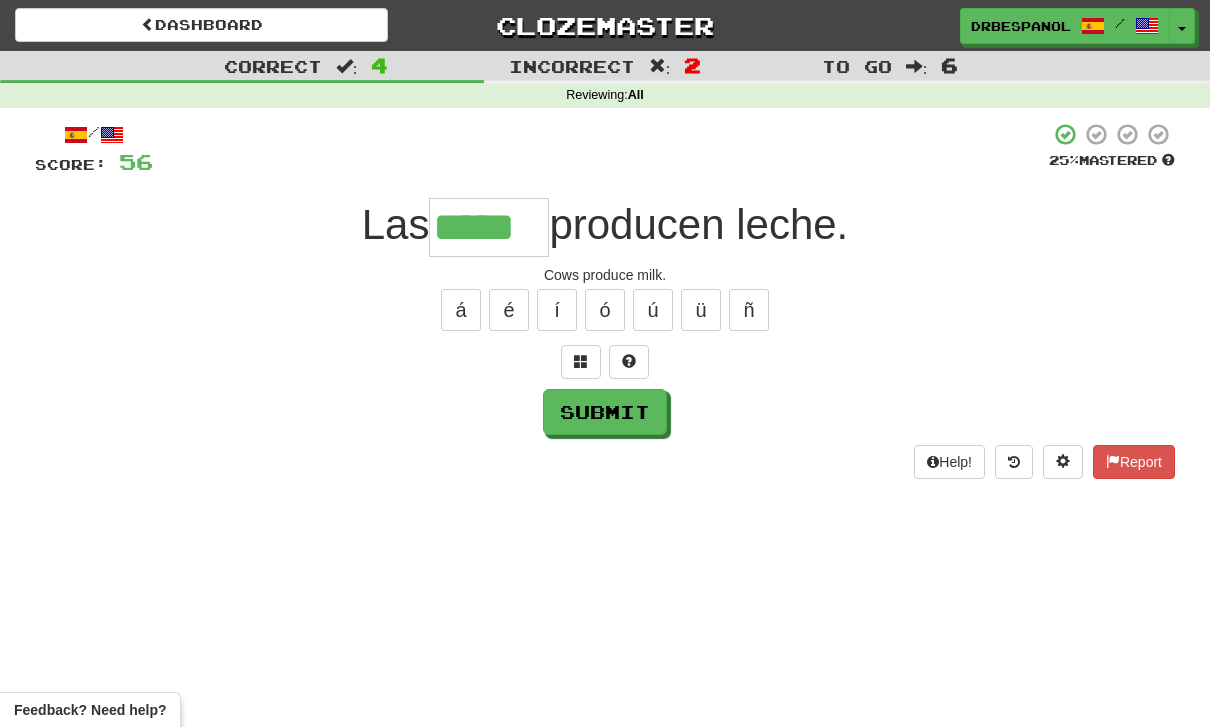 type on "*****" 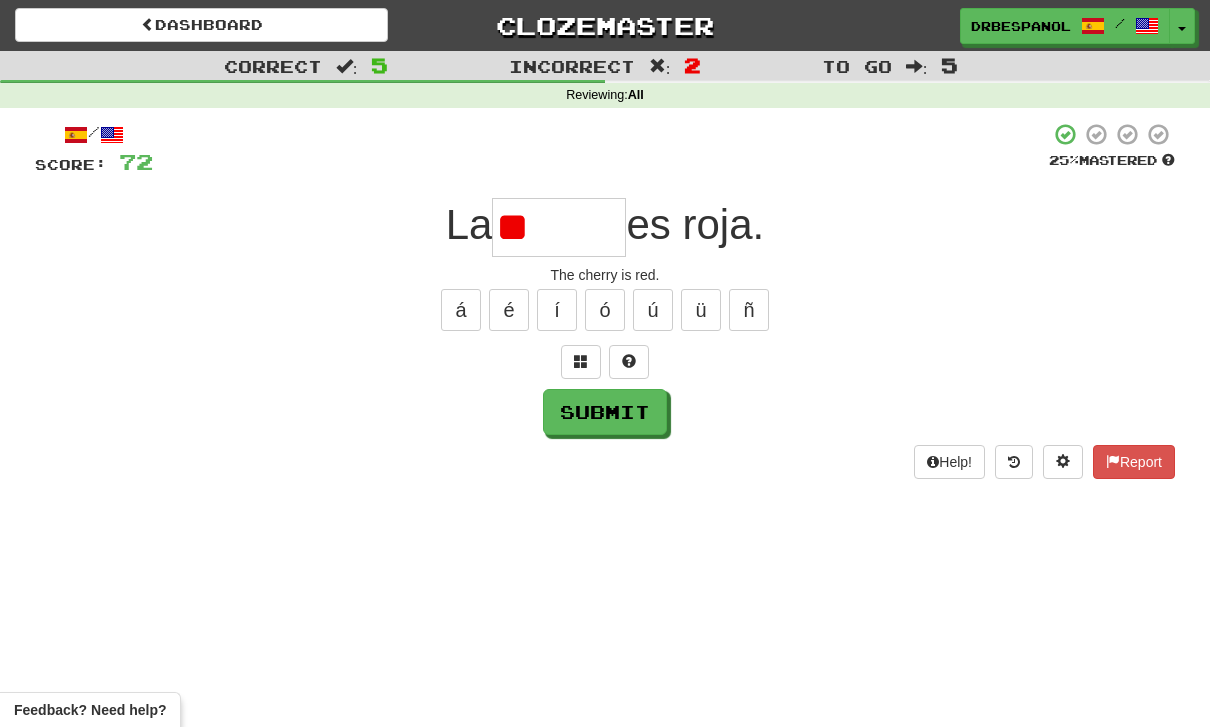 type on "*" 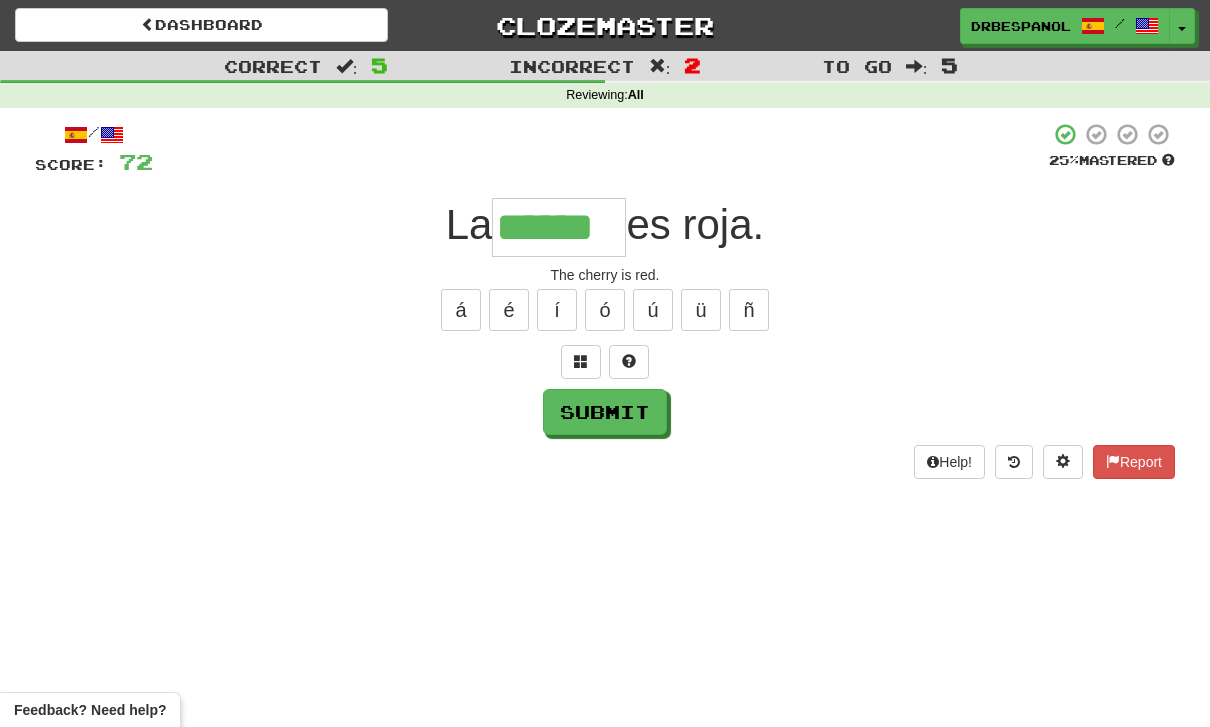 type on "******" 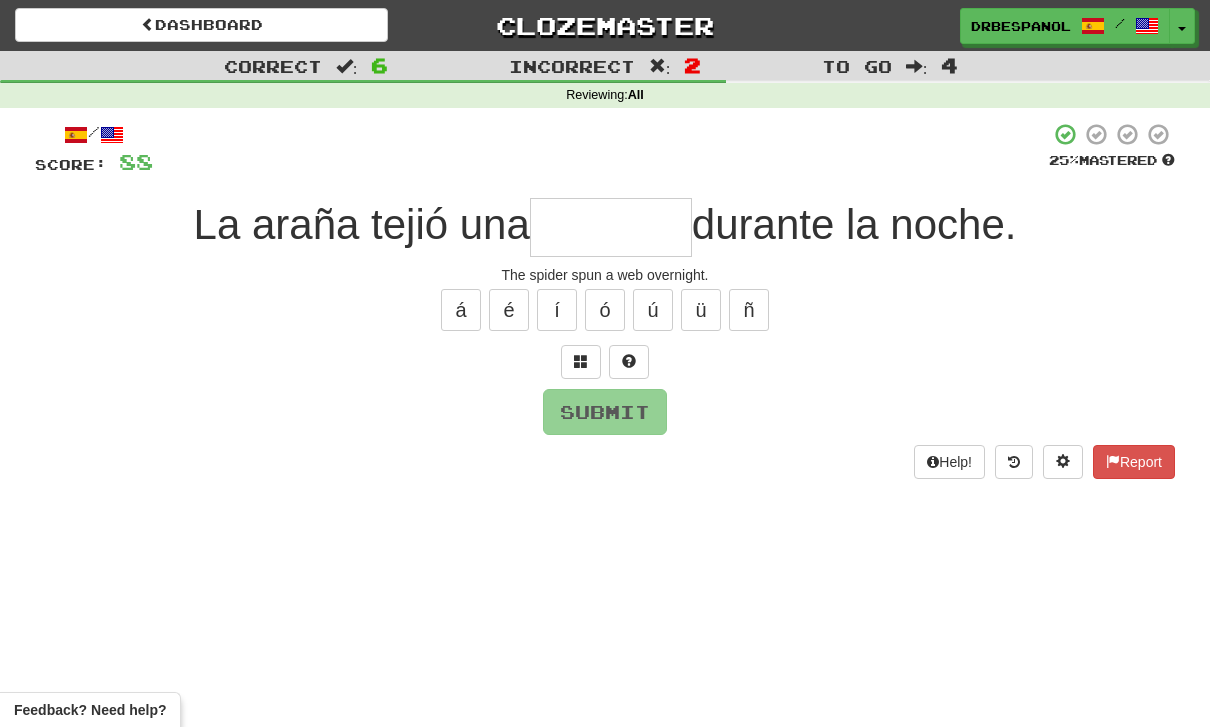 type on "*" 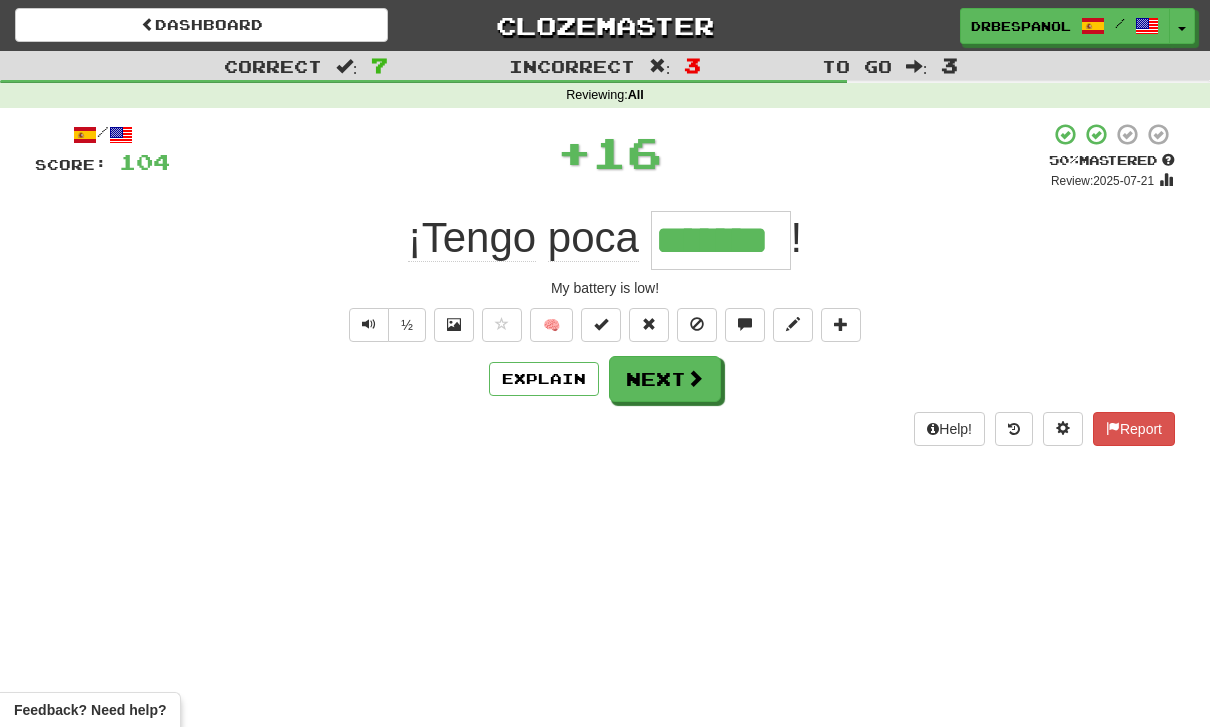type on "*******" 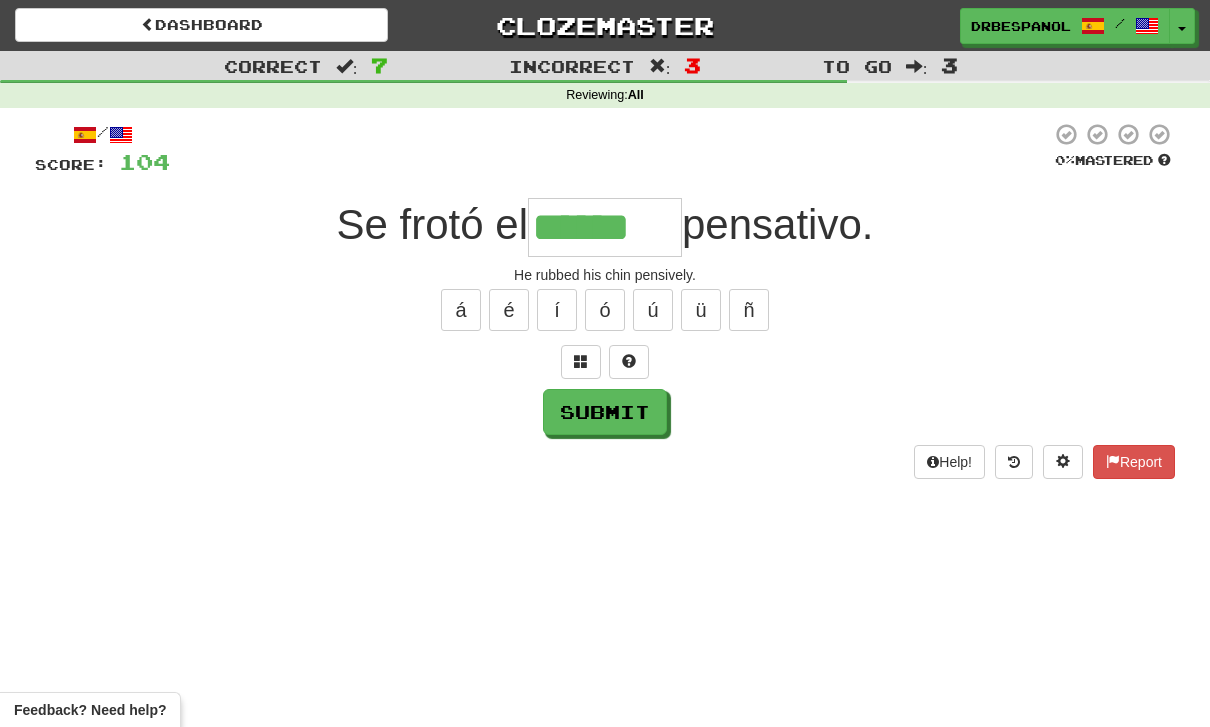 type on "******" 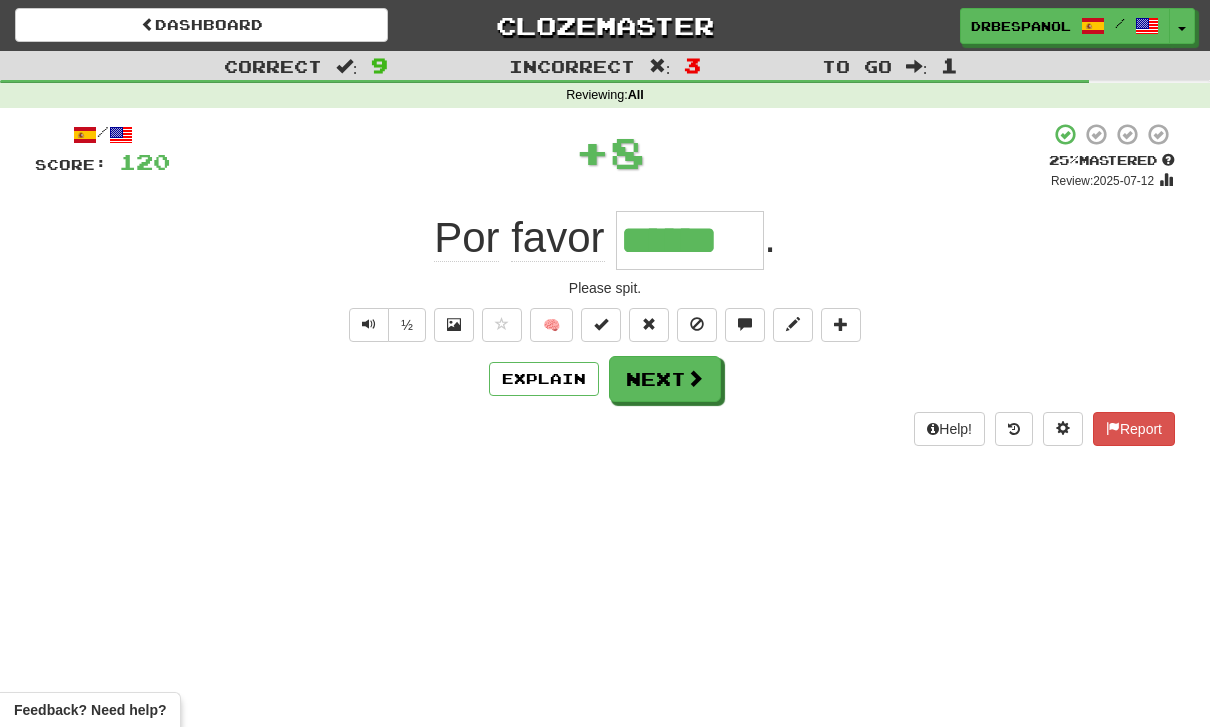 type on "******" 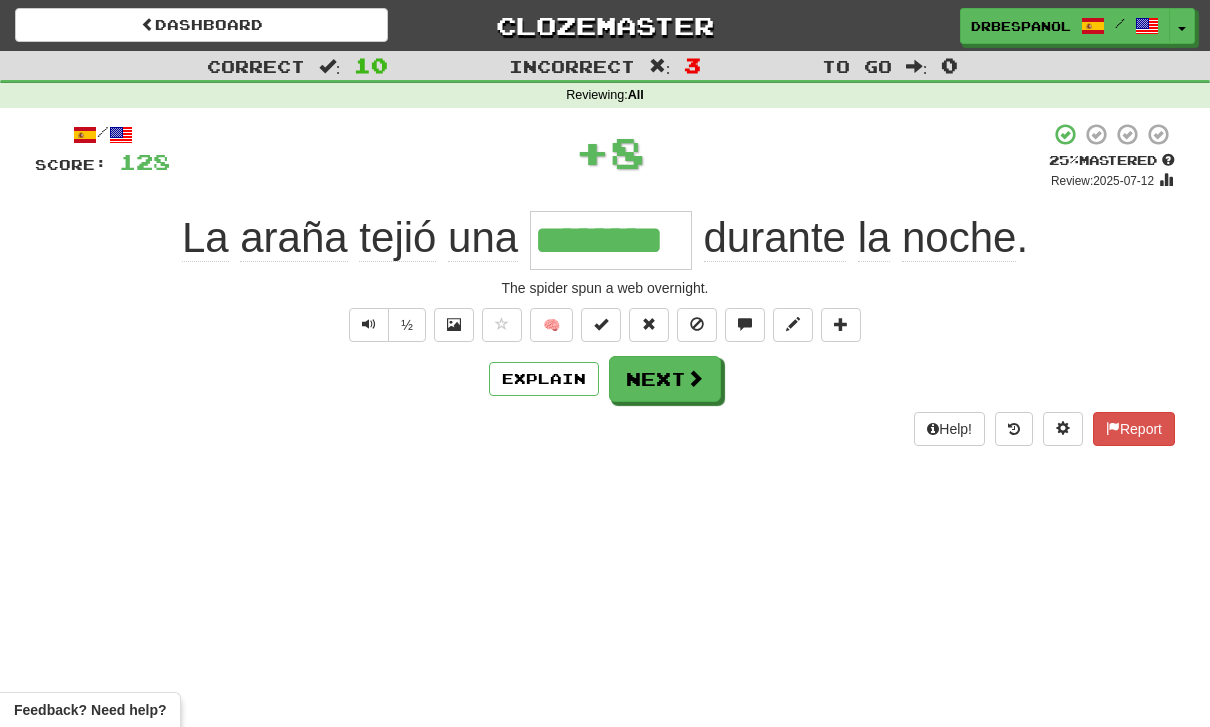 type on "********" 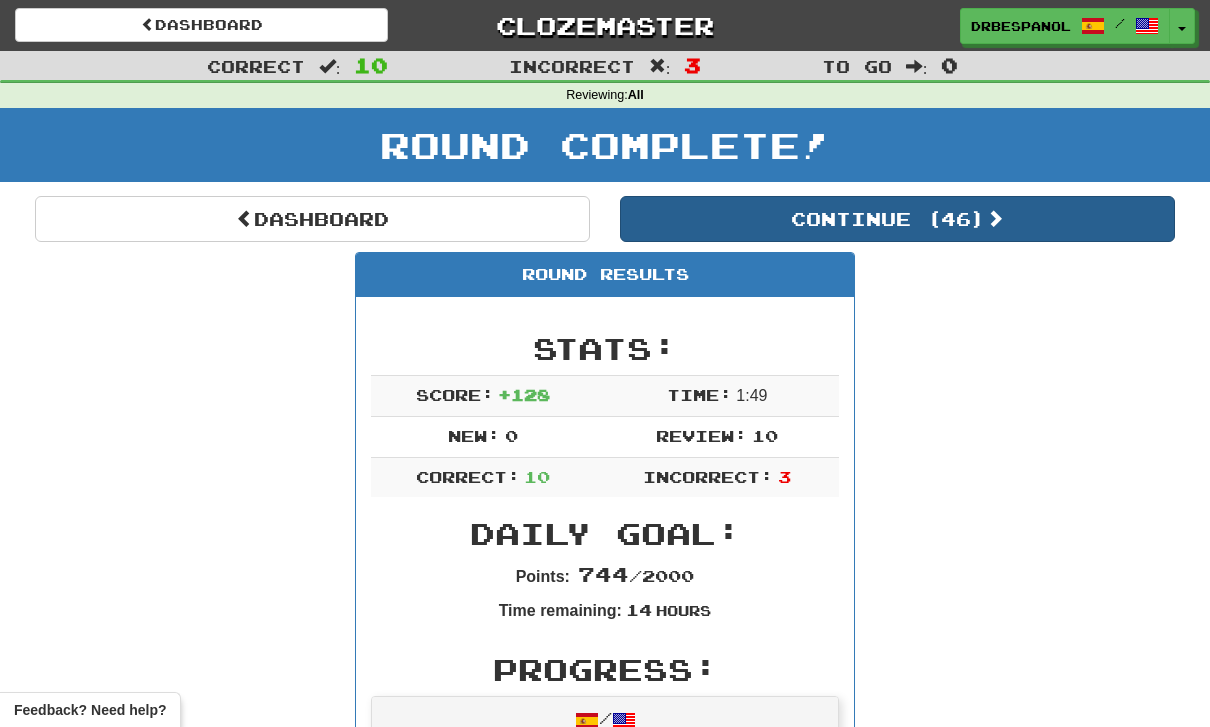 click on "Continue ( 46 )" at bounding box center (897, 219) 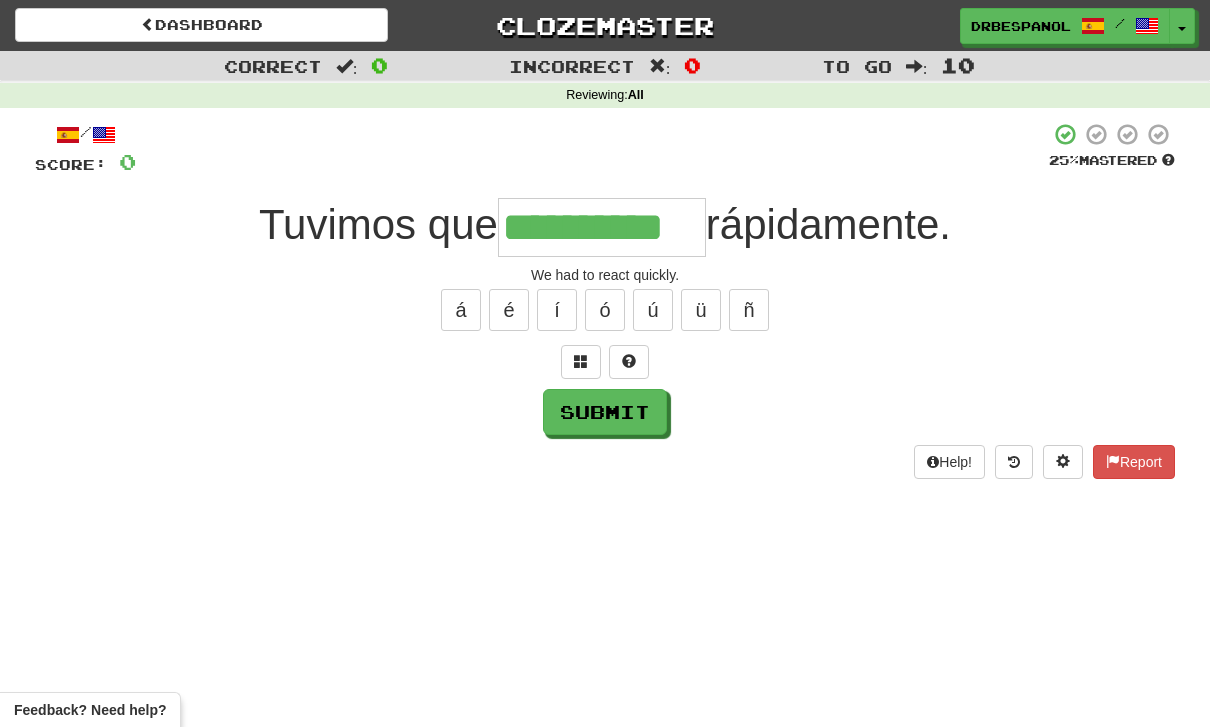 type on "**********" 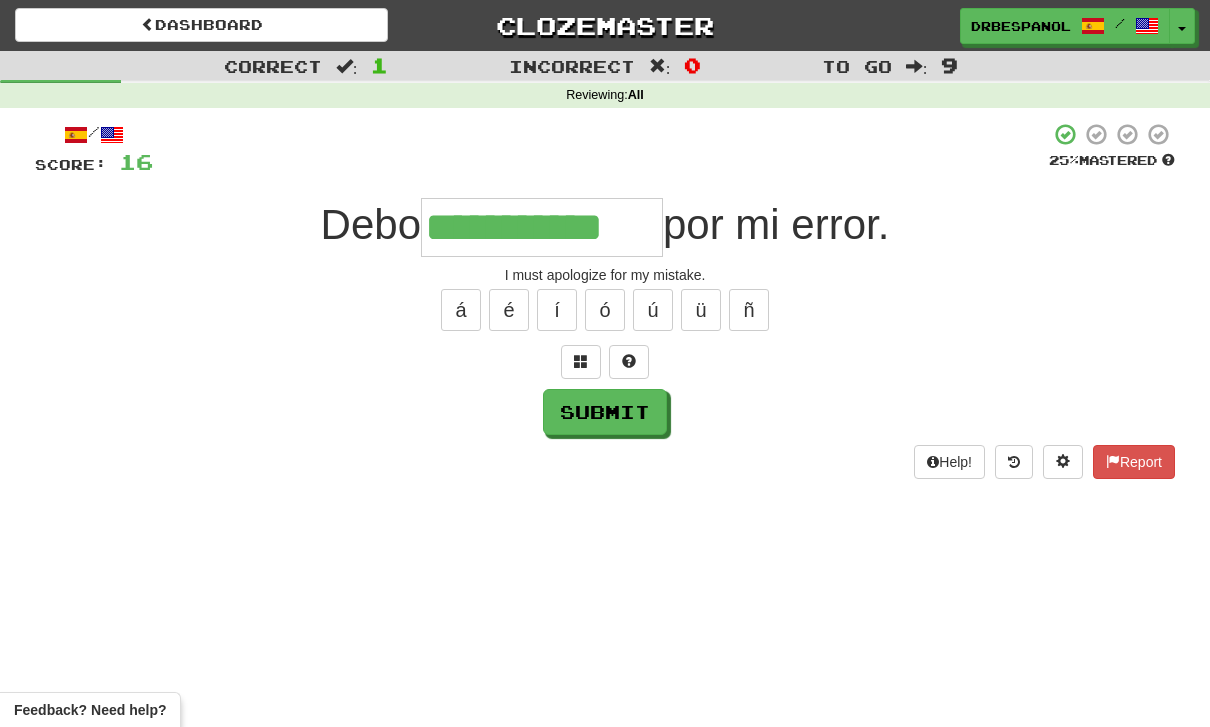 type on "**********" 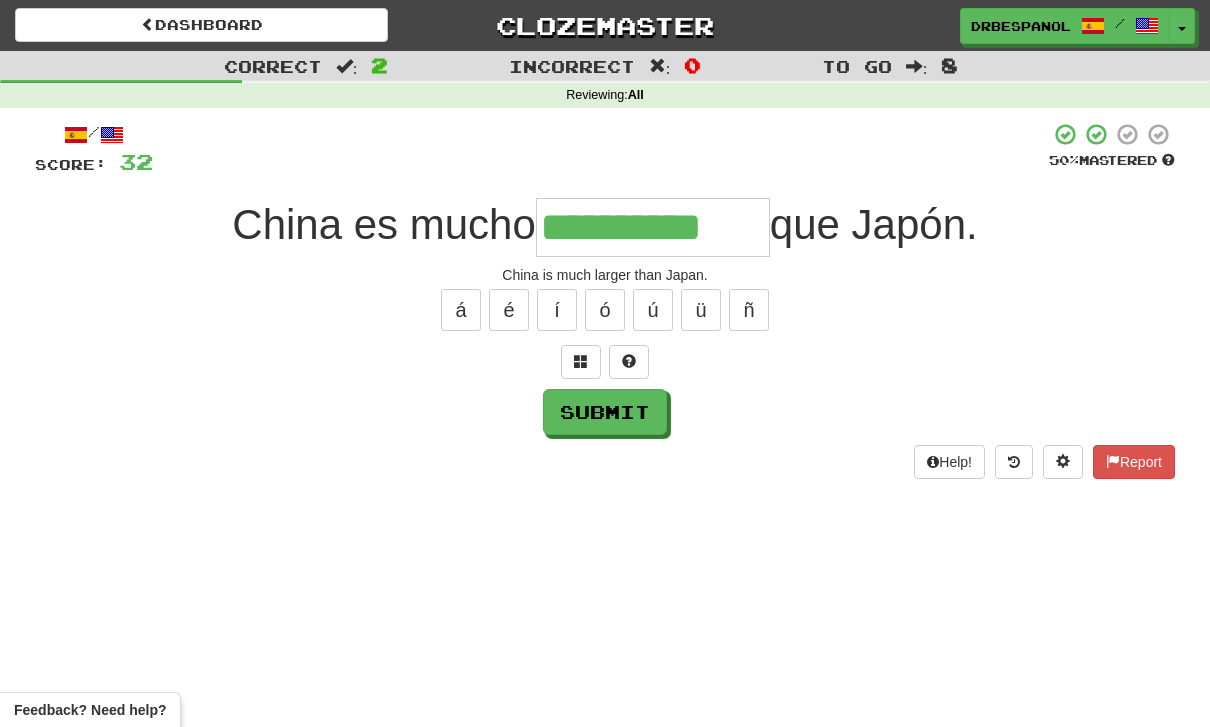 type on "**********" 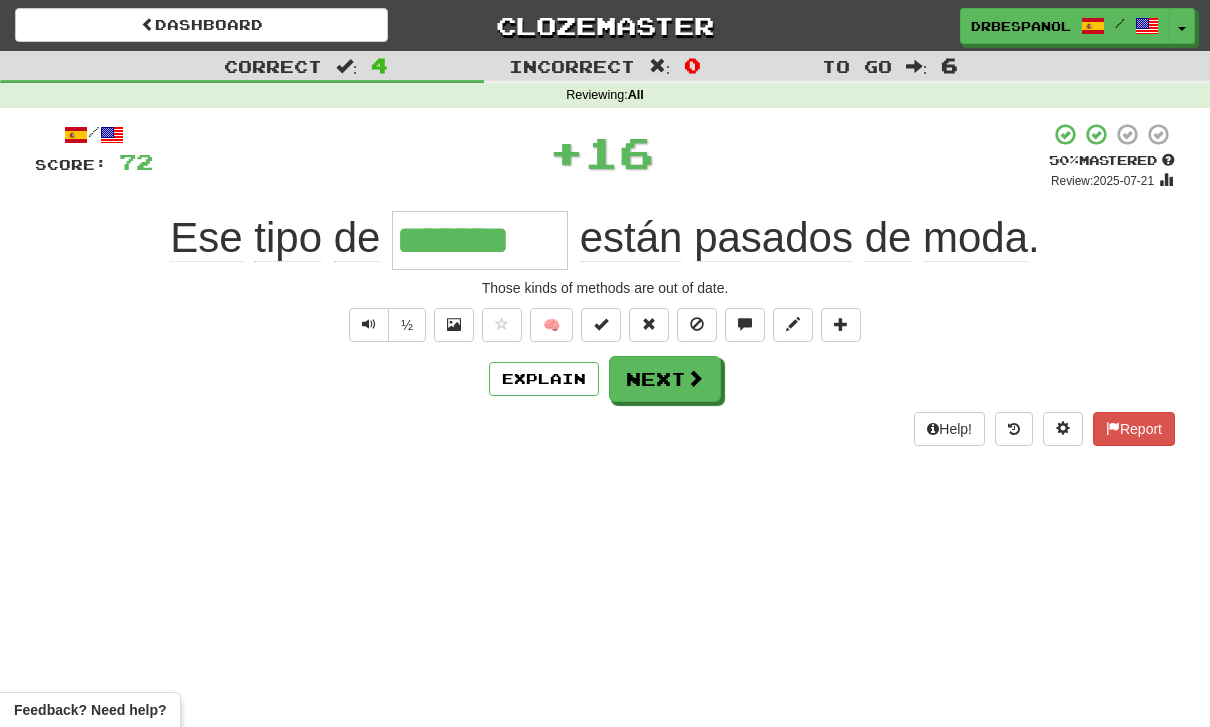type on "*******" 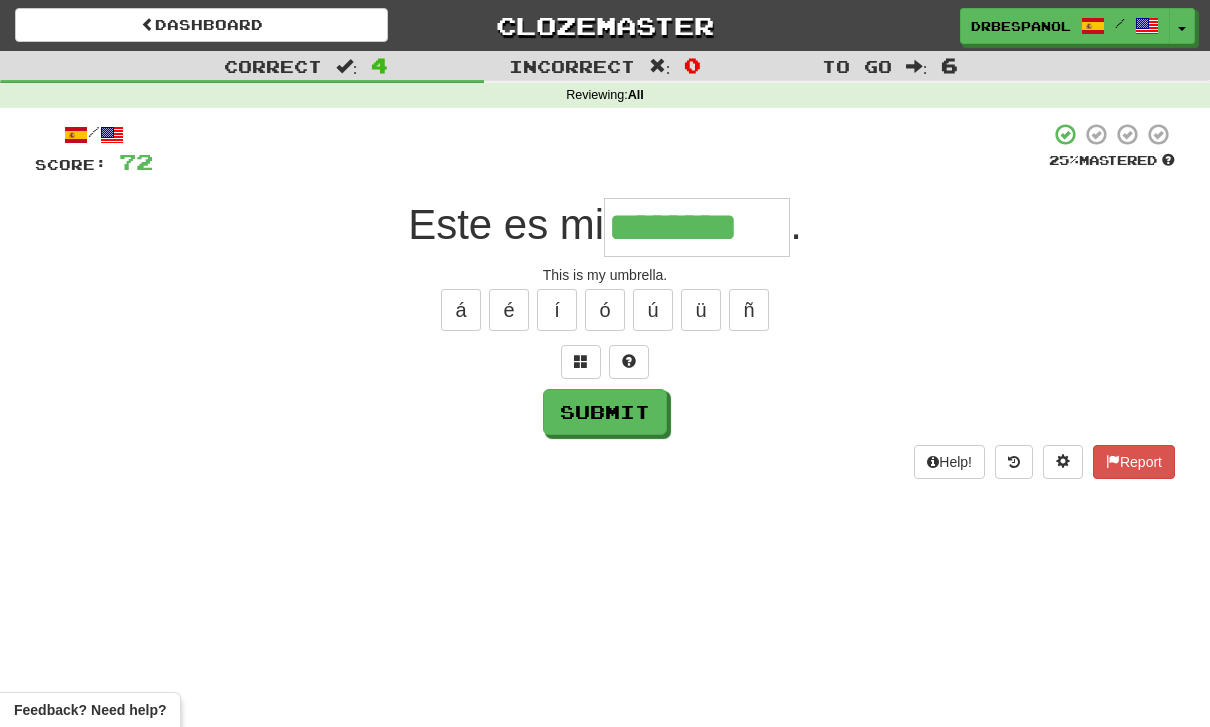 type on "********" 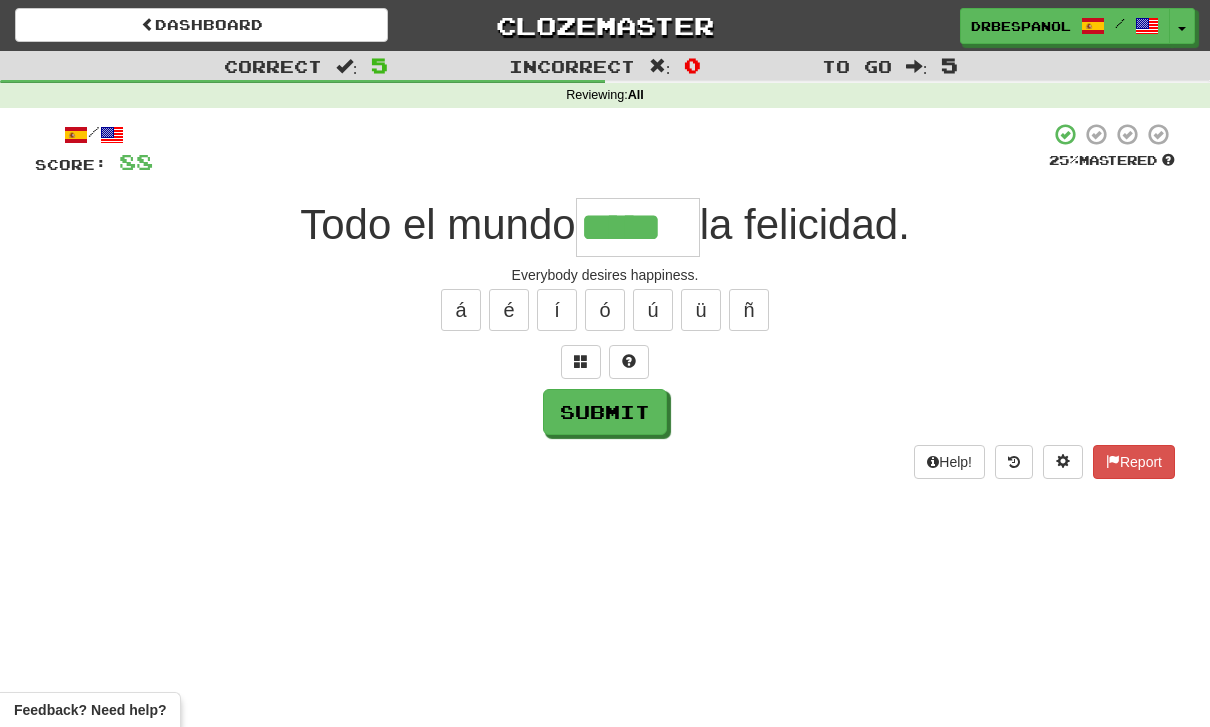 type on "*****" 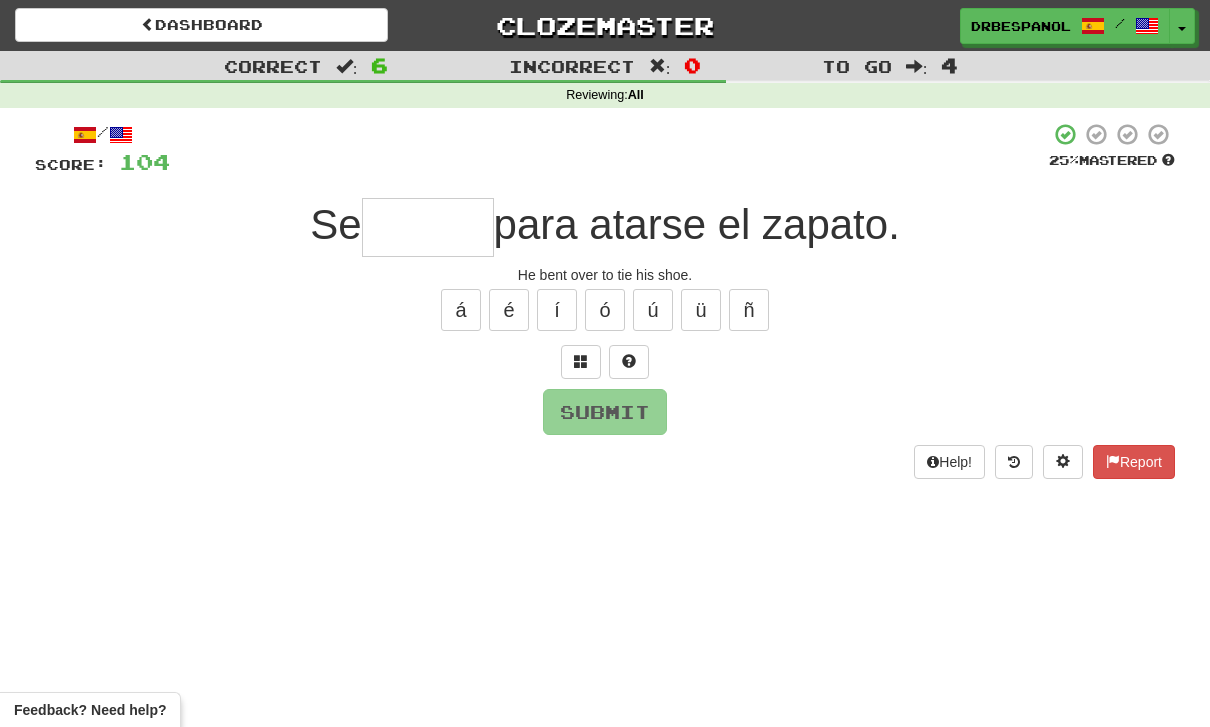 type on "*" 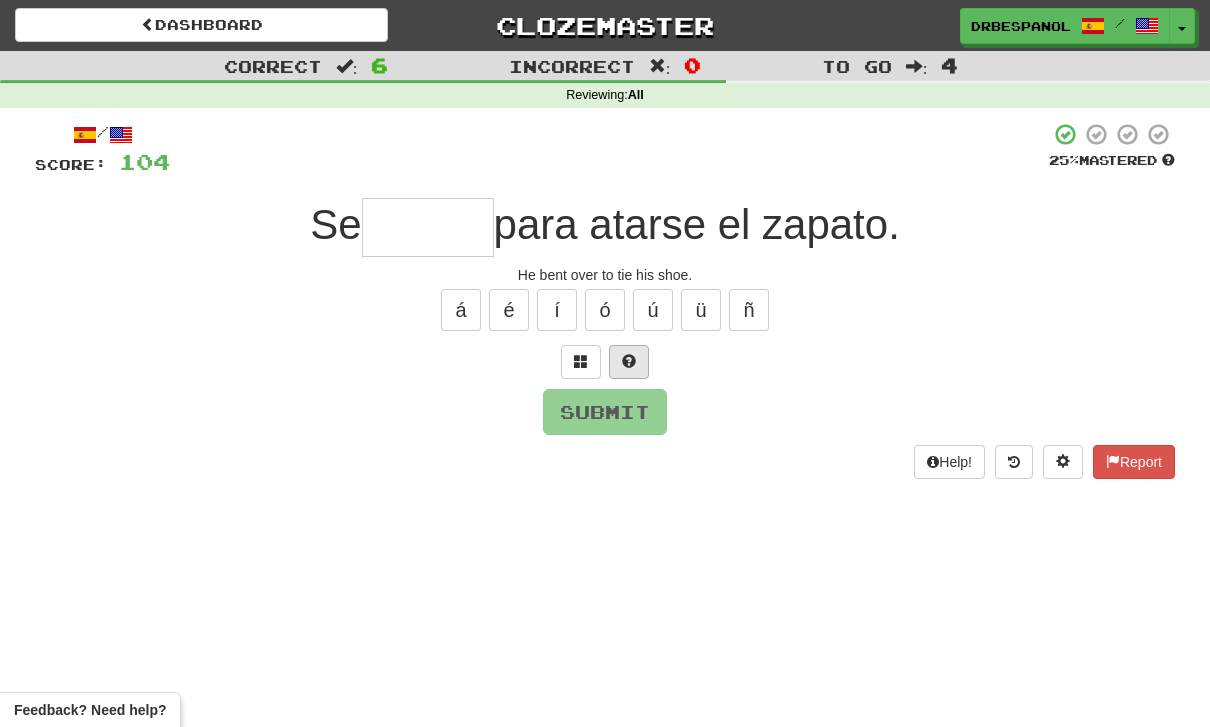 click at bounding box center (629, 362) 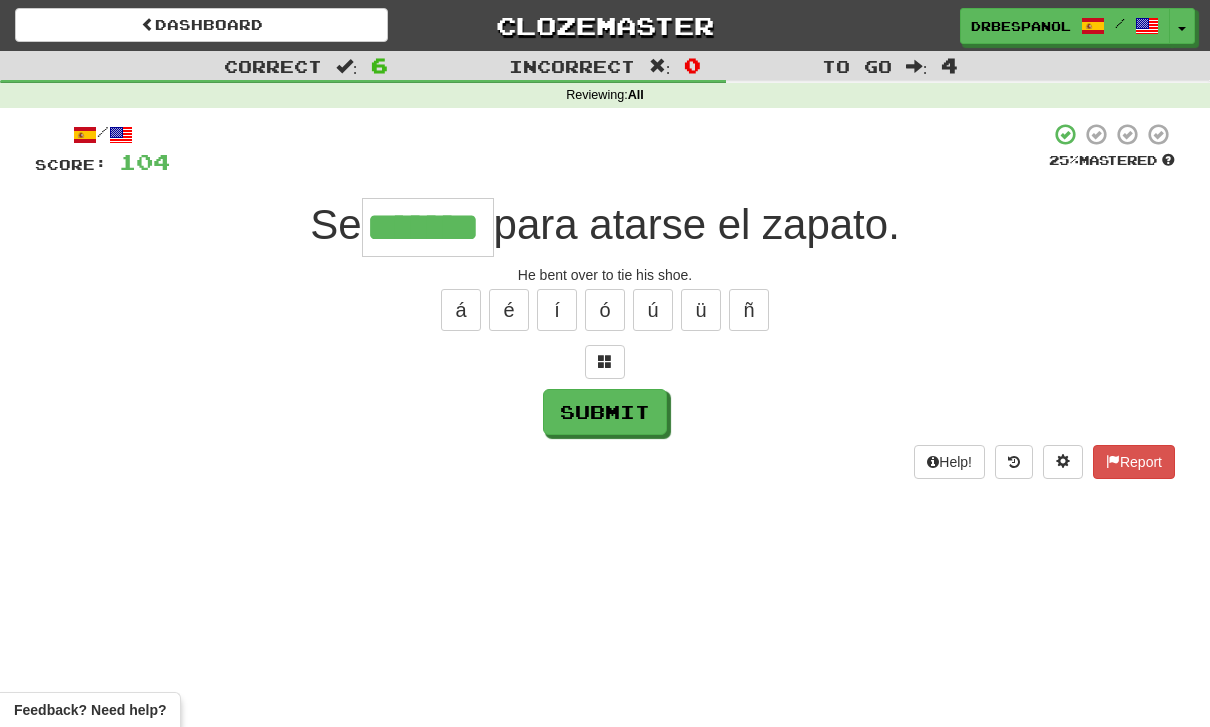 type on "*******" 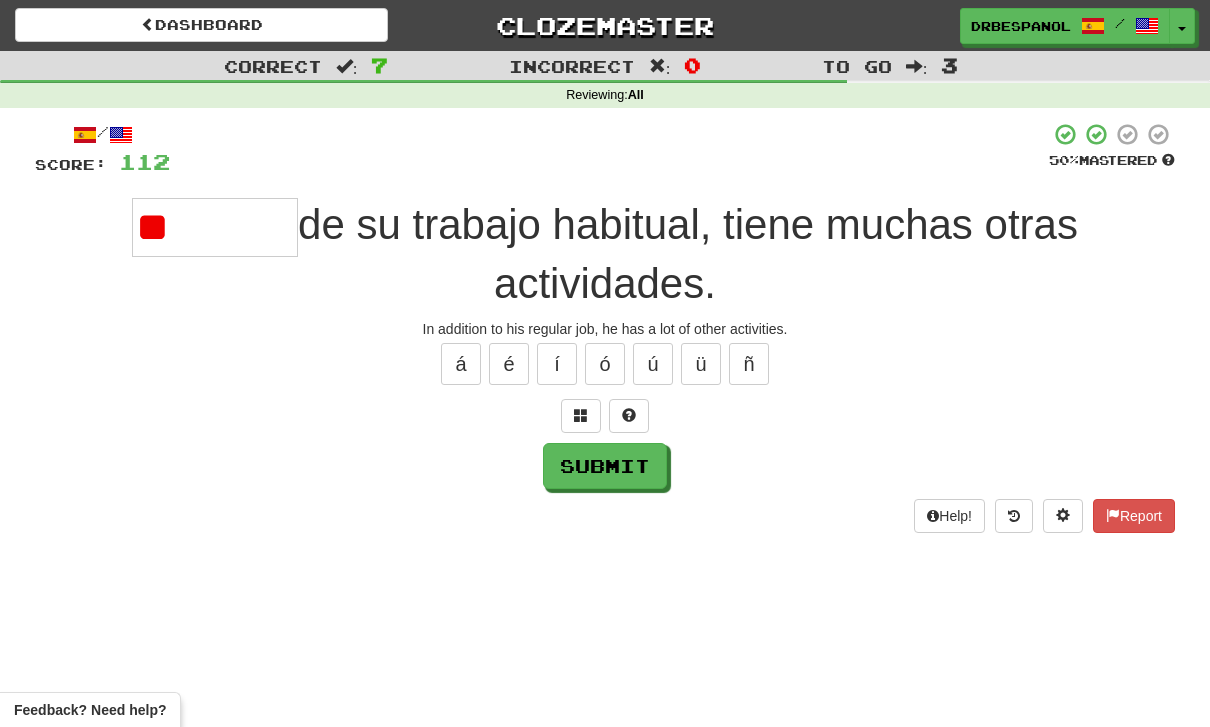 type on "*" 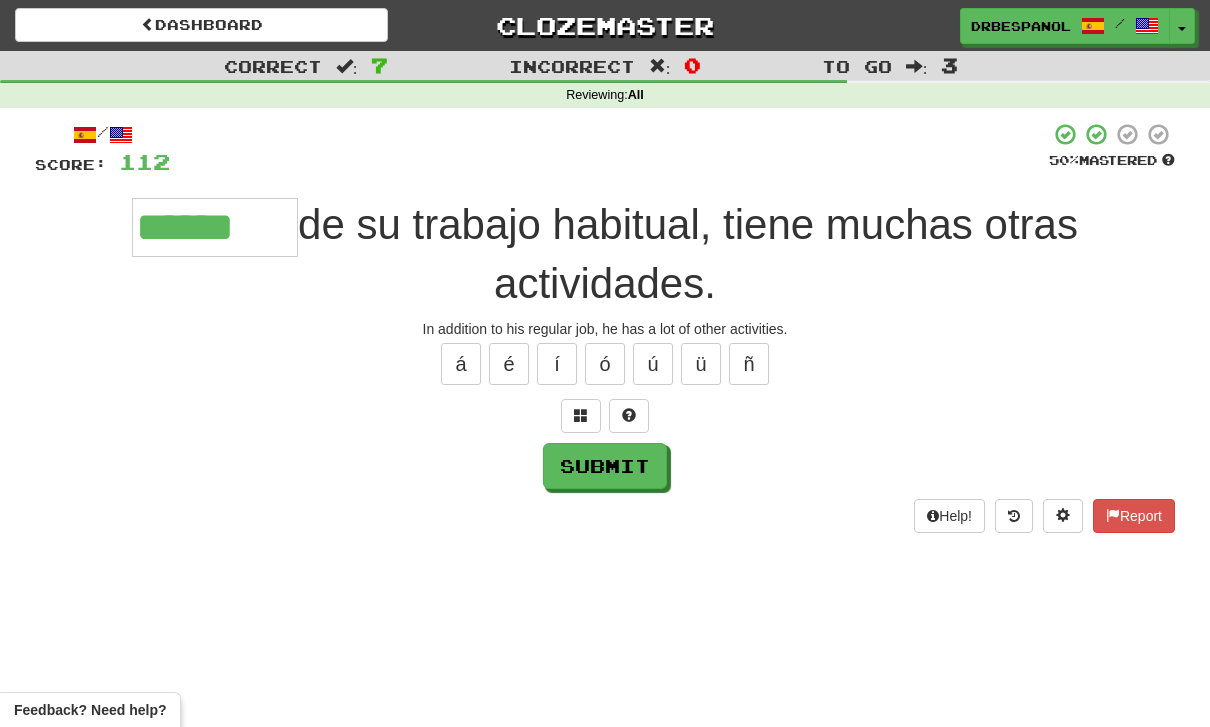 type on "******" 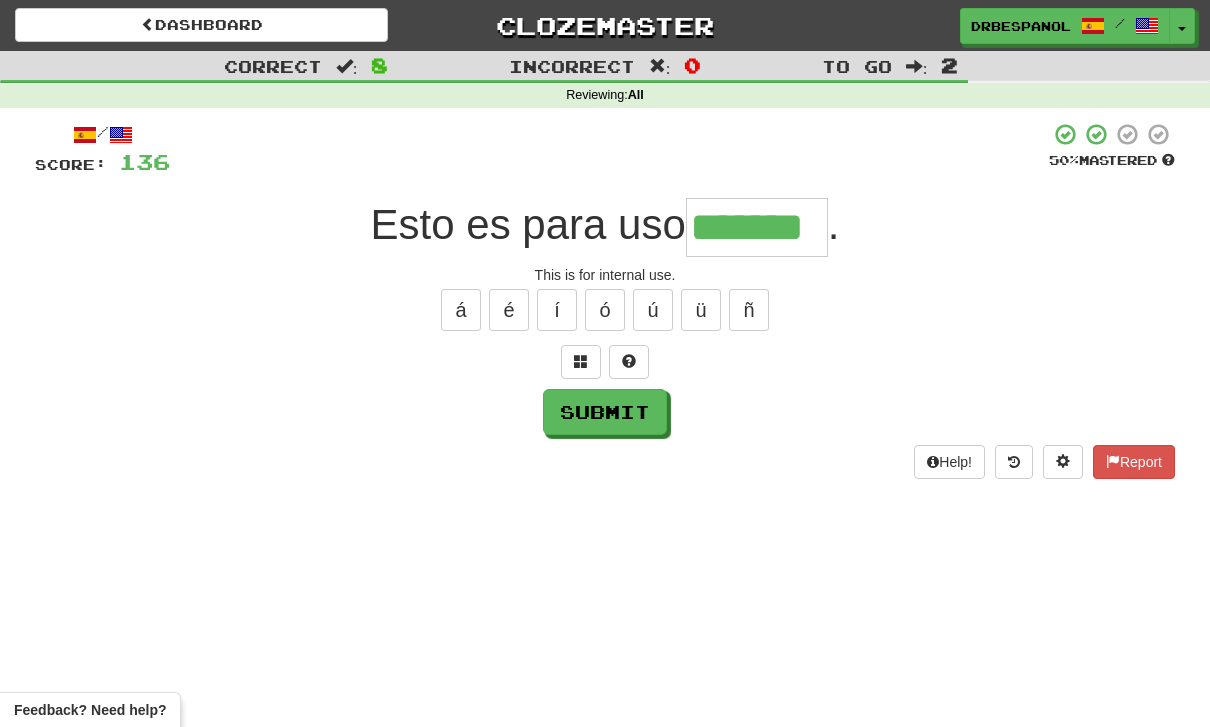 type on "*******" 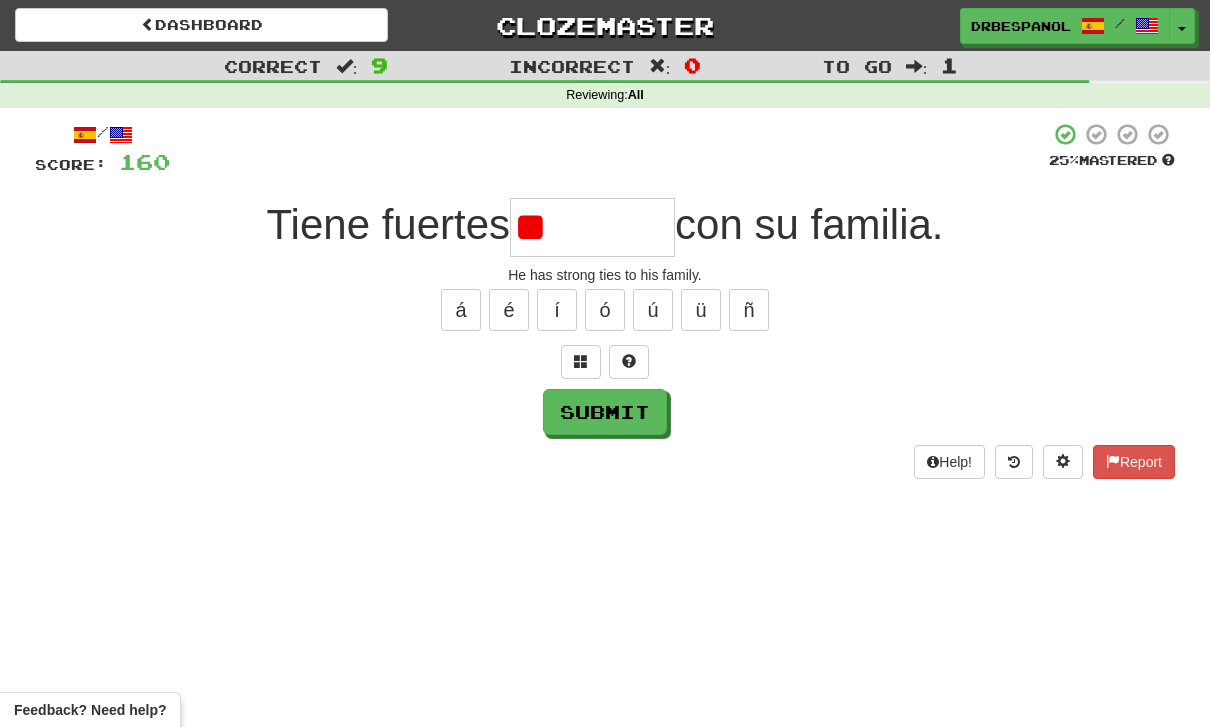 type on "*" 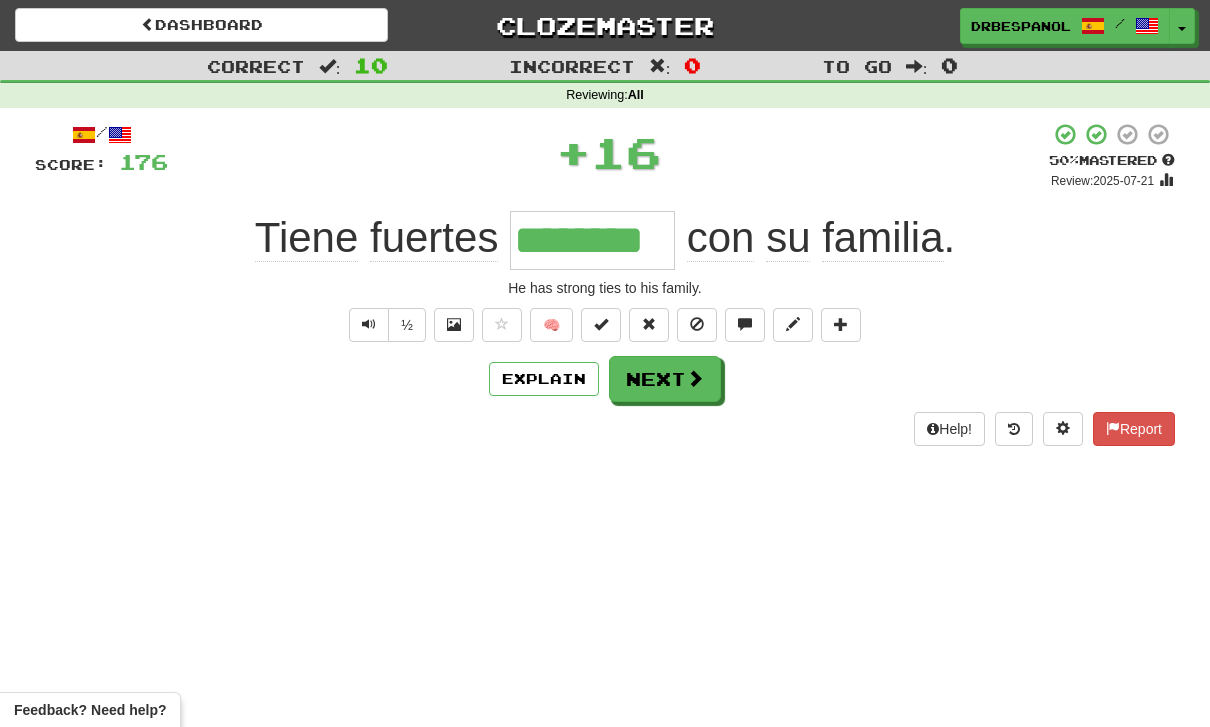 type on "********" 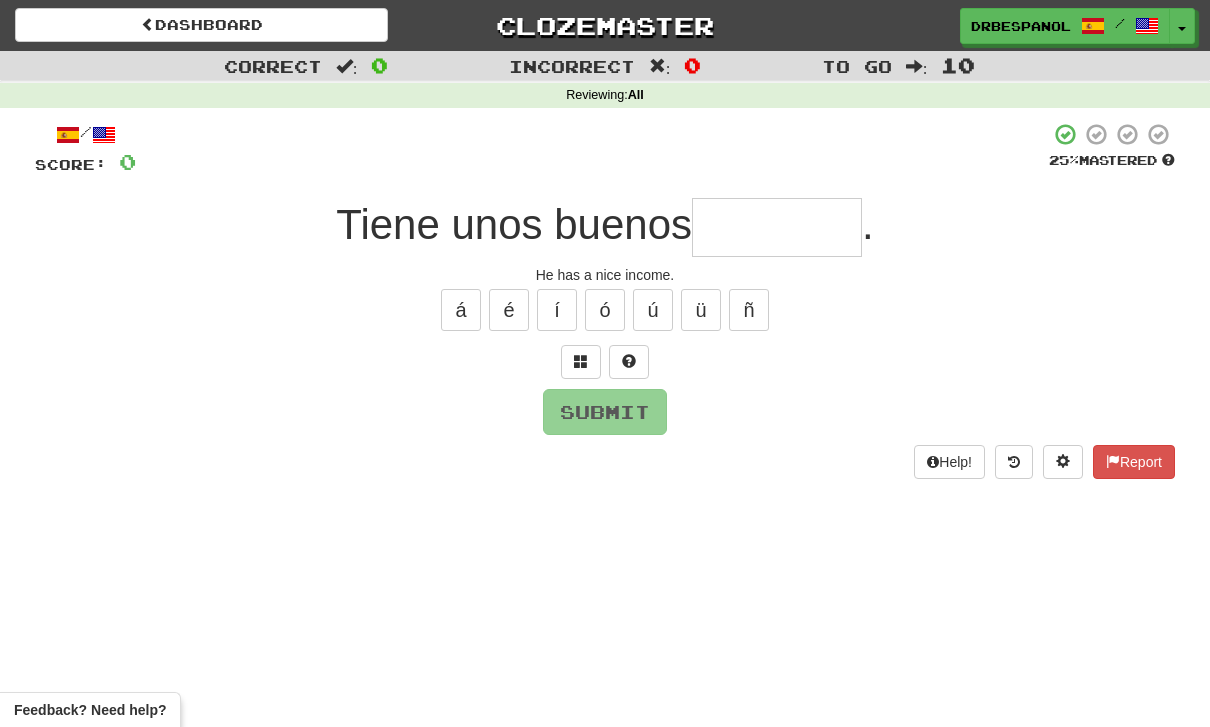 type on "*" 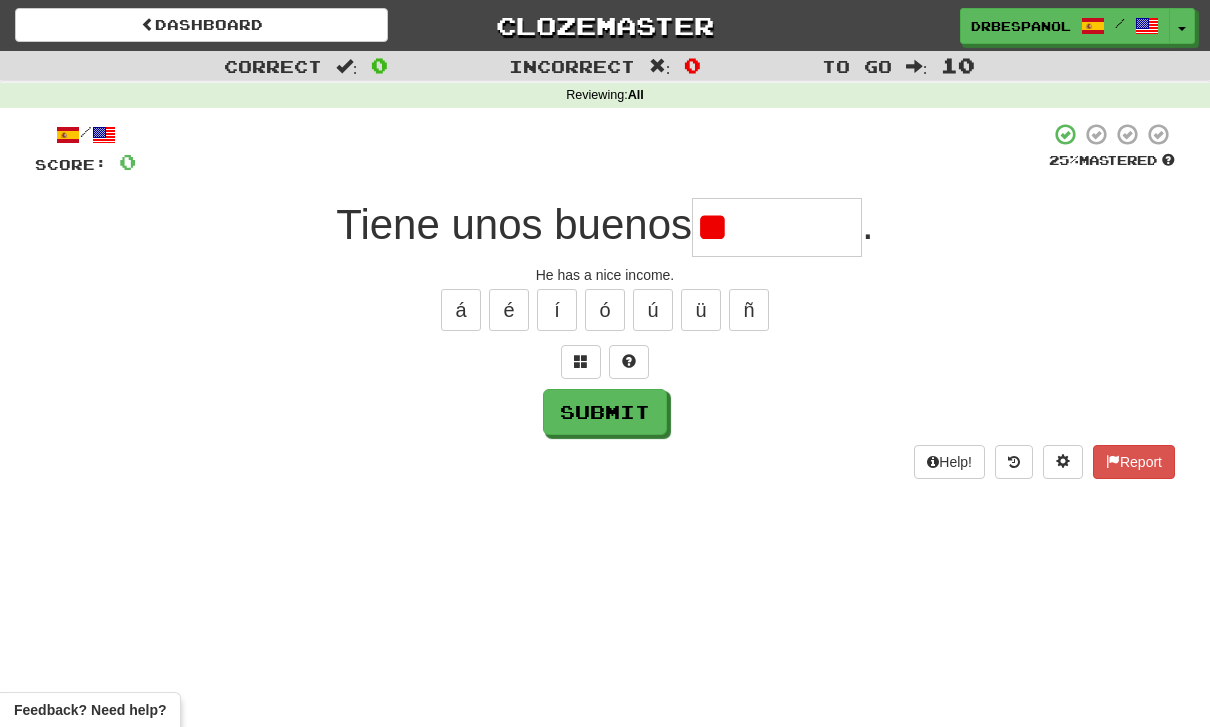 type on "*" 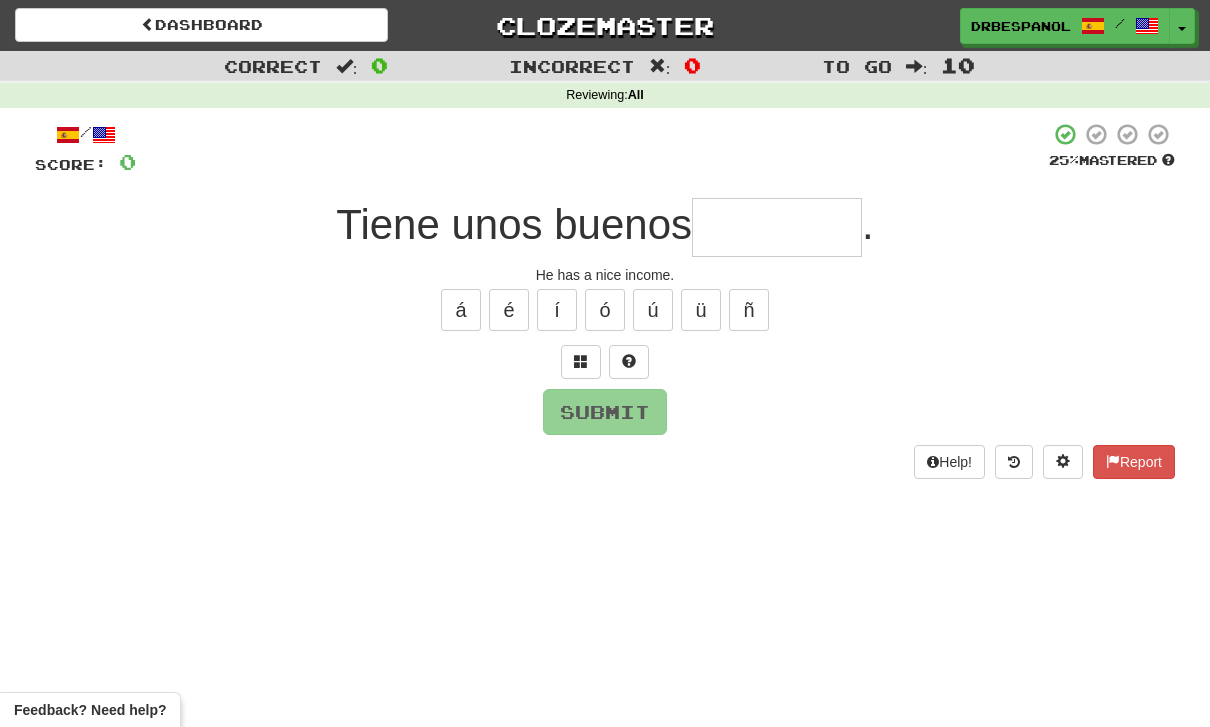type on "*" 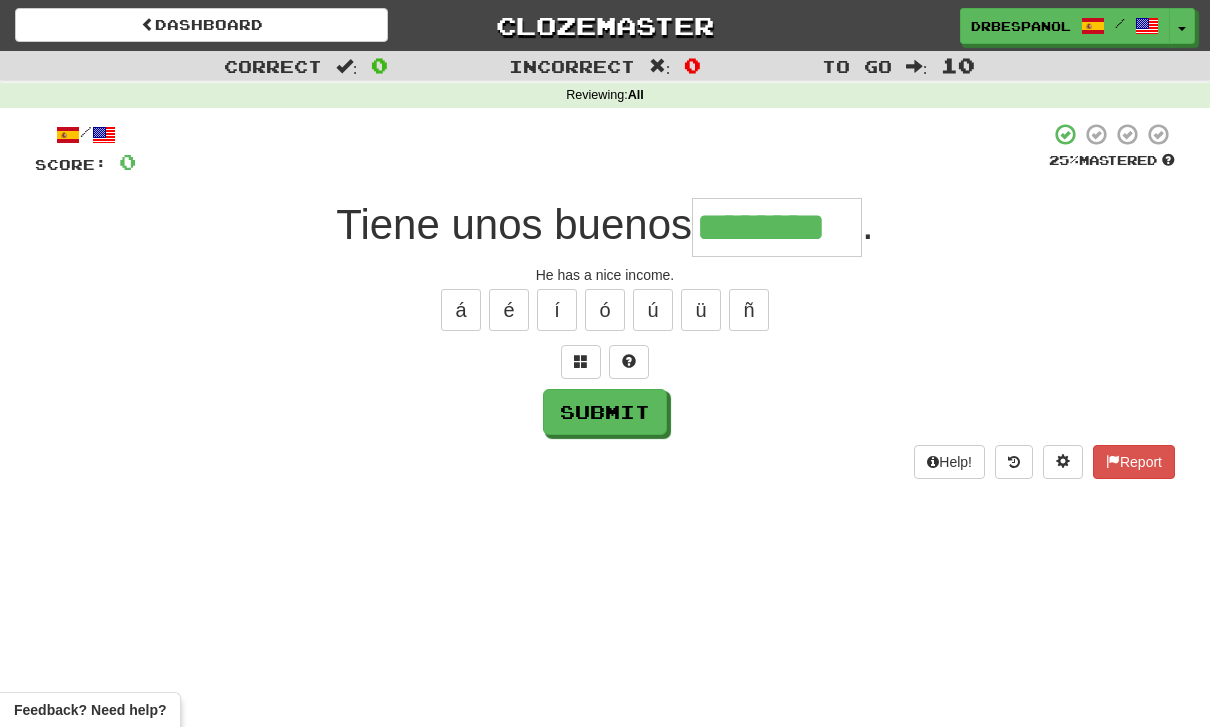 type on "********" 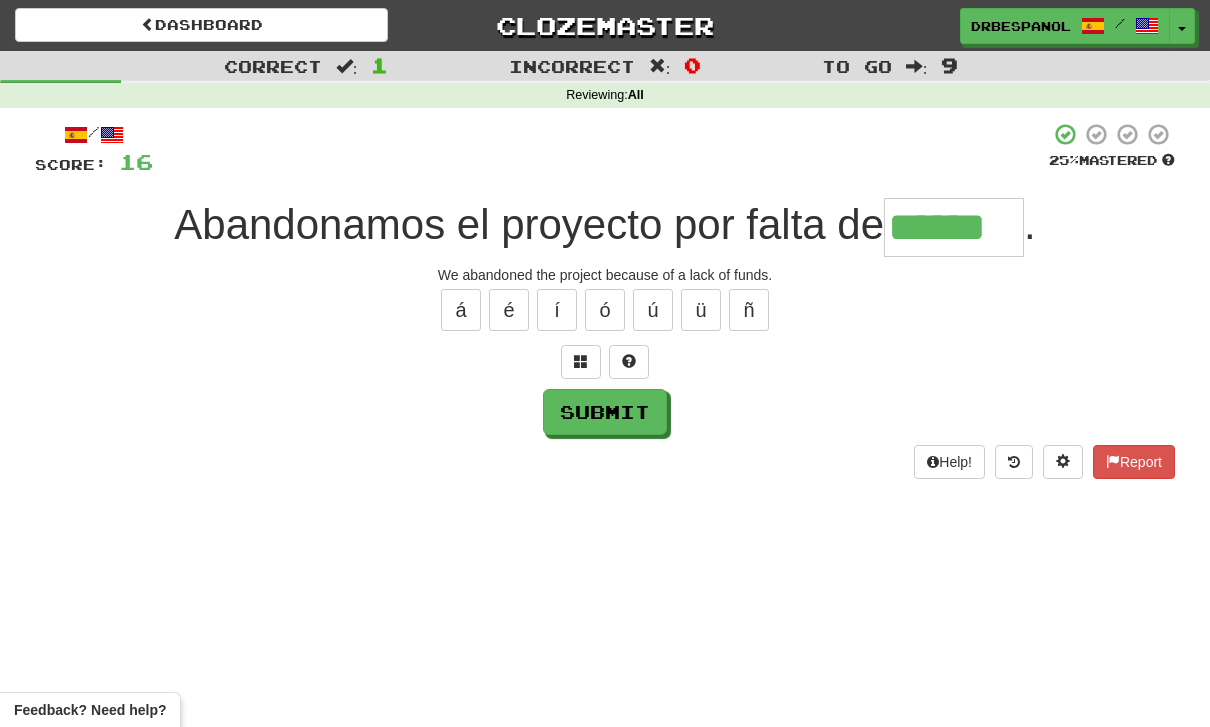 type on "******" 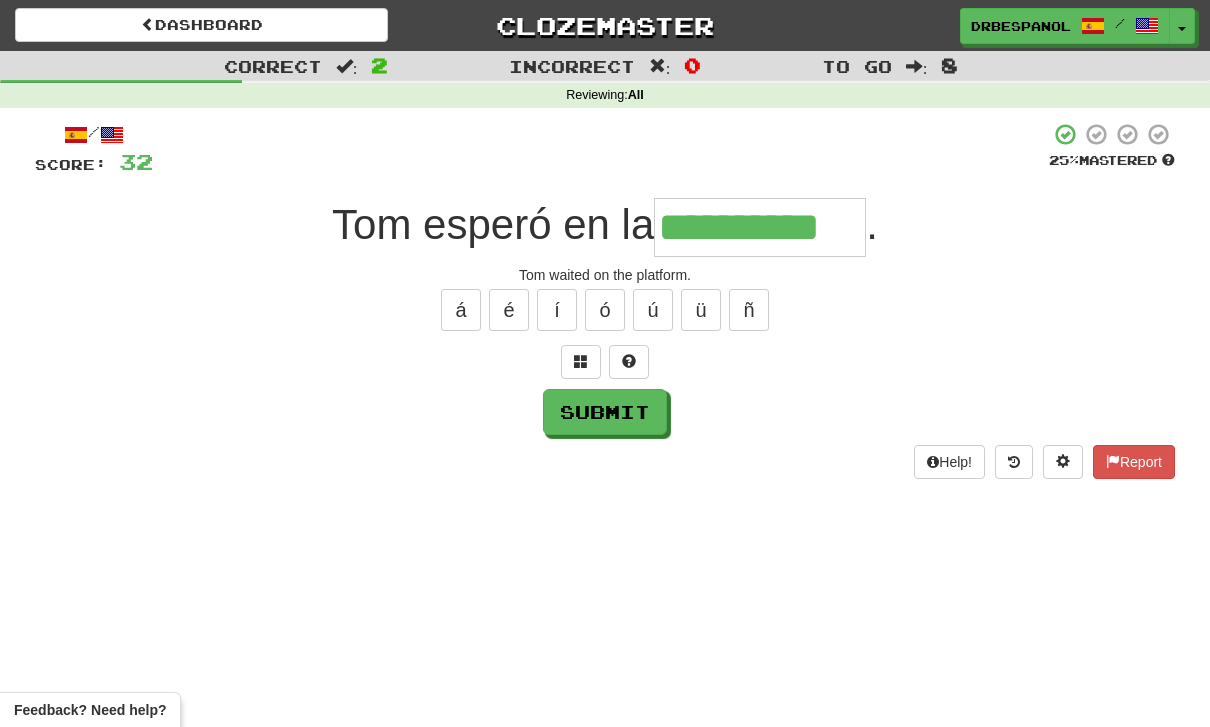 type on "**********" 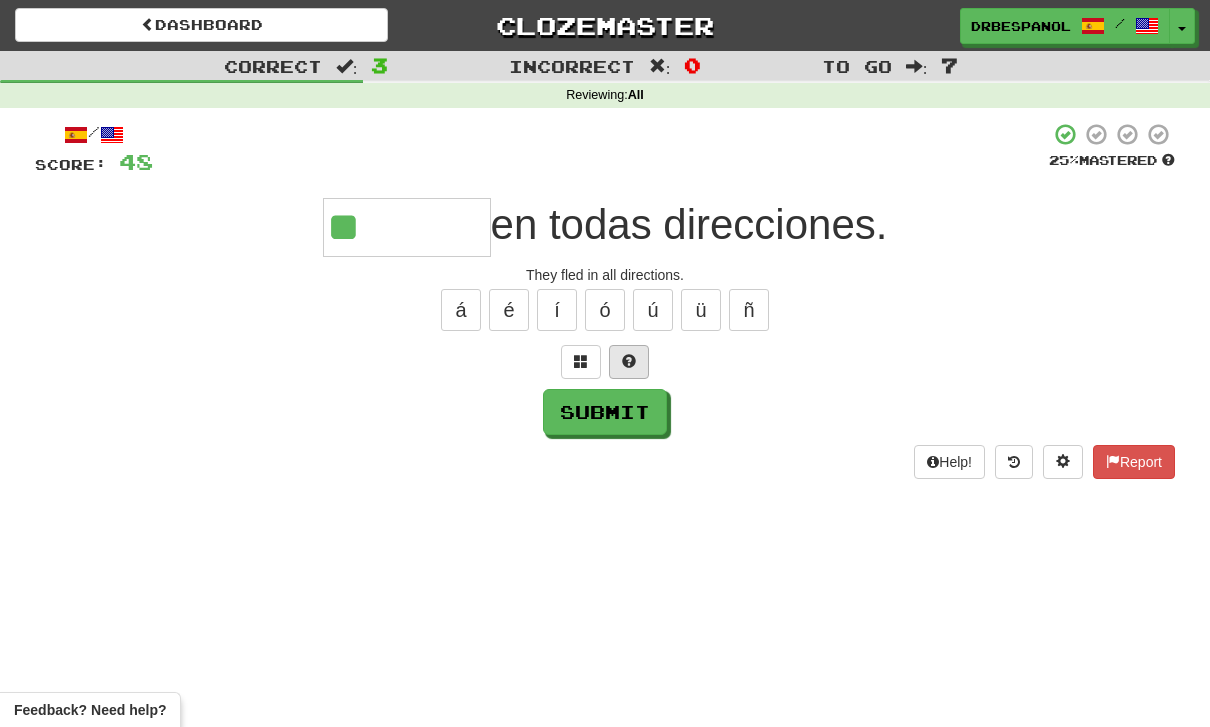 click at bounding box center (629, 362) 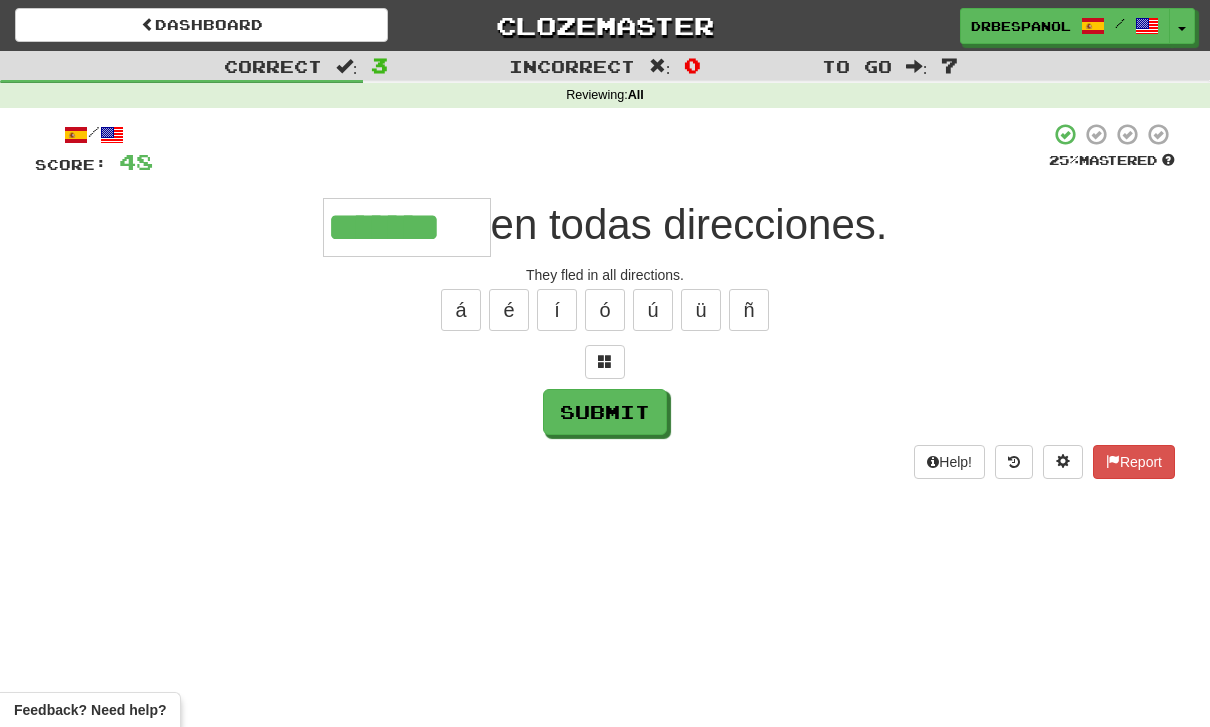 type on "*******" 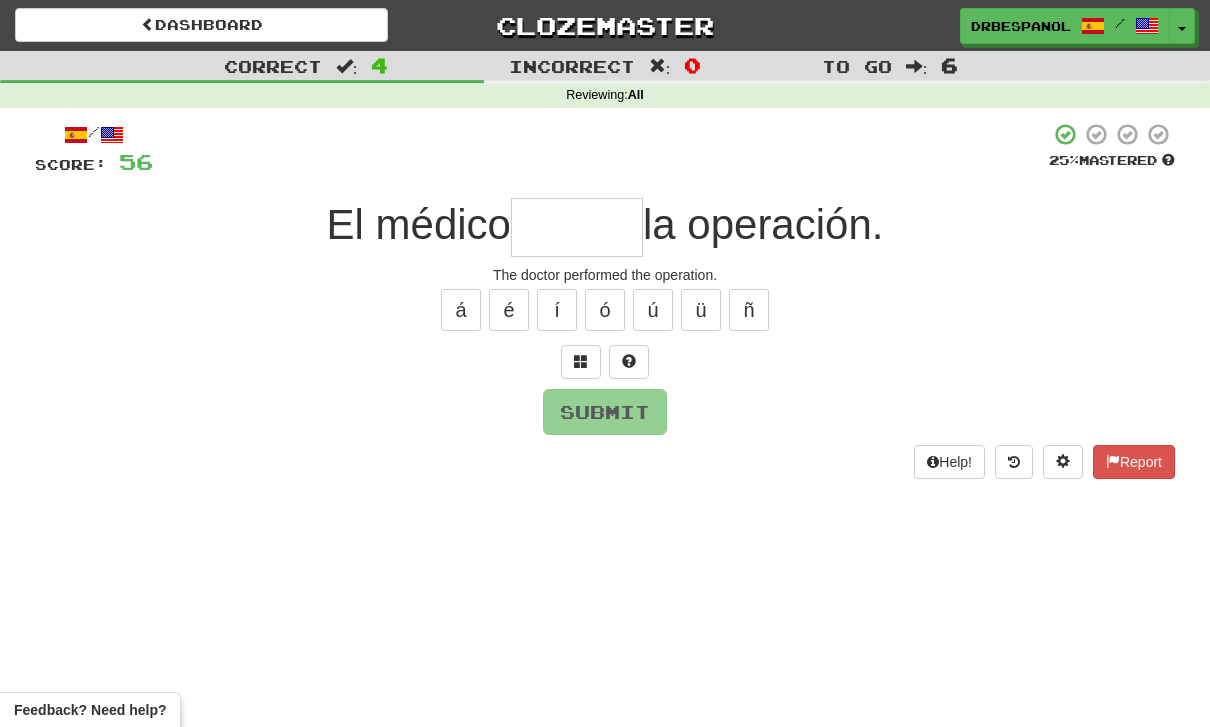 type on "*" 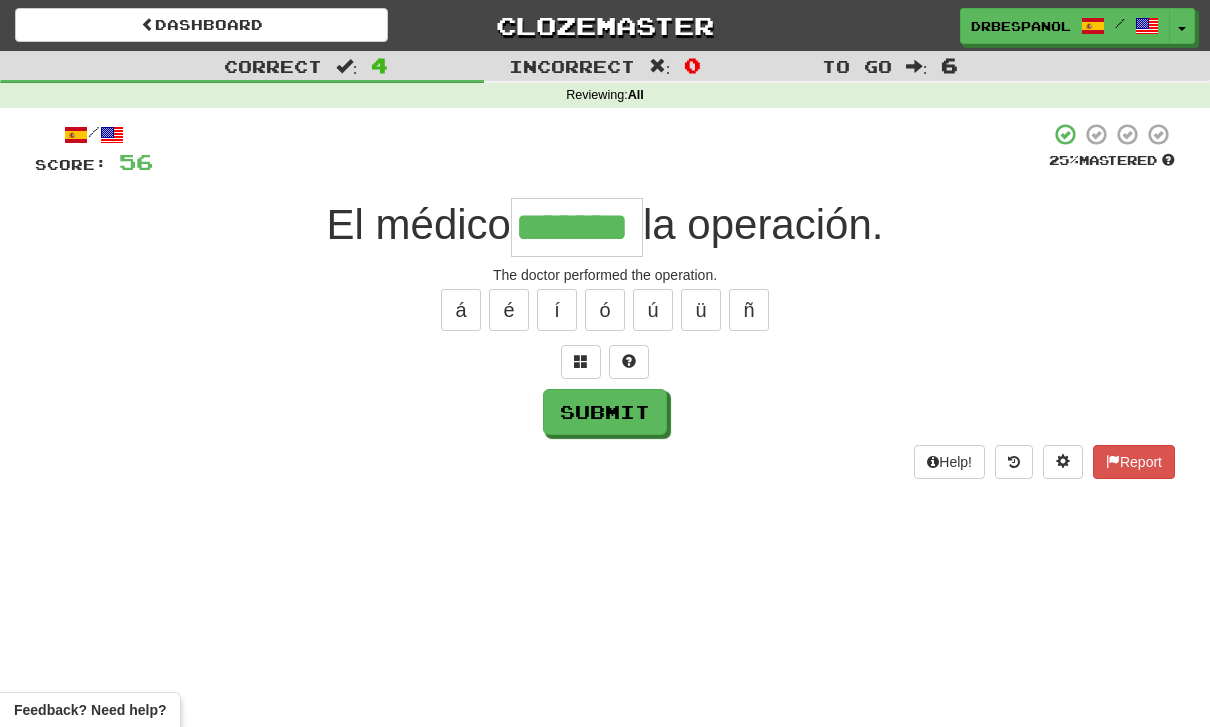 type on "*******" 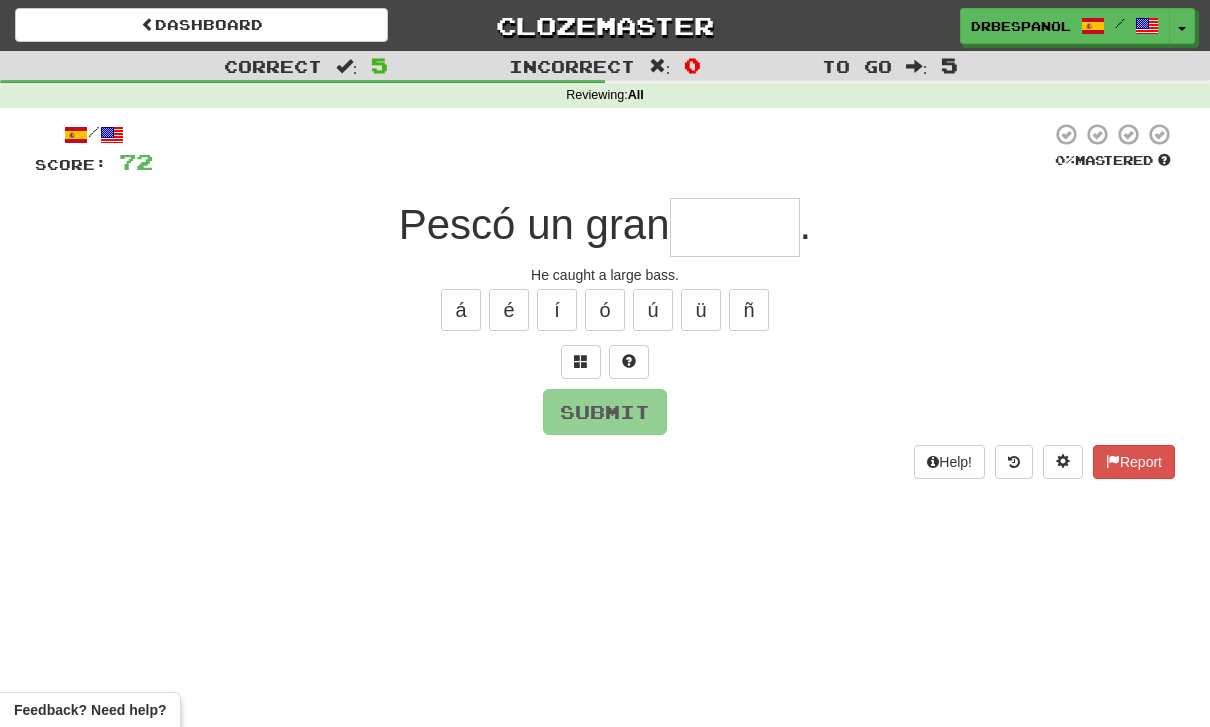 type on "******" 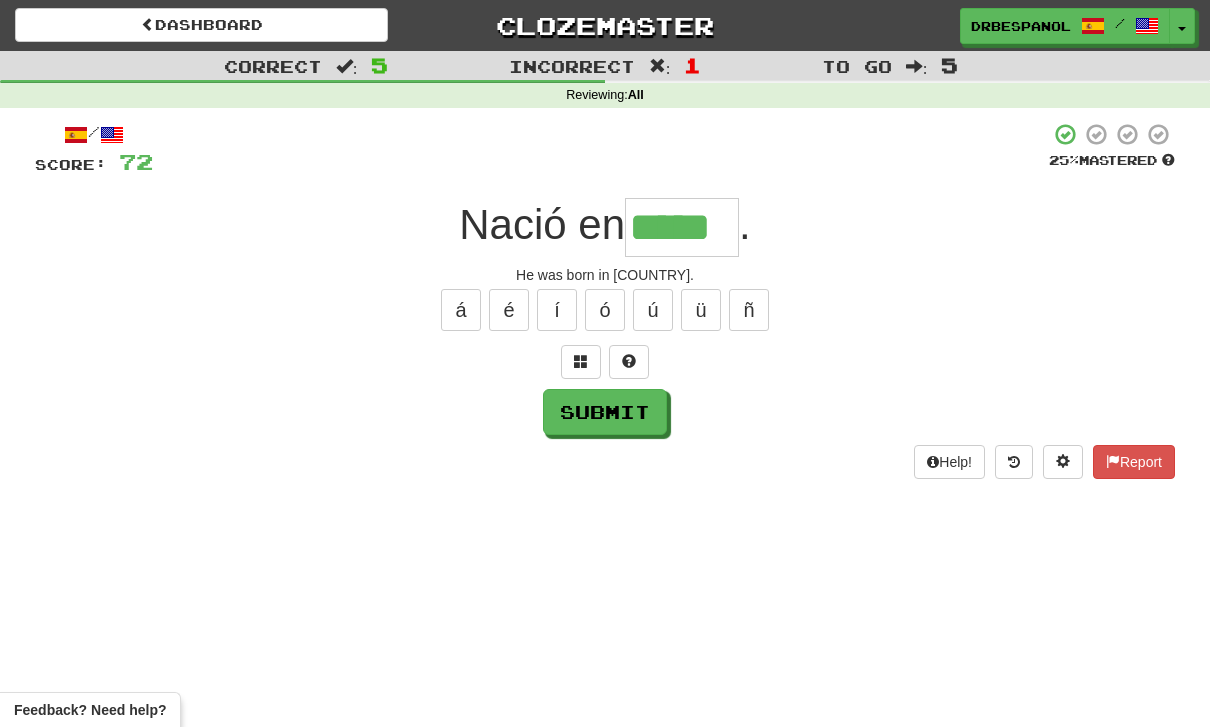 type on "*****" 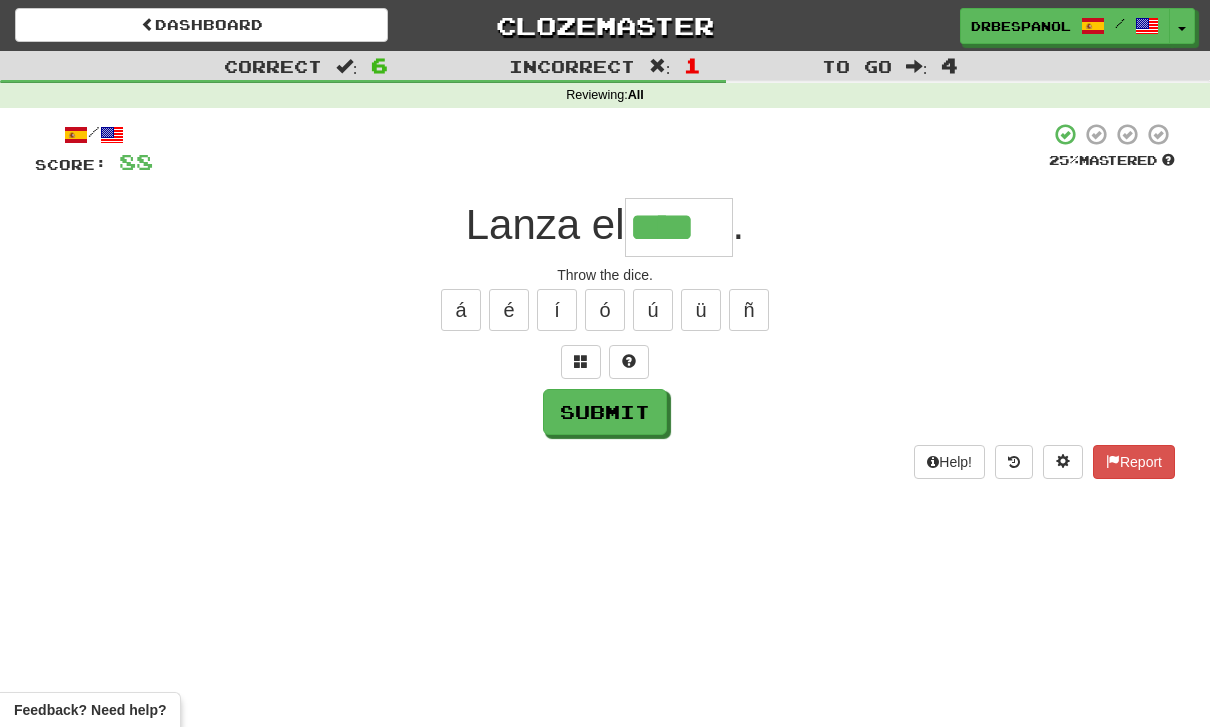 type on "****" 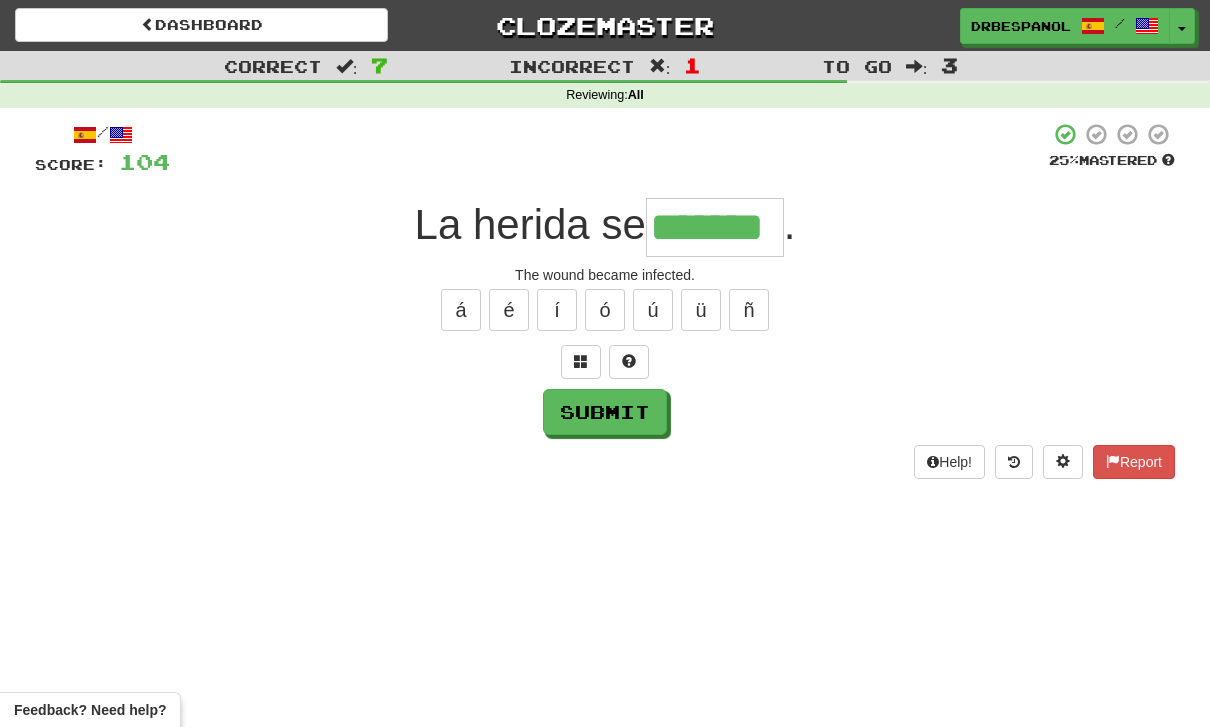 type on "*******" 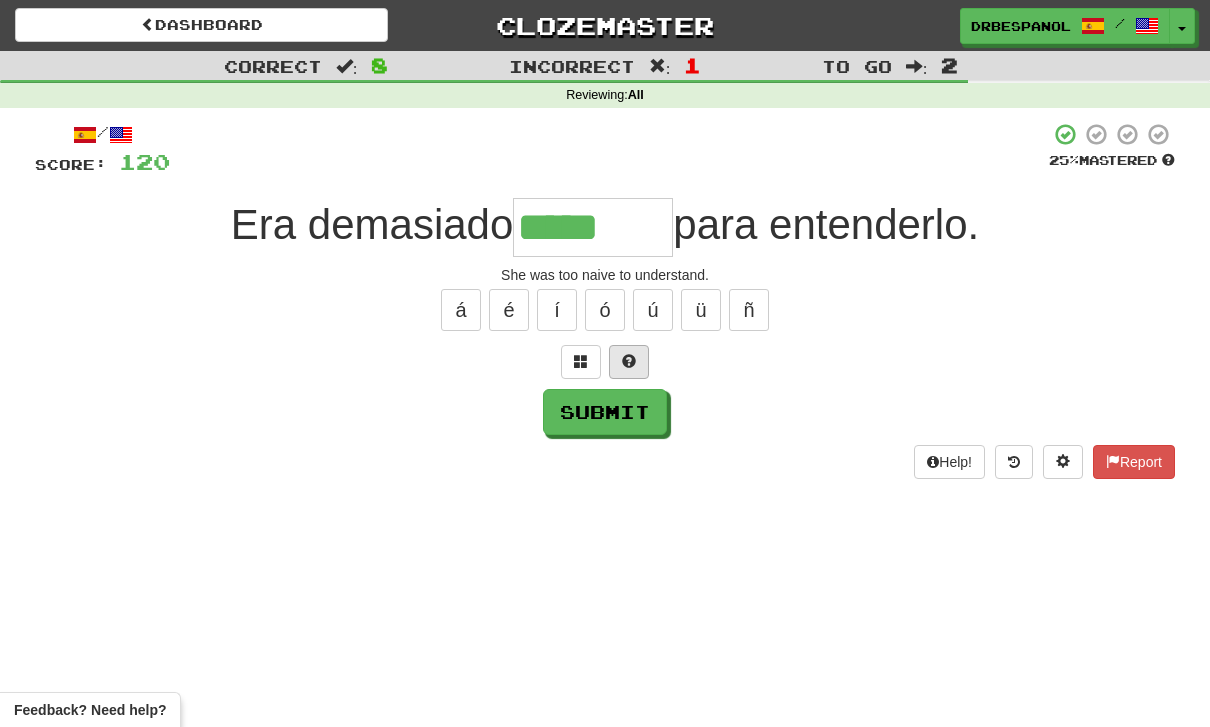 click at bounding box center [629, 362] 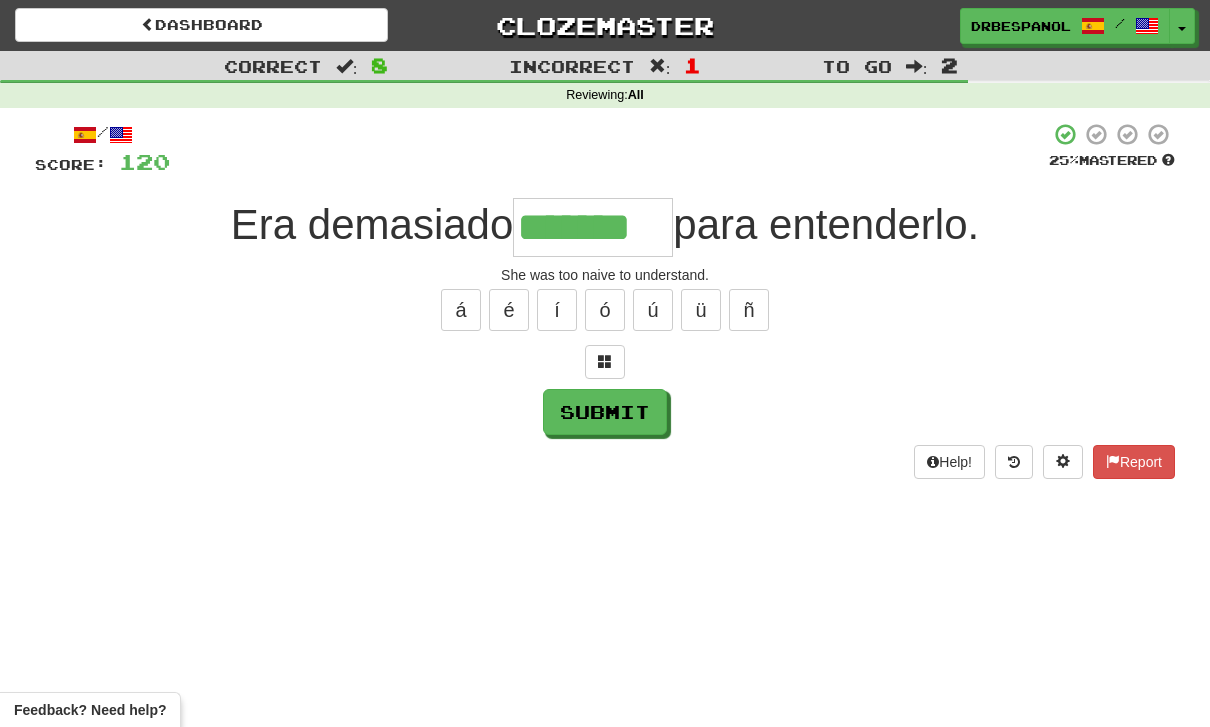 type on "*******" 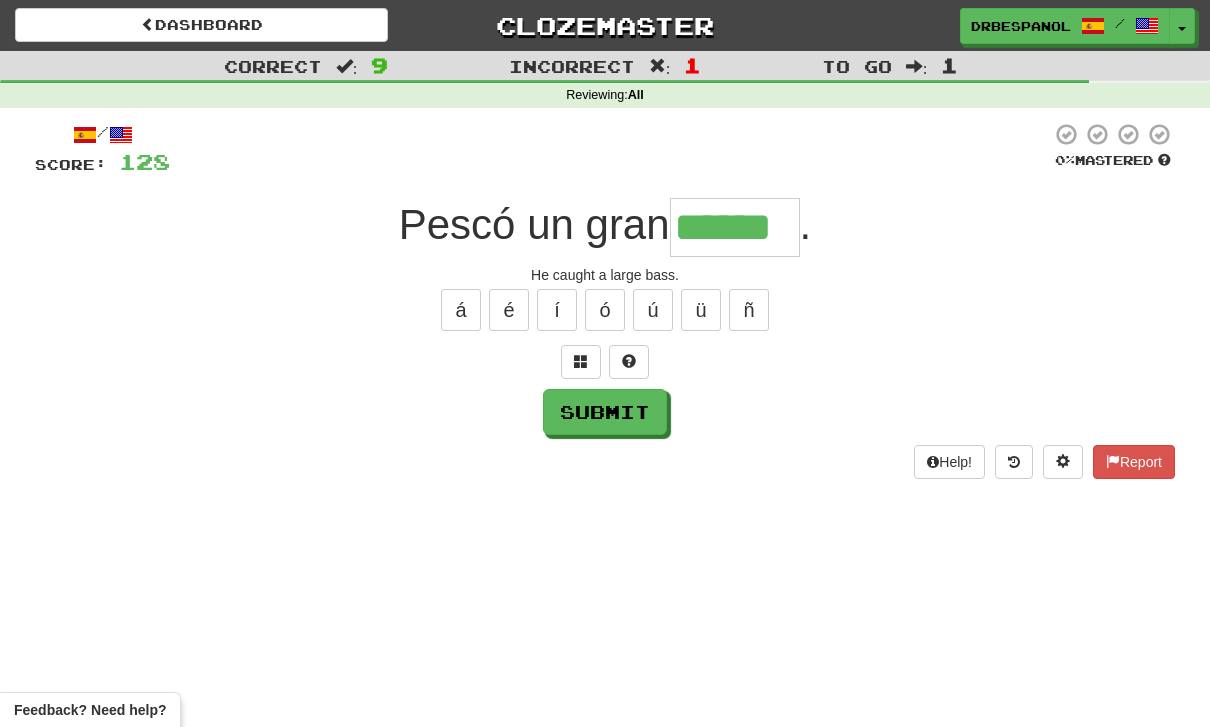 type on "******" 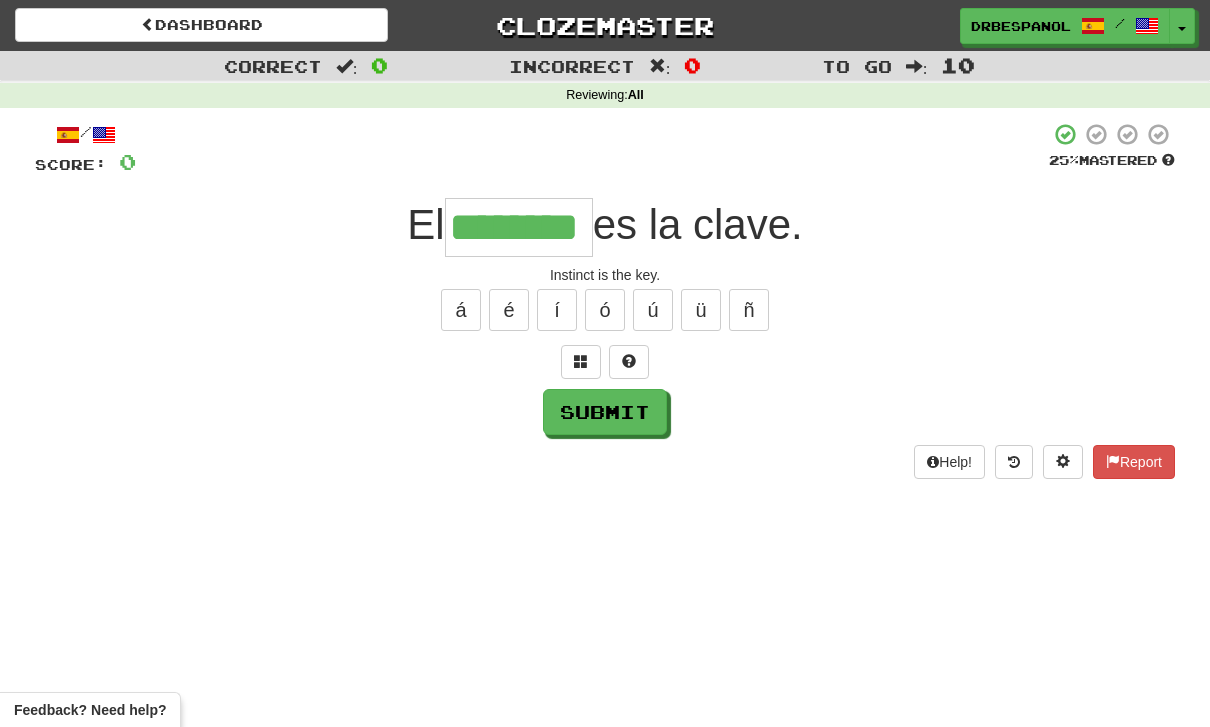 type on "********" 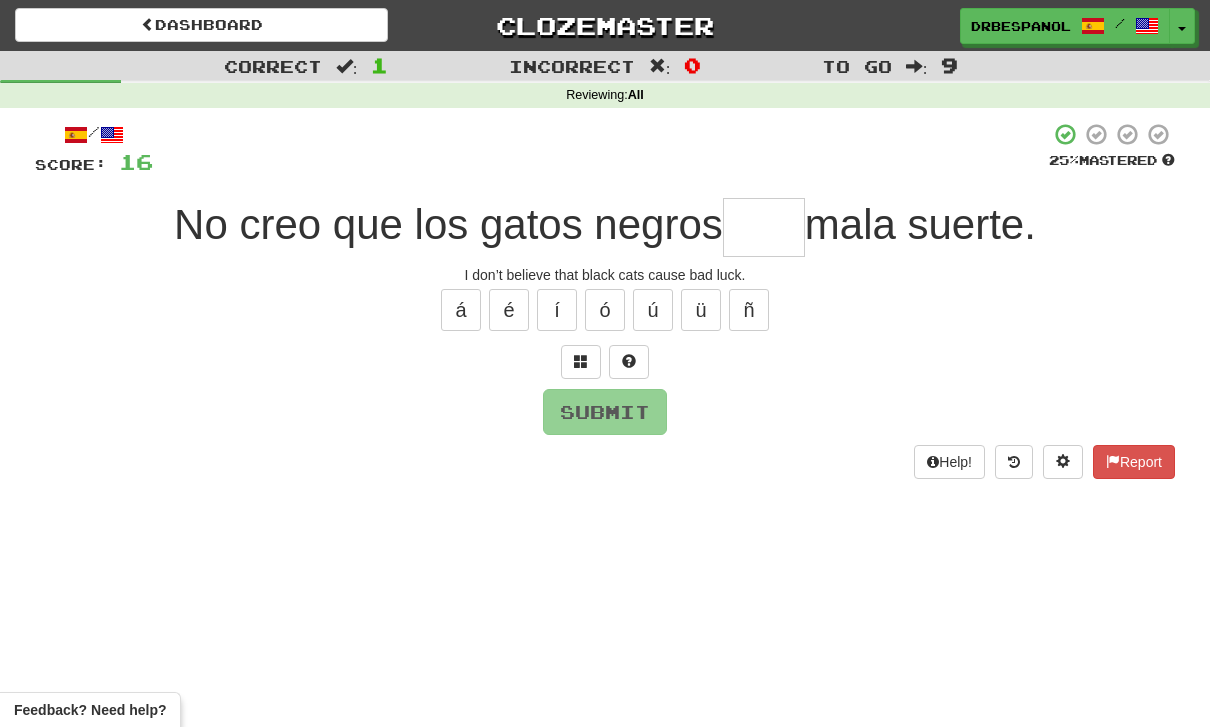 type on "*" 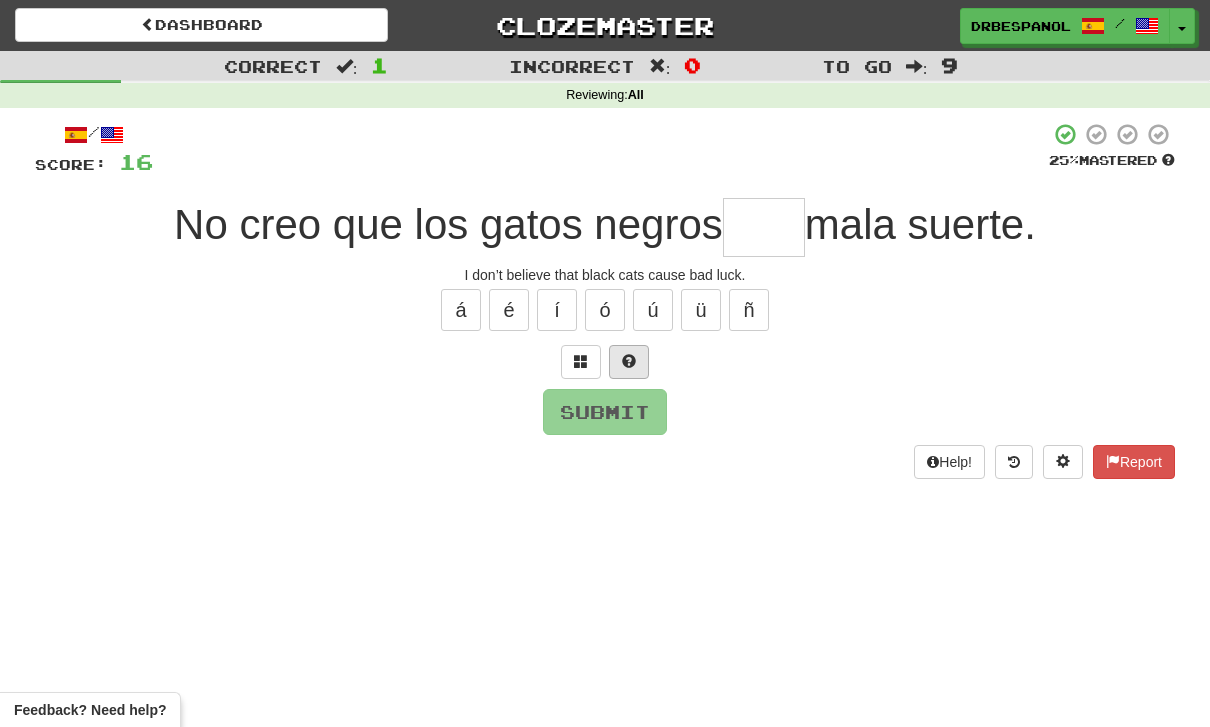 click at bounding box center (629, 362) 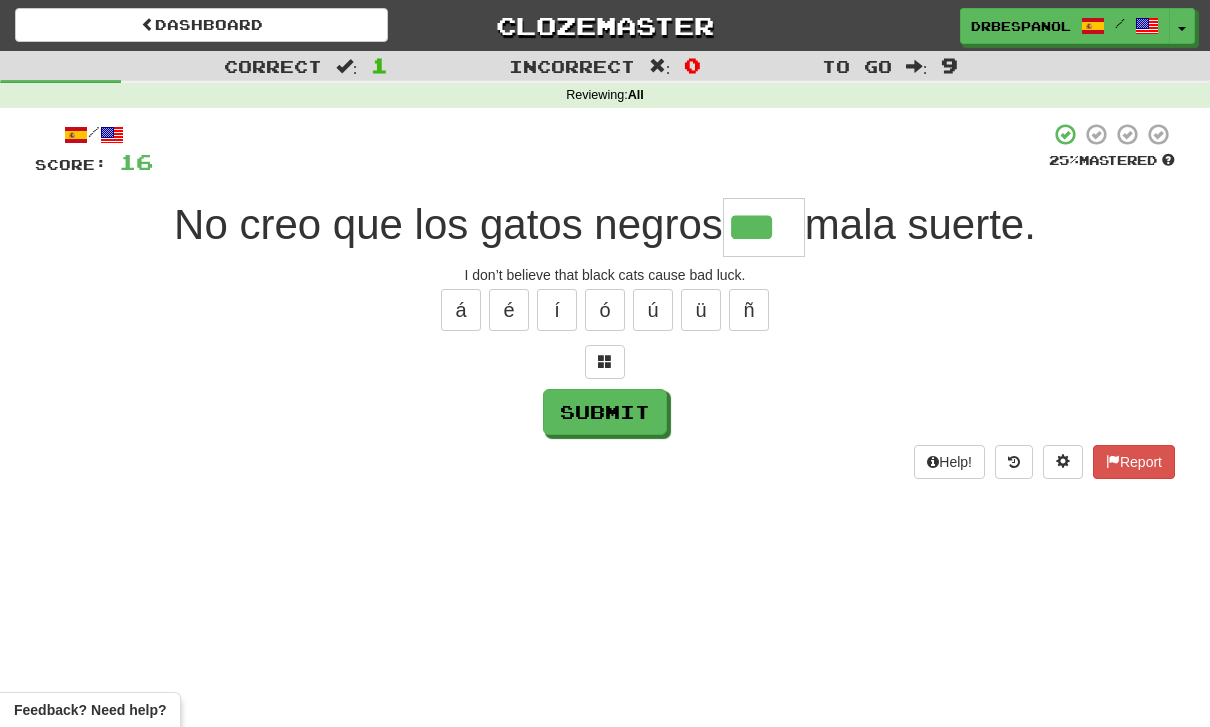 type on "***" 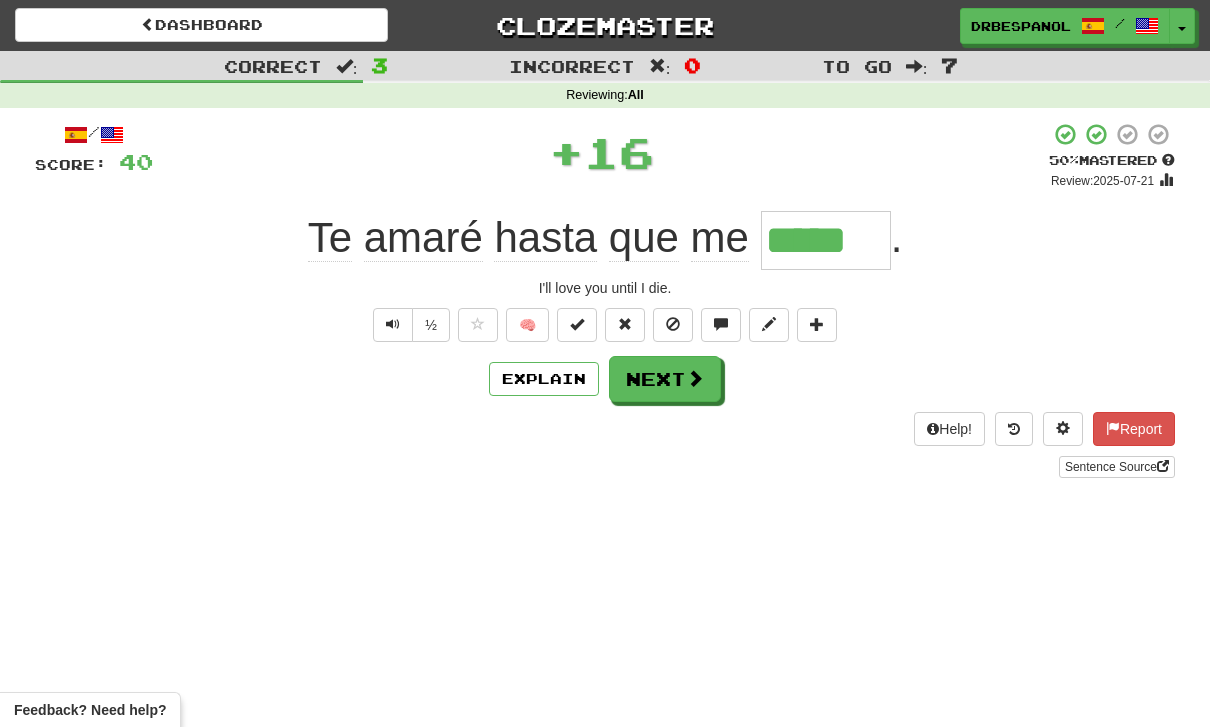 type on "*****" 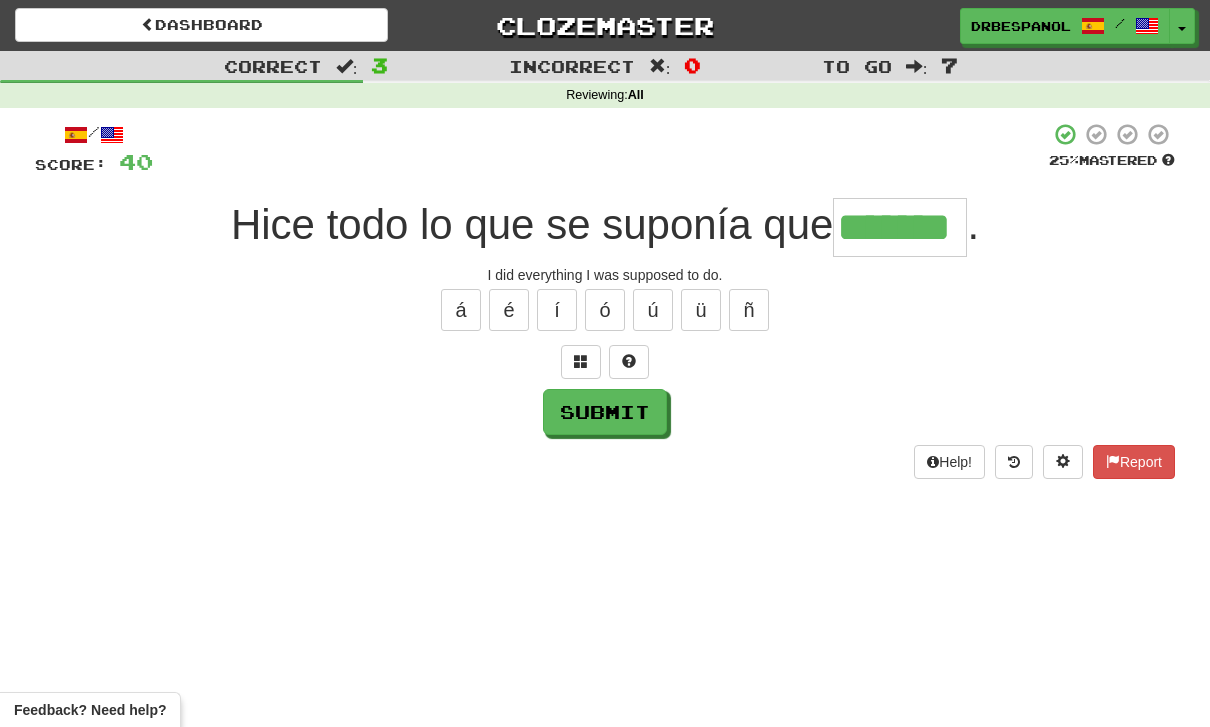 type on "*******" 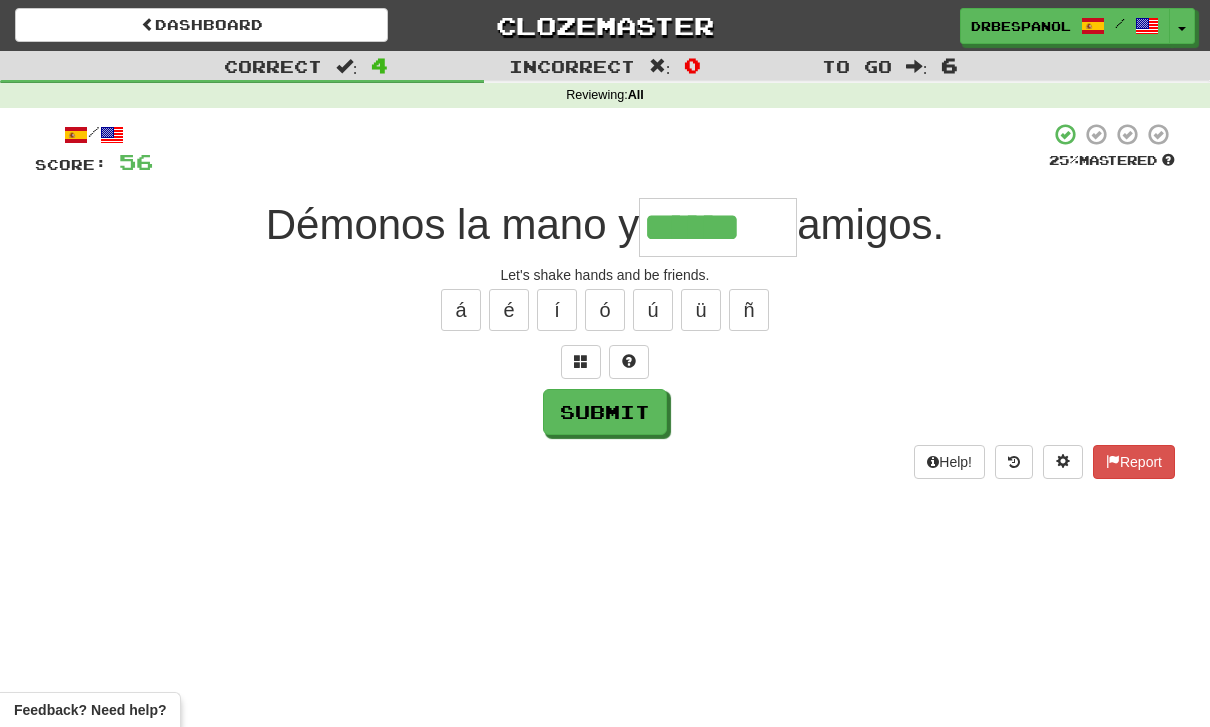 type on "******" 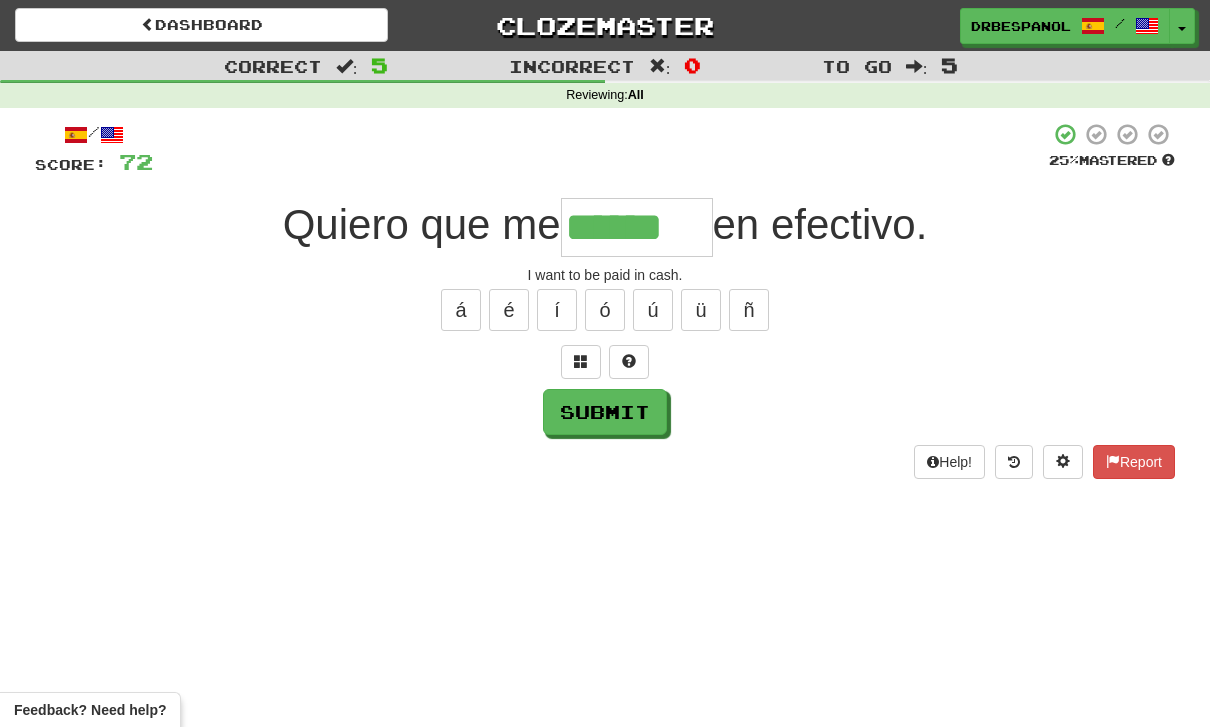 type on "******" 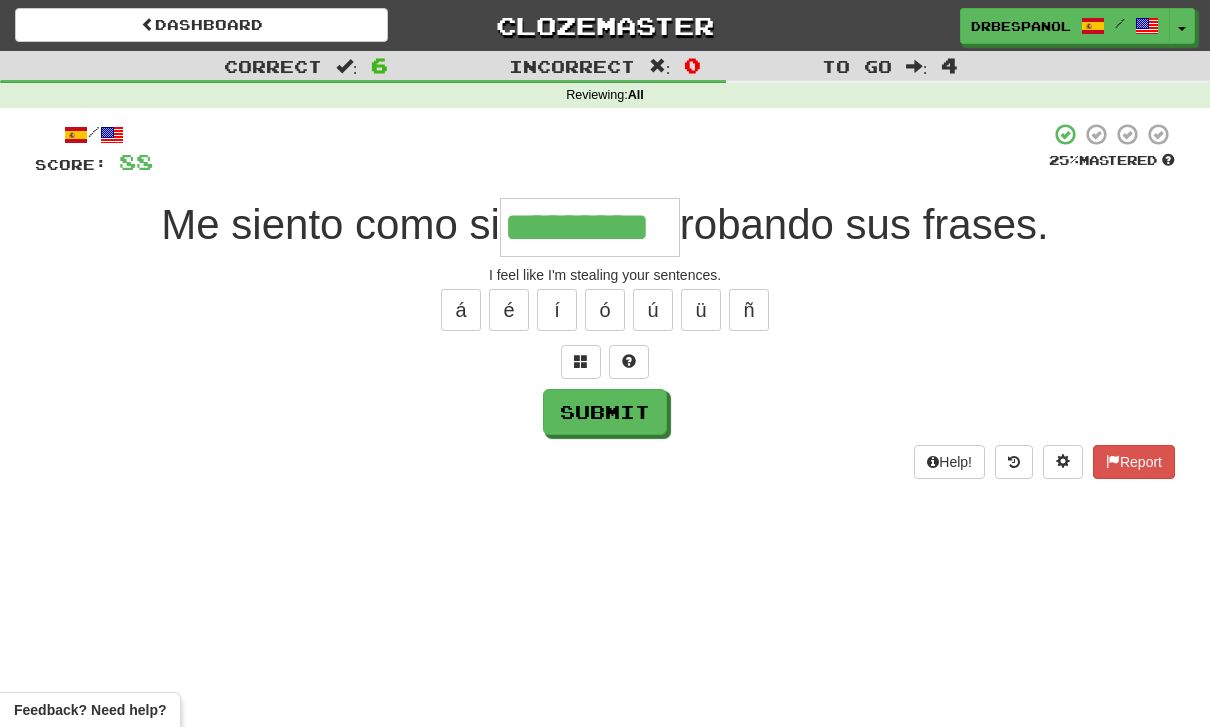 type on "*********" 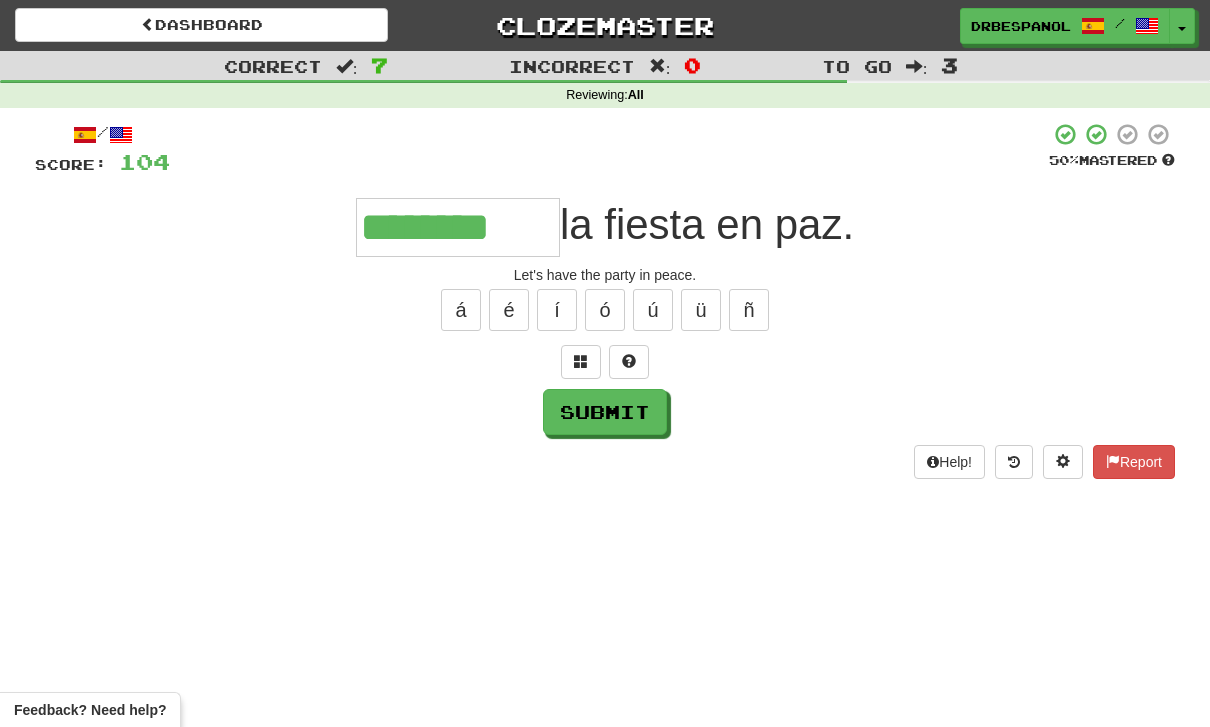type on "********" 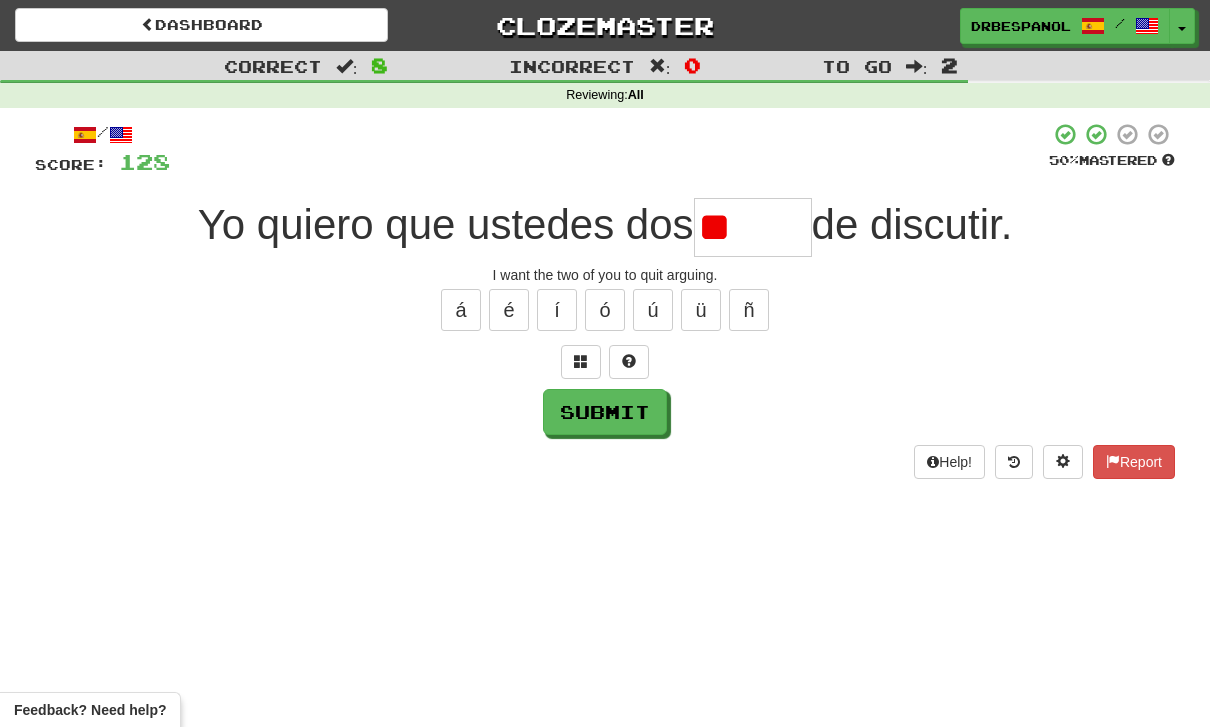type on "*" 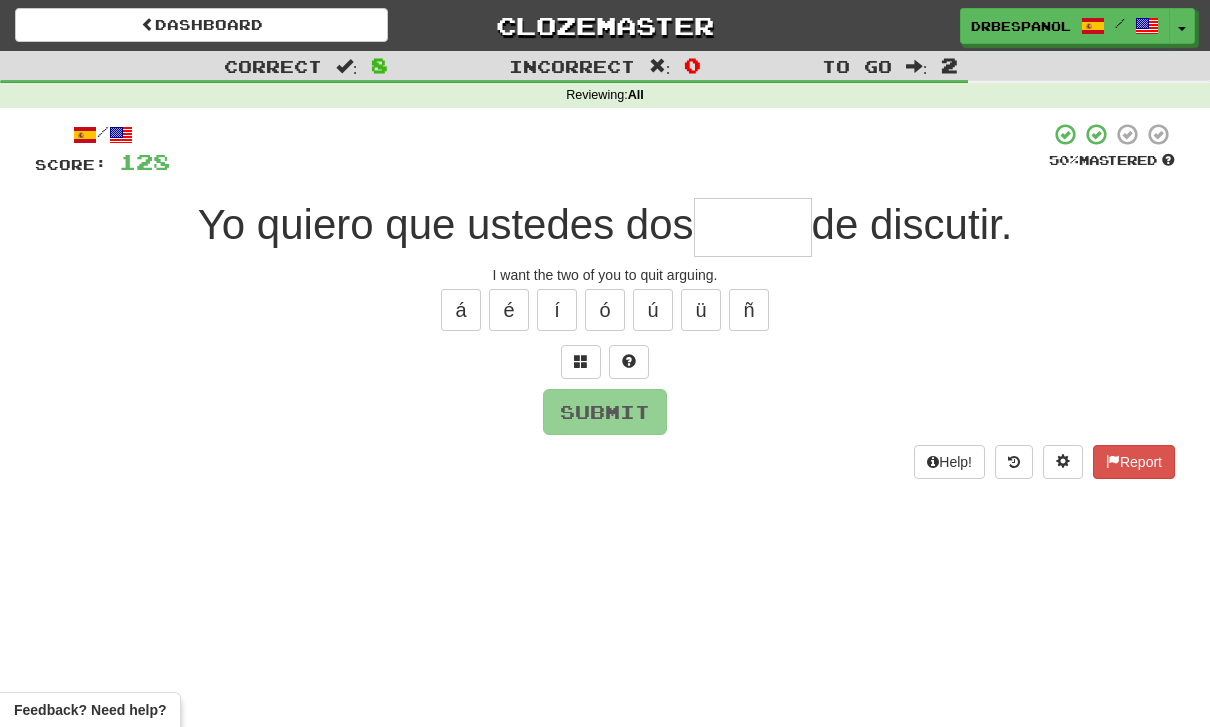 type on "*" 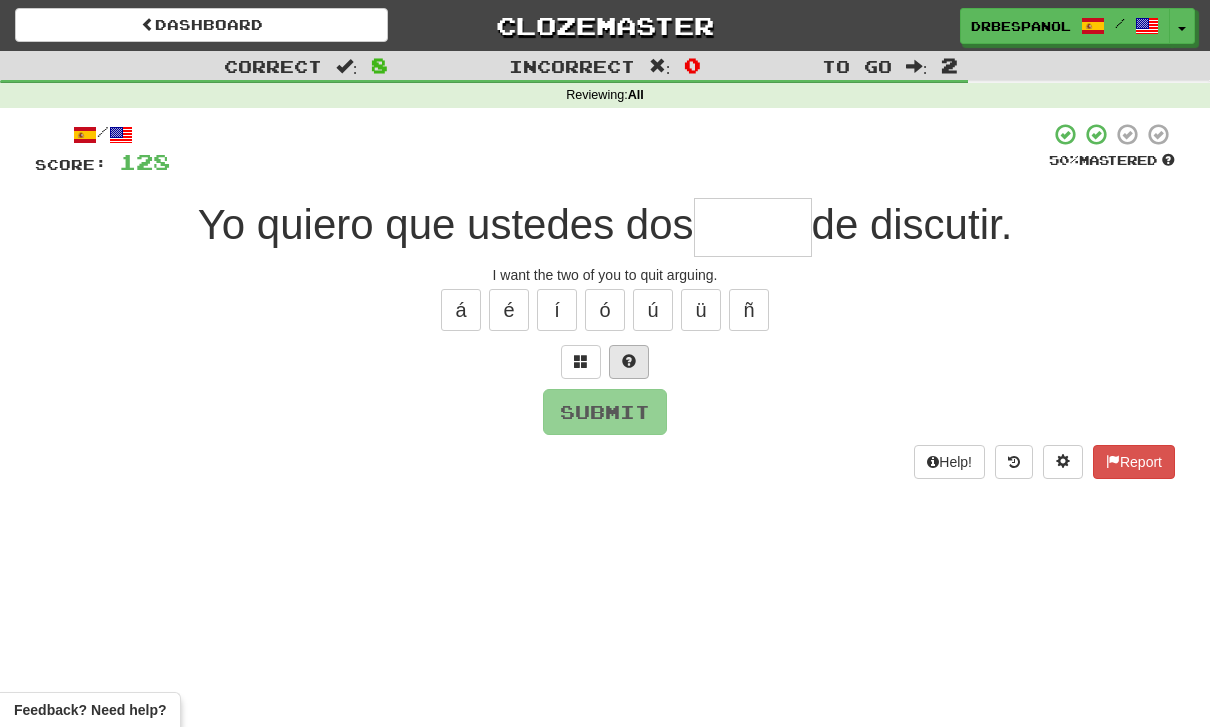 click at bounding box center [629, 361] 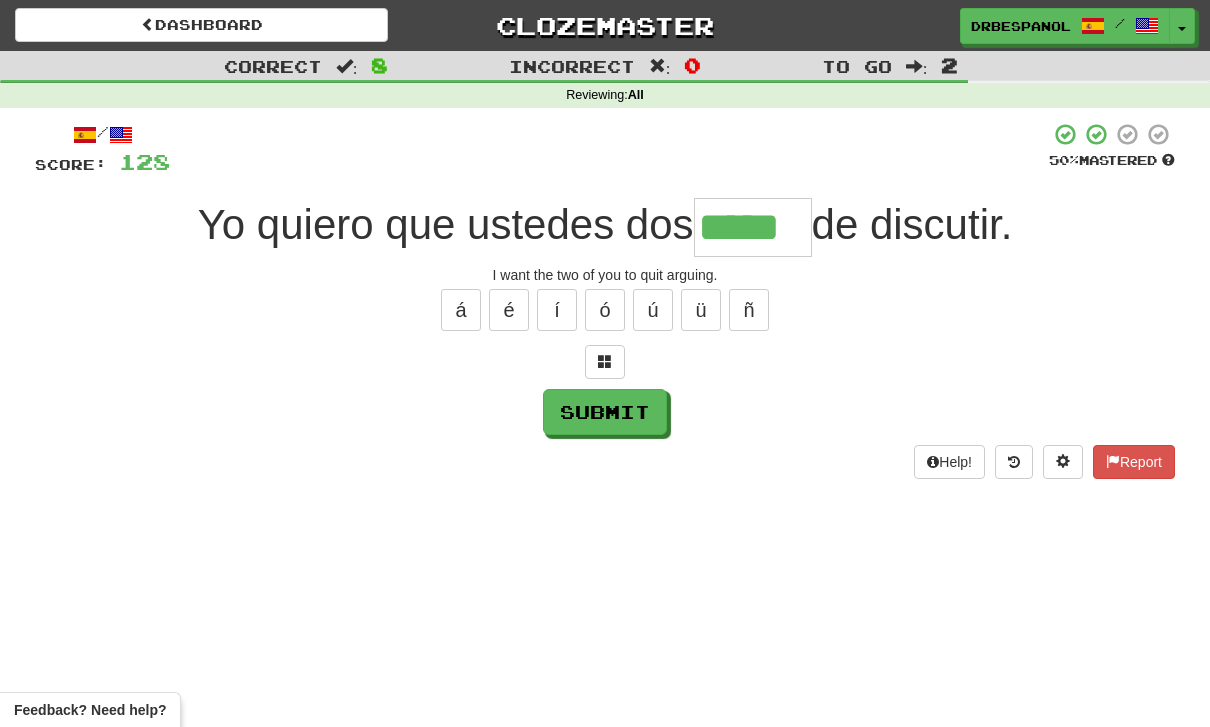 type on "*****" 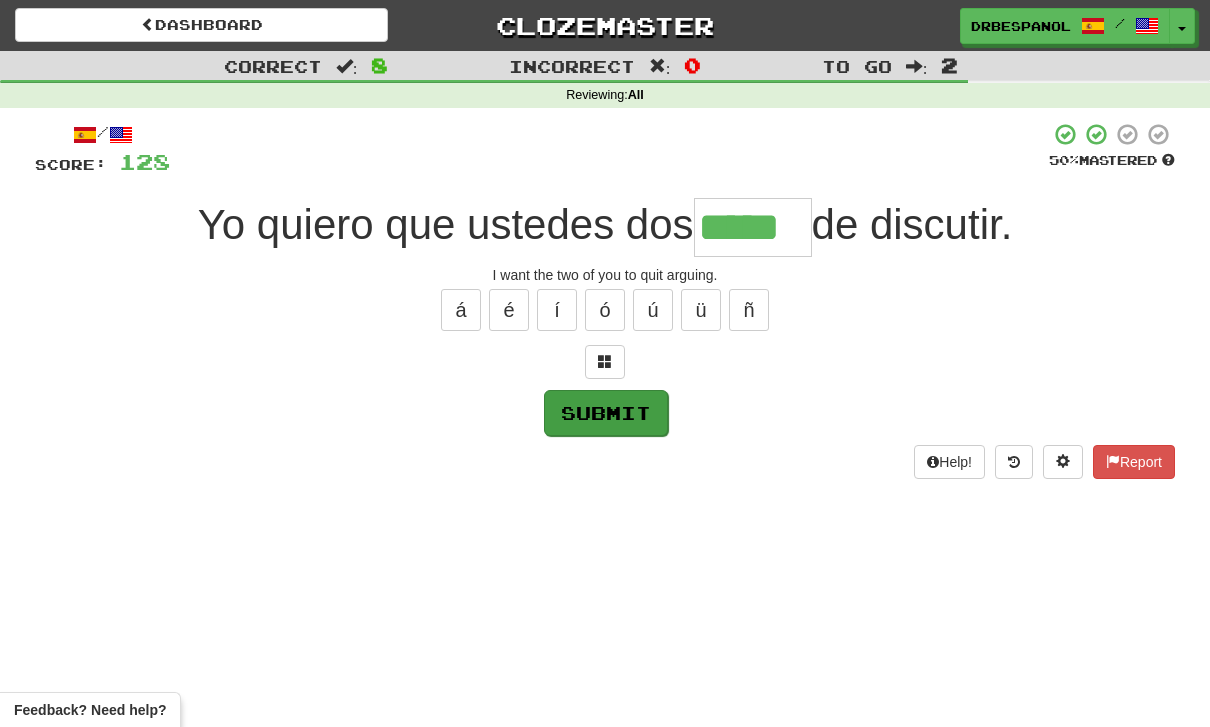 click on "Submit" at bounding box center [606, 413] 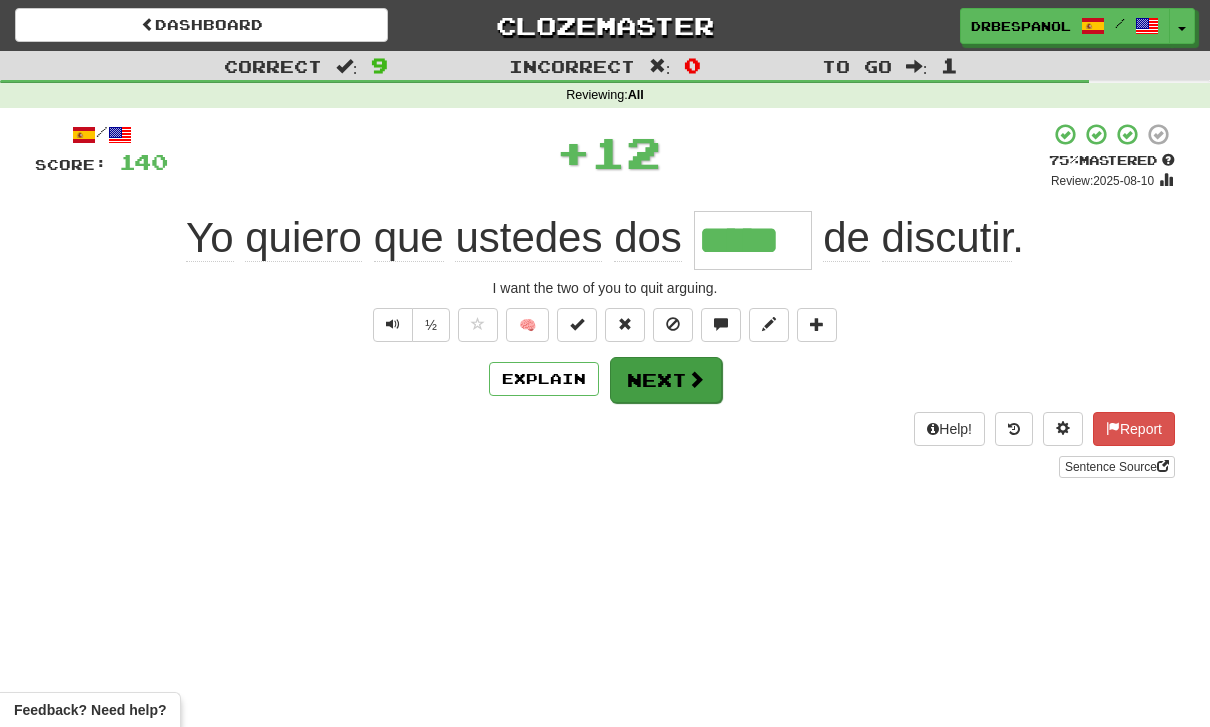 click at bounding box center (696, 379) 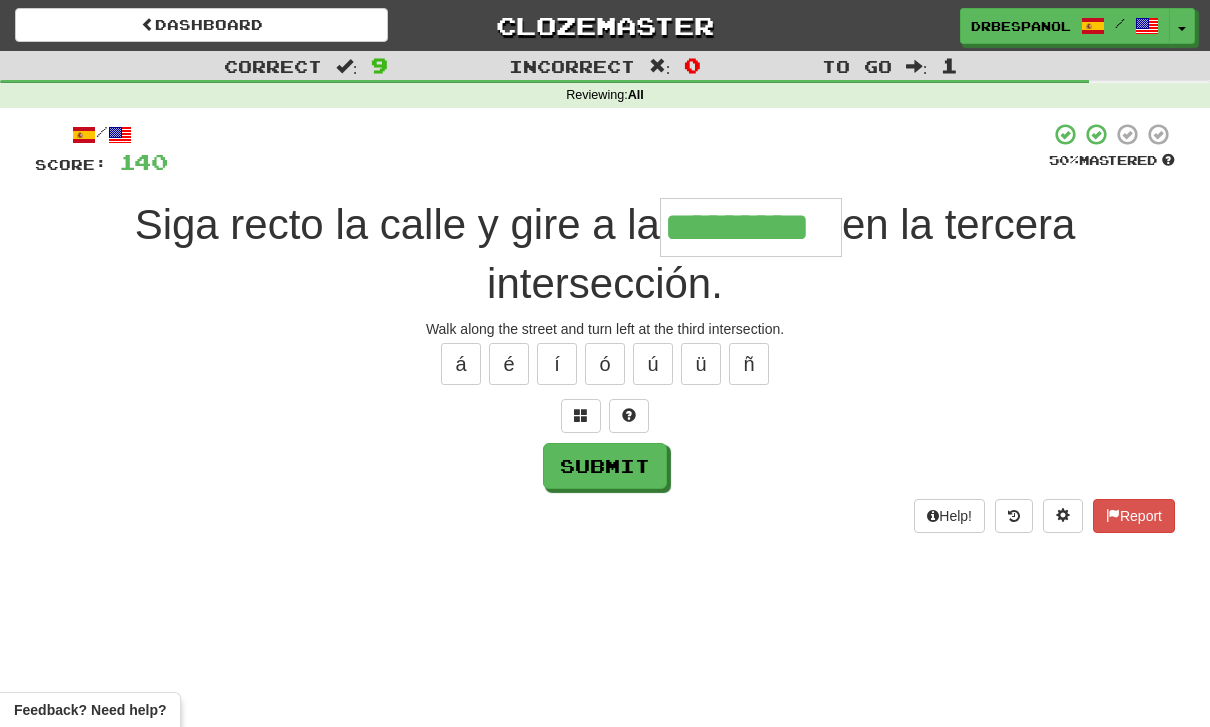 type on "*********" 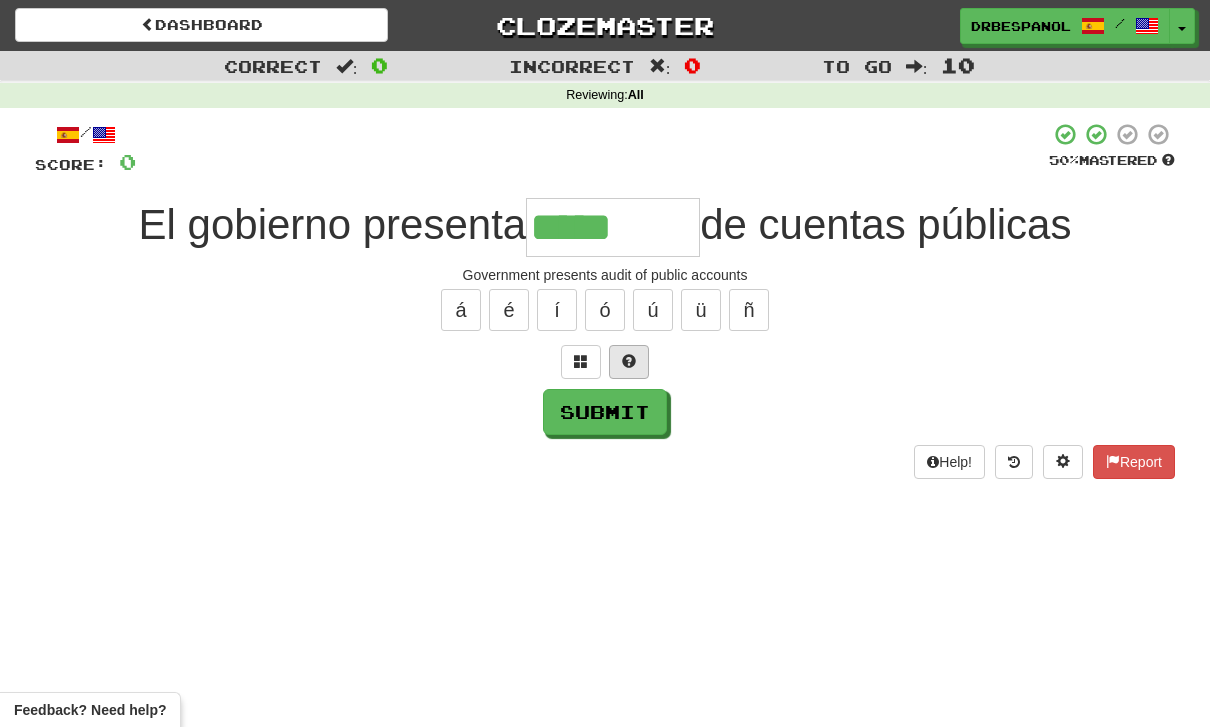 click at bounding box center [629, 362] 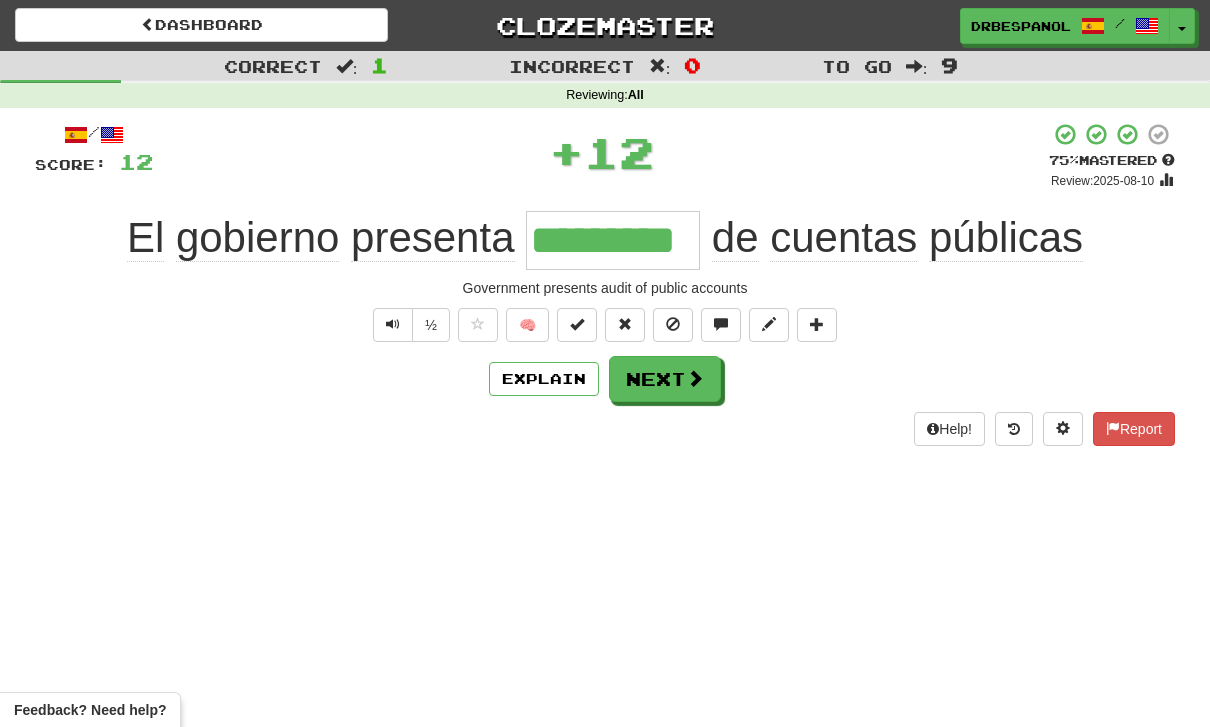 type on "*********" 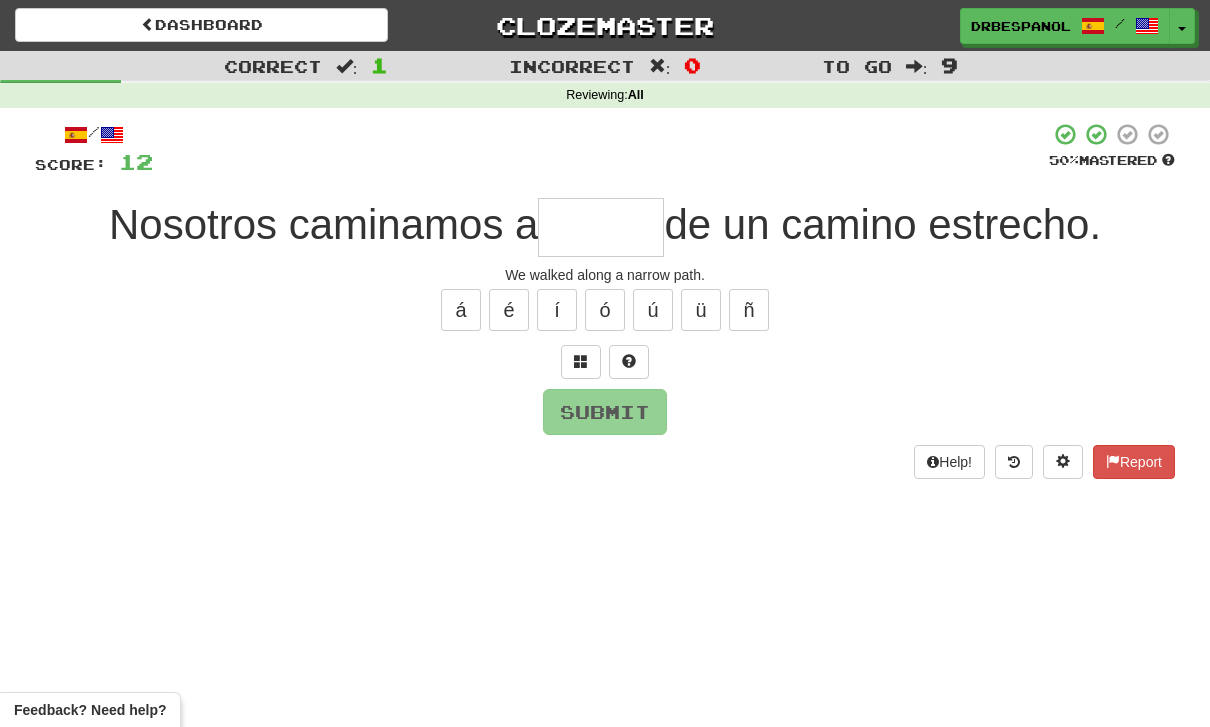 type on "*" 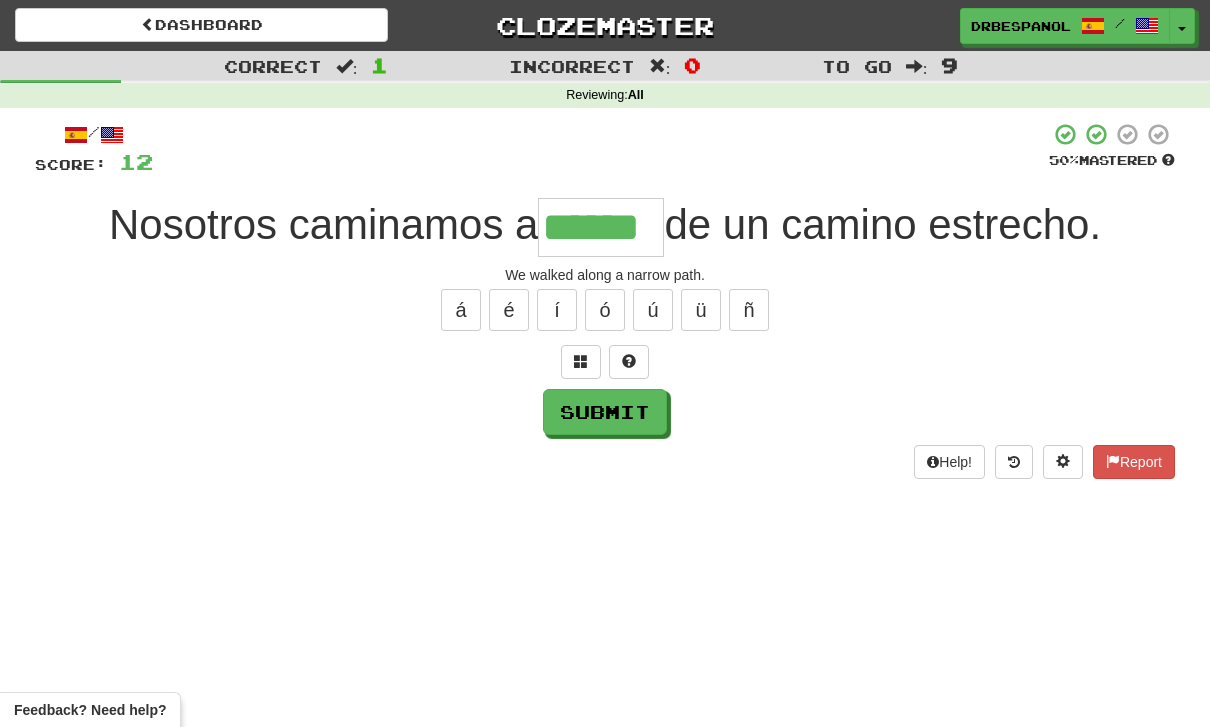 type on "******" 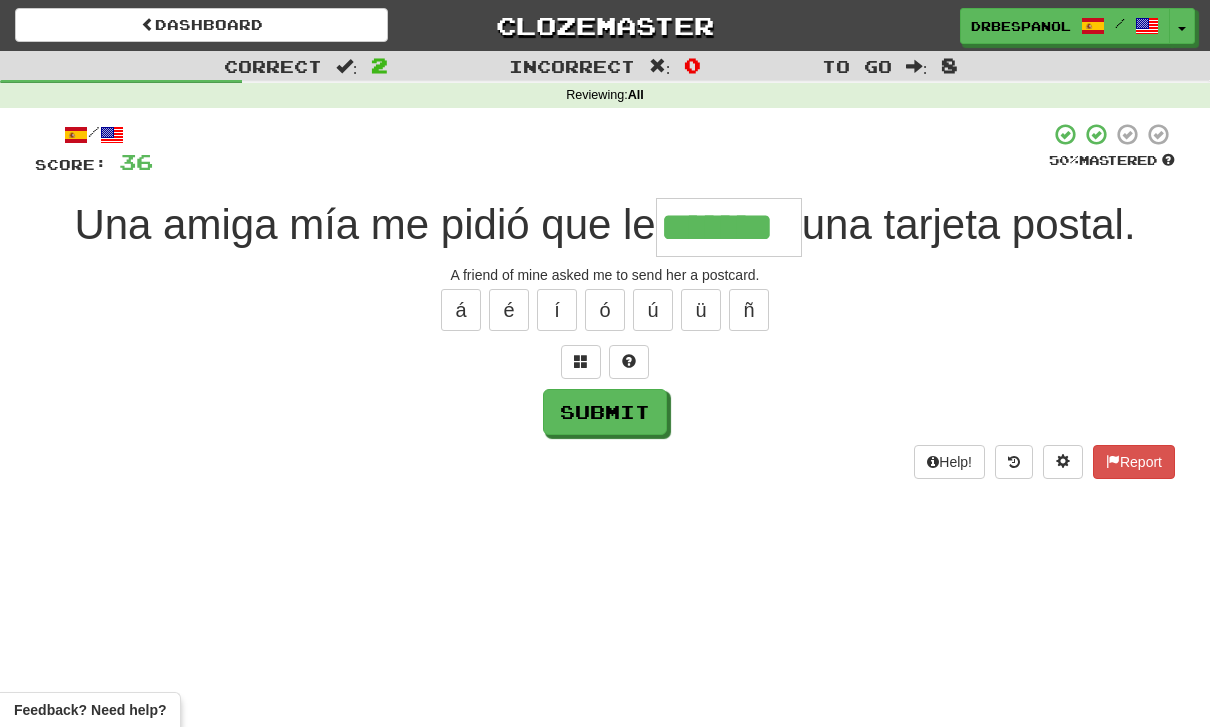 type on "*******" 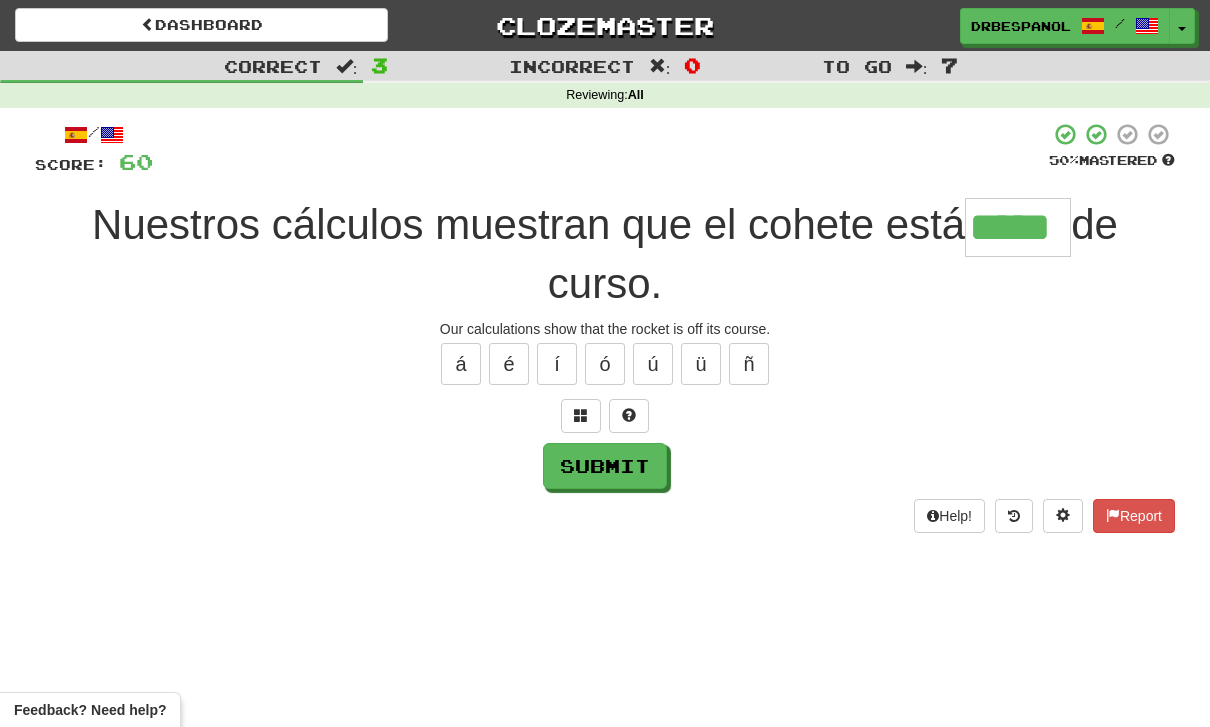 type on "*****" 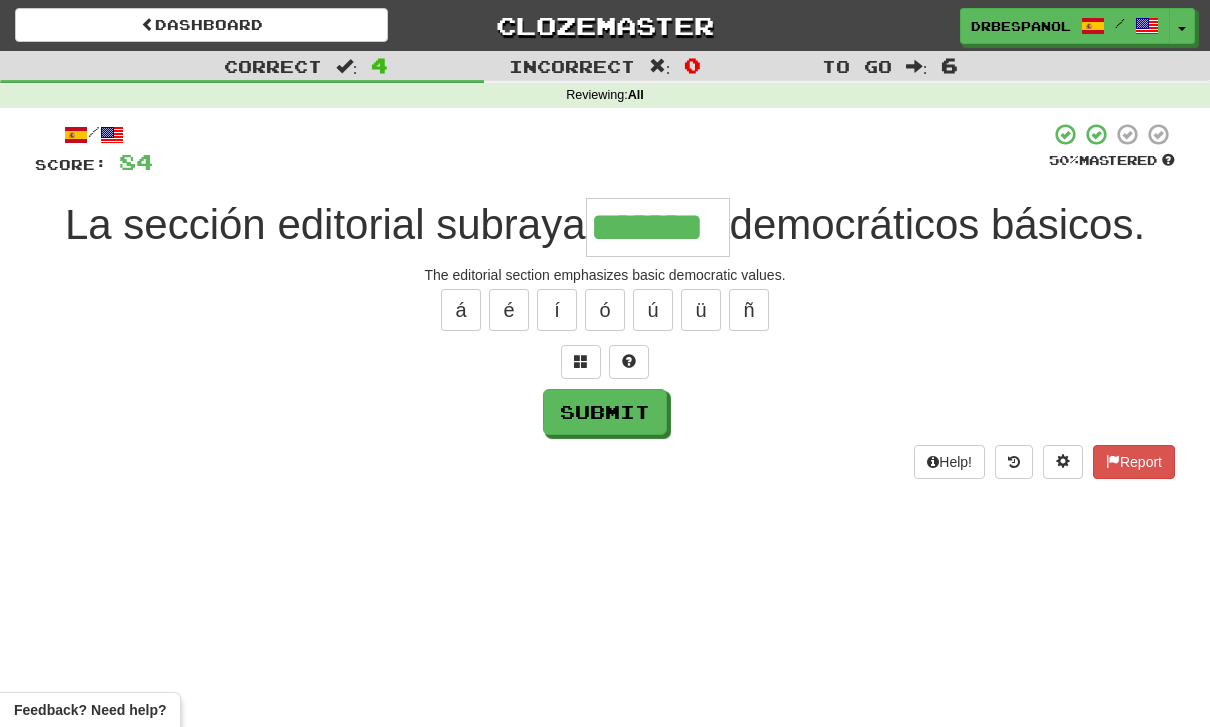 type on "*******" 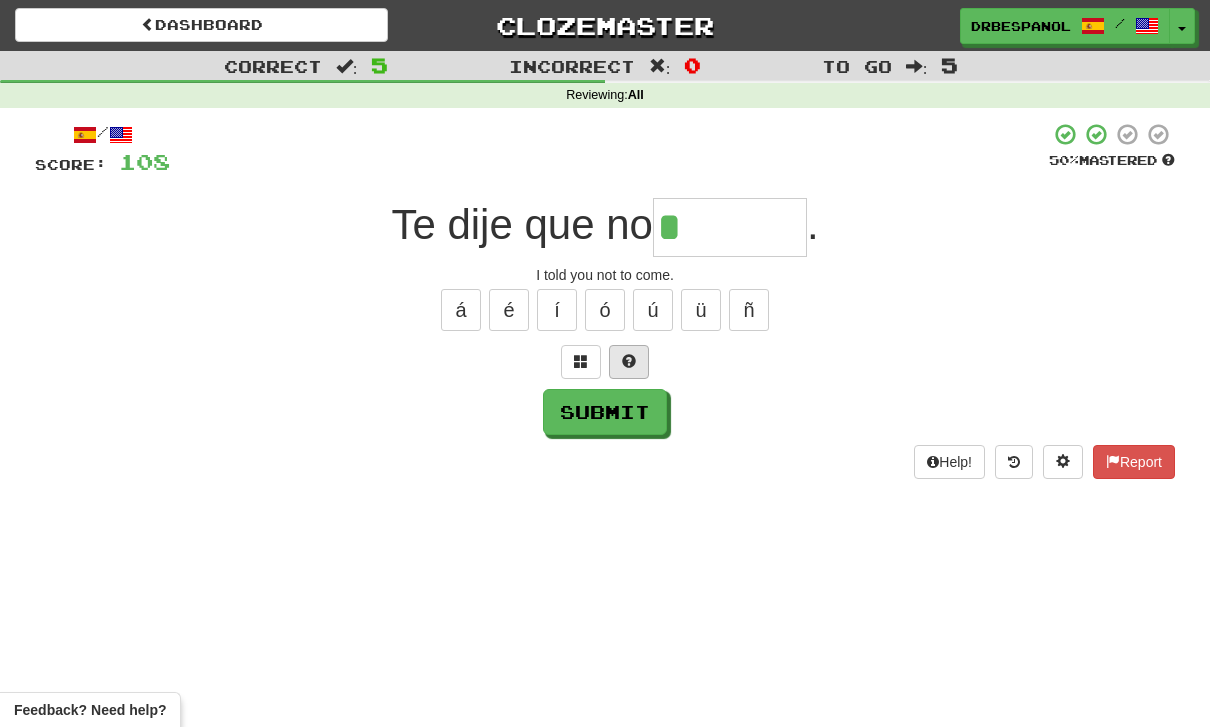 click at bounding box center (629, 362) 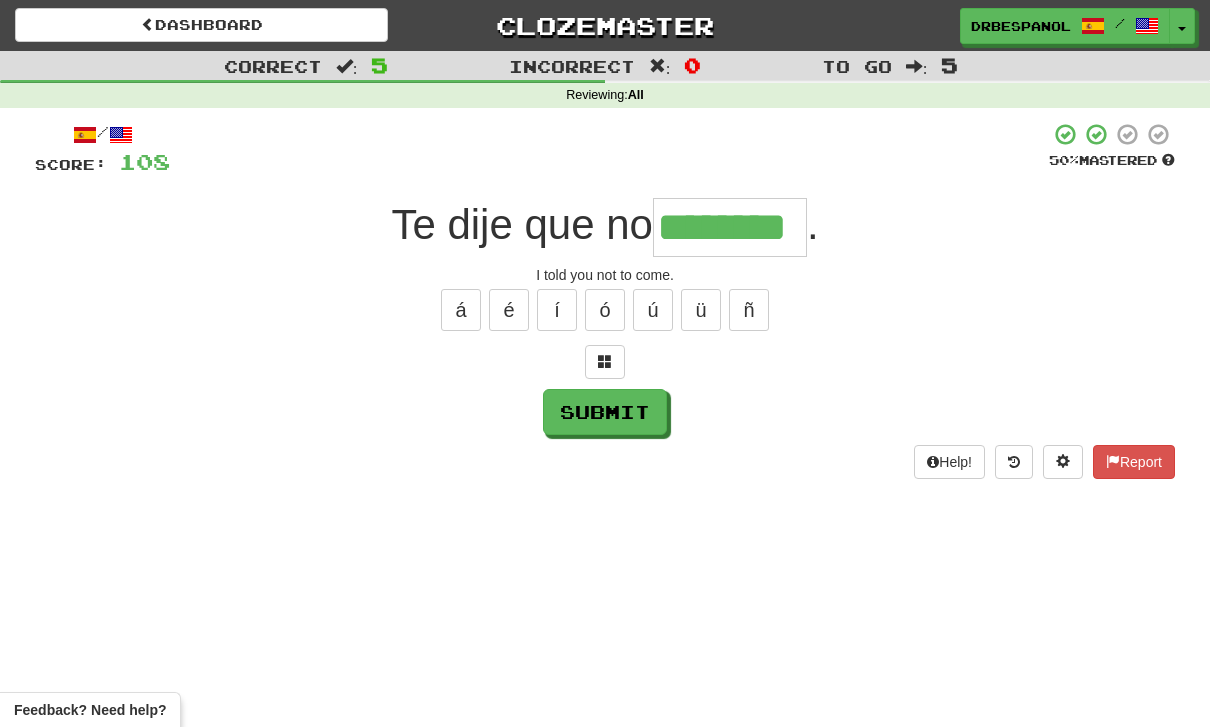 type on "********" 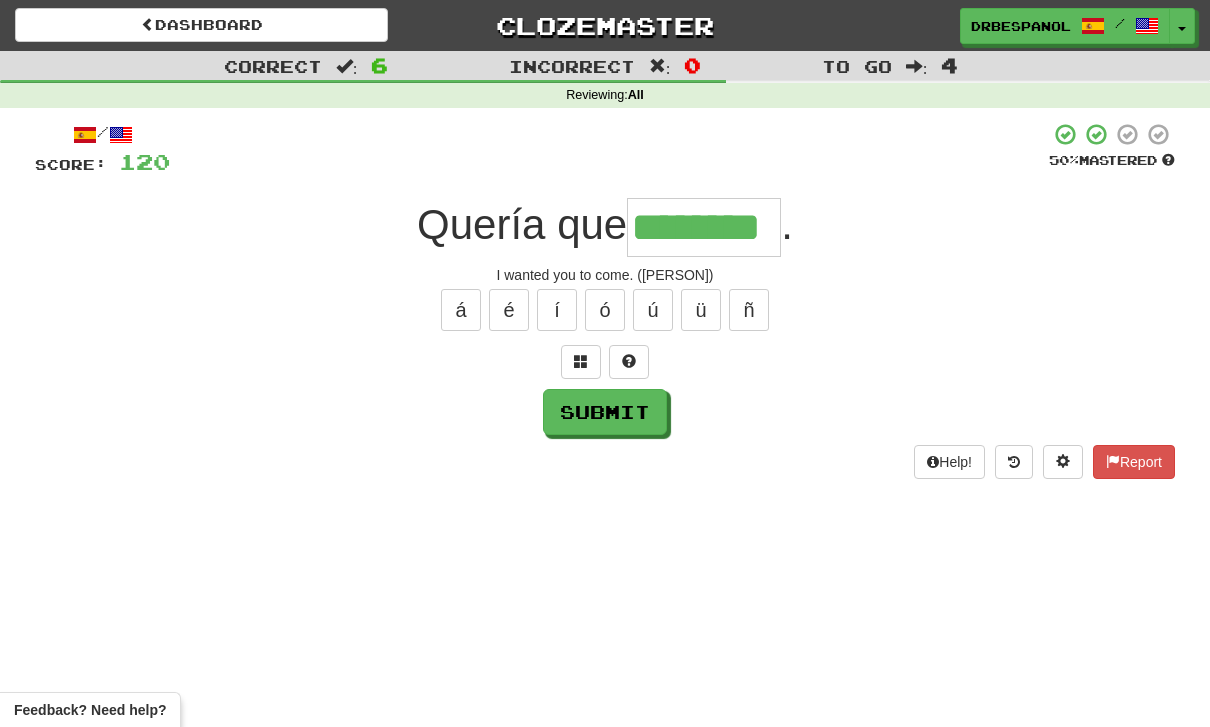 type on "********" 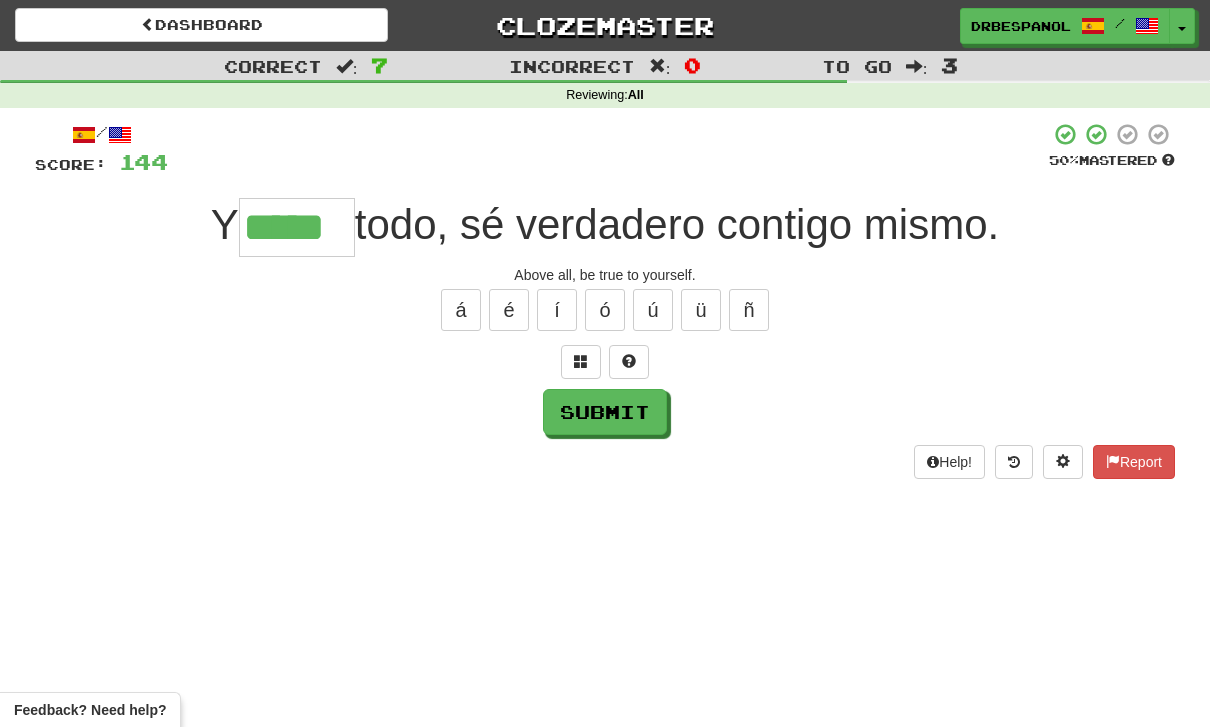 type on "*****" 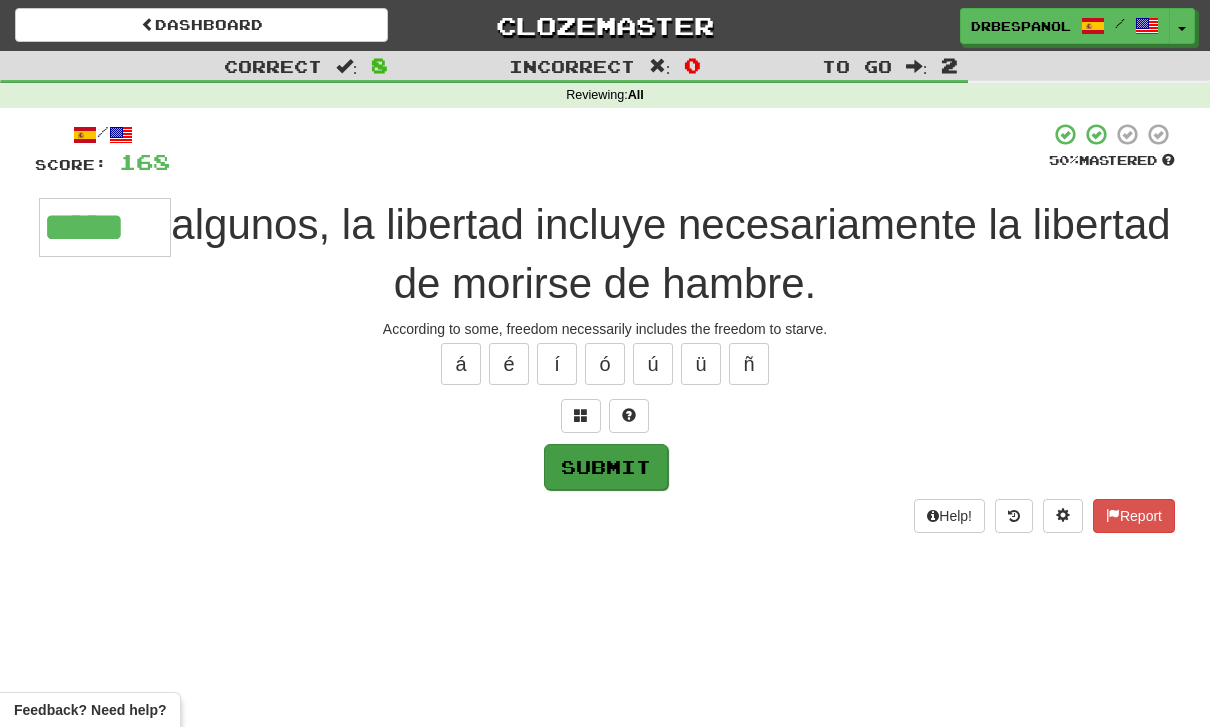 type on "*****" 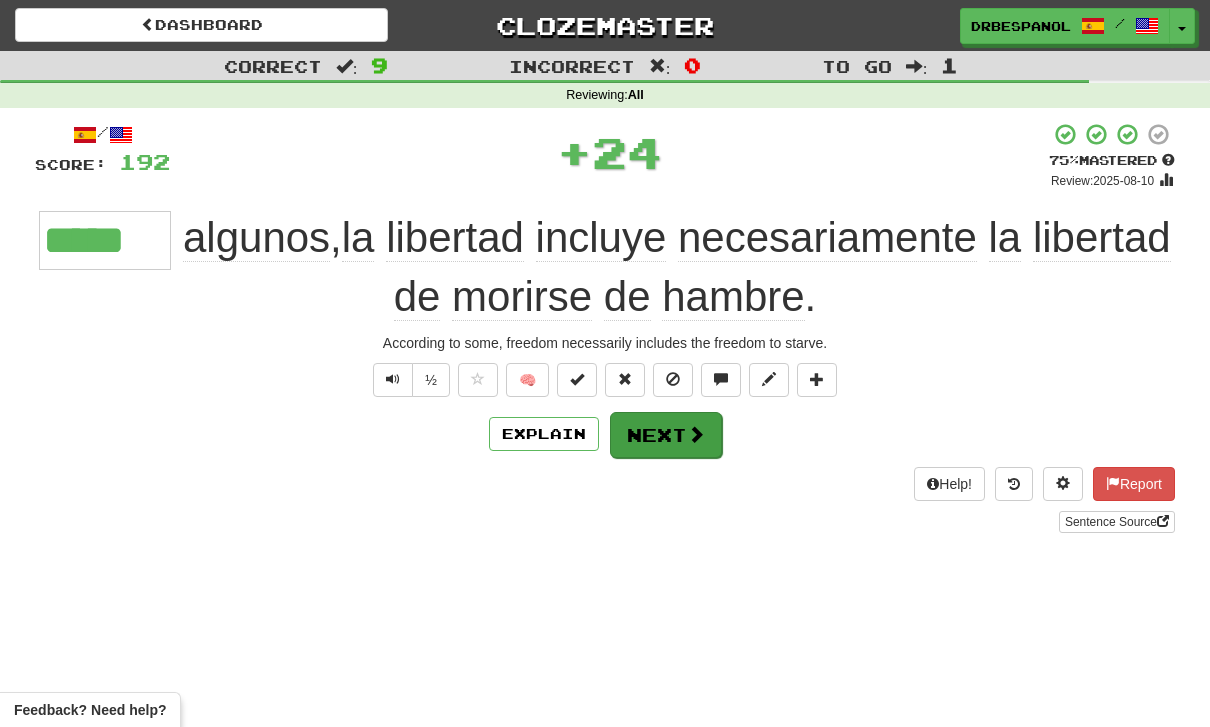 click at bounding box center [696, 434] 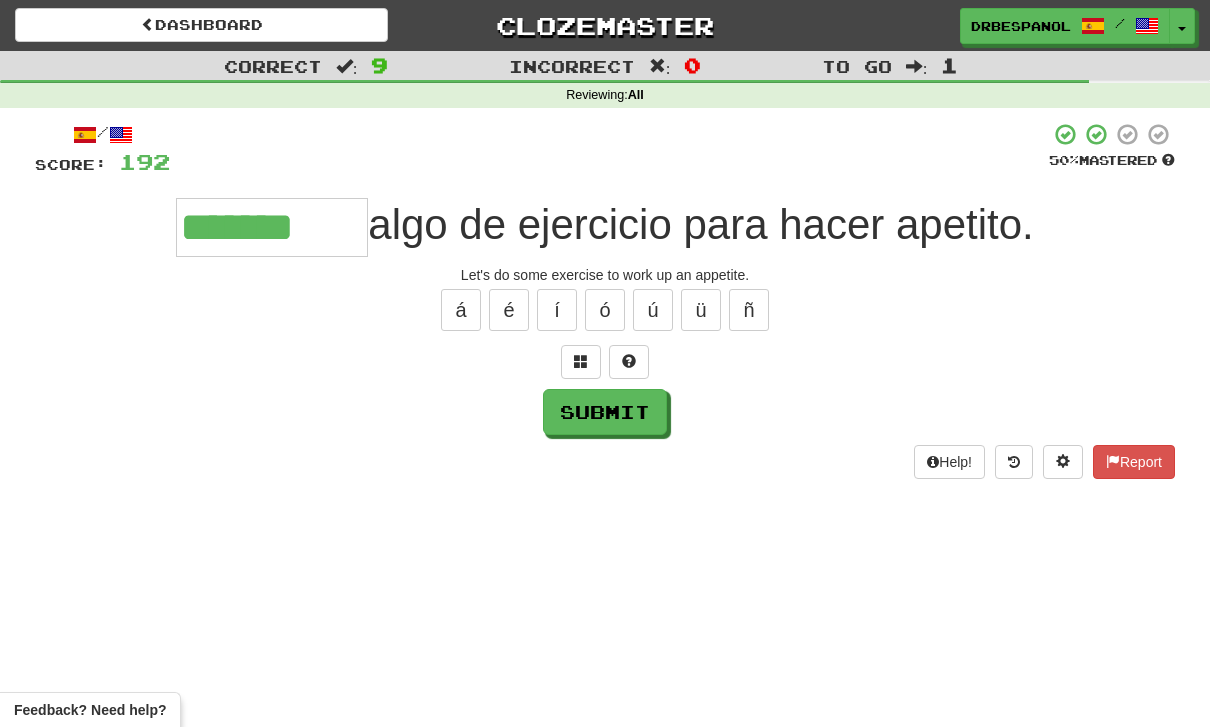 type on "*******" 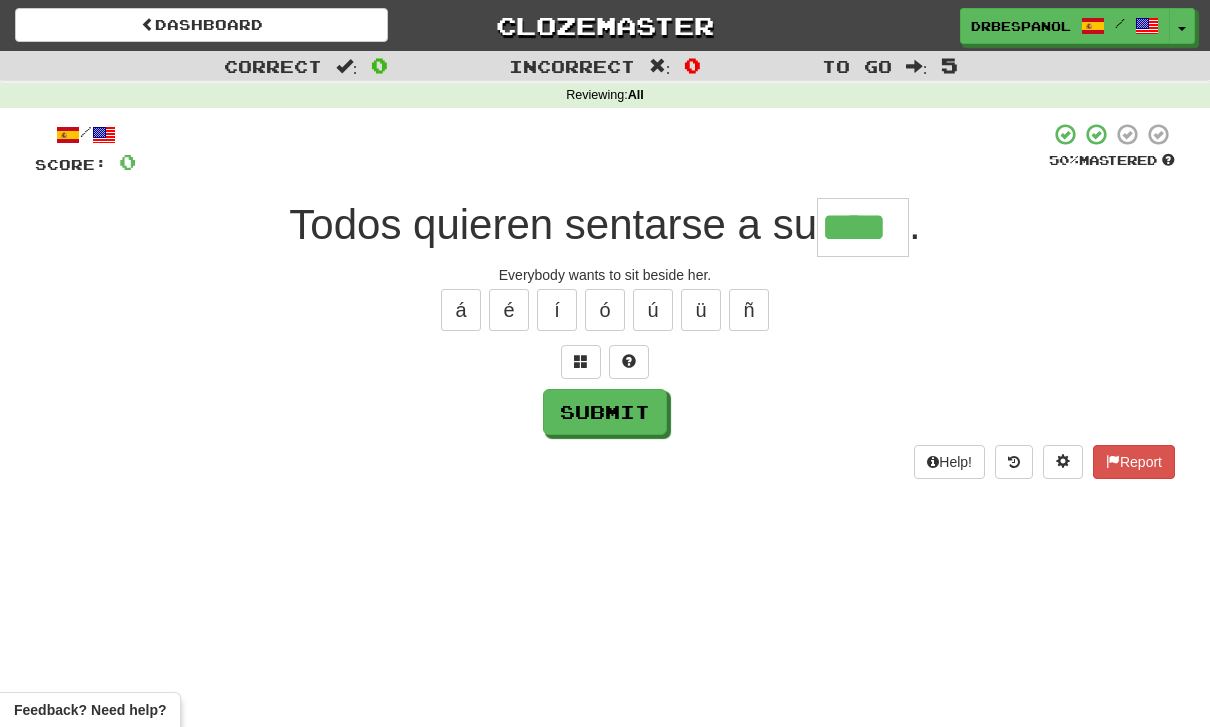 type on "****" 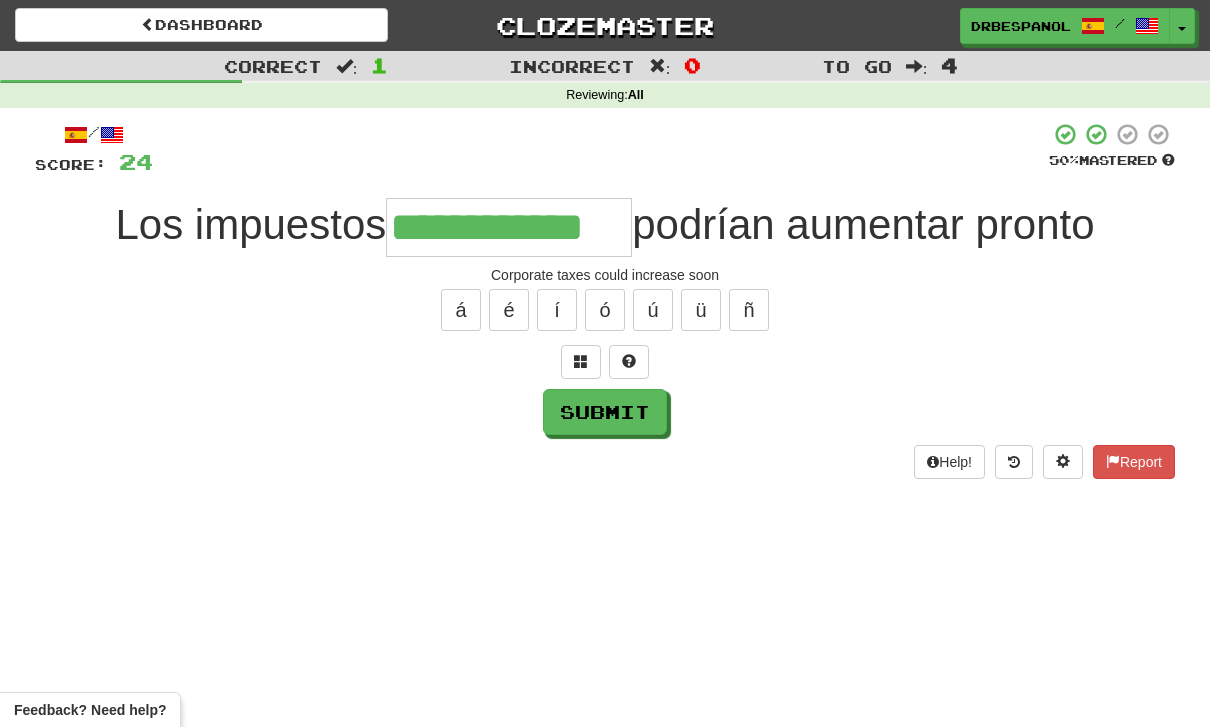 type on "**********" 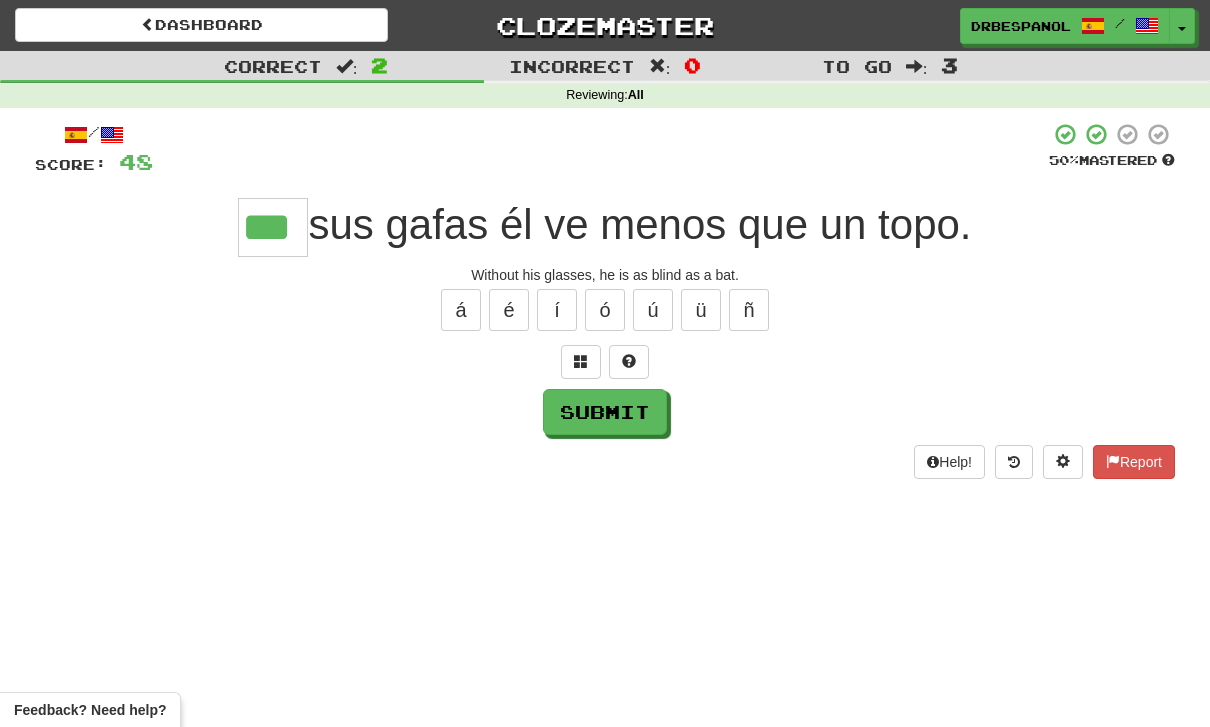 type on "***" 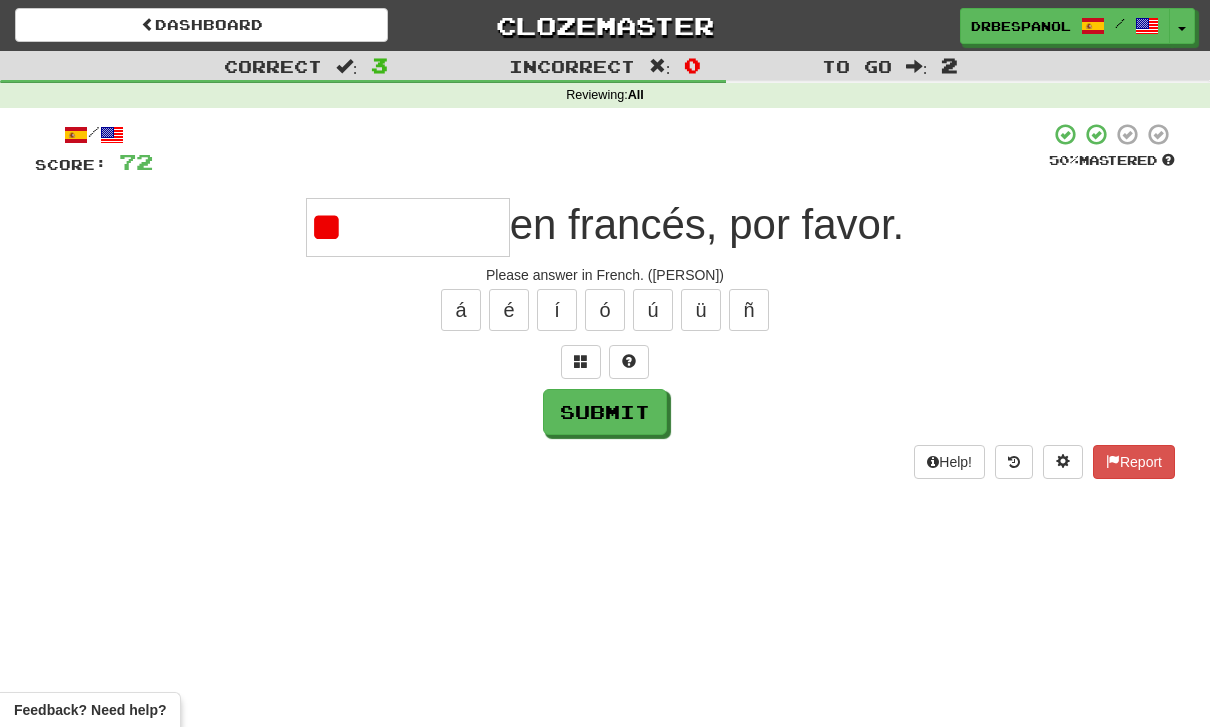 type on "*" 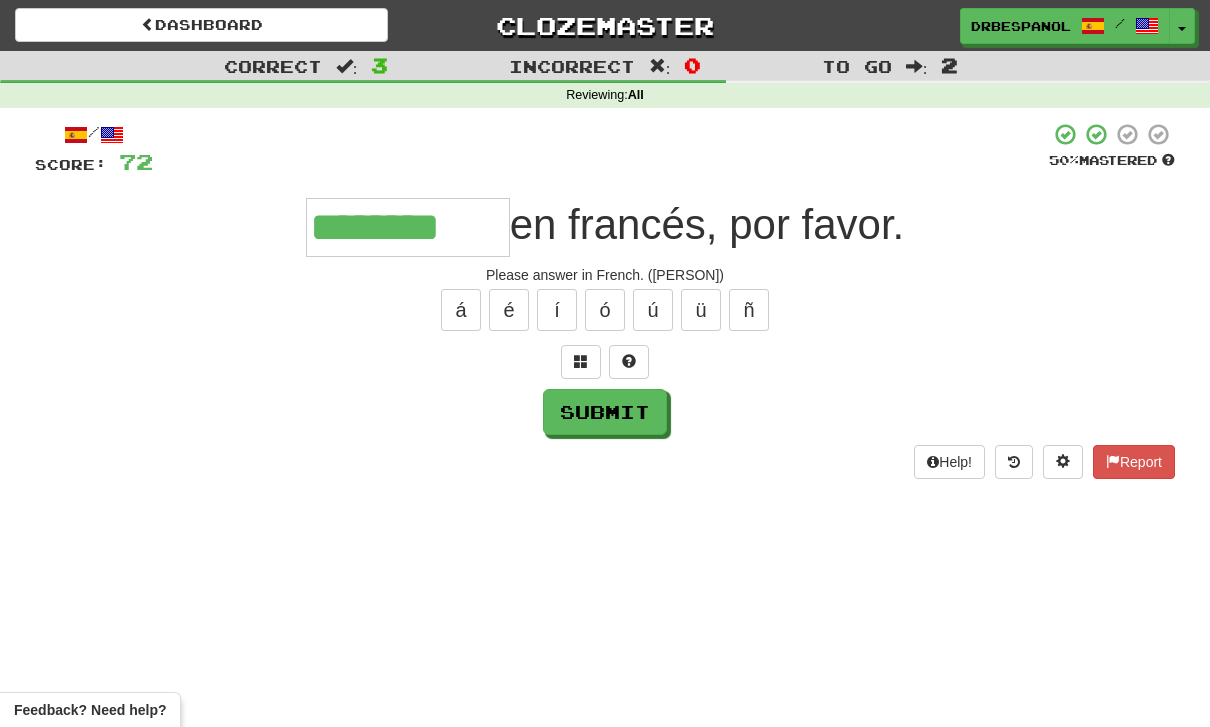 type on "********" 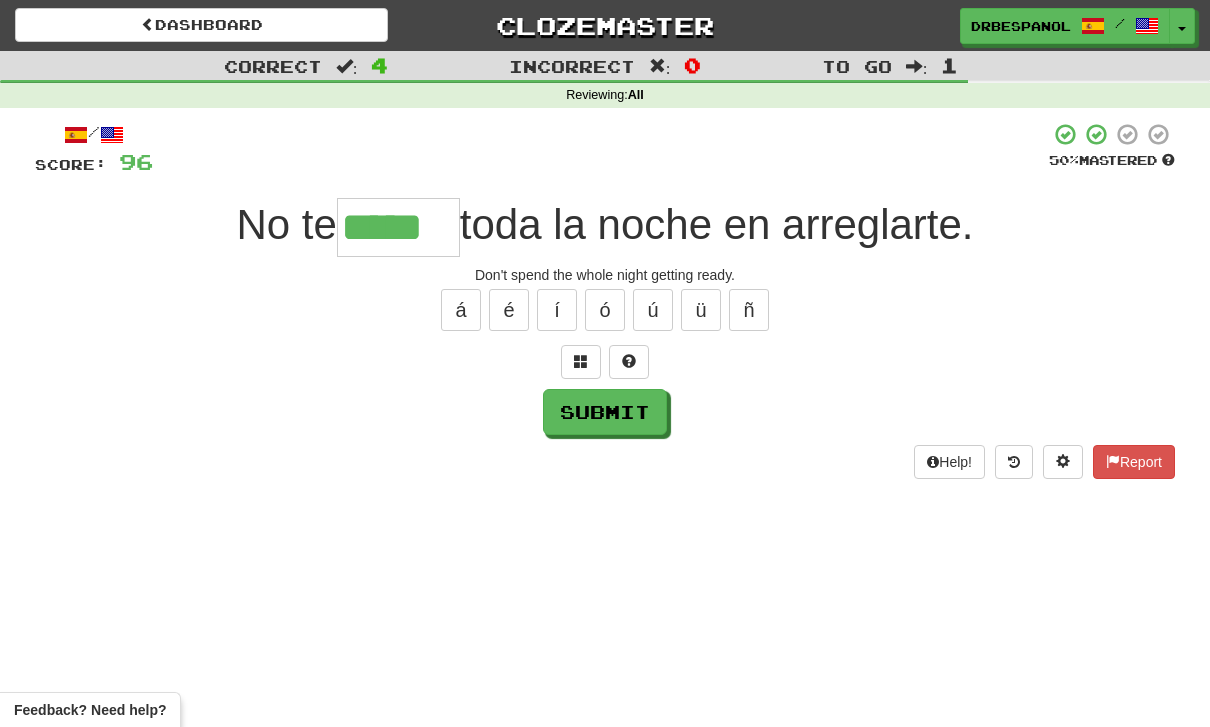 type on "*****" 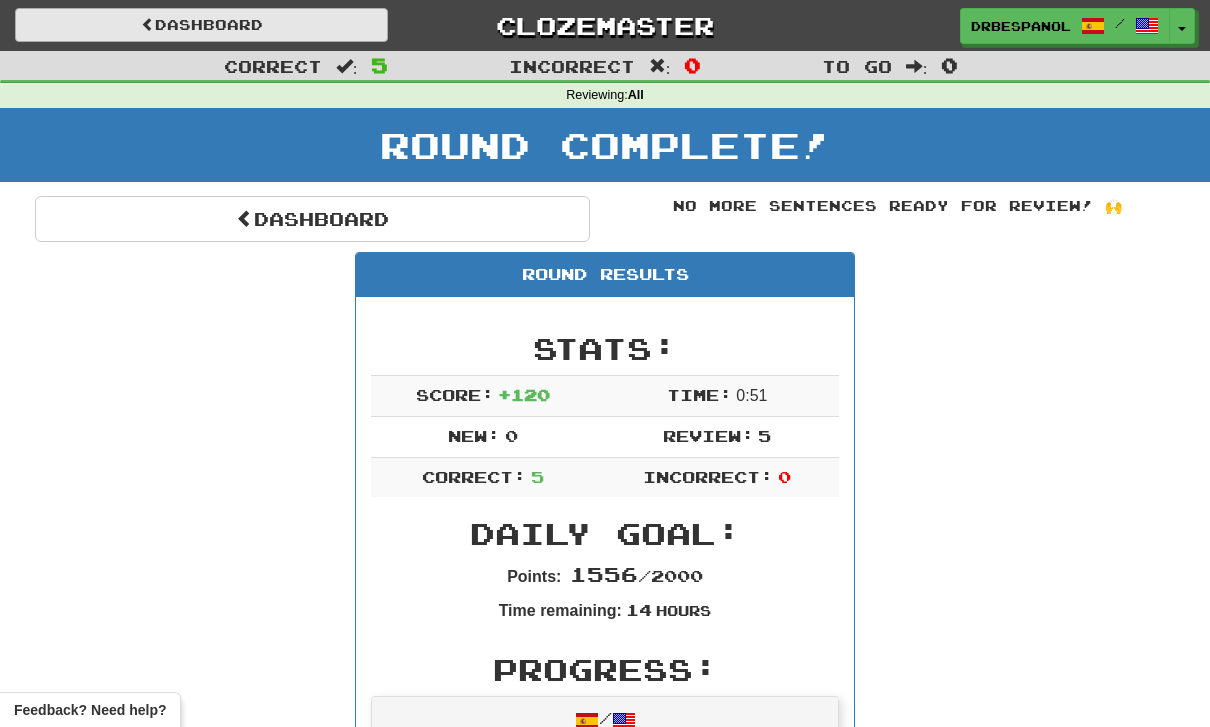 click on "Dashboard" at bounding box center [201, 25] 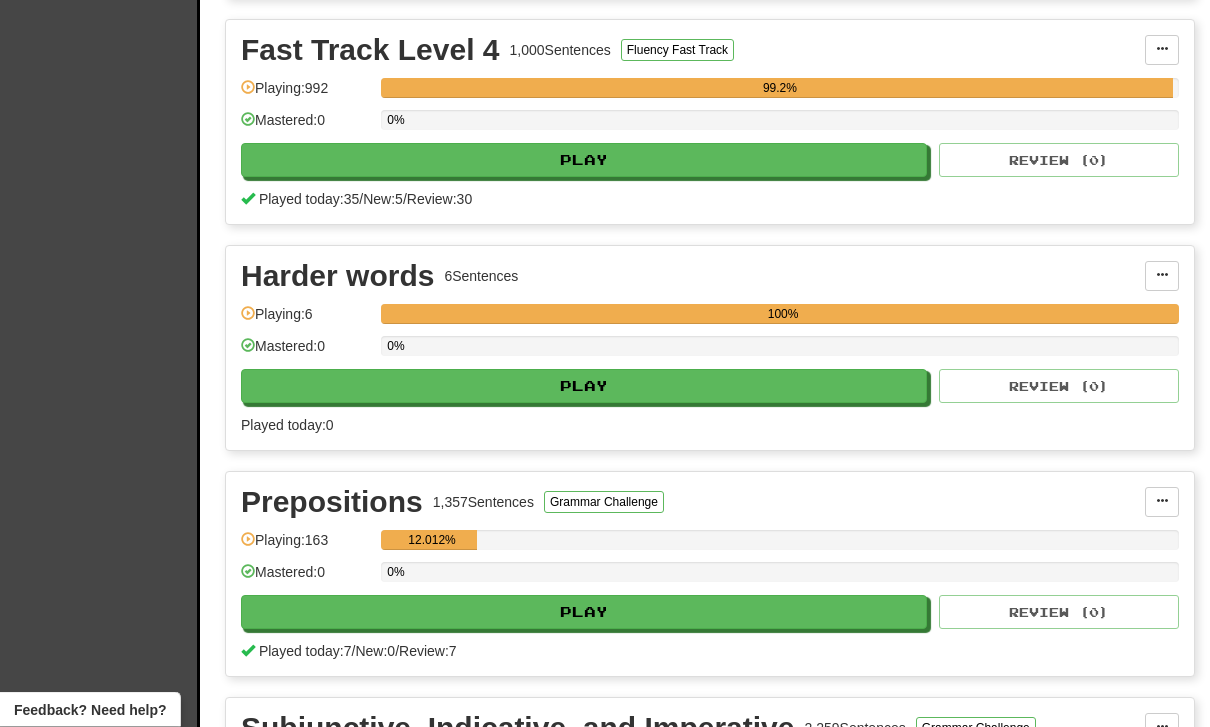 scroll, scrollTop: 894, scrollLeft: 0, axis: vertical 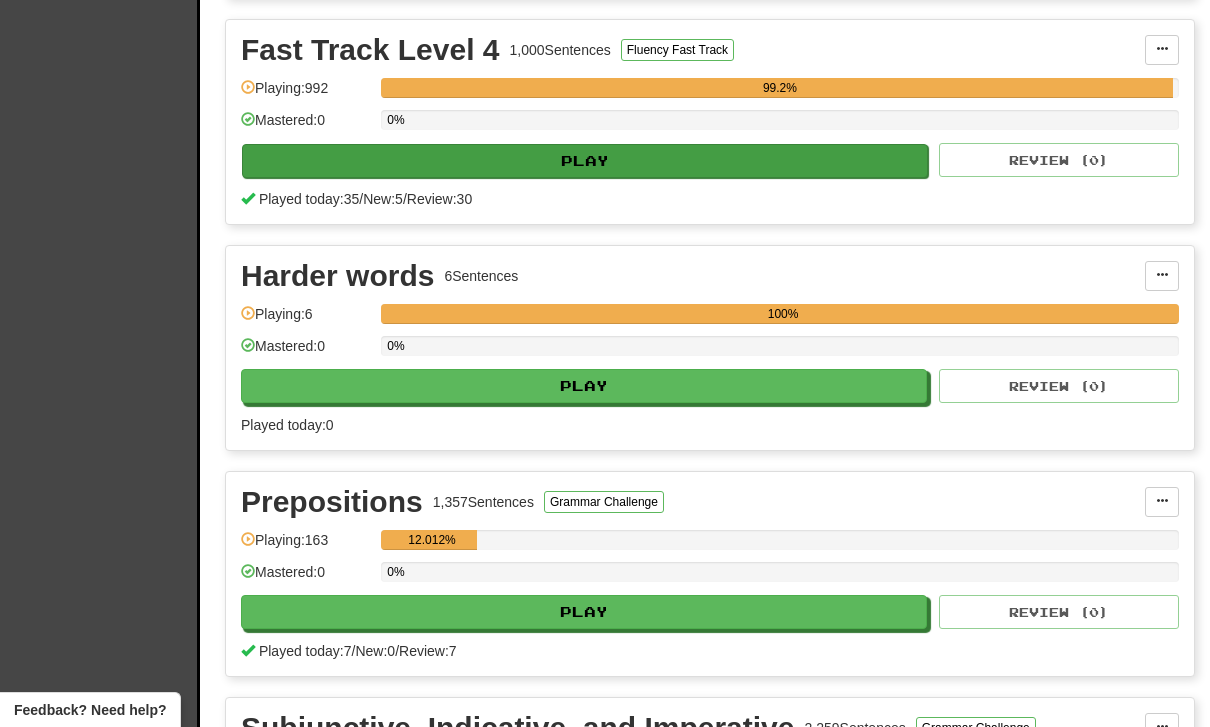 click on "Play" at bounding box center [585, 161] 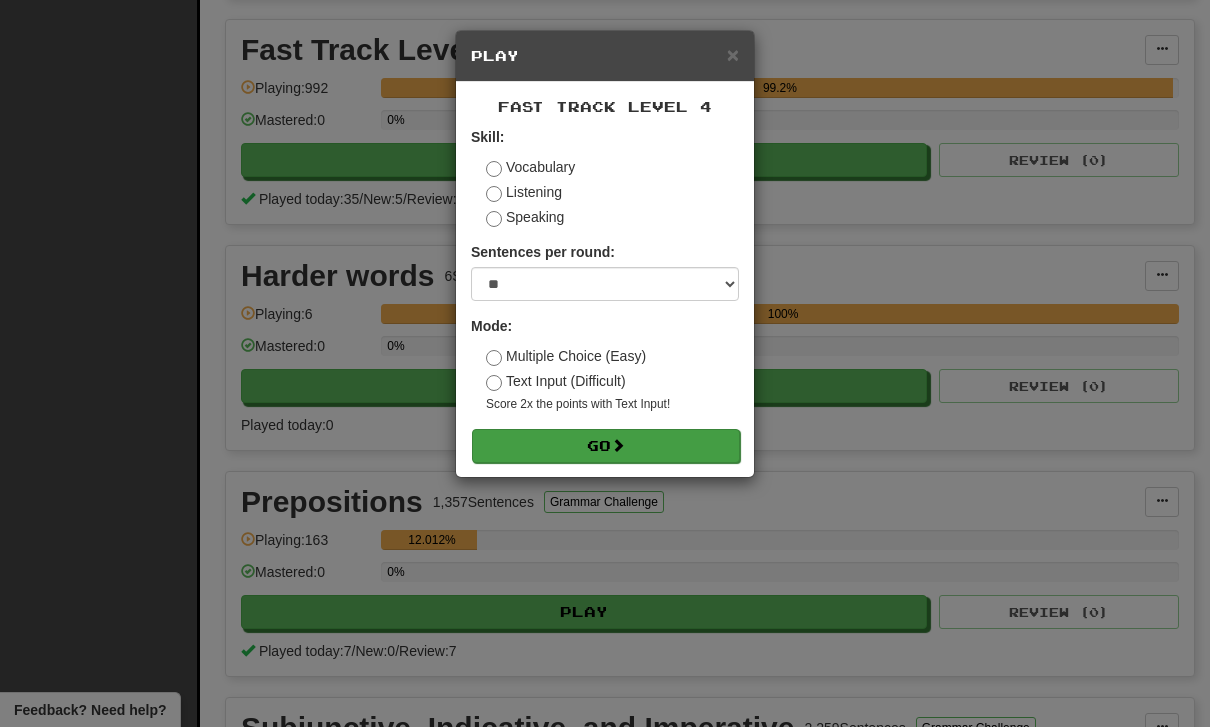 click on "Go" at bounding box center (606, 446) 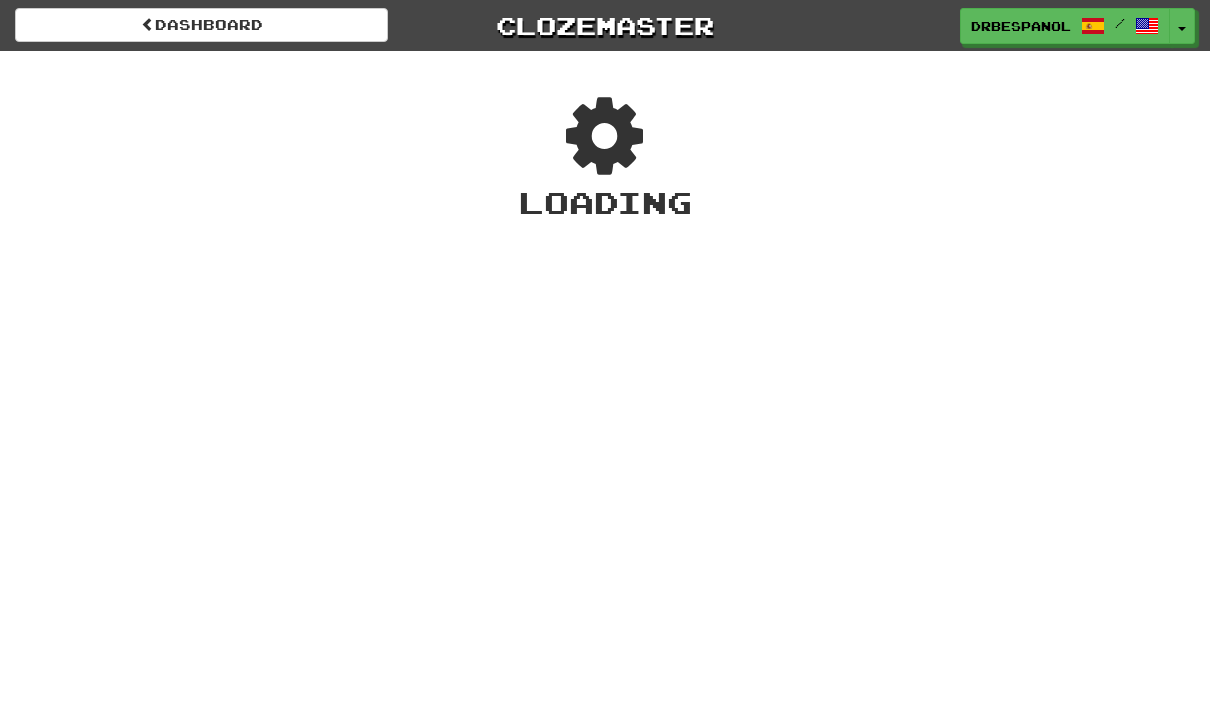 scroll, scrollTop: 0, scrollLeft: 0, axis: both 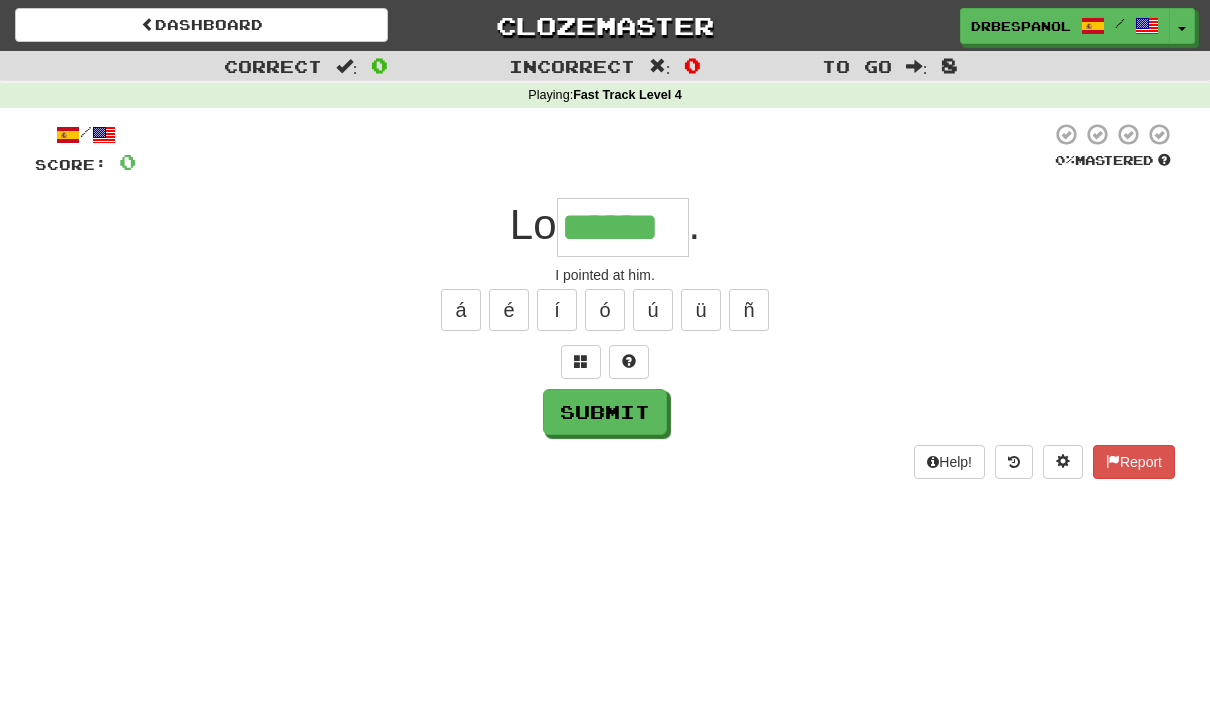 type on "******" 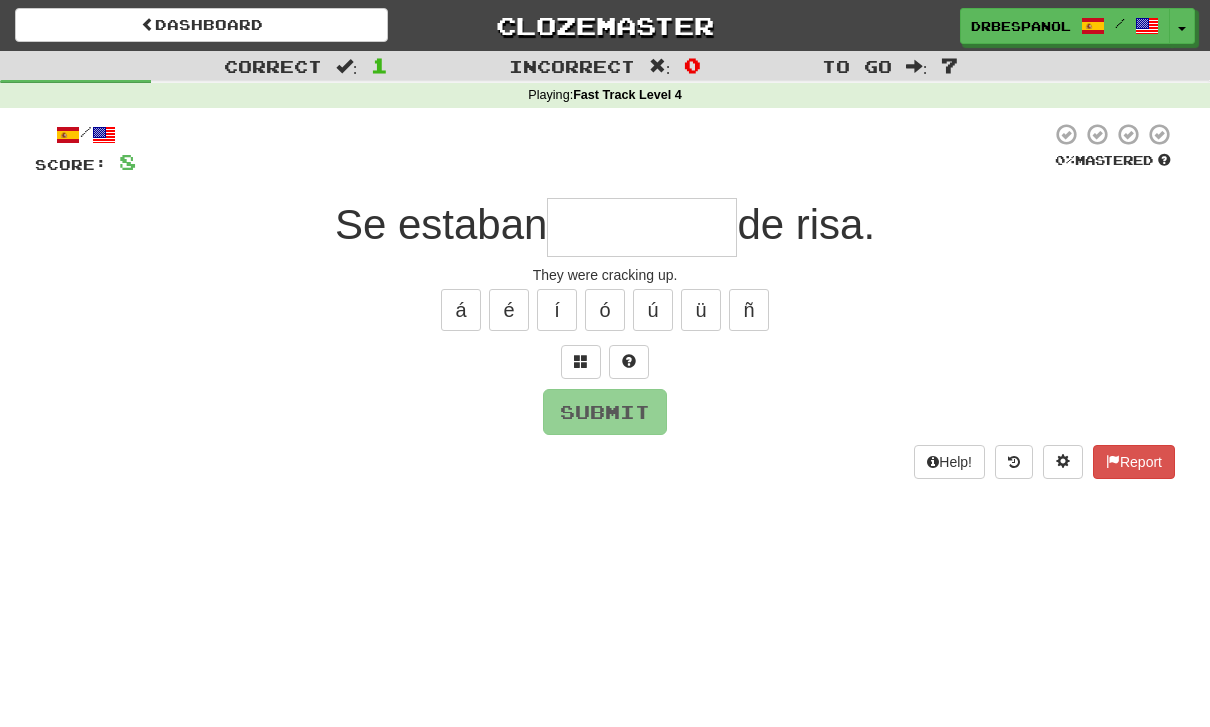 type on "*" 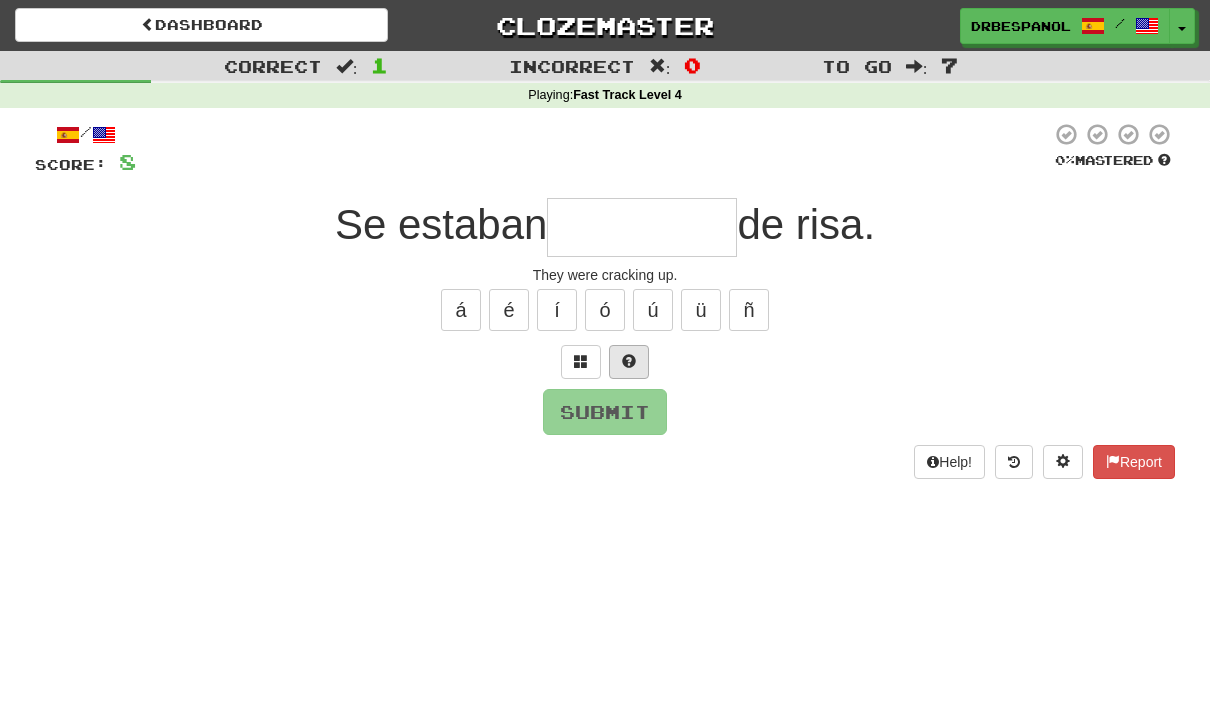 click at bounding box center (629, 362) 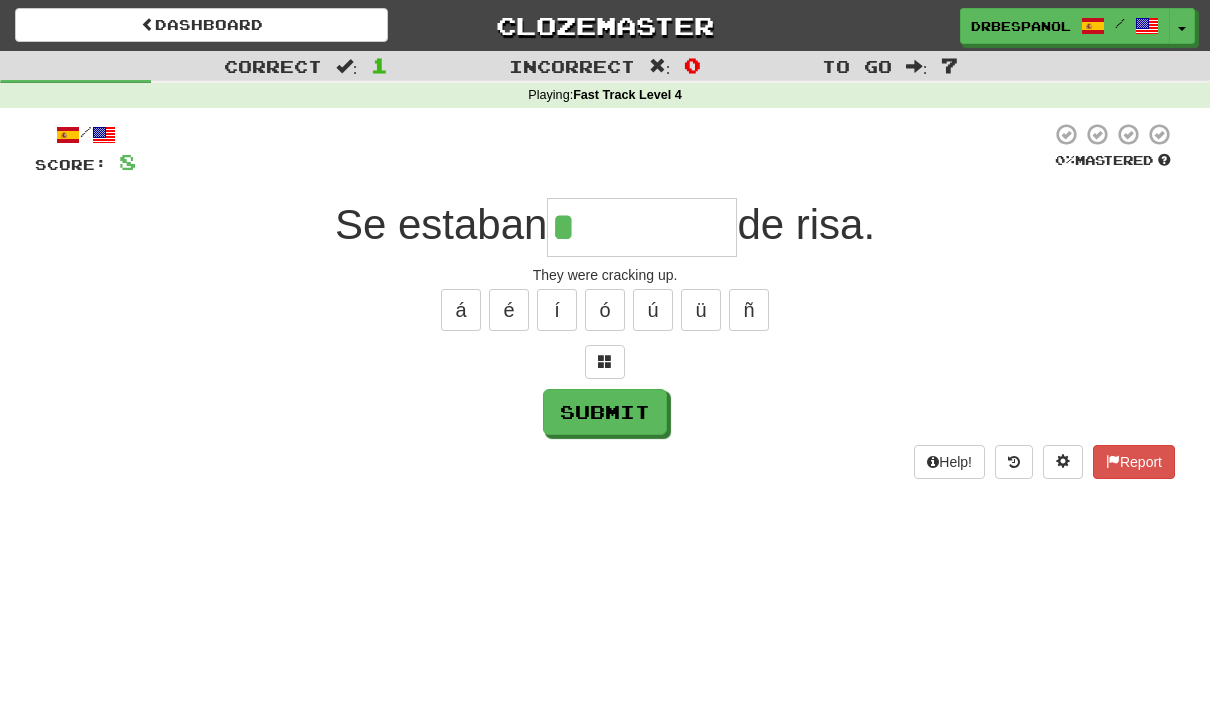 type on "*********" 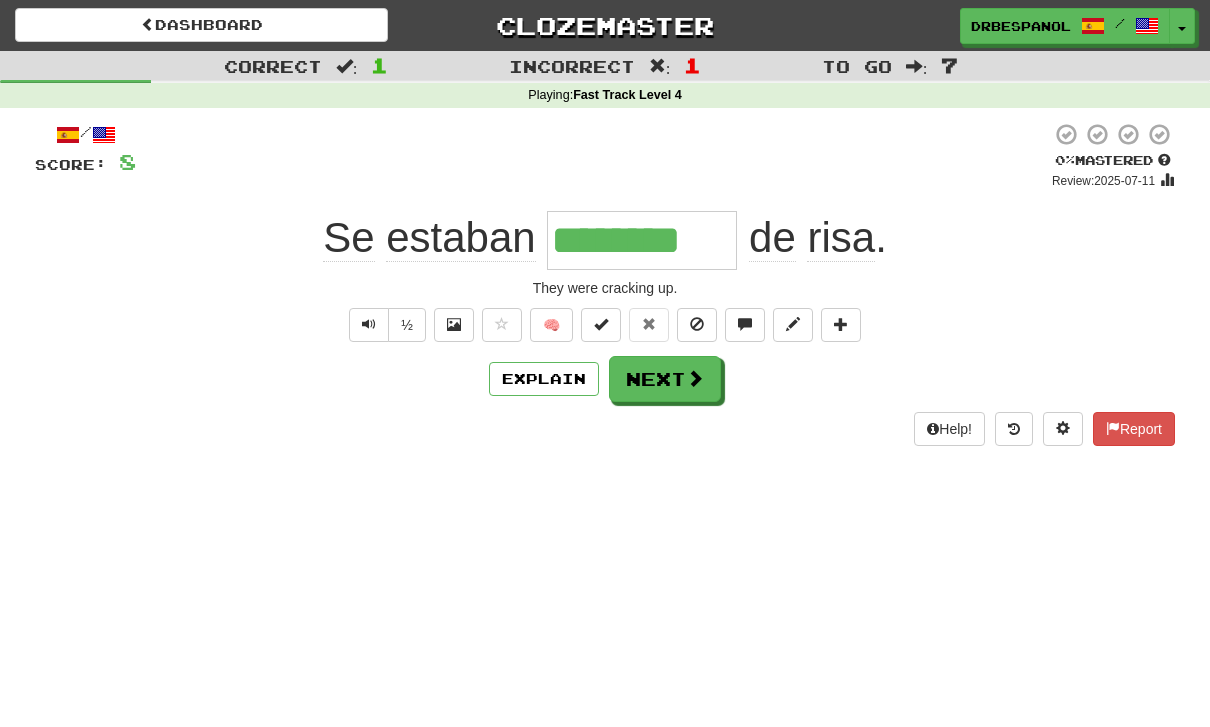 type on "*********" 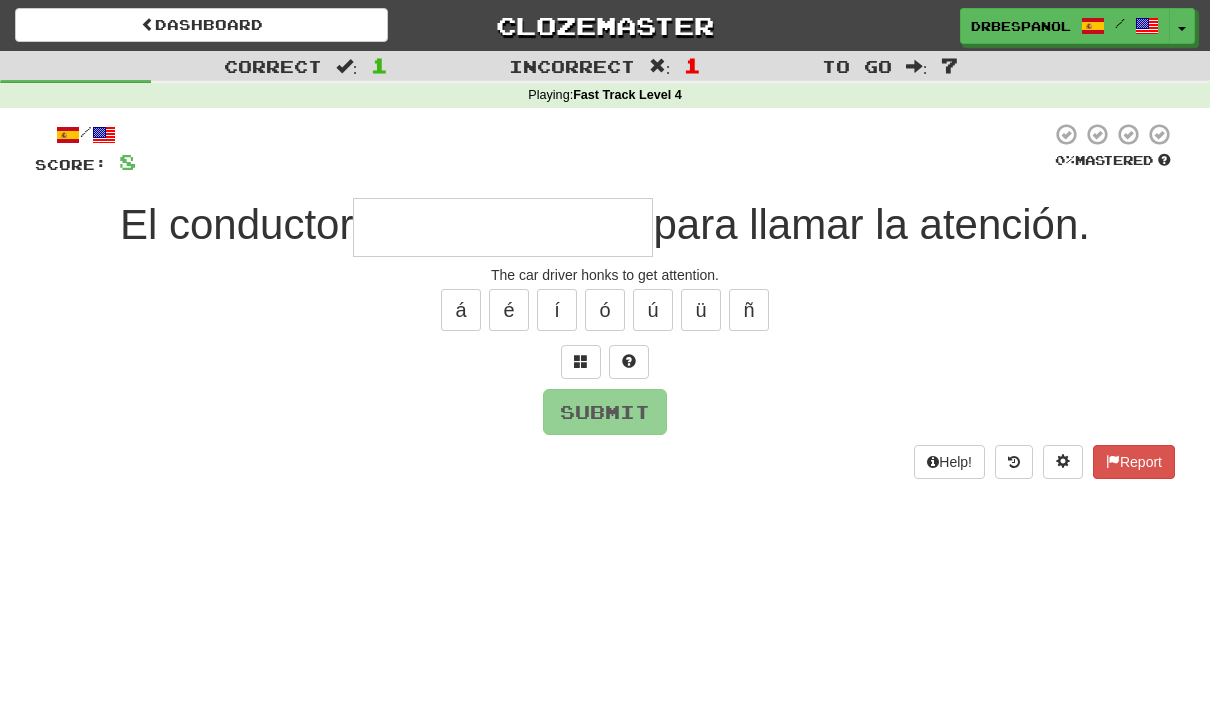 type on "**********" 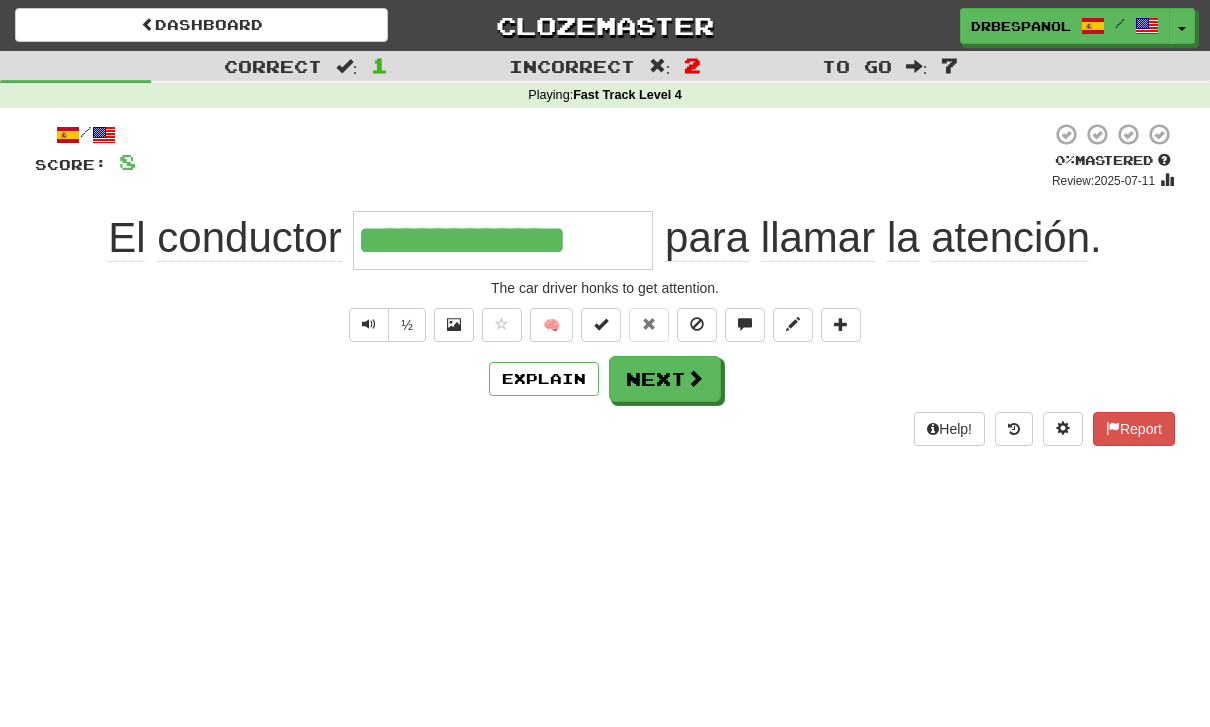 type on "**********" 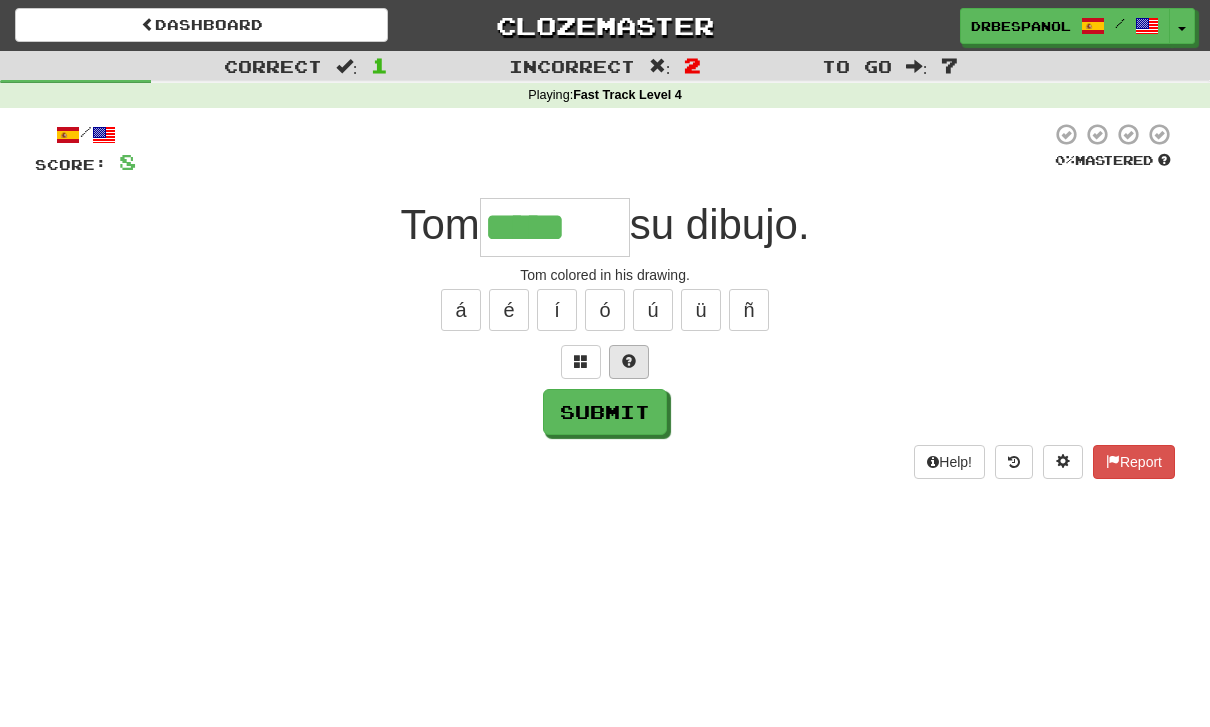 click at bounding box center (629, 362) 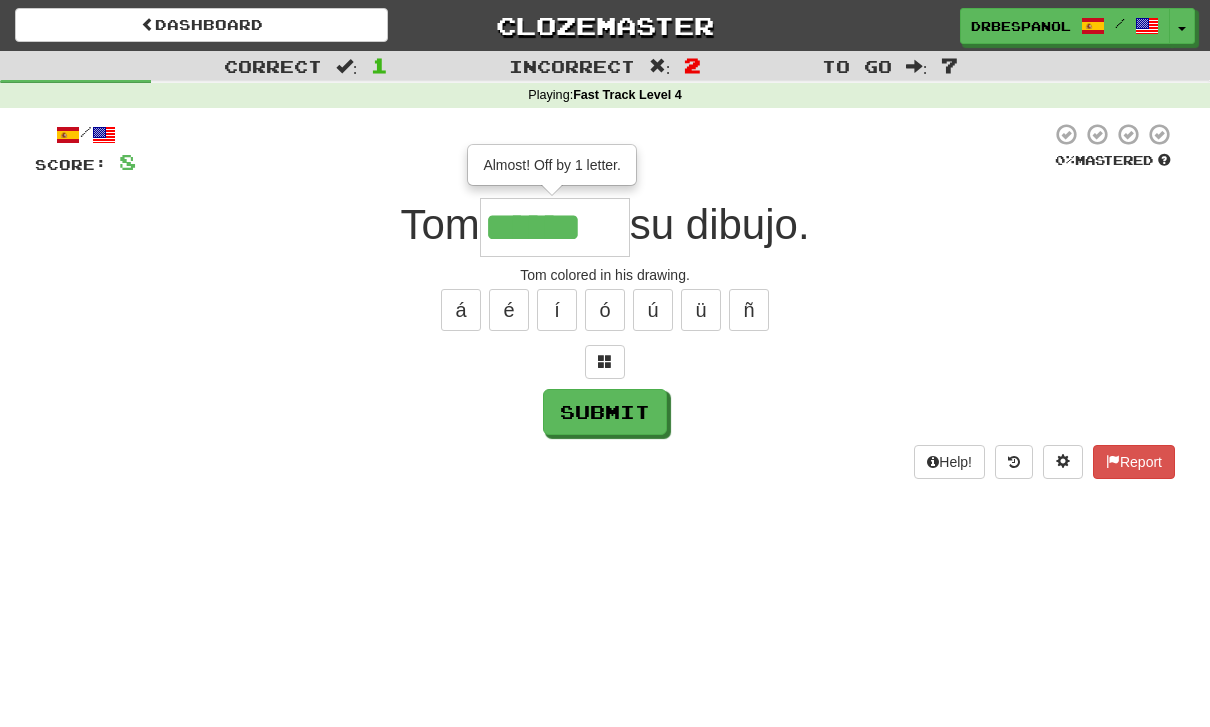 type on "*******" 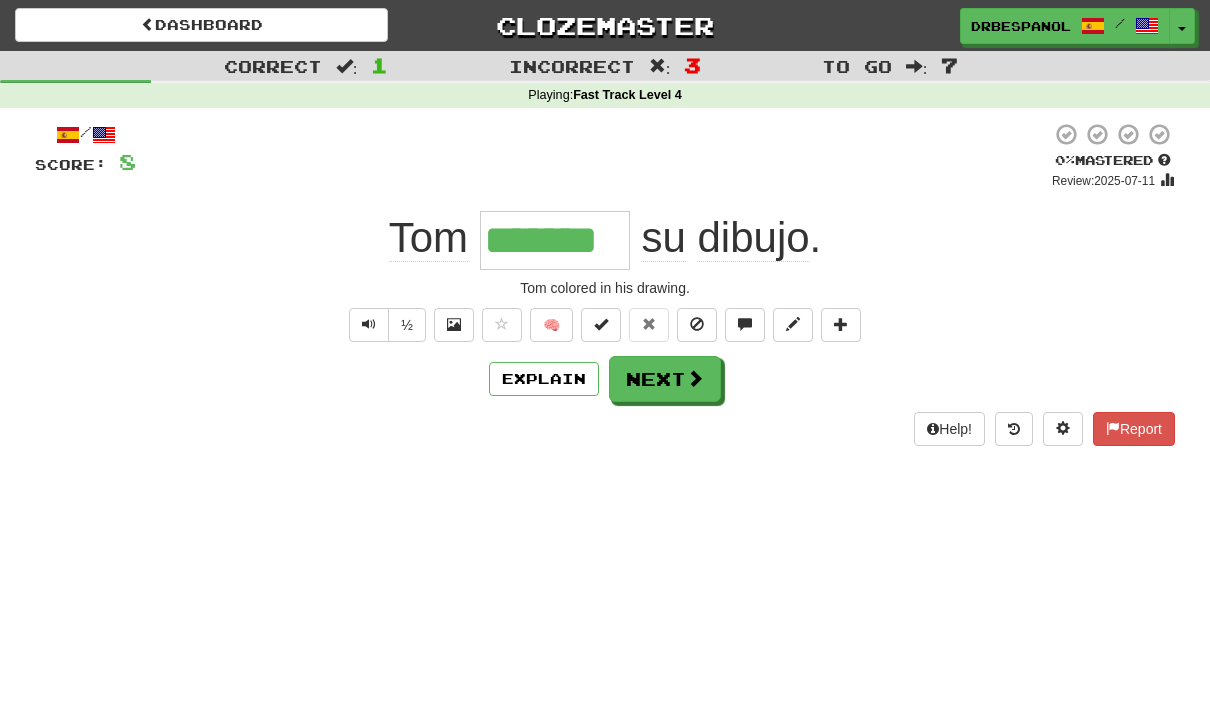 type on "*******" 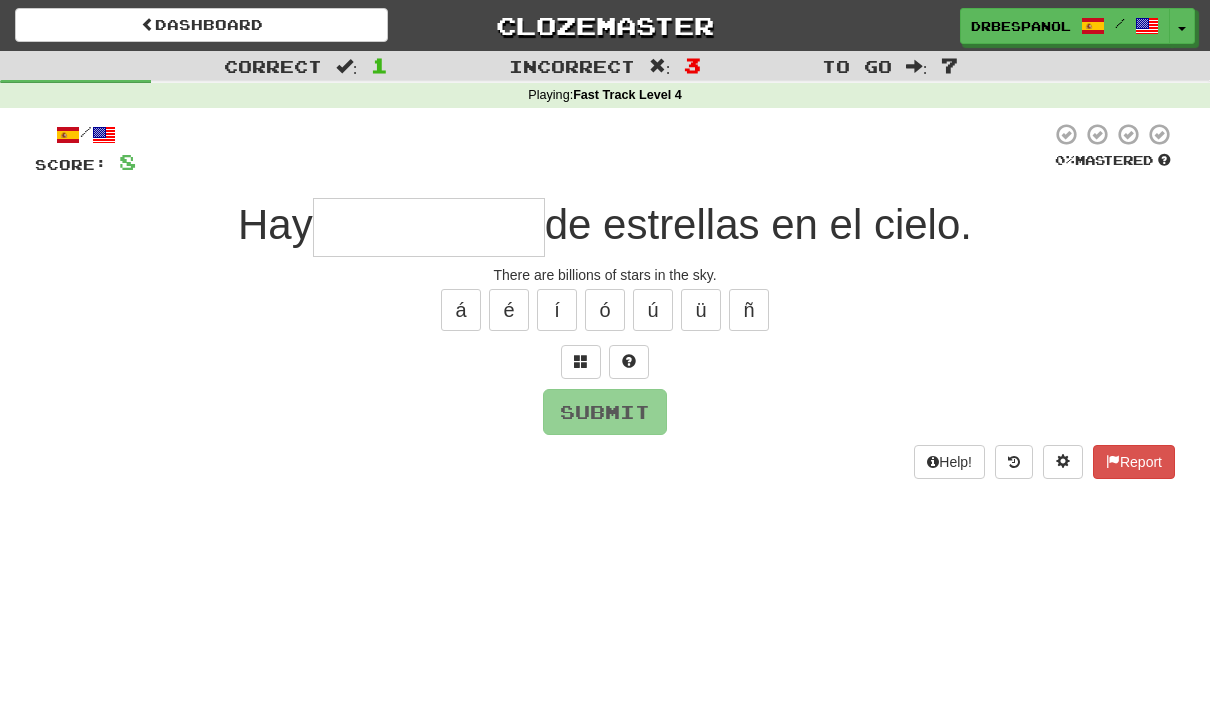 type on "*" 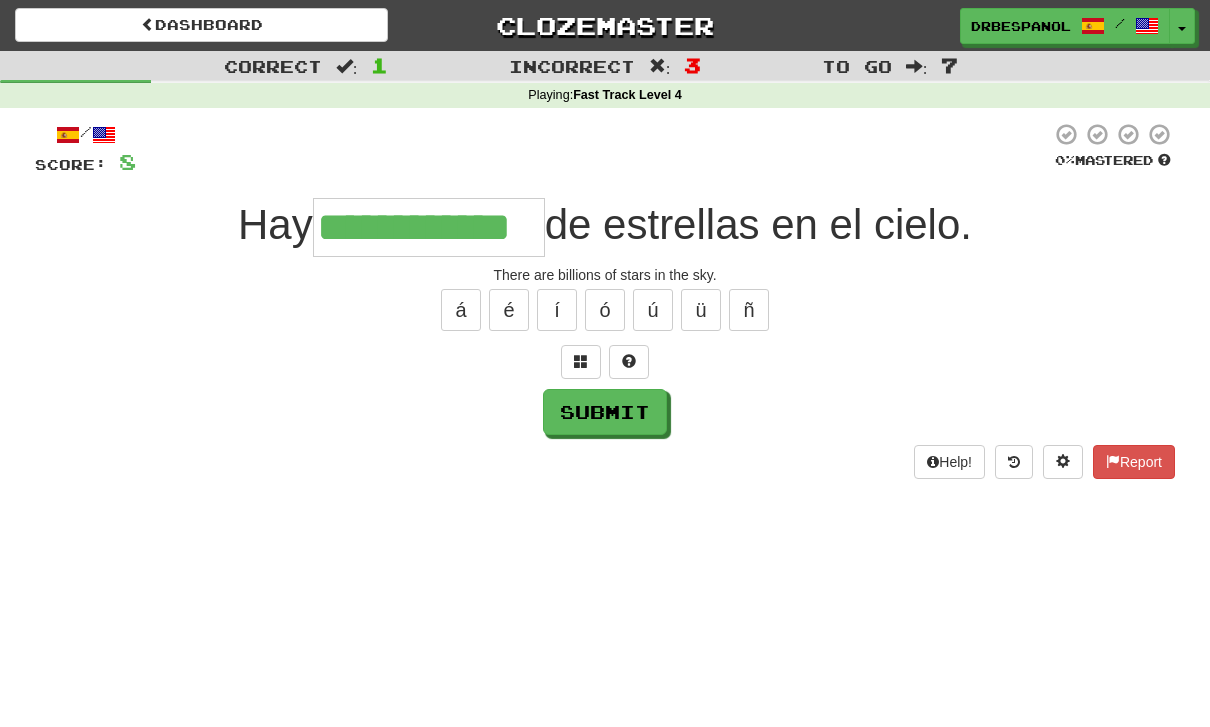 type on "**********" 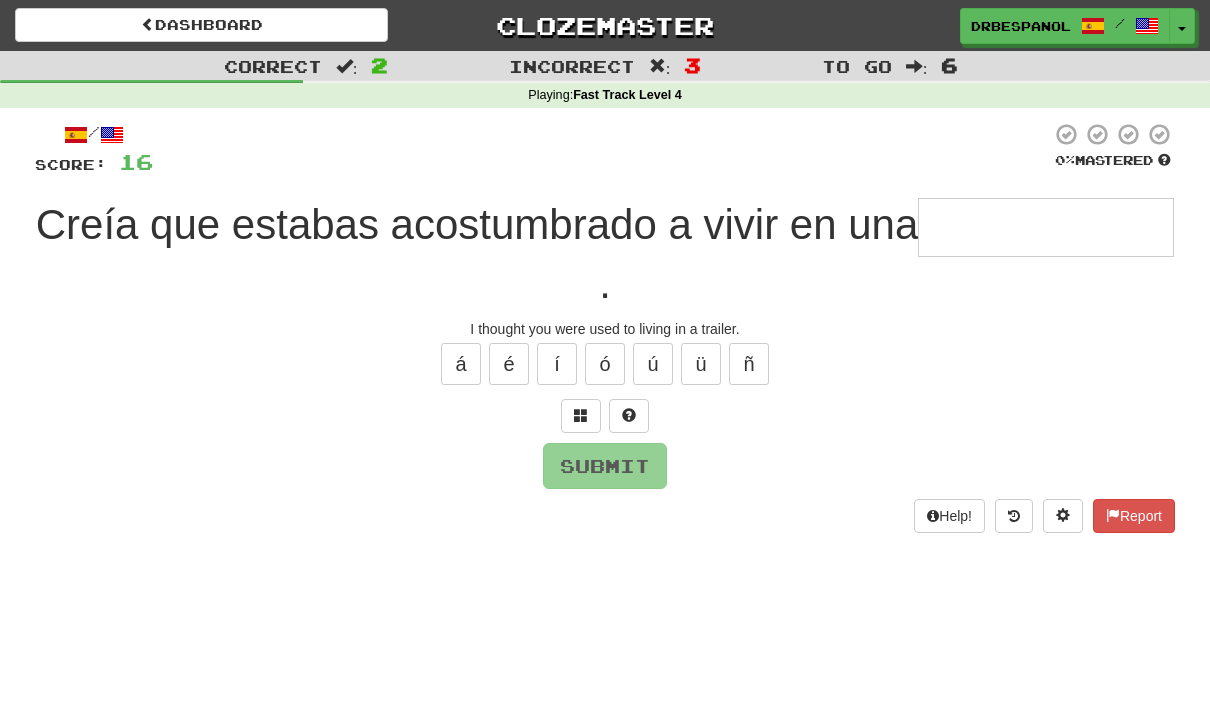 type on "**********" 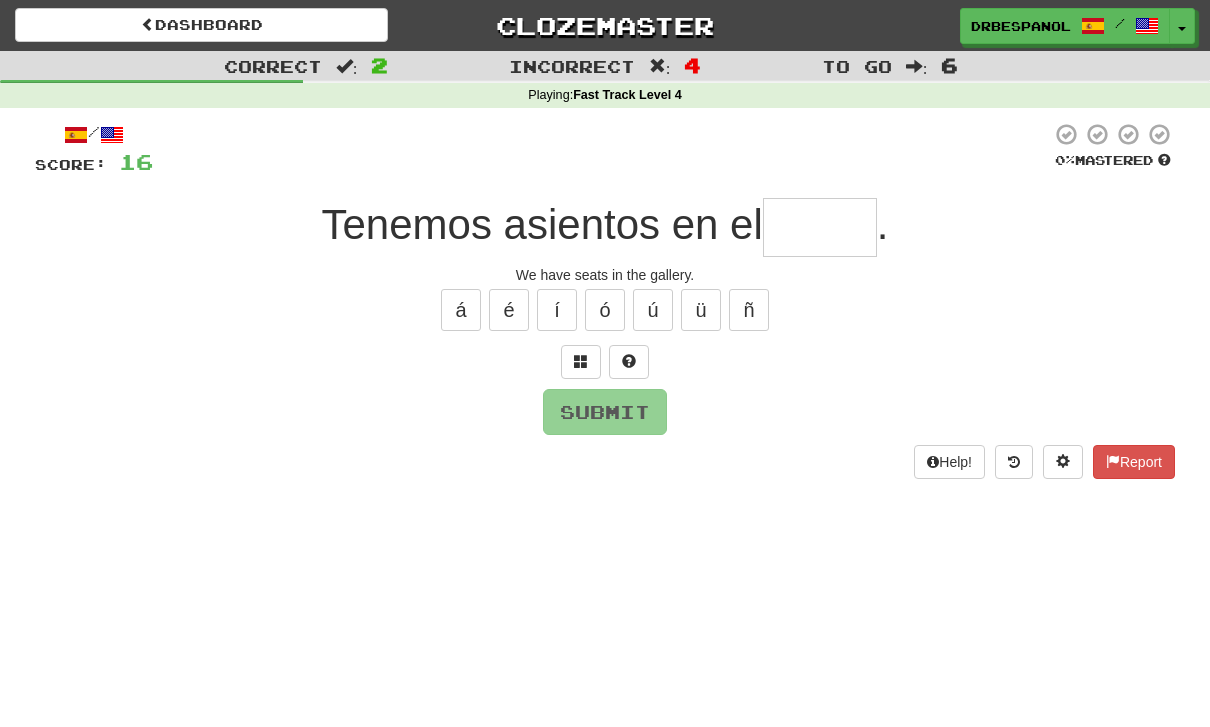 type on "*****" 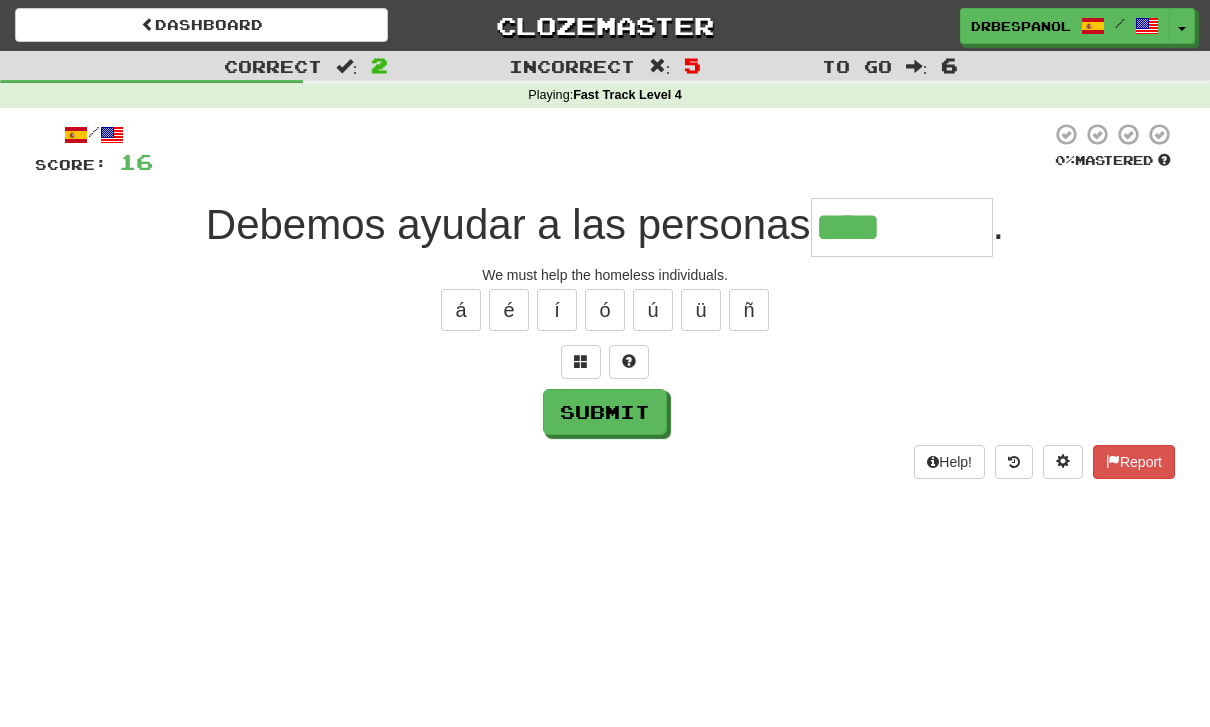 type on "*********" 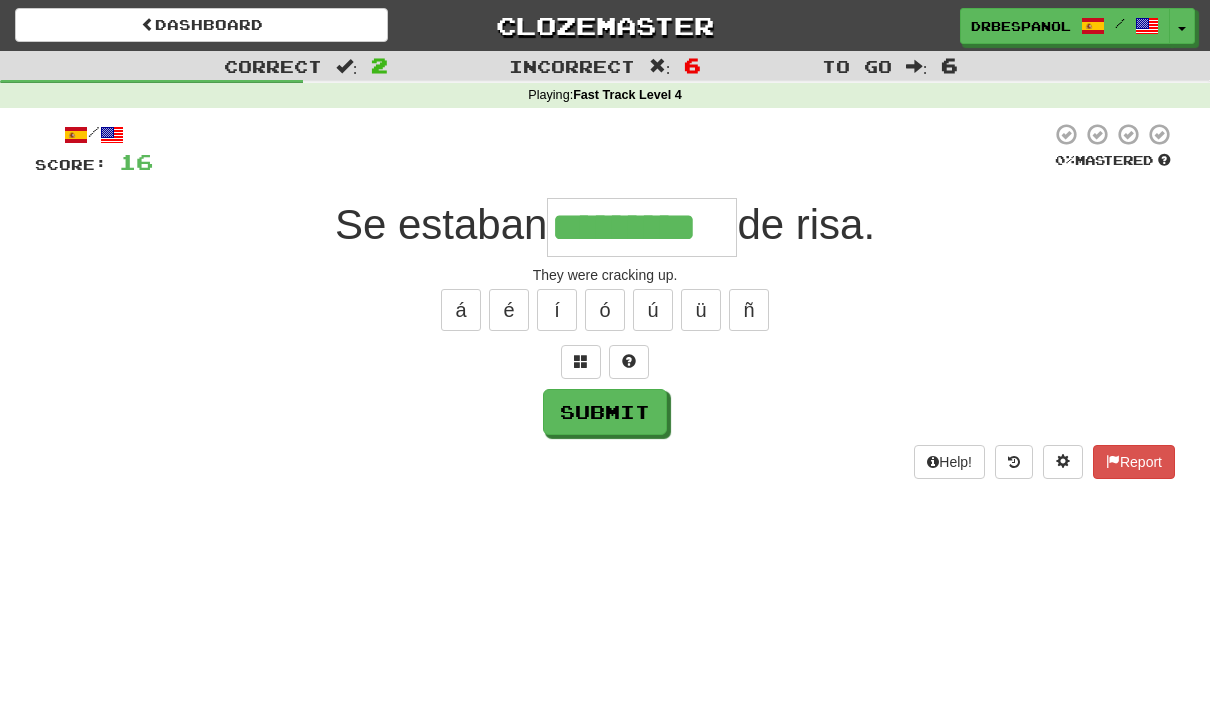 type on "*********" 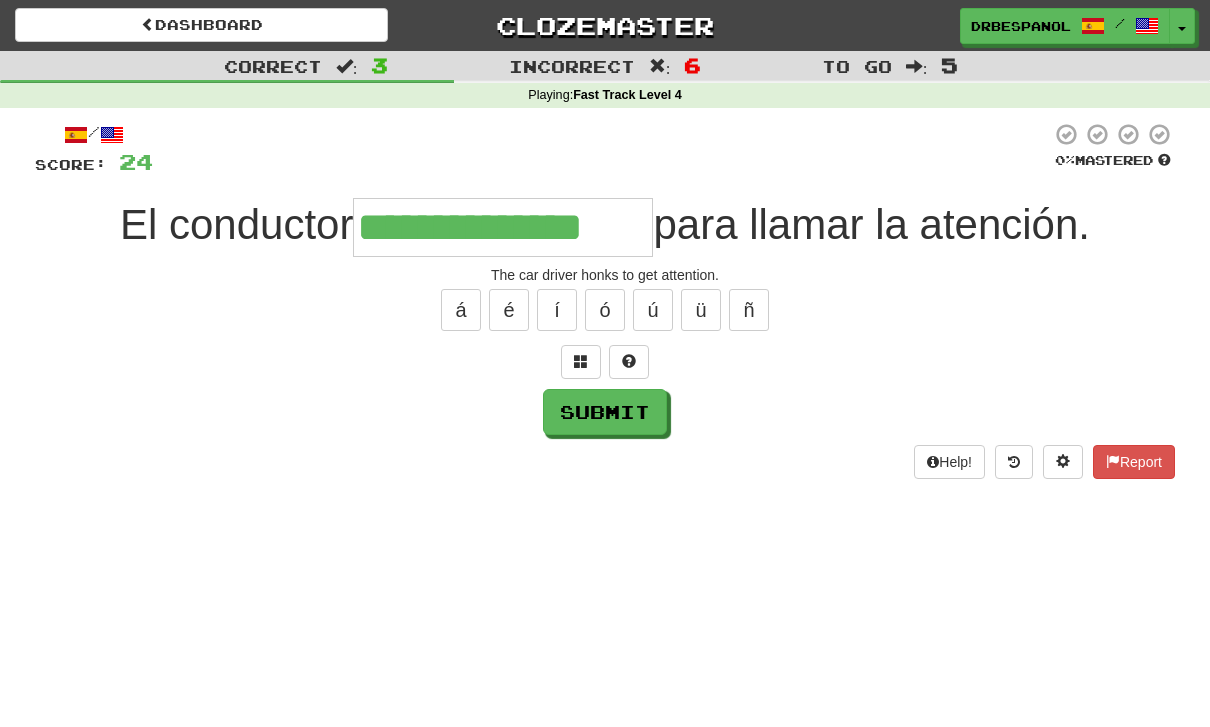 type on "**********" 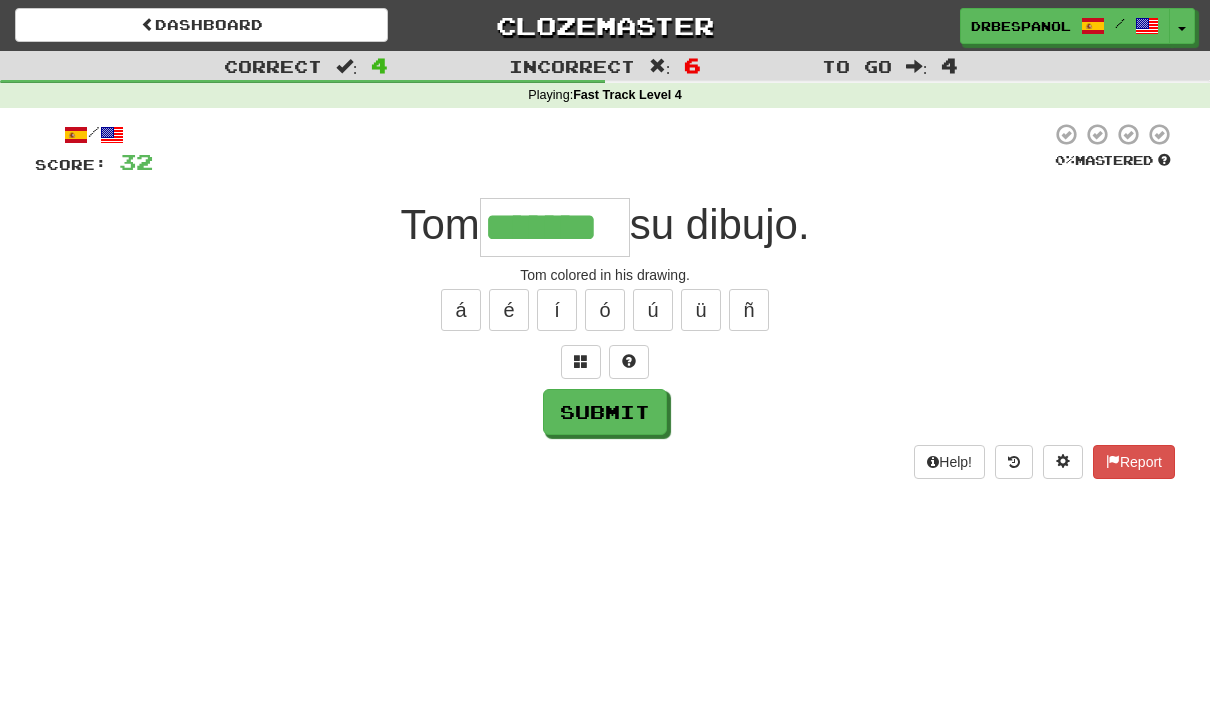 type on "*******" 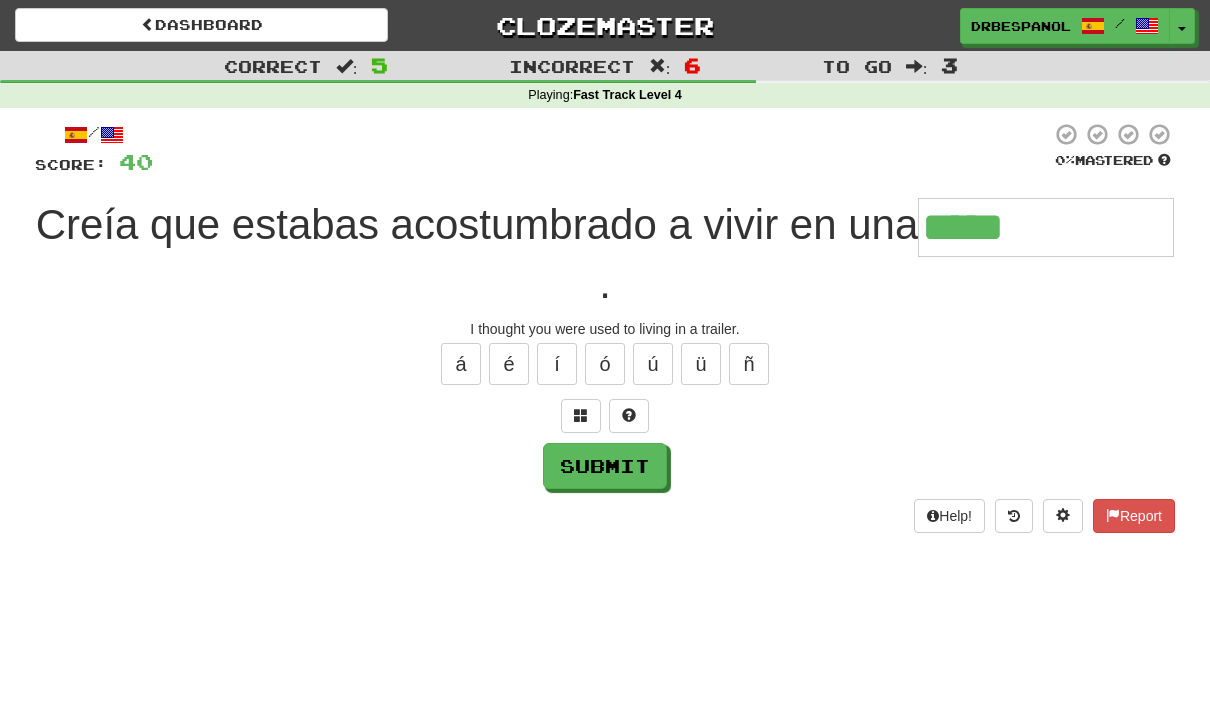 type on "**********" 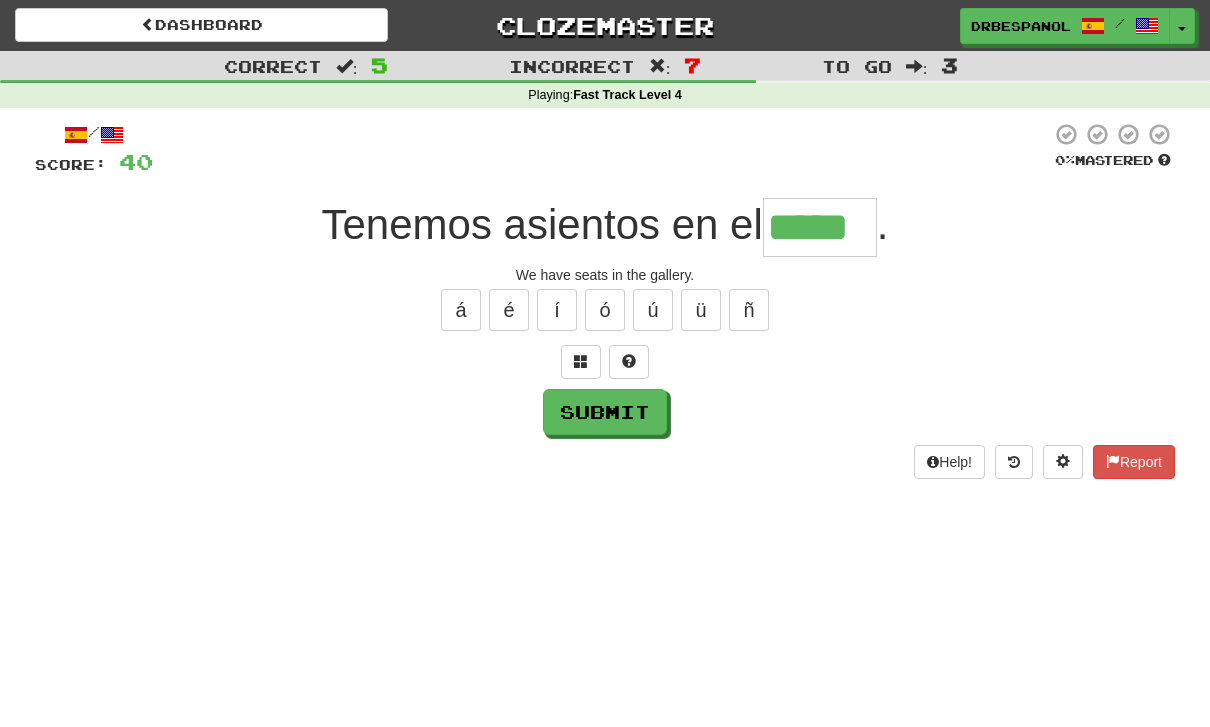 type on "*****" 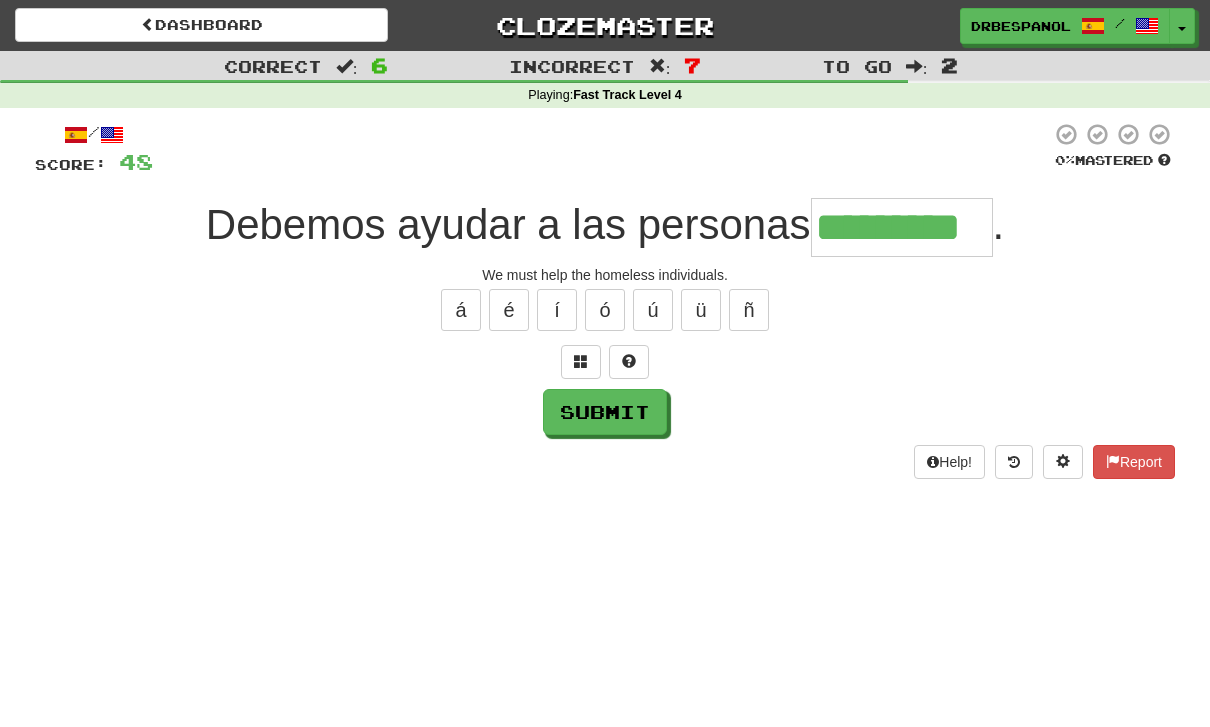 type on "*********" 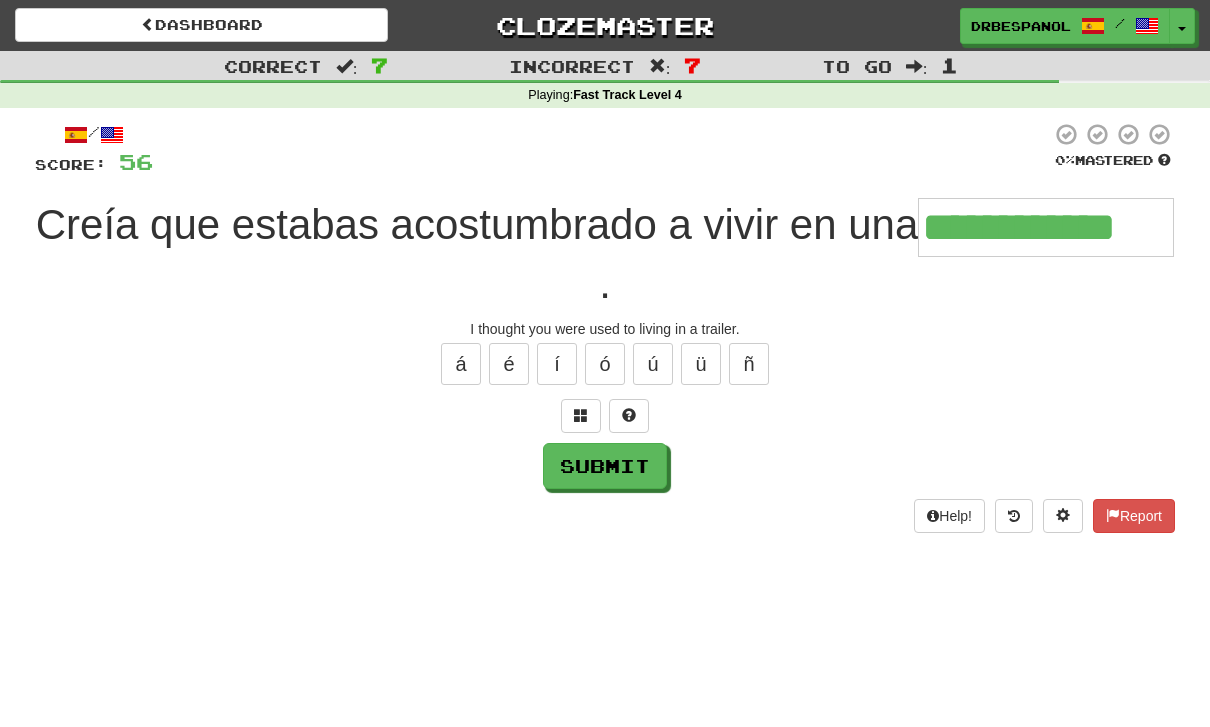 type on "**********" 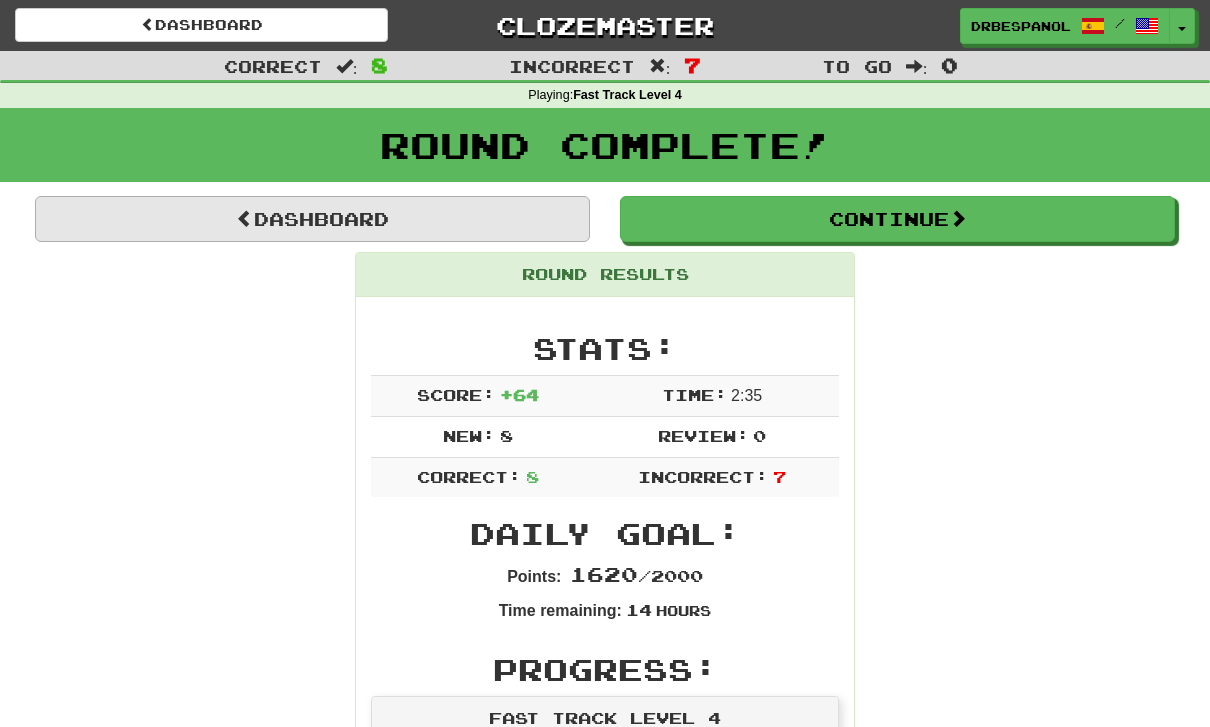 click on "Dashboard" at bounding box center [312, 219] 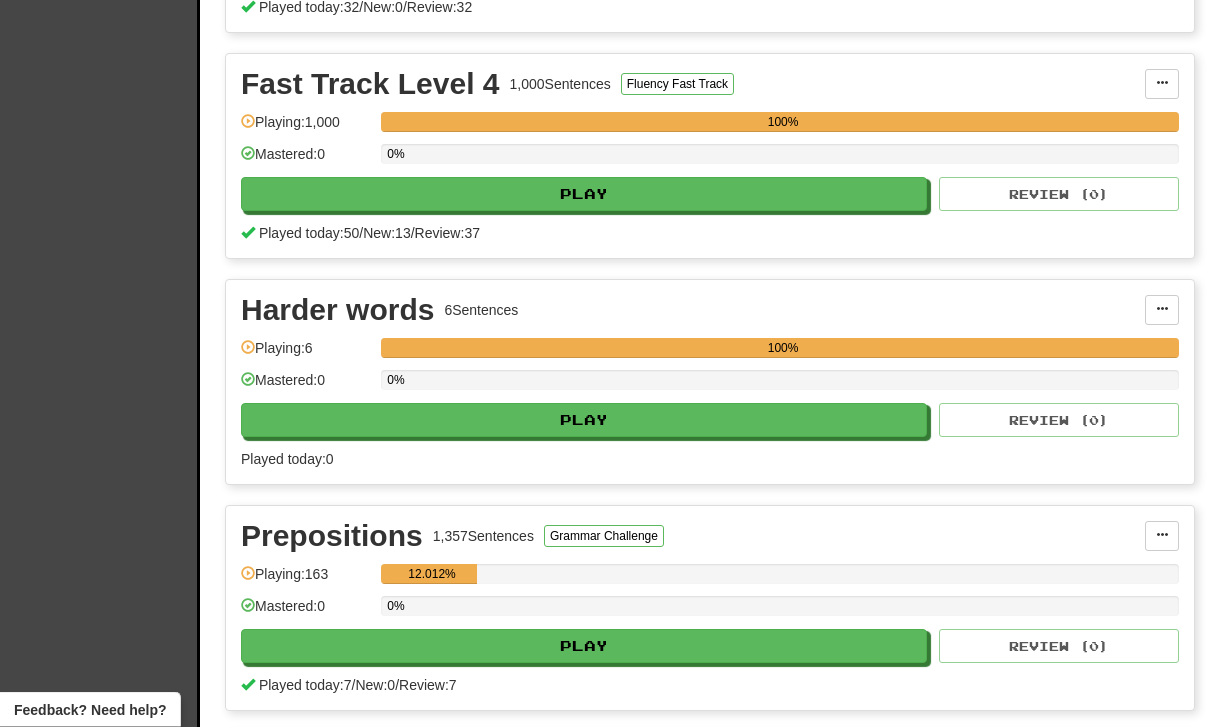 scroll, scrollTop: 860, scrollLeft: 0, axis: vertical 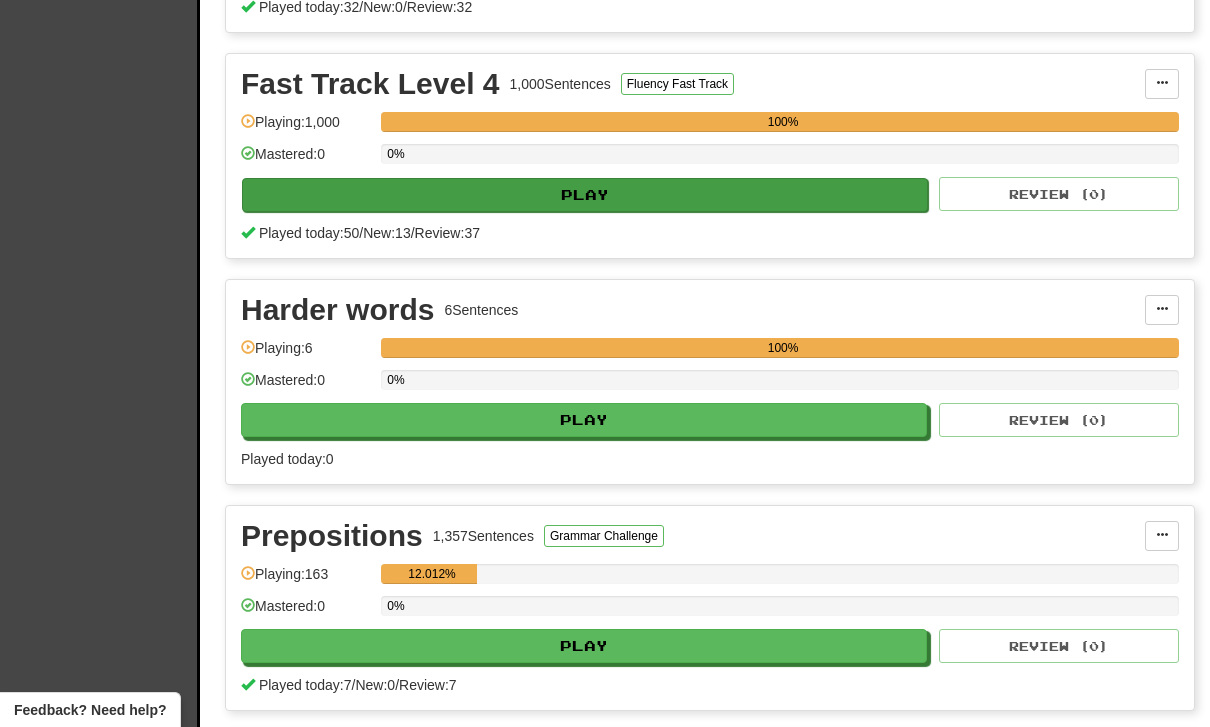 click on "Play" at bounding box center [585, 195] 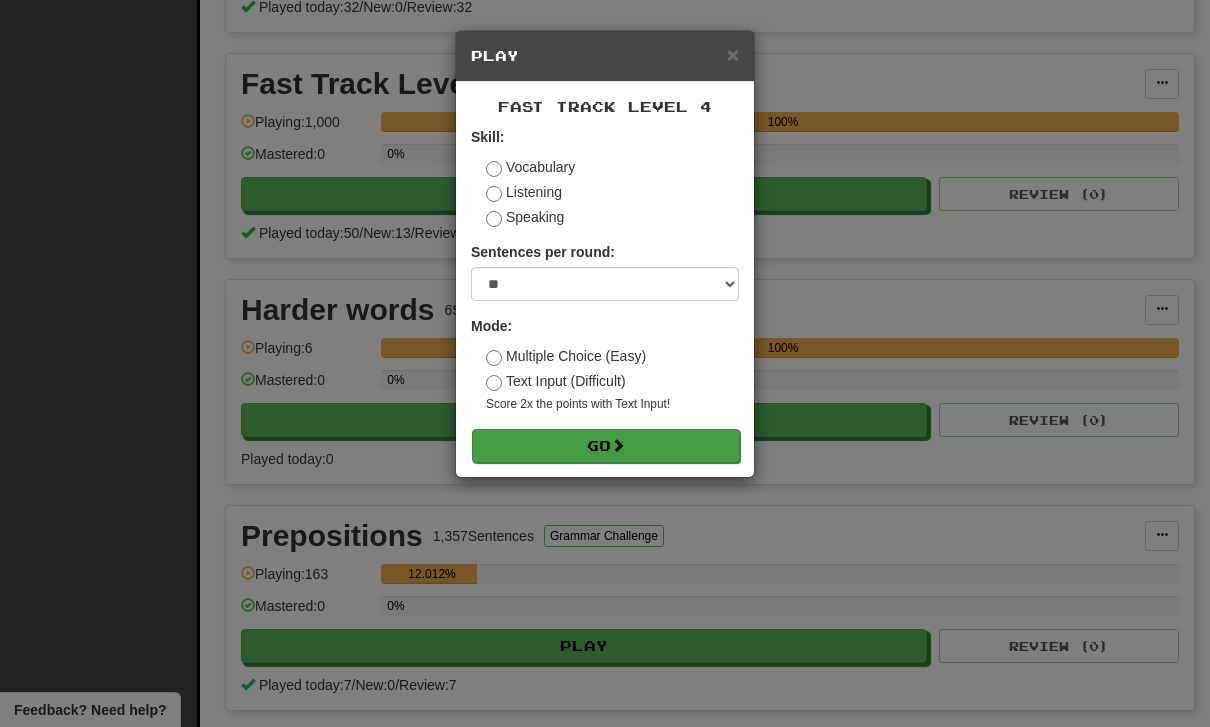 click on "Go" at bounding box center (606, 446) 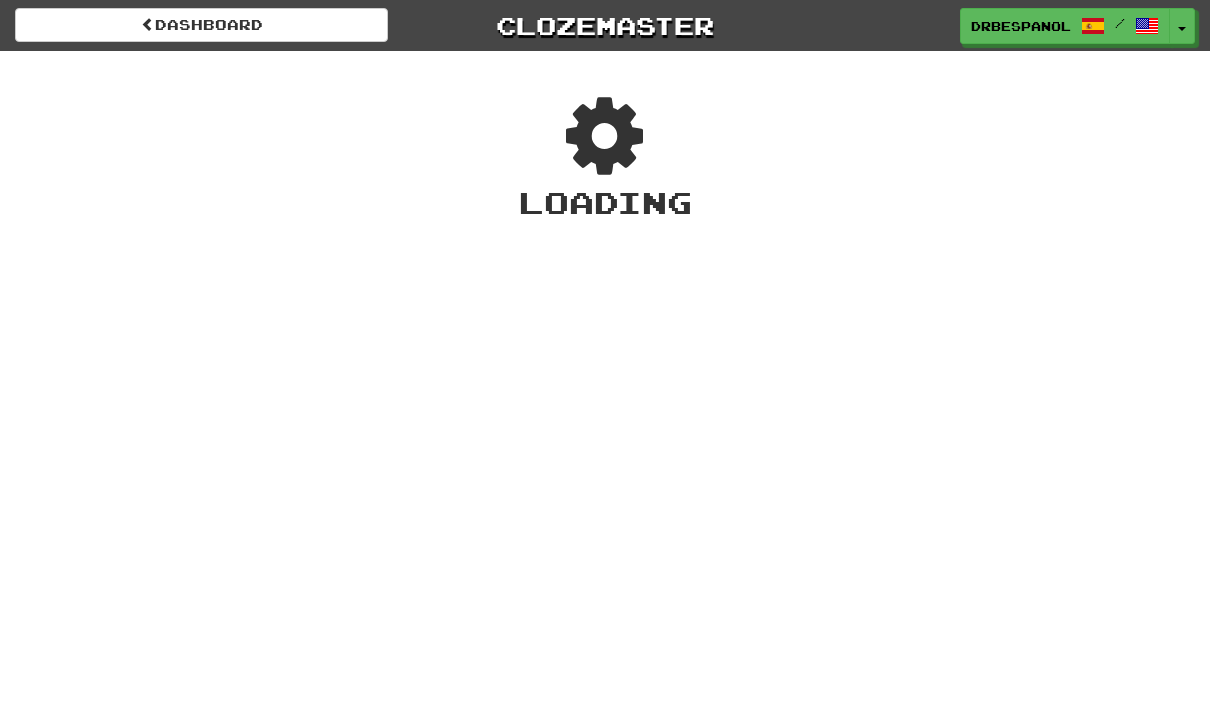 scroll, scrollTop: 0, scrollLeft: 0, axis: both 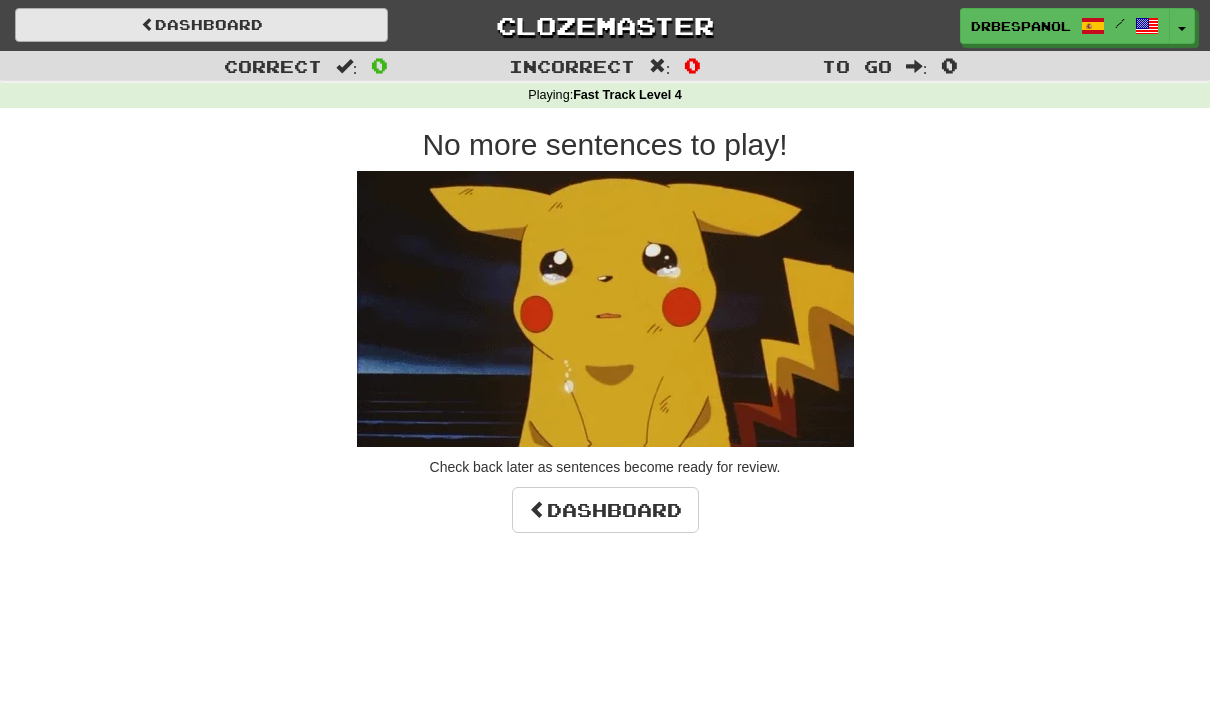 click on "Dashboard" at bounding box center (201, 25) 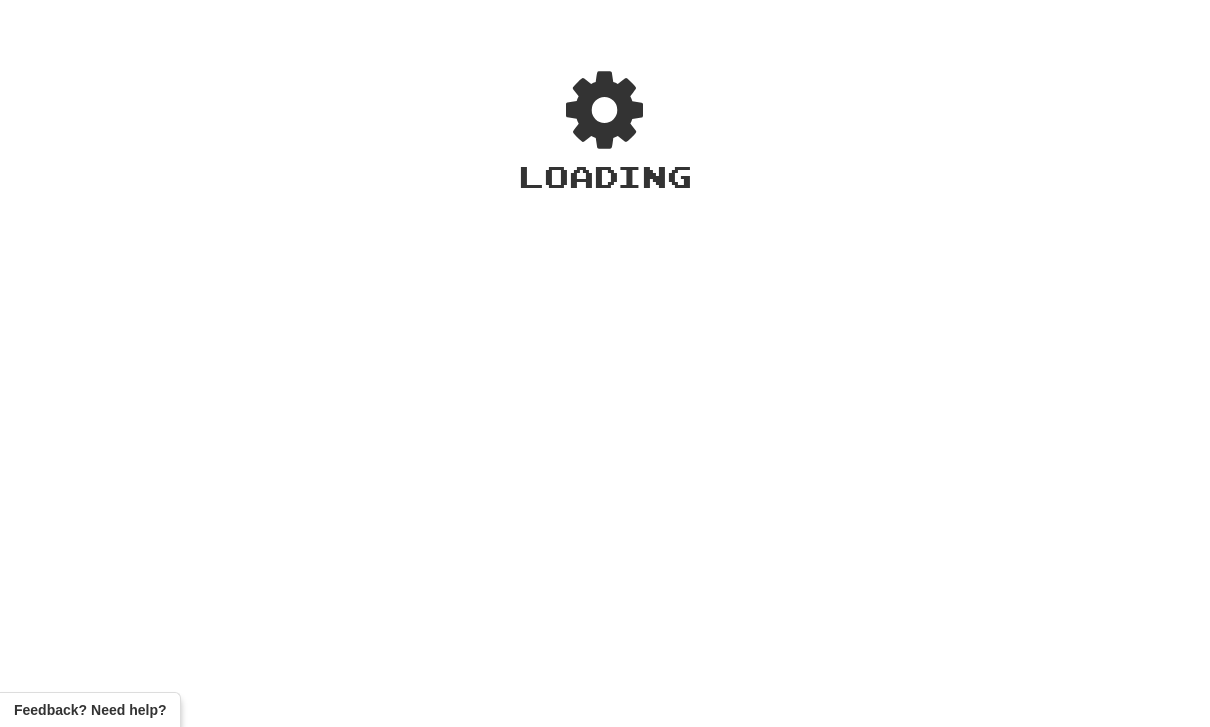 scroll, scrollTop: 0, scrollLeft: 0, axis: both 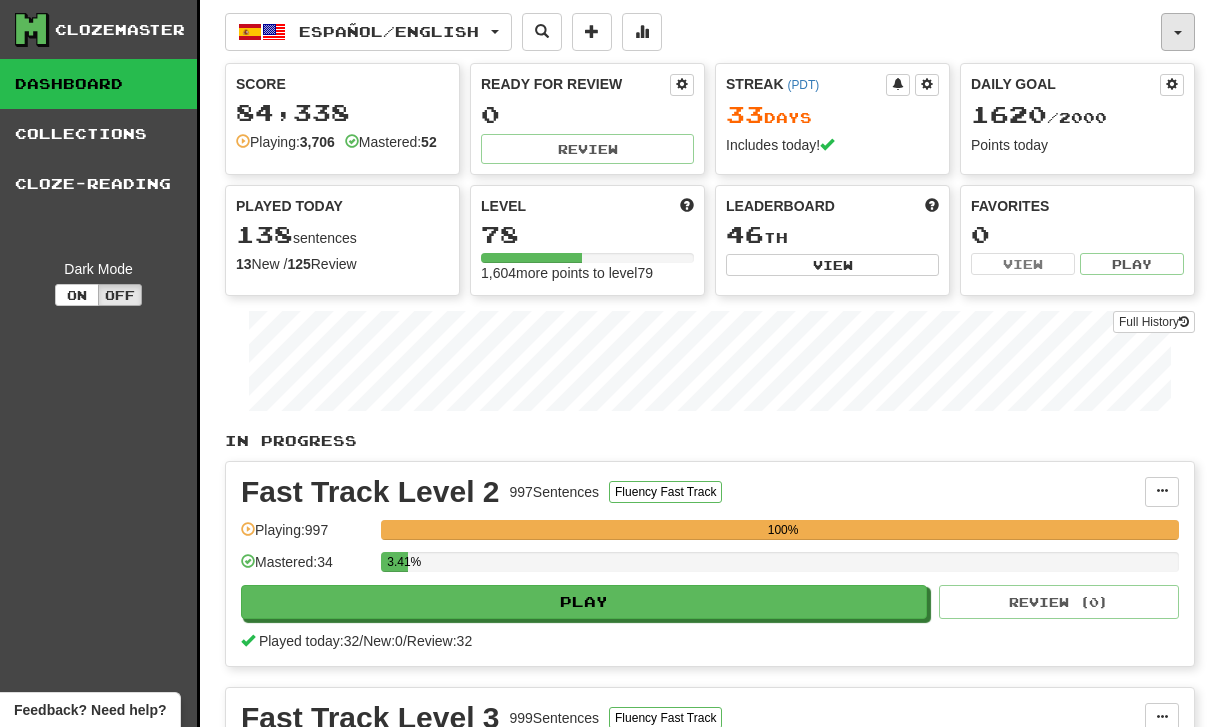 click at bounding box center (1178, 33) 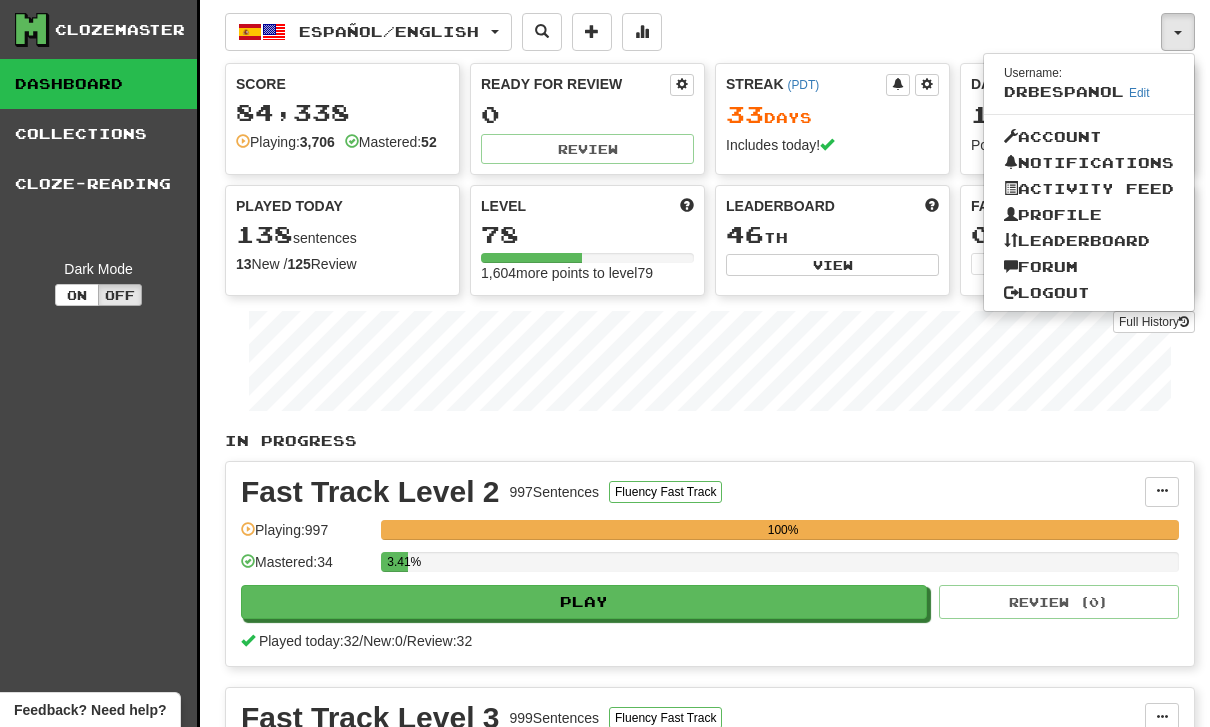 click at bounding box center [605, 363] 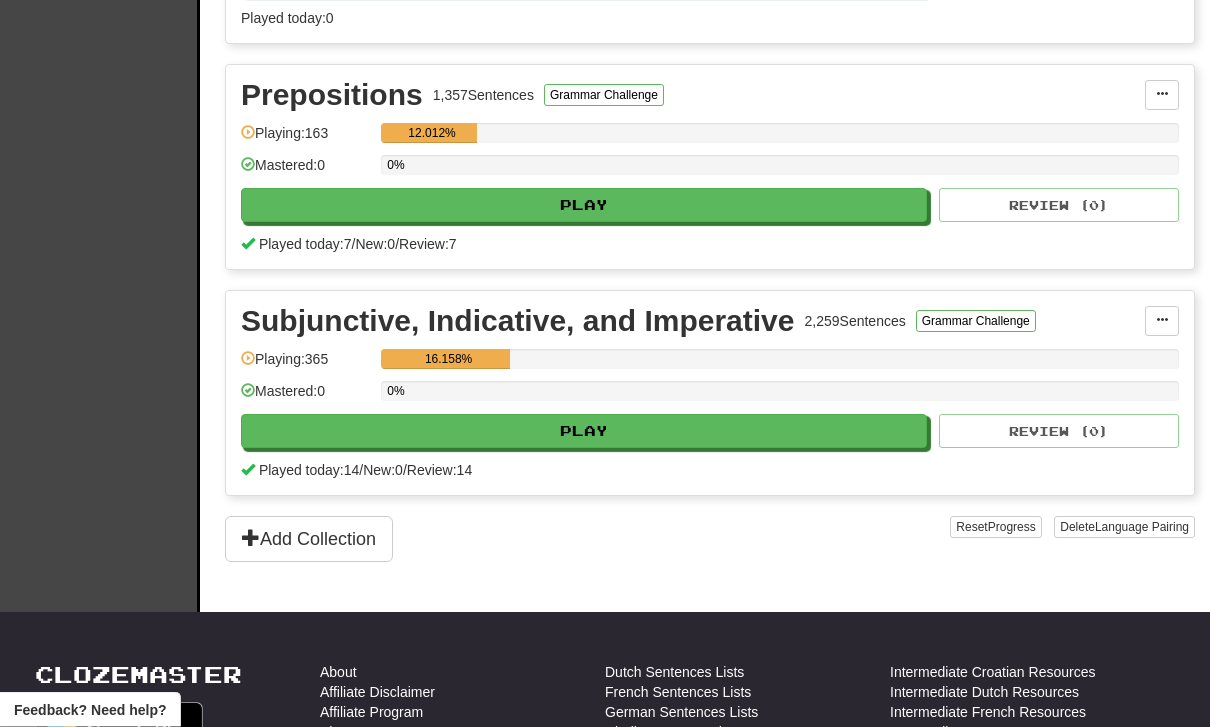 scroll, scrollTop: 1301, scrollLeft: 0, axis: vertical 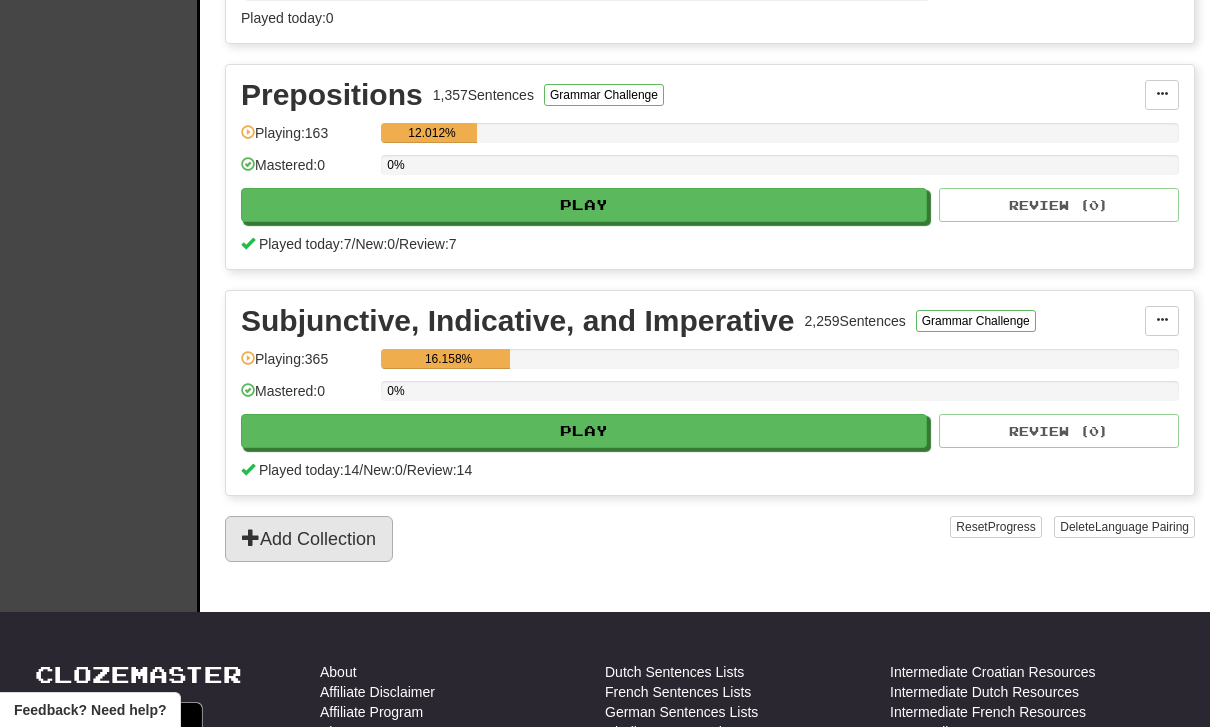 click on "Add Collection" at bounding box center (309, 539) 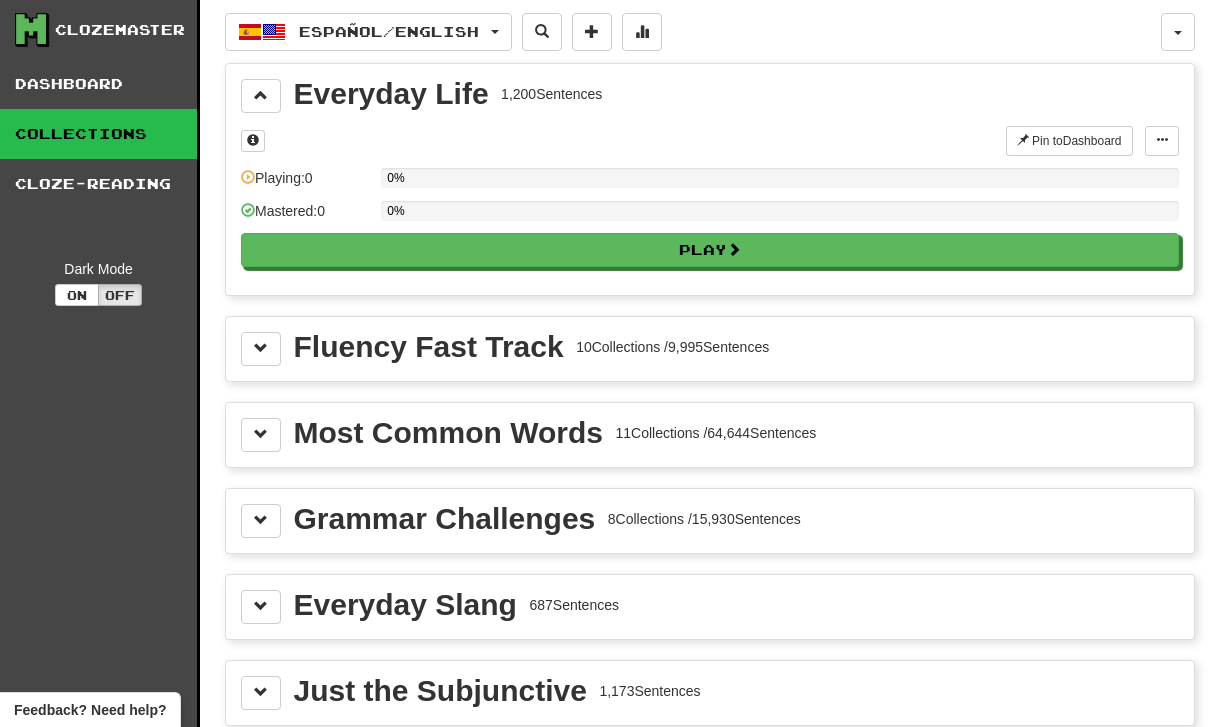 click on "Fluency Fast Track" at bounding box center [429, 347] 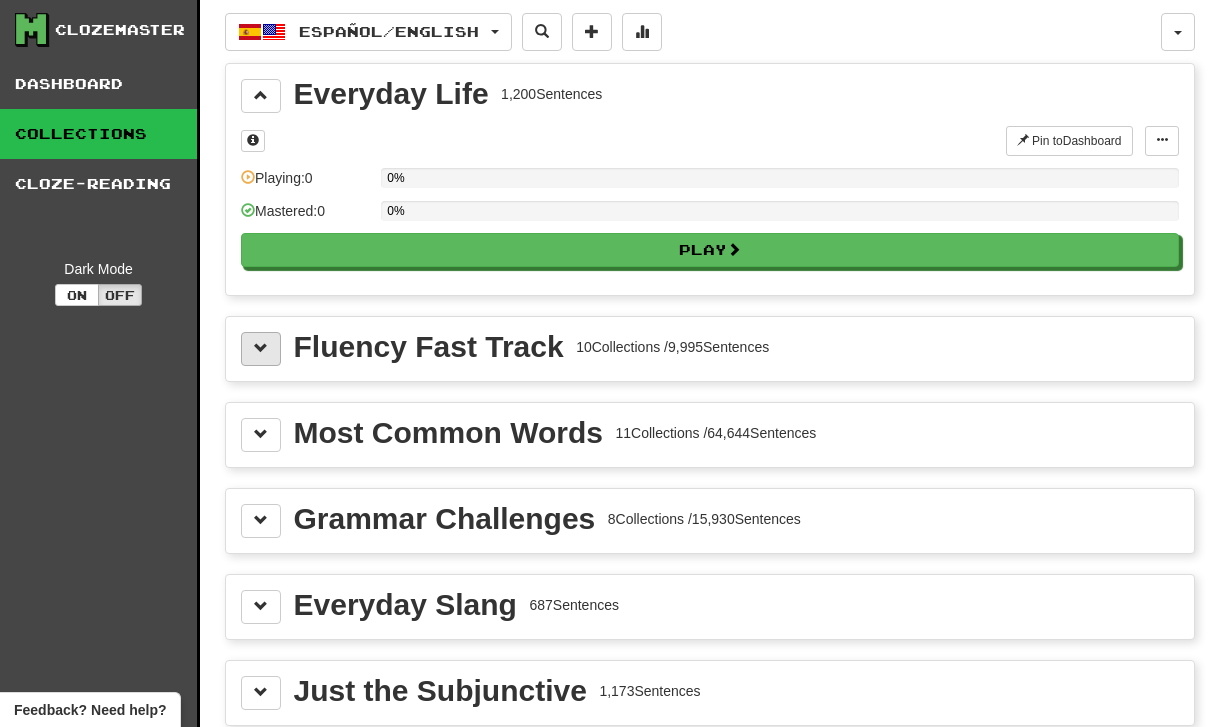 click at bounding box center [261, 349] 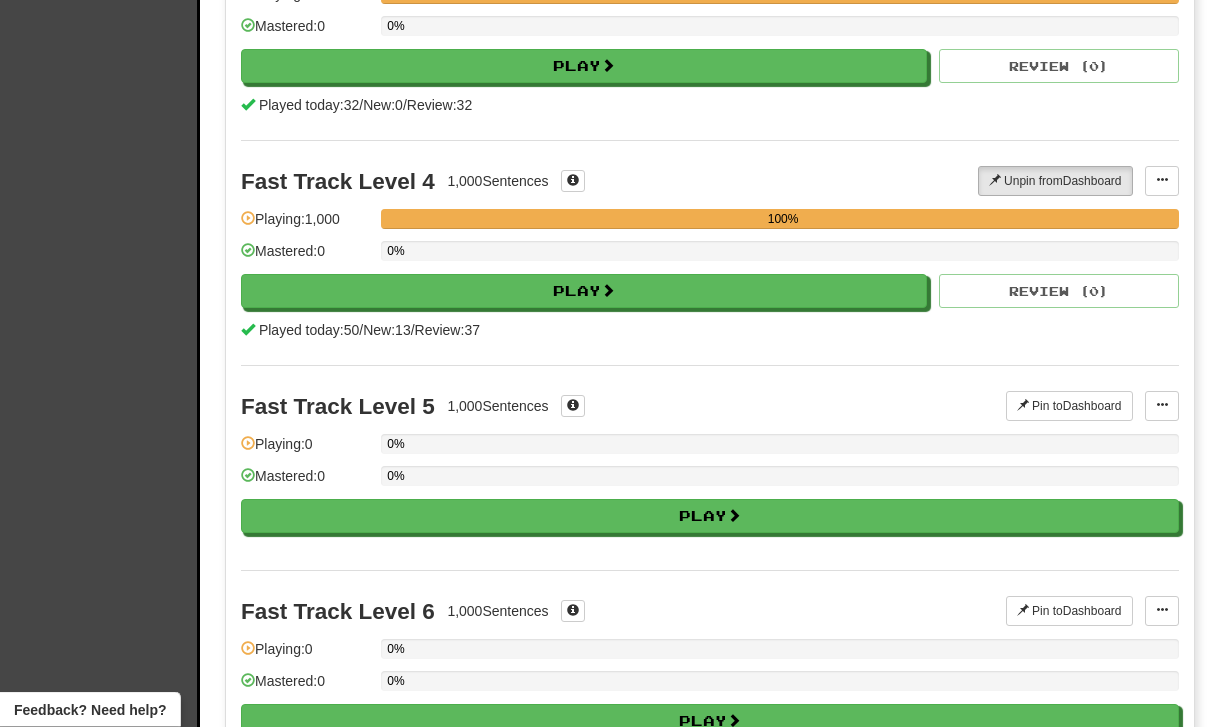 scroll, scrollTop: 962, scrollLeft: 0, axis: vertical 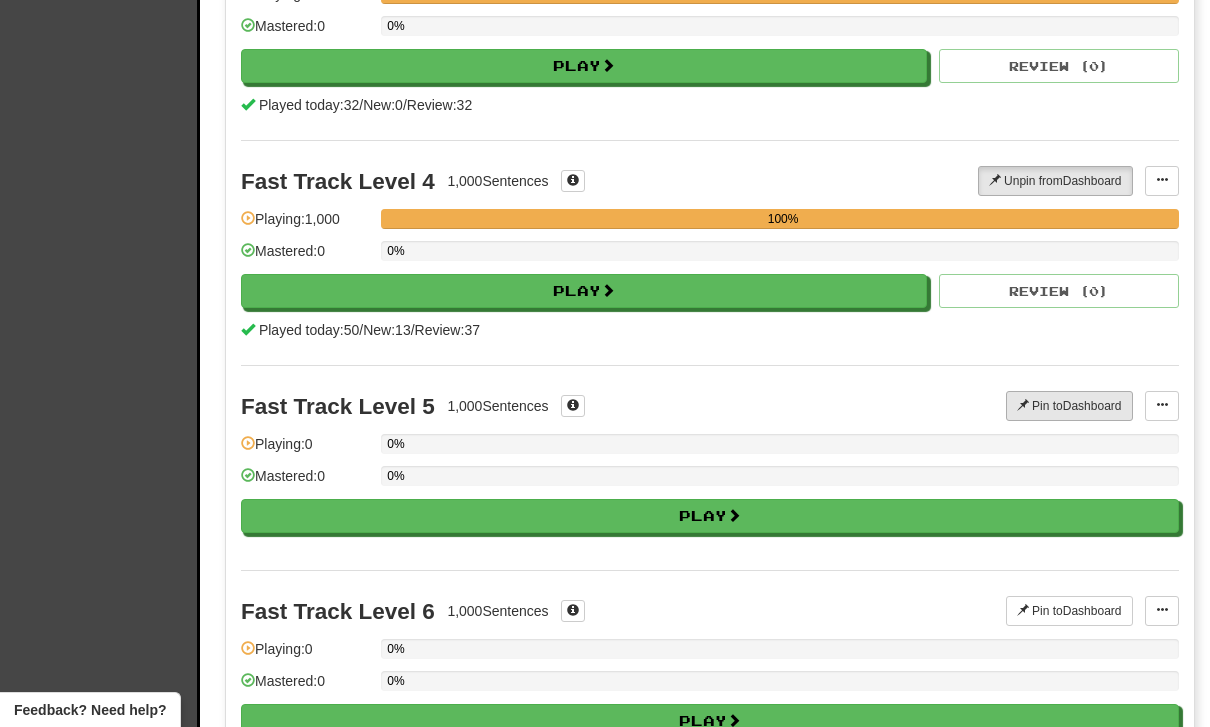 click on "Pin to  Dashboard" at bounding box center [1069, 406] 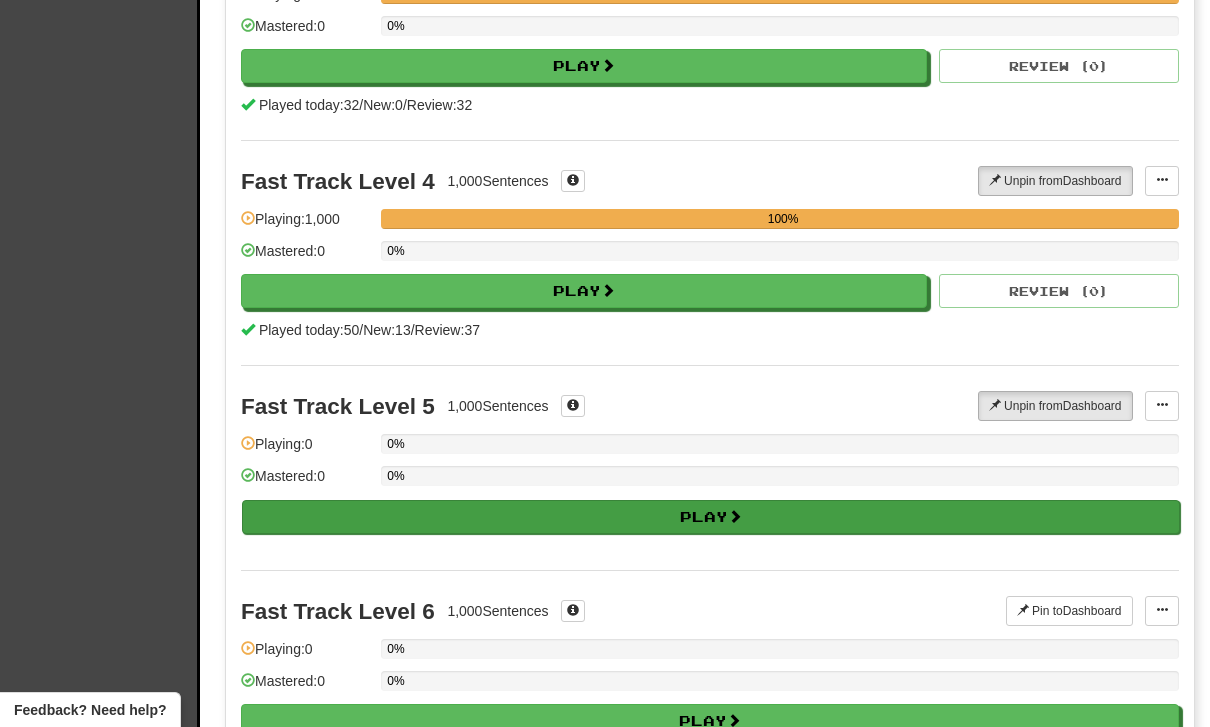 click on "Play" at bounding box center (711, 517) 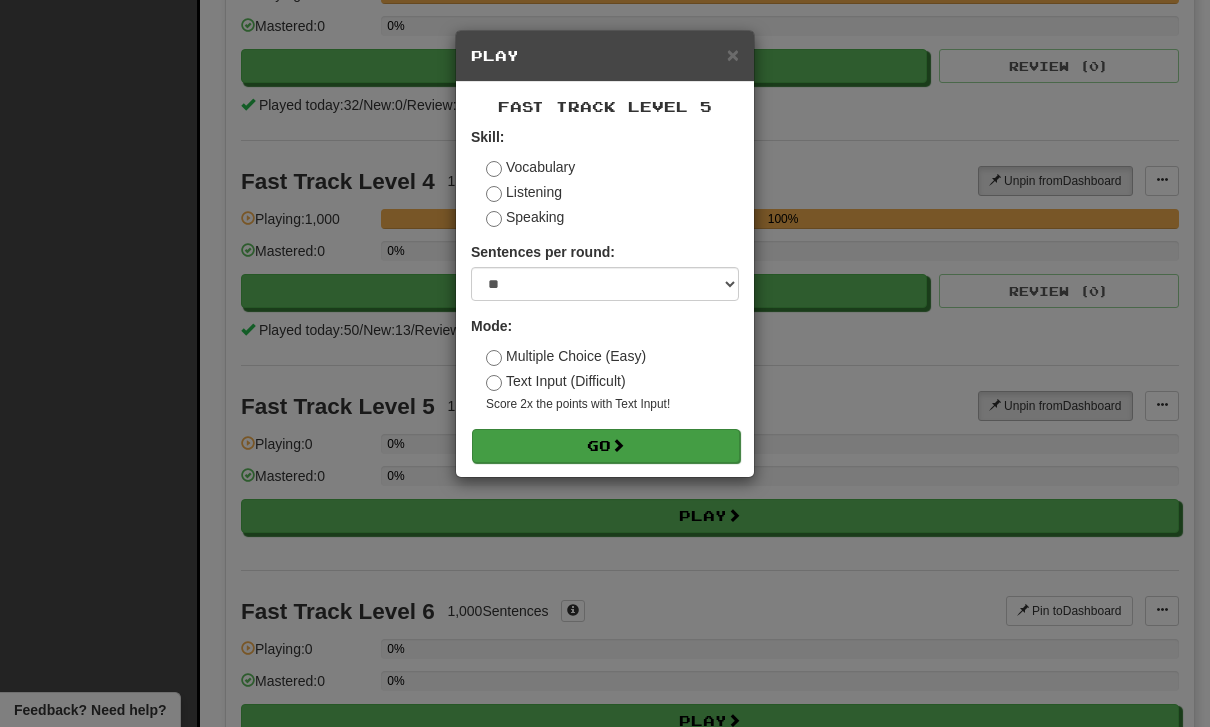 click on "Go" at bounding box center [606, 446] 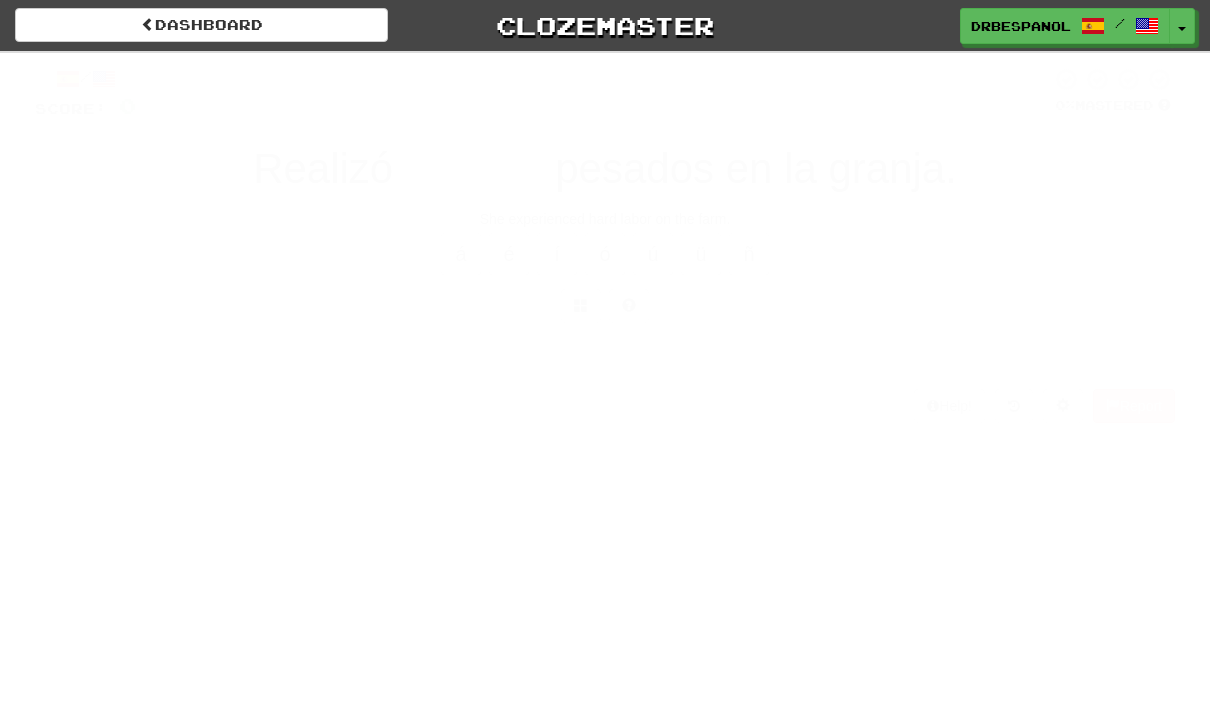scroll, scrollTop: 0, scrollLeft: 0, axis: both 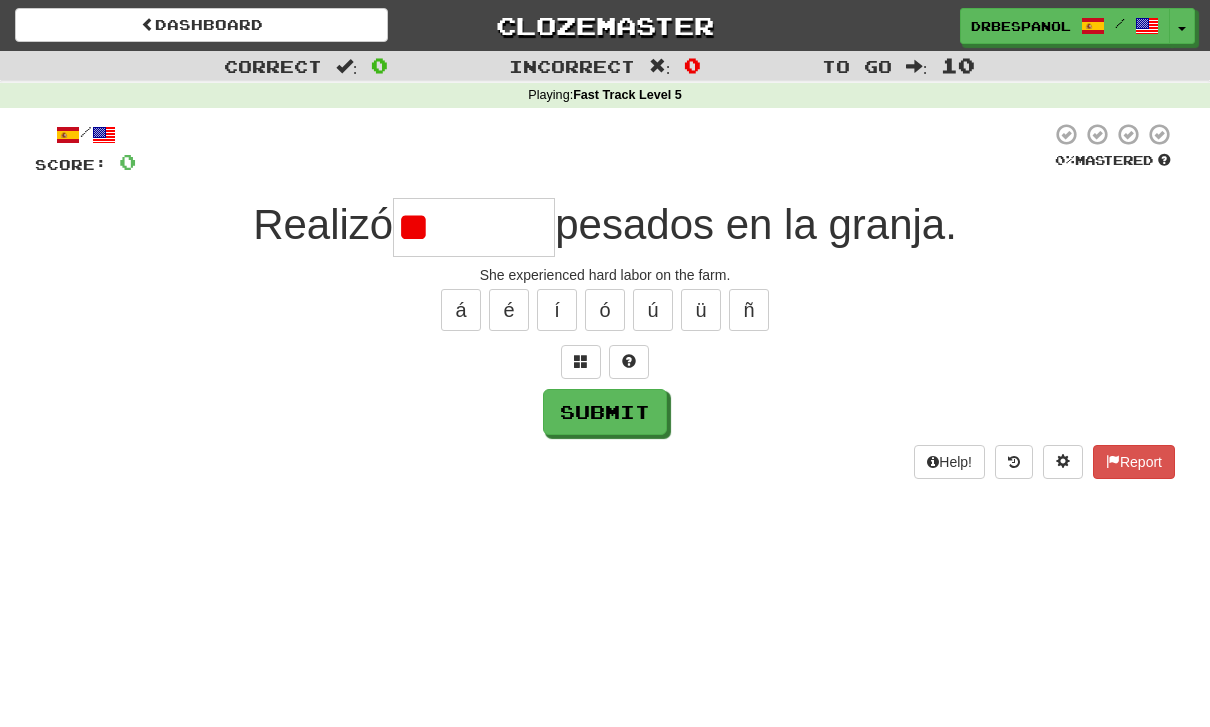 type on "*" 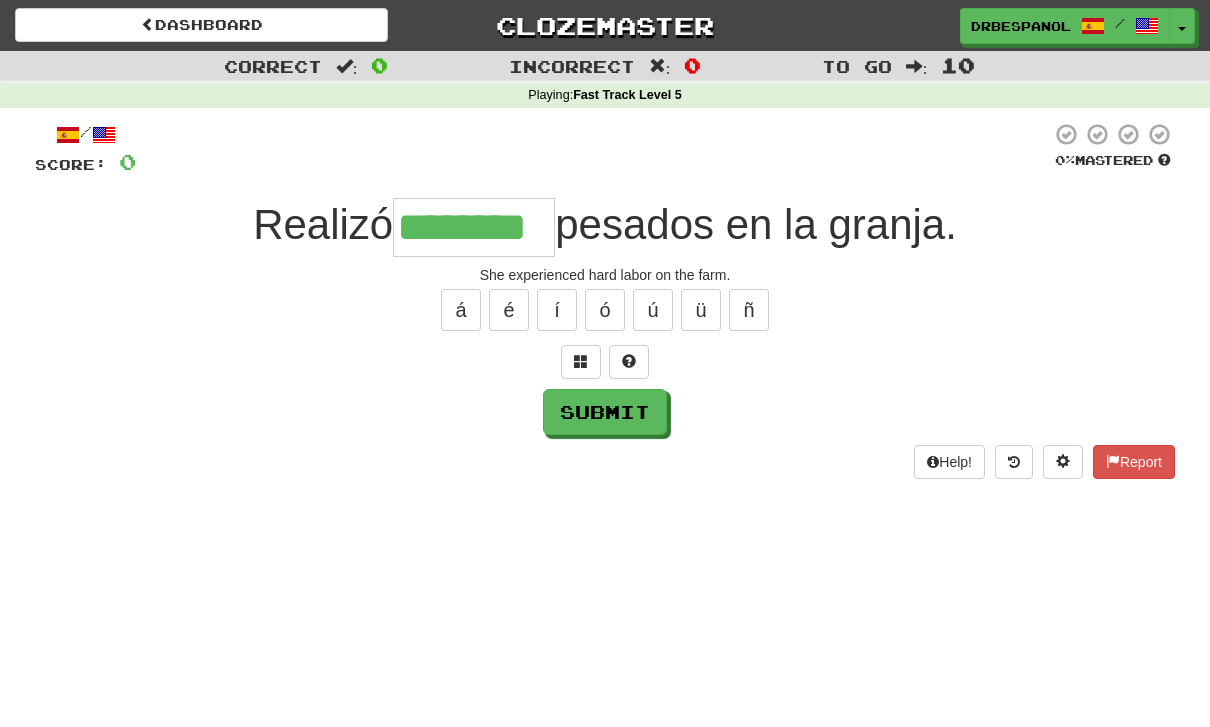 type on "********" 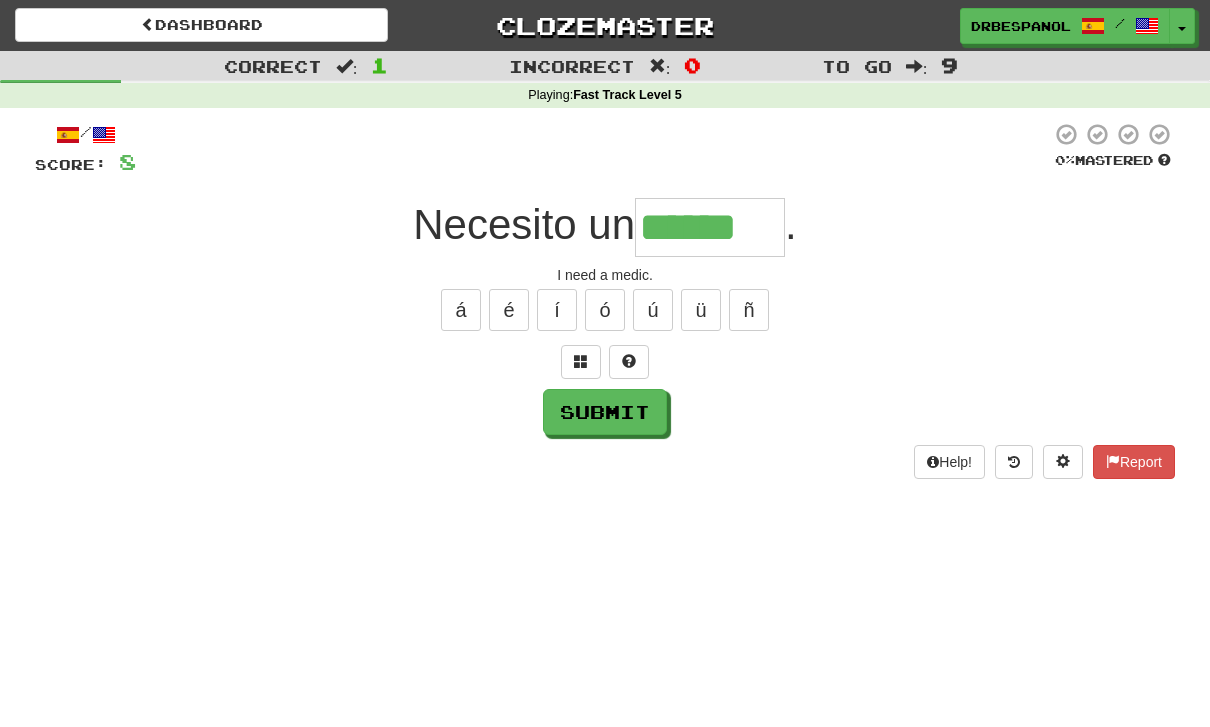 type on "******" 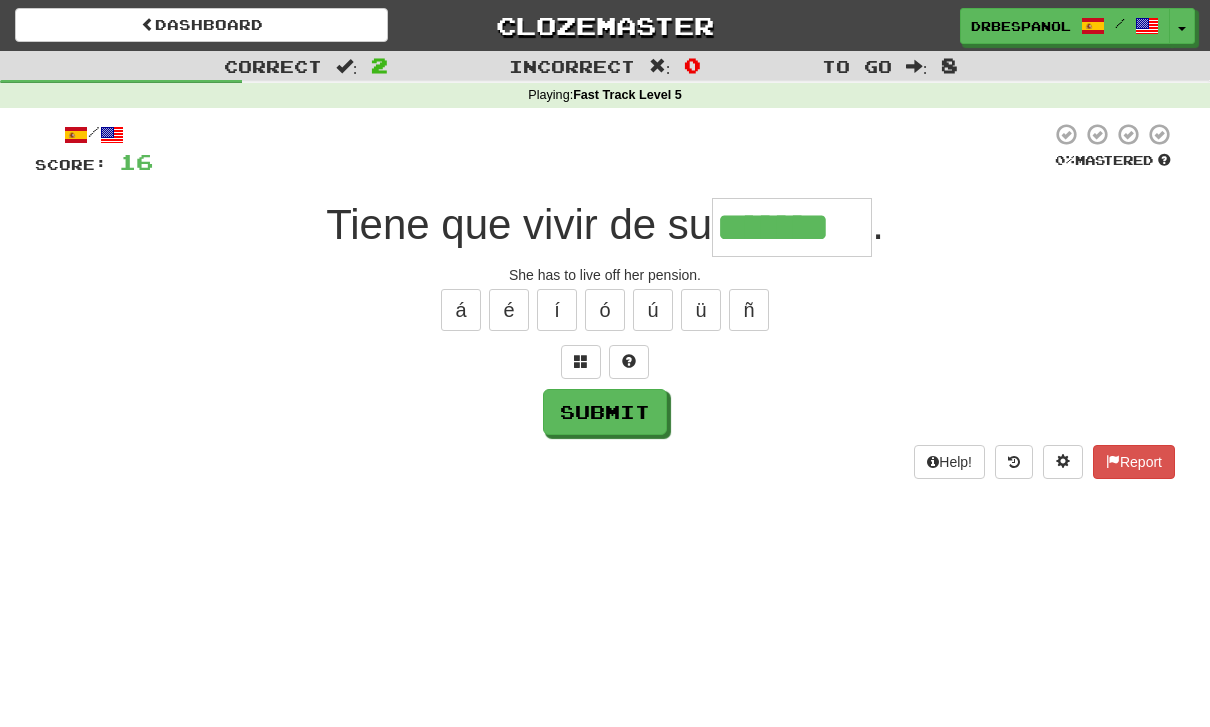 type on "*******" 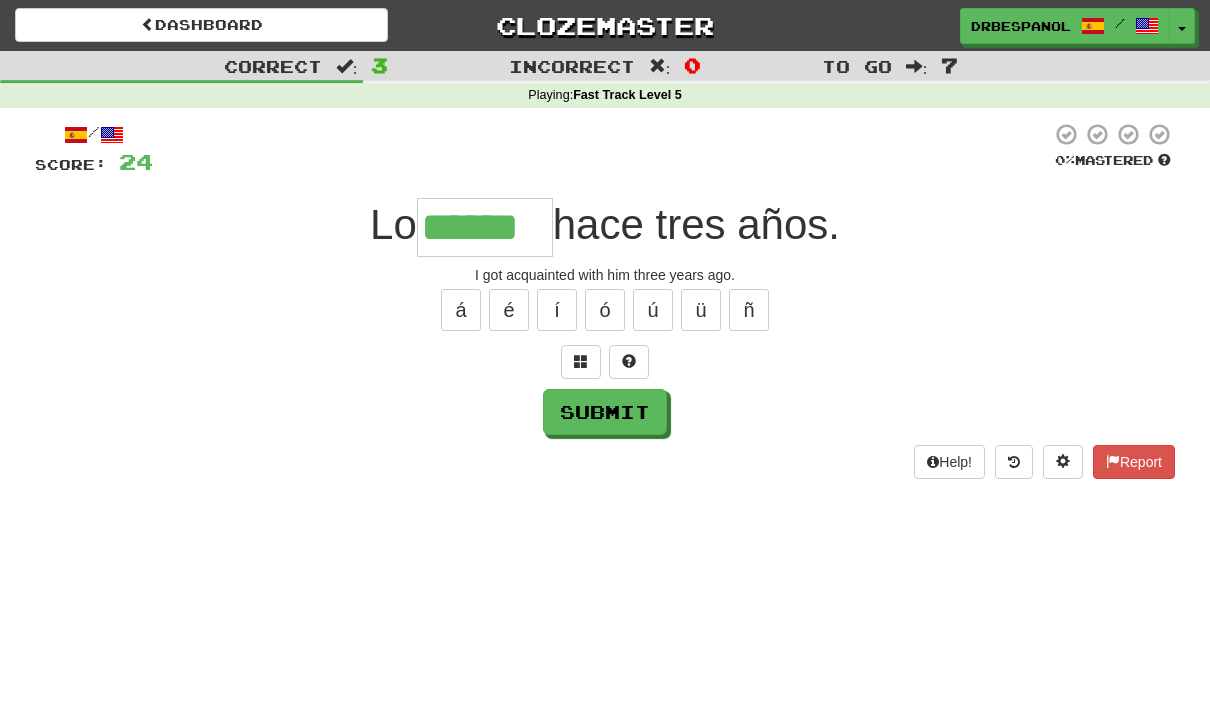 type on "******" 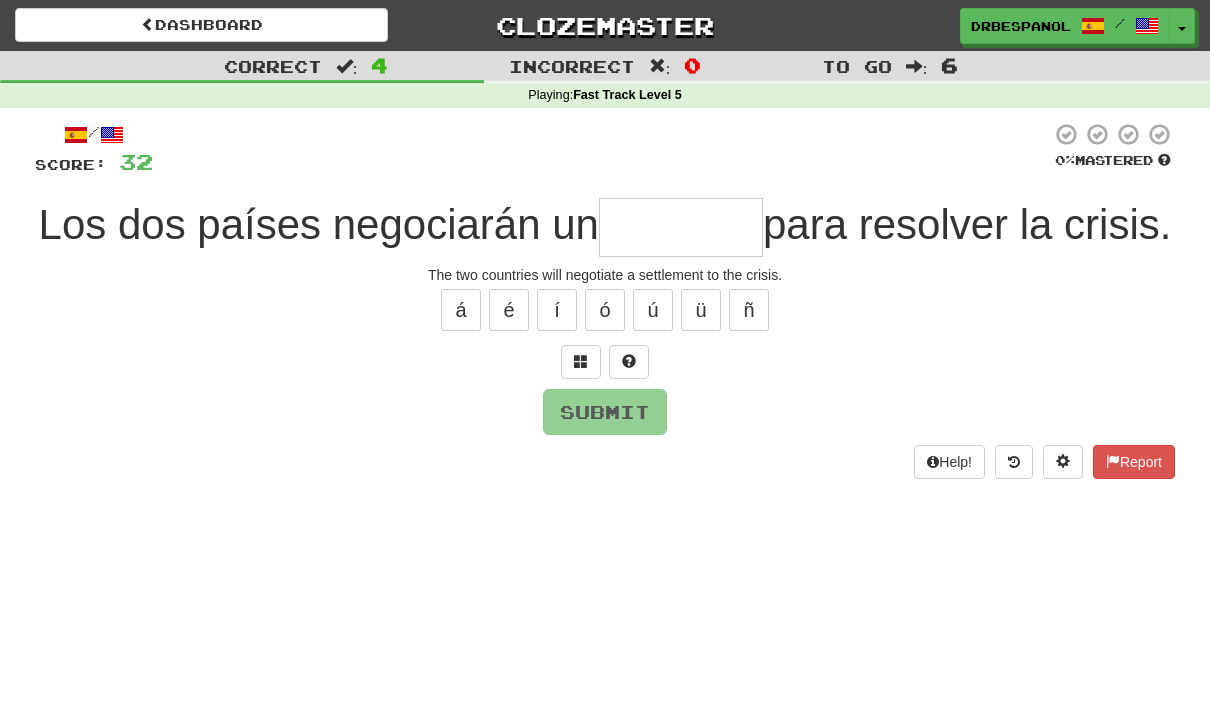 type on "*" 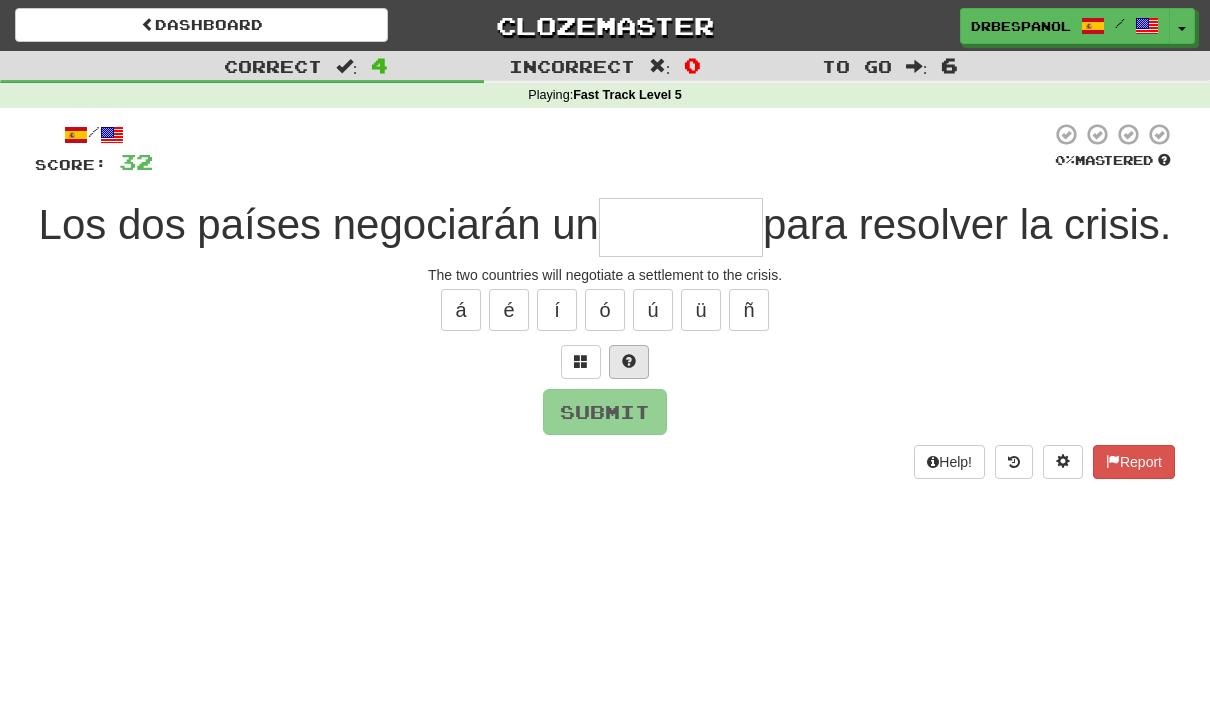 click at bounding box center (629, 362) 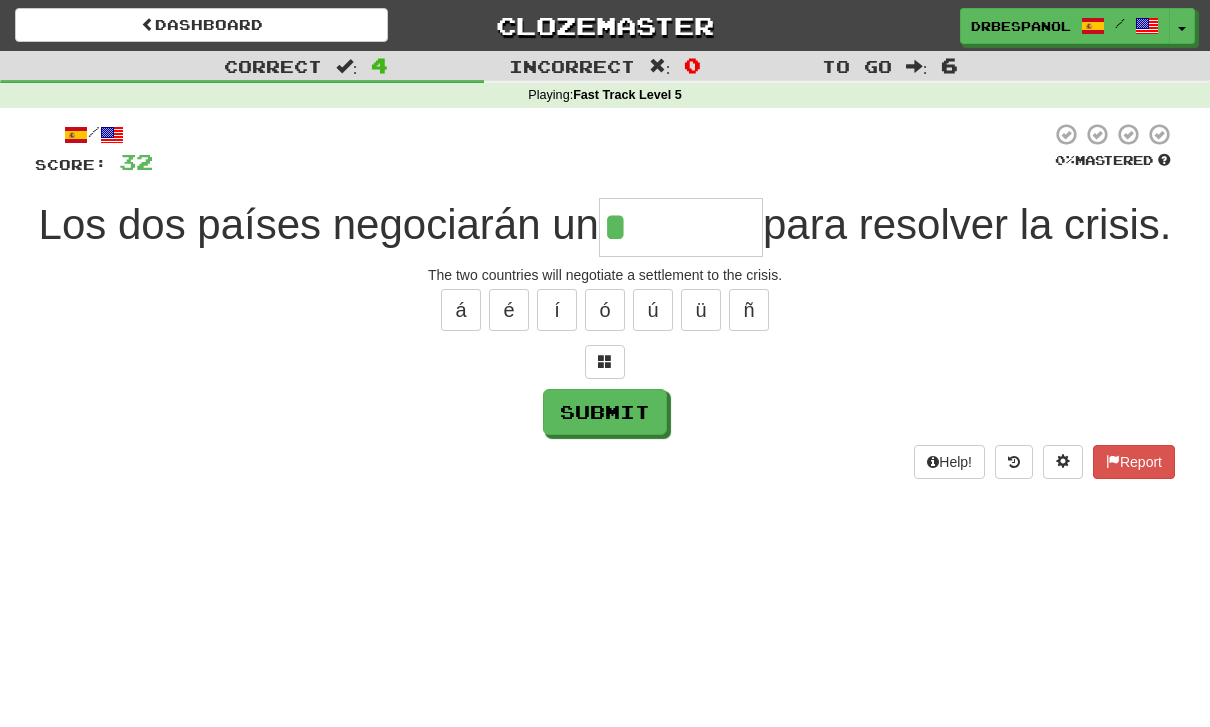 type on "*******" 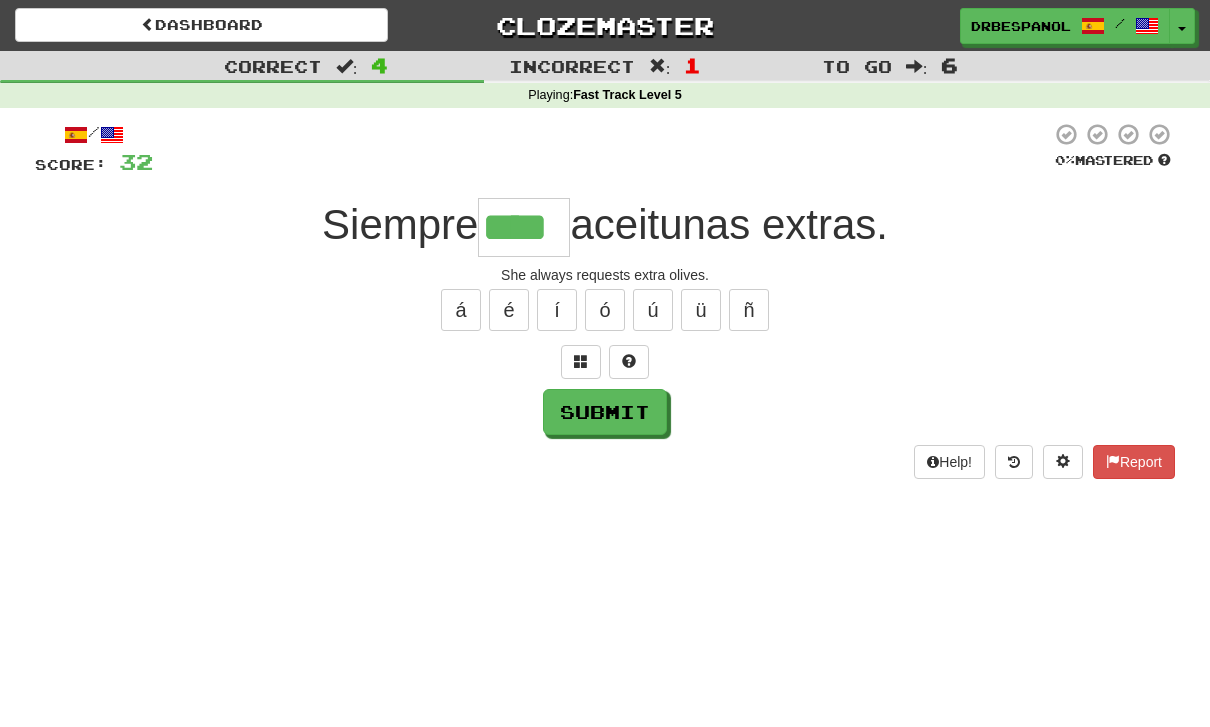 type on "****" 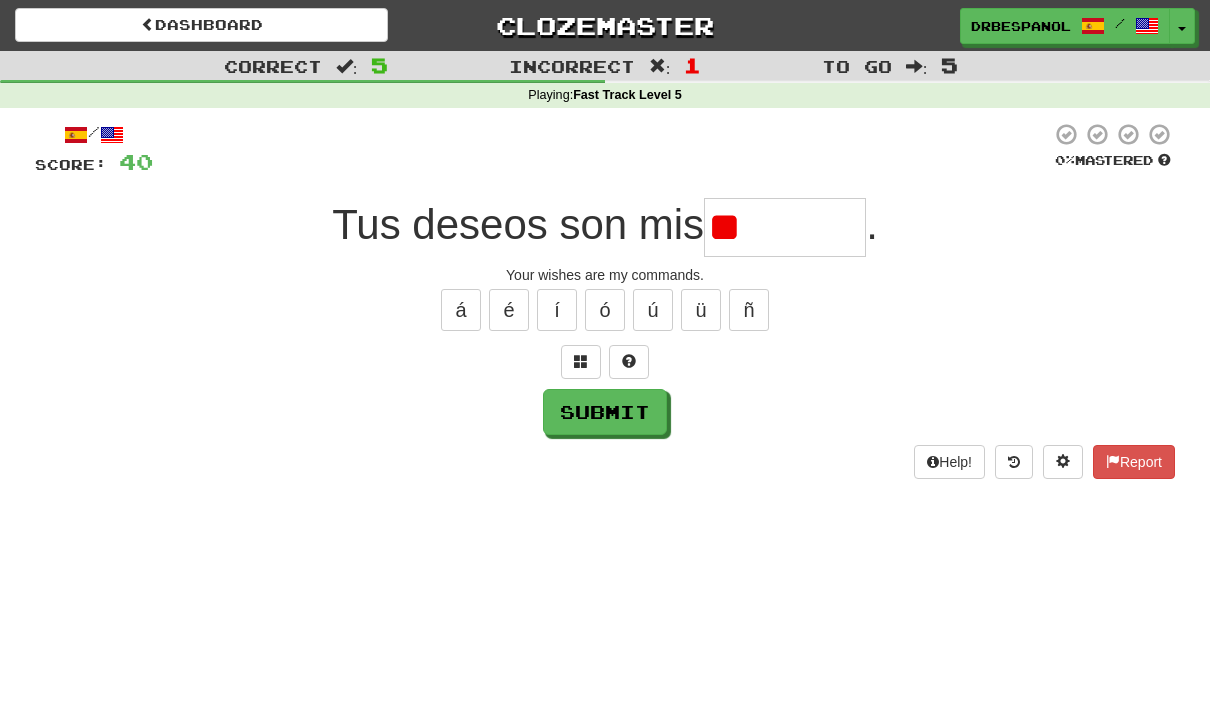 type on "*" 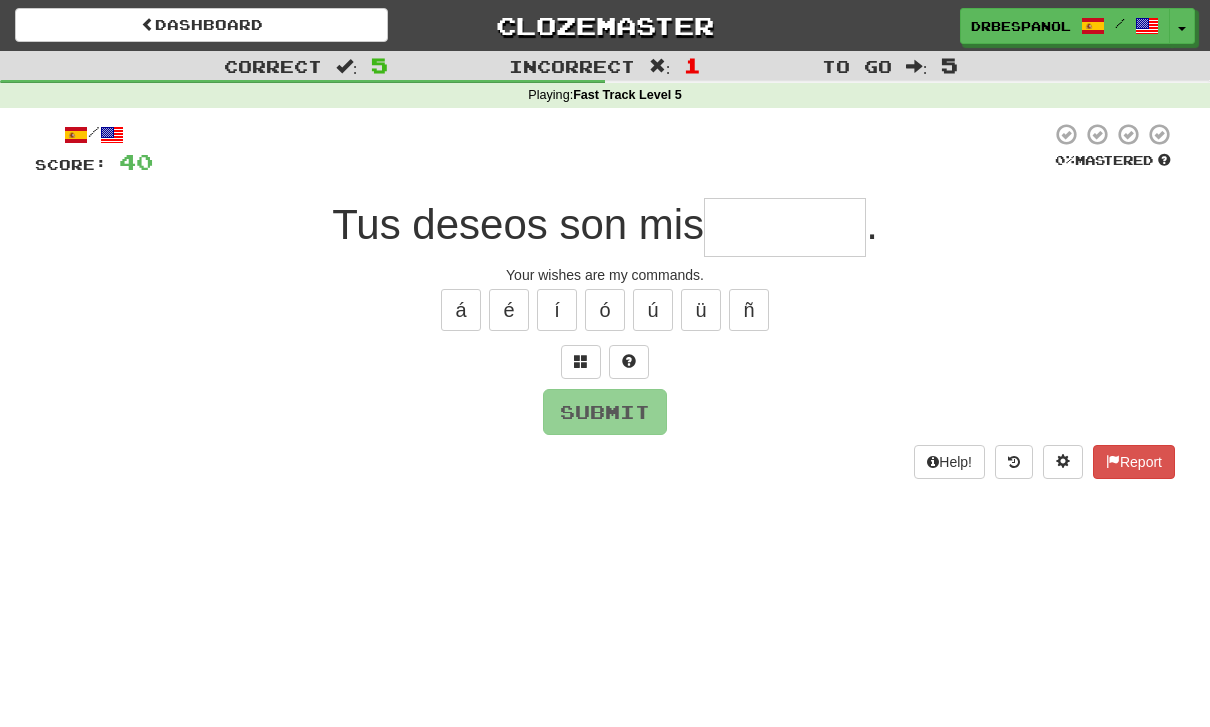 type on "*" 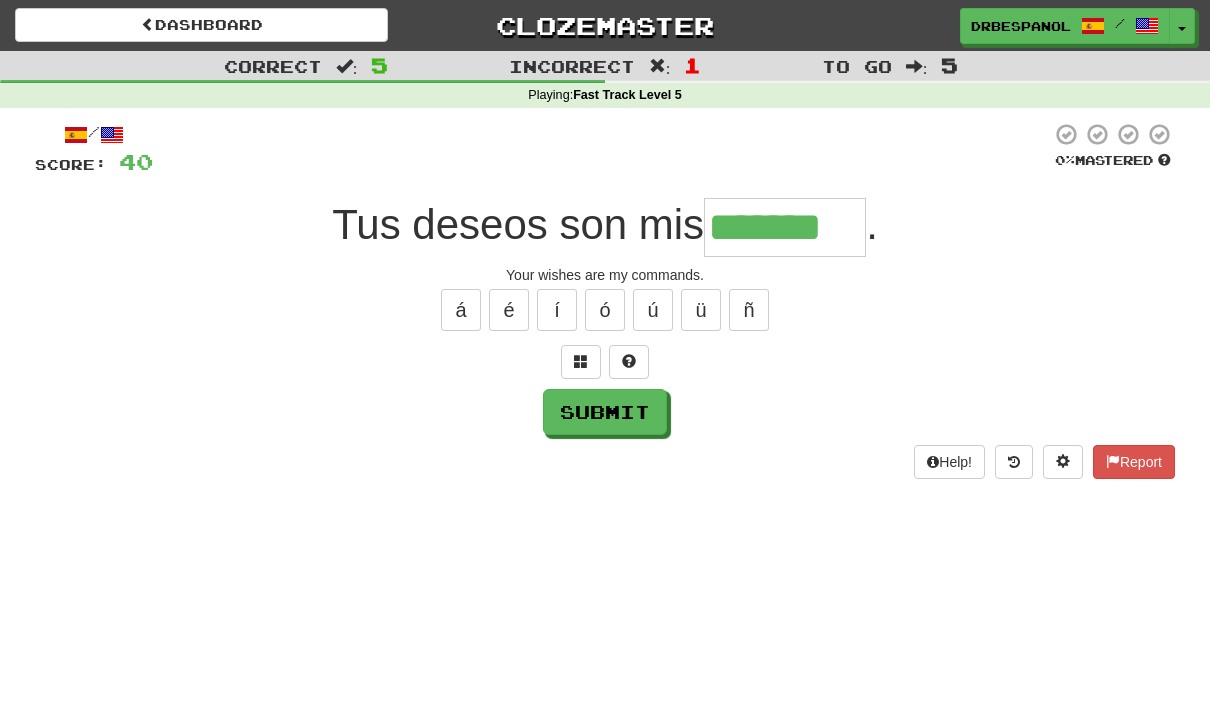type on "*******" 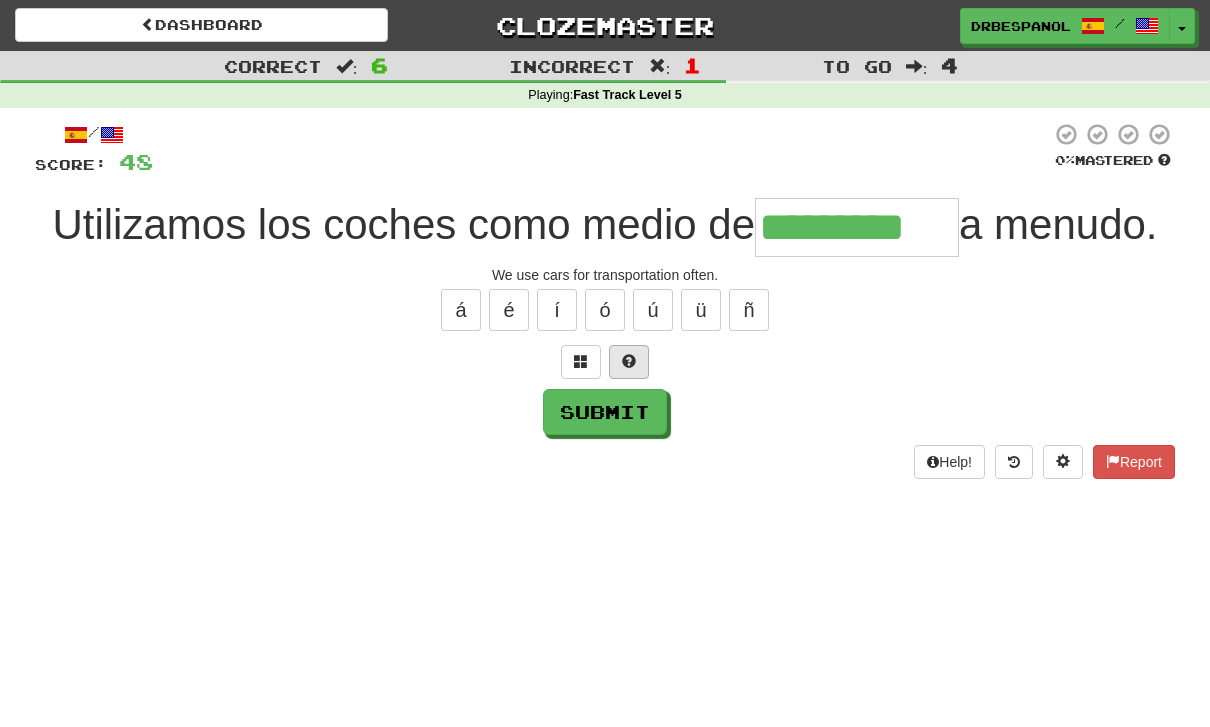 click at bounding box center [629, 362] 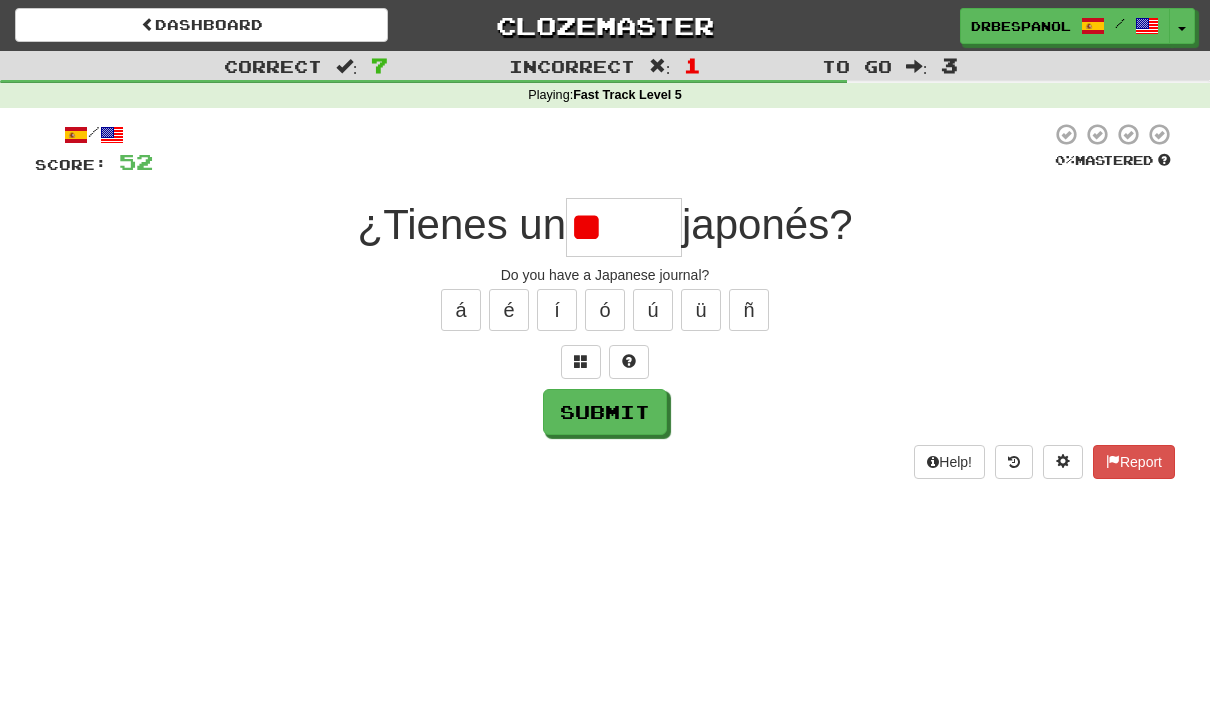 type on "*" 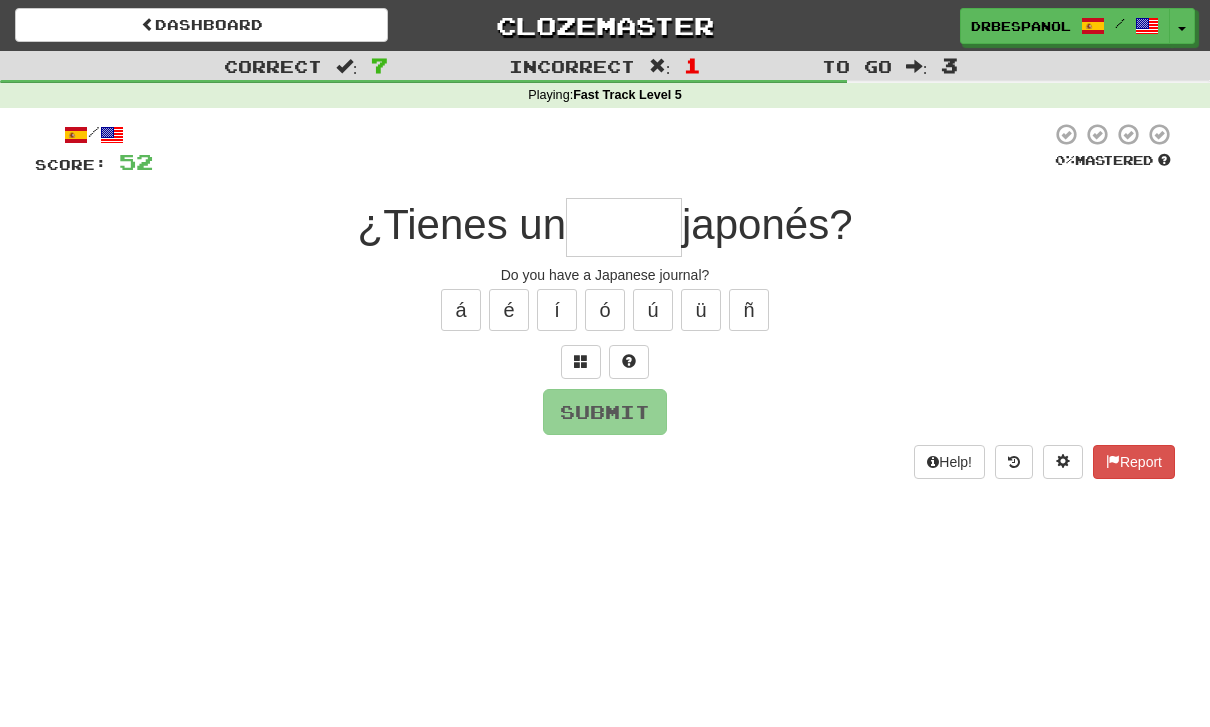 type on "*" 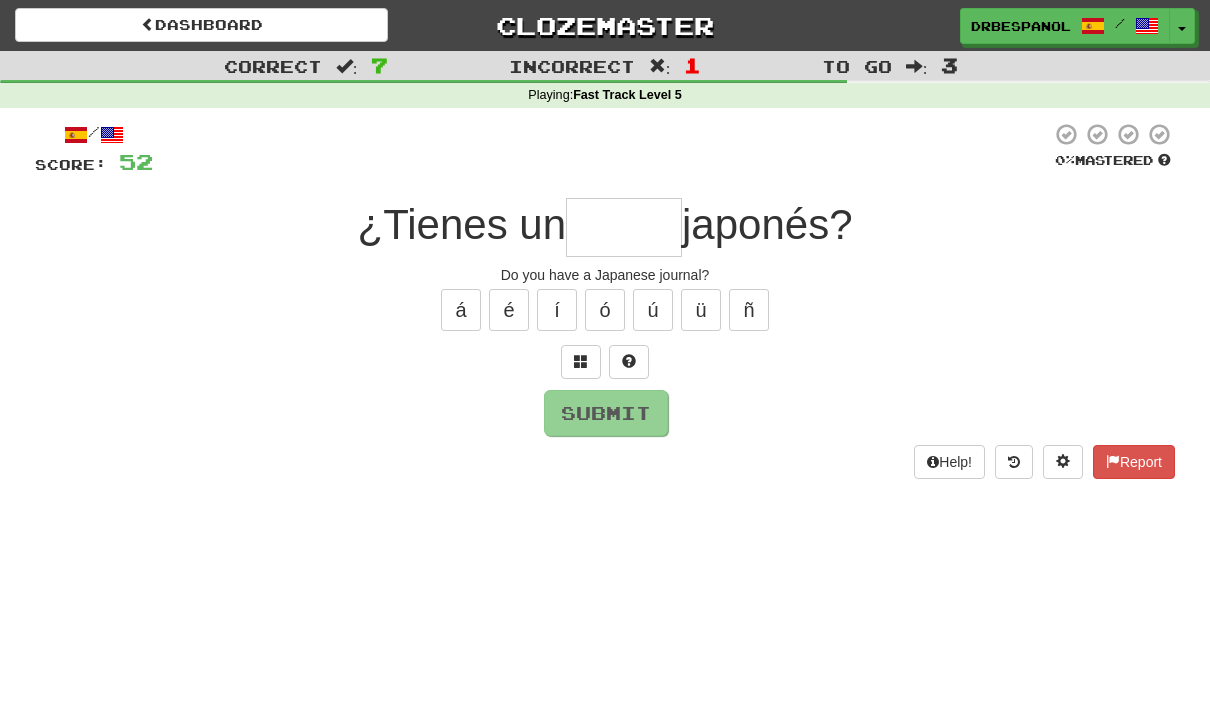 type on "******" 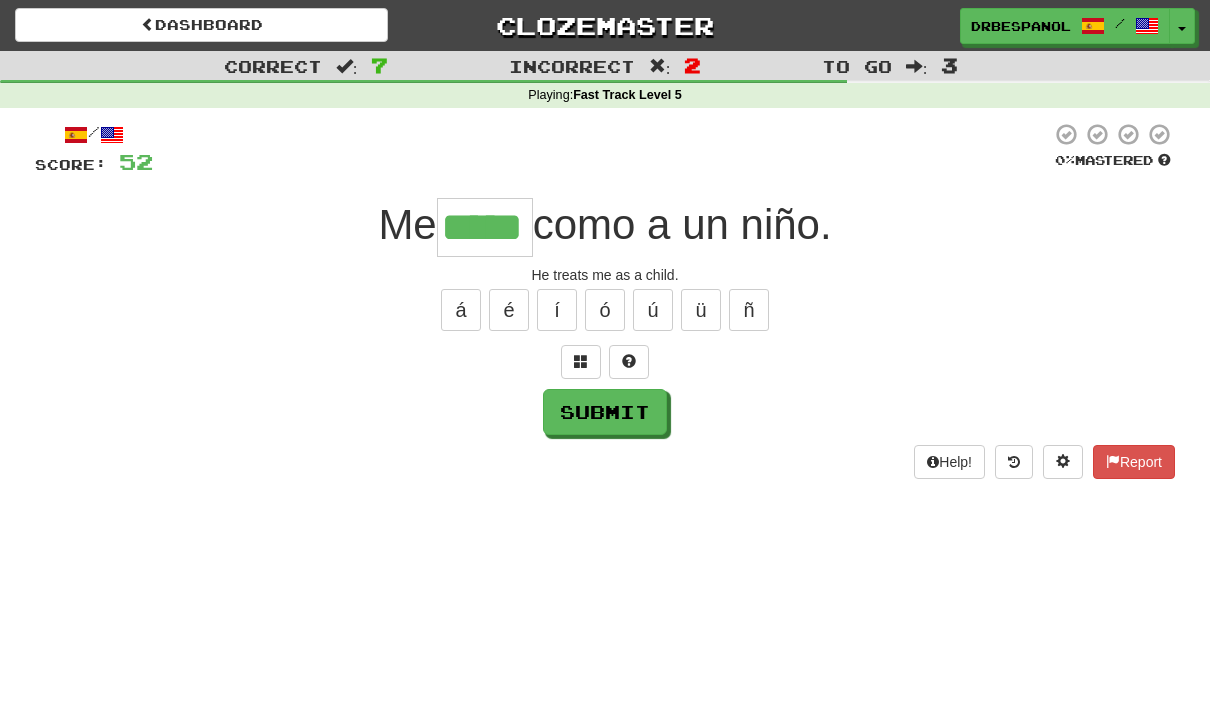 type on "*****" 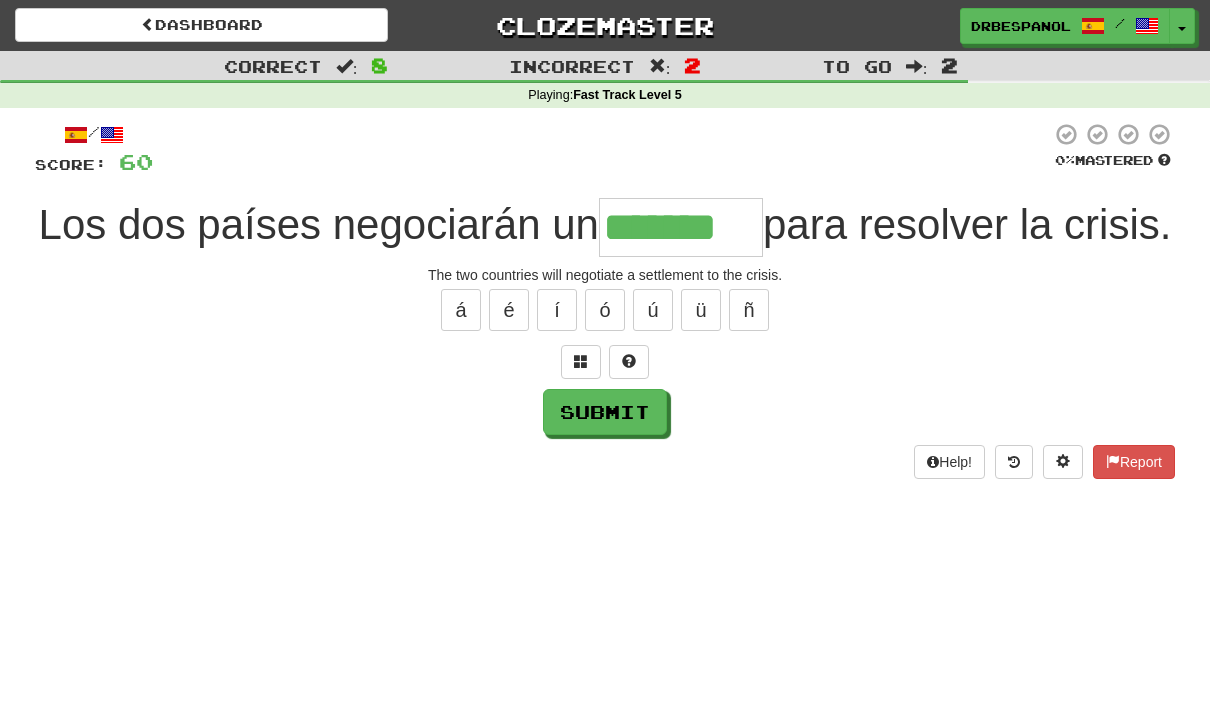 type on "*******" 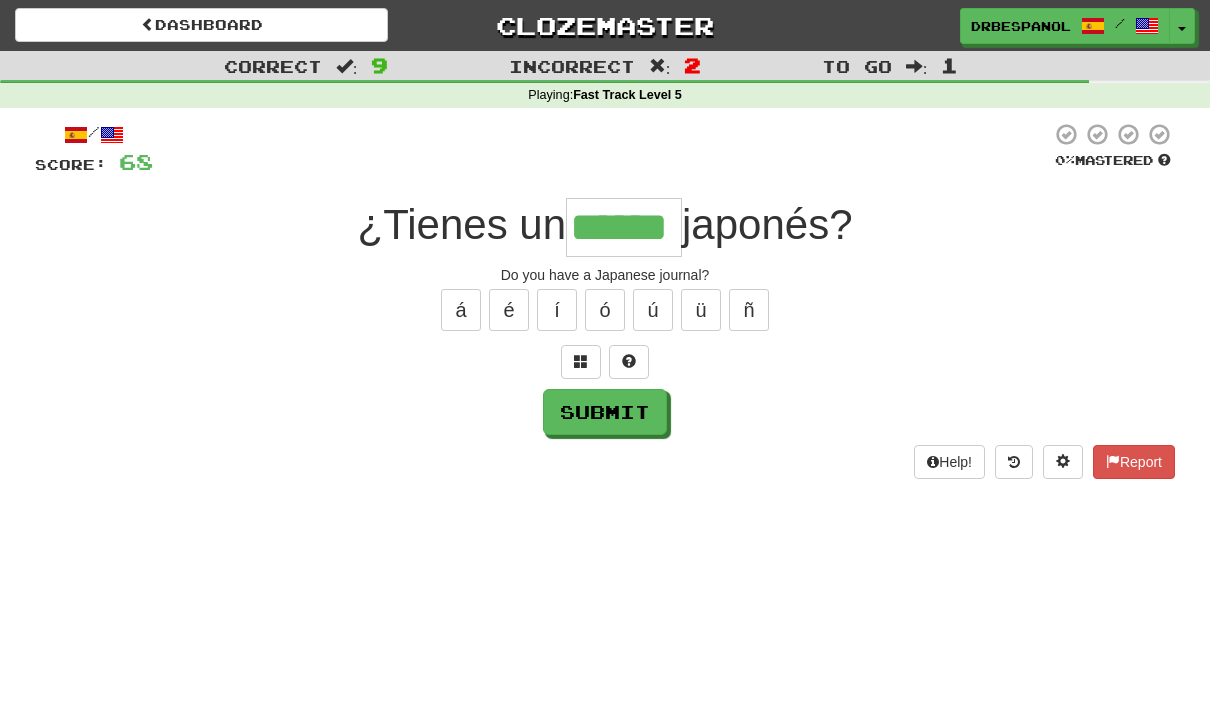 type on "******" 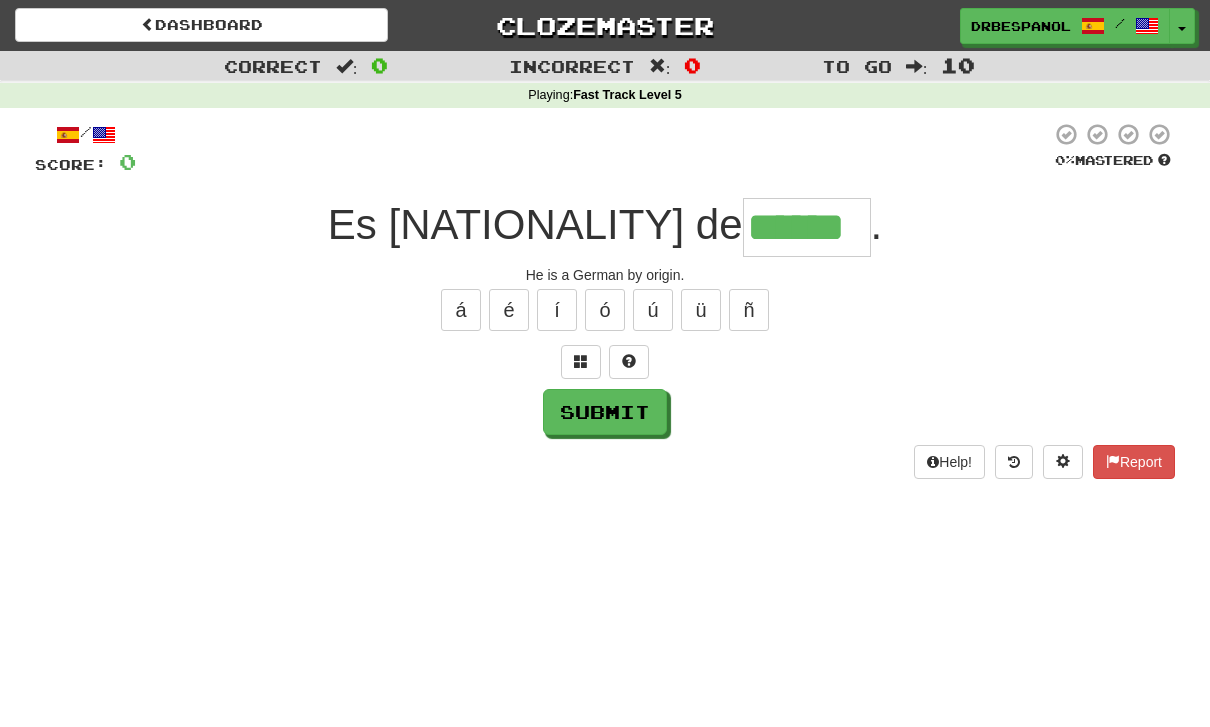 type on "******" 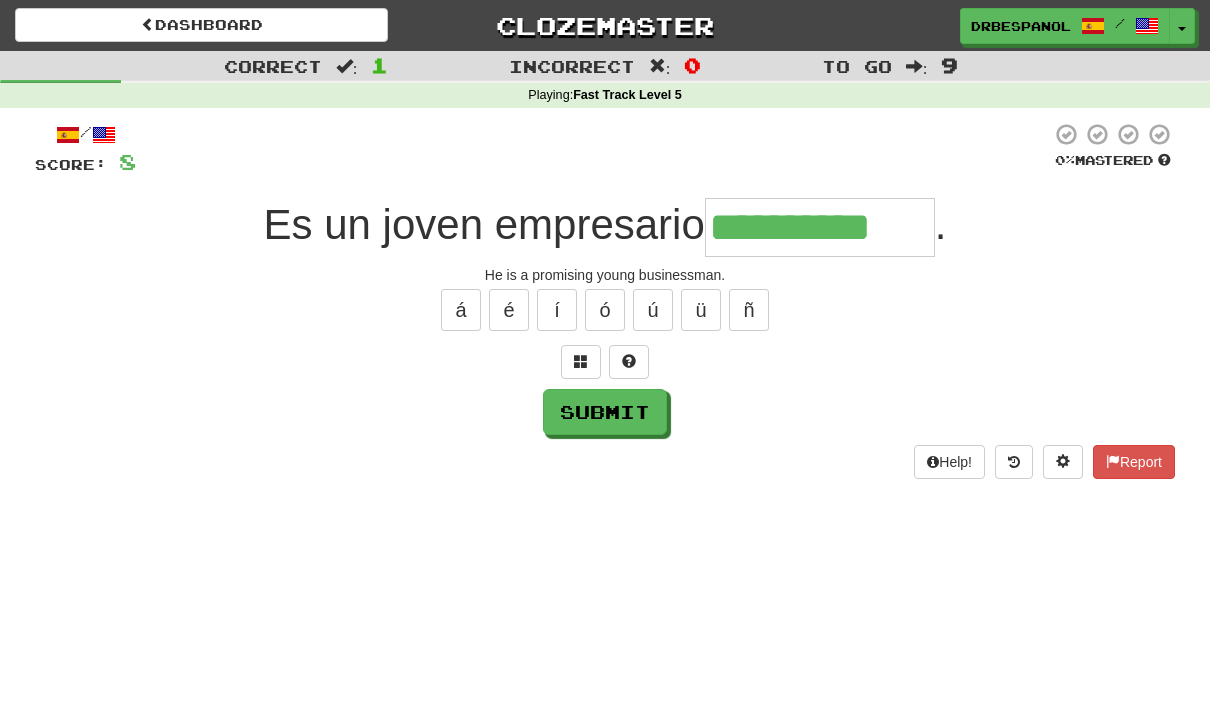 type on "**********" 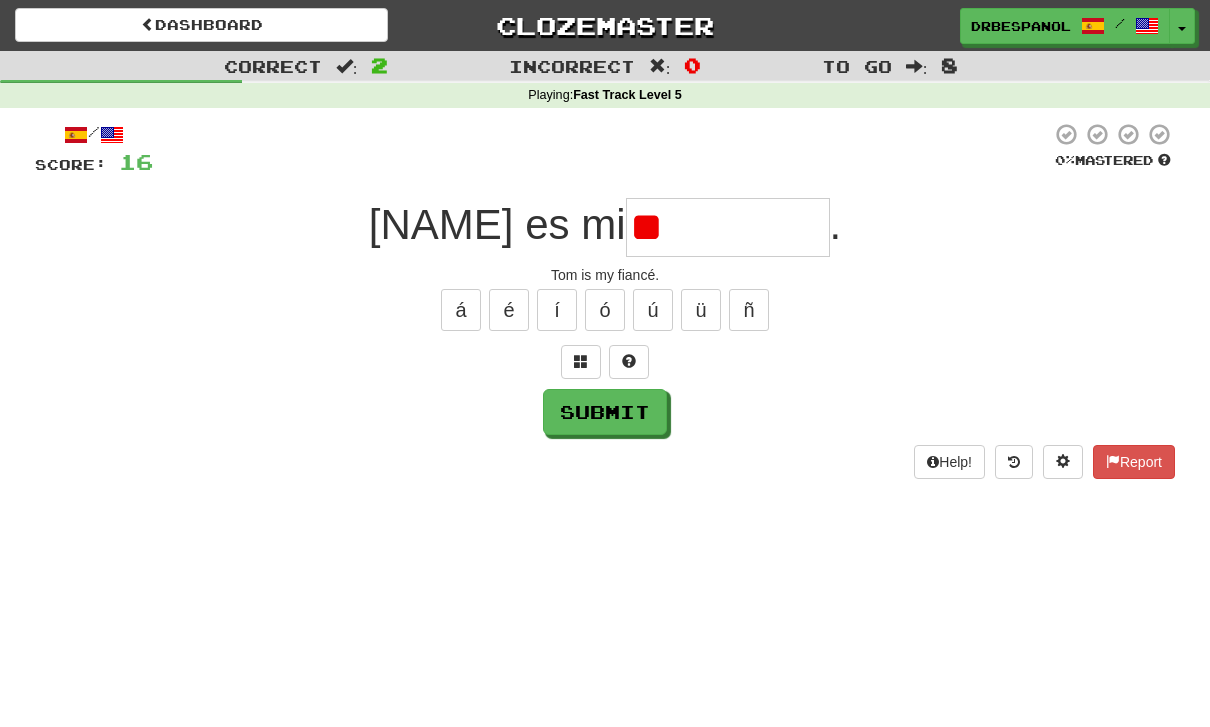 type on "*" 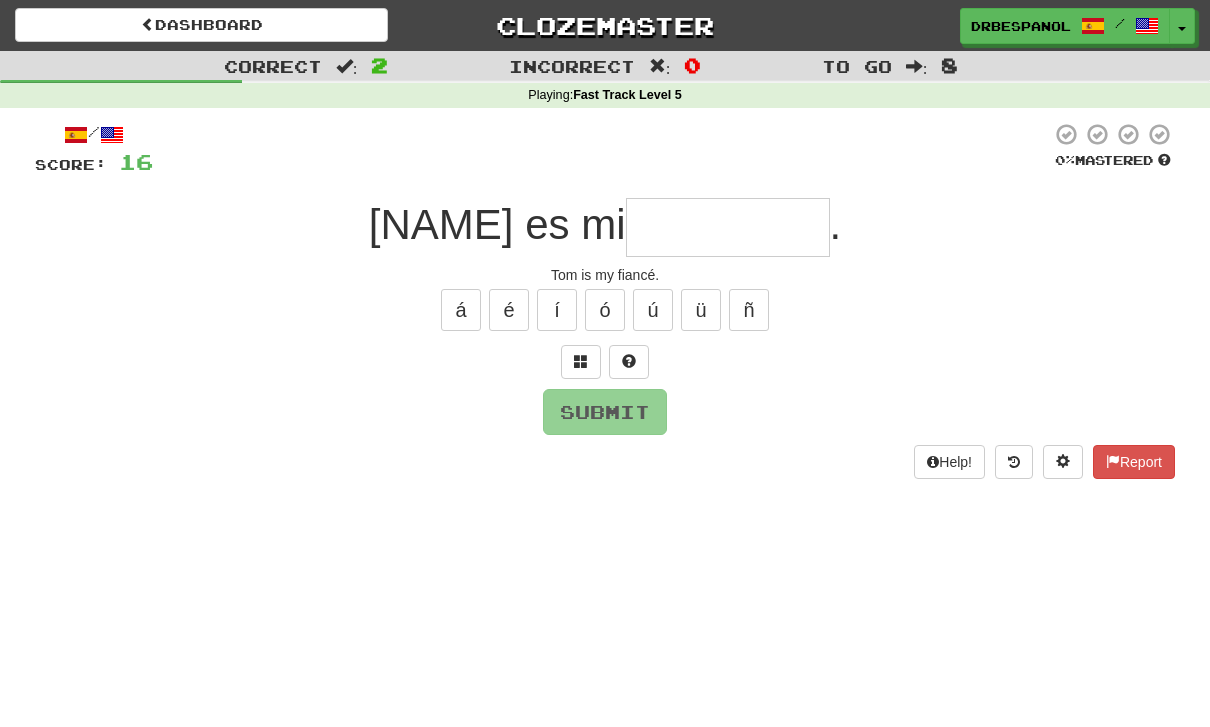 type on "*" 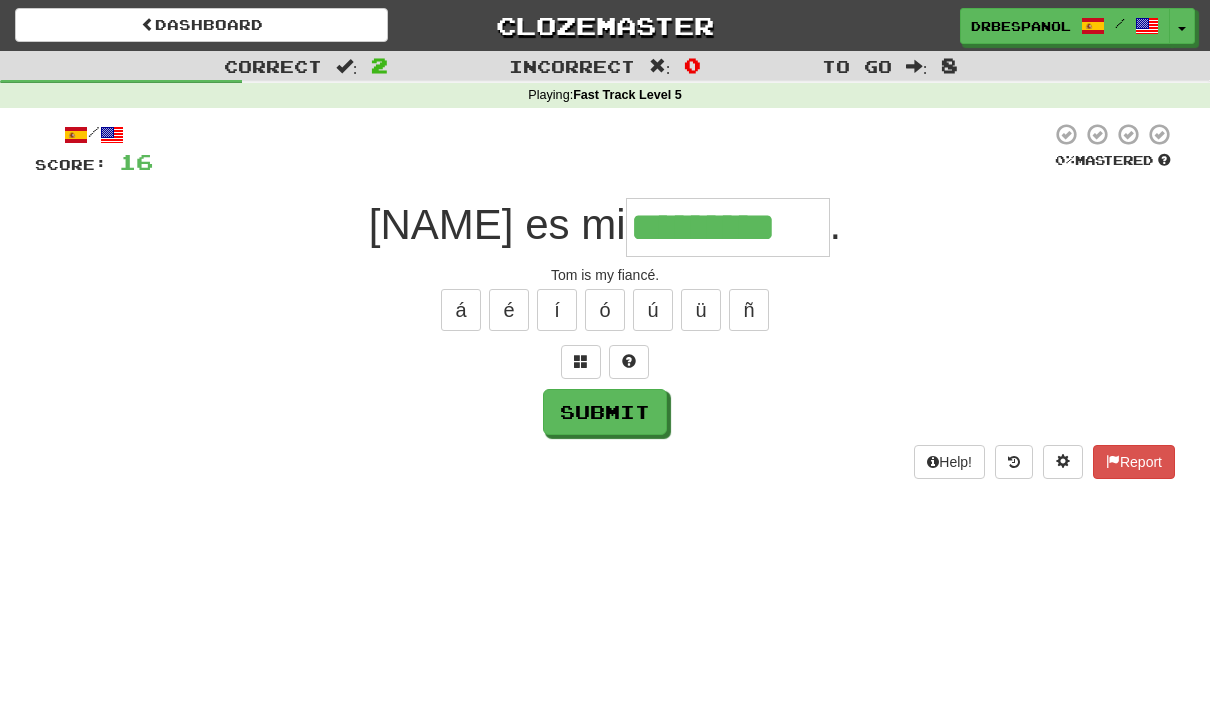 type on "*********" 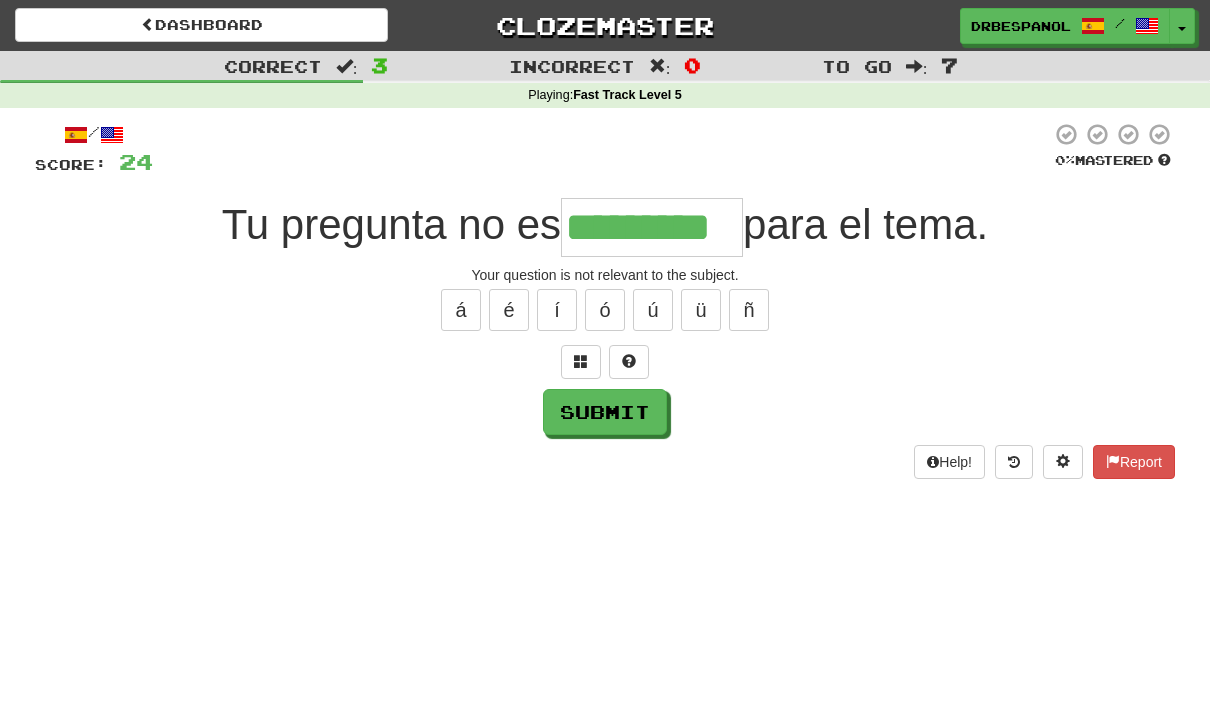 type on "*********" 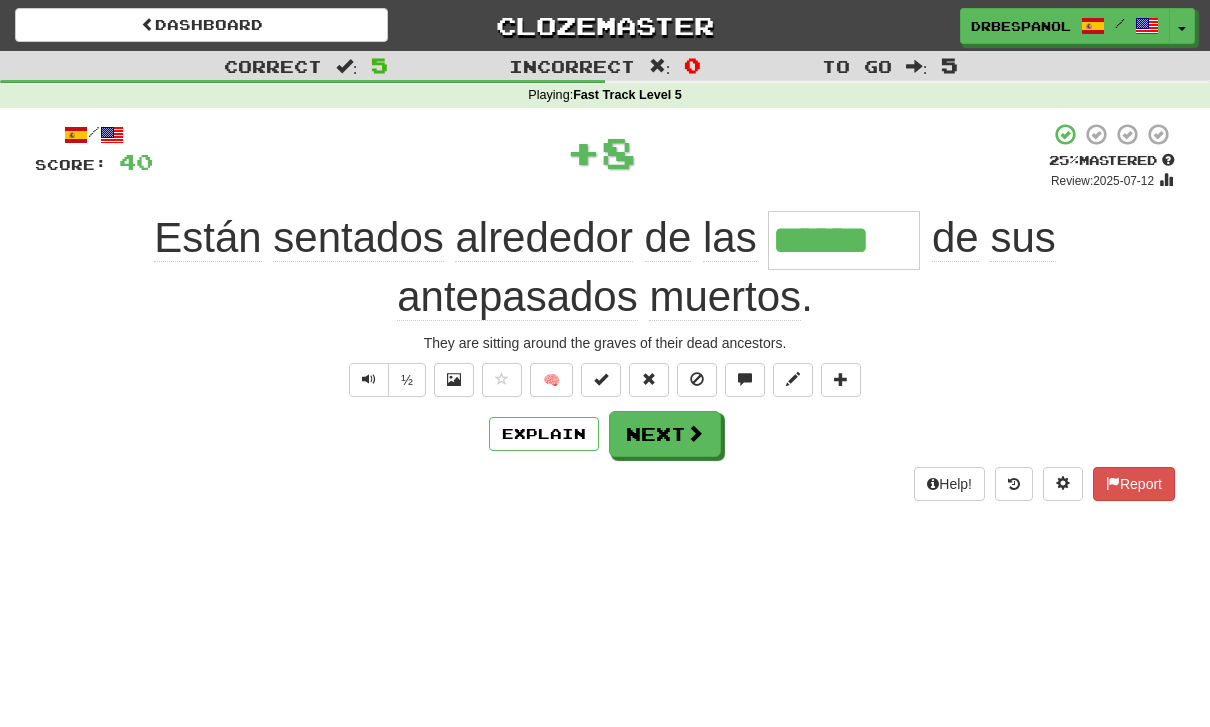type on "******" 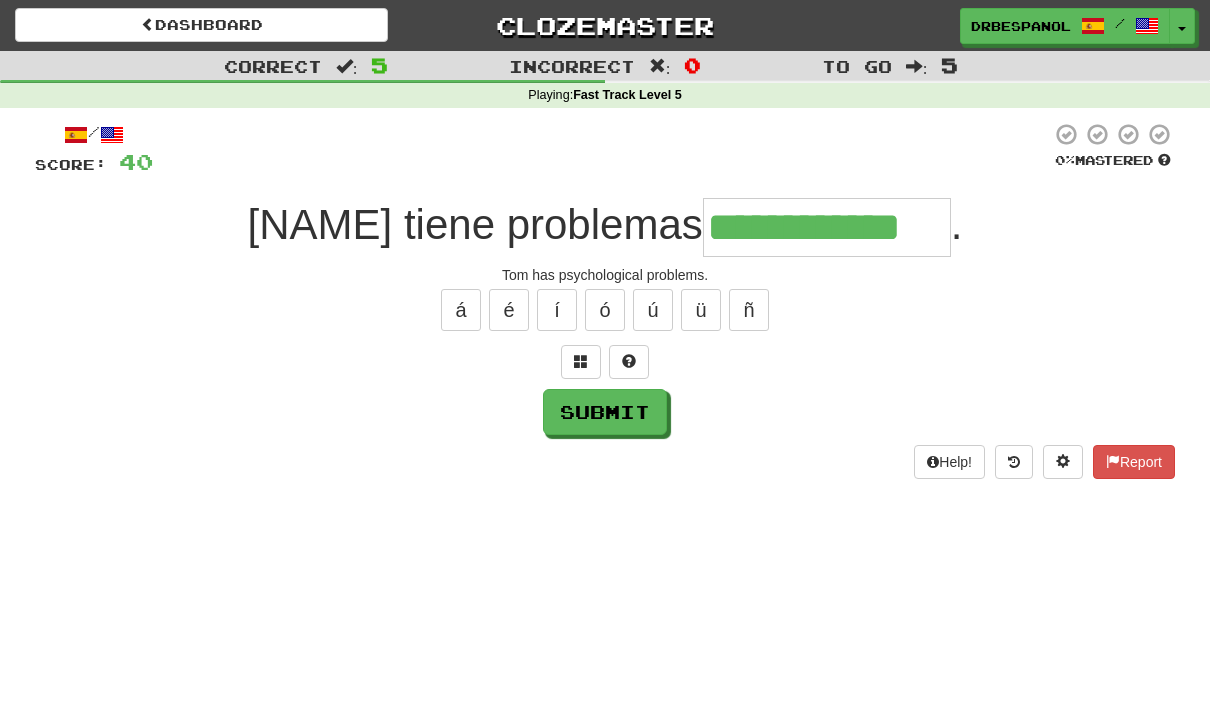 type on "**********" 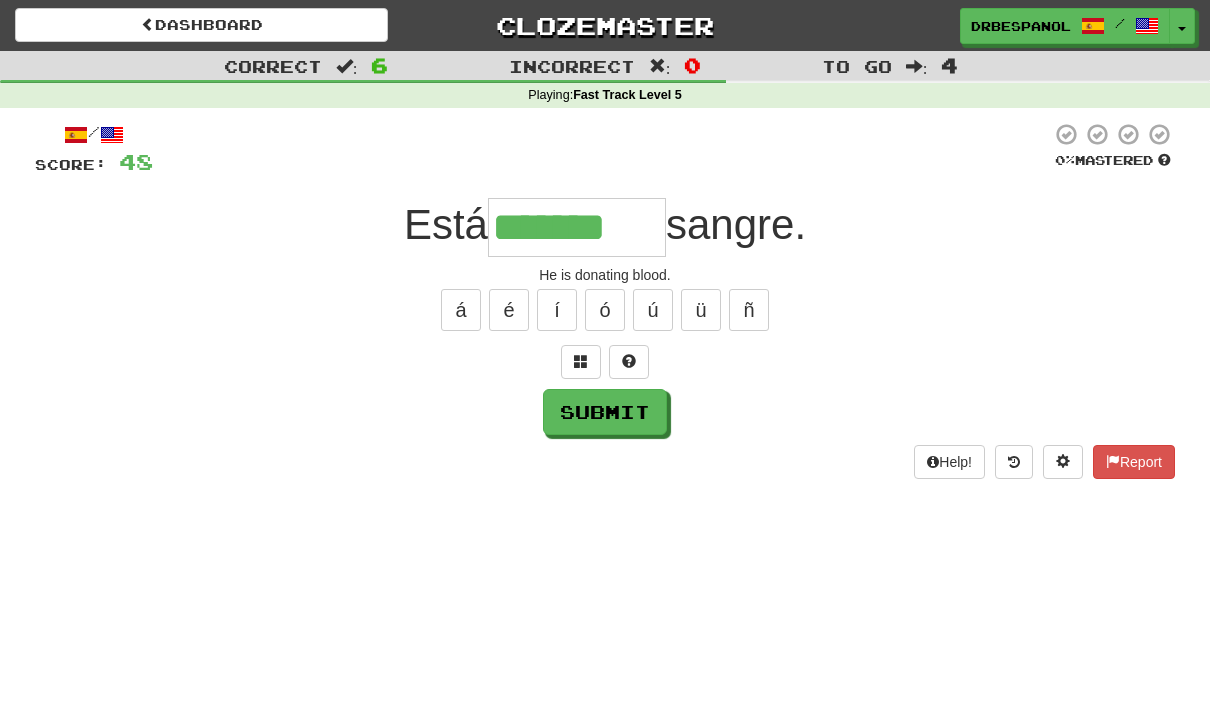 type on "*******" 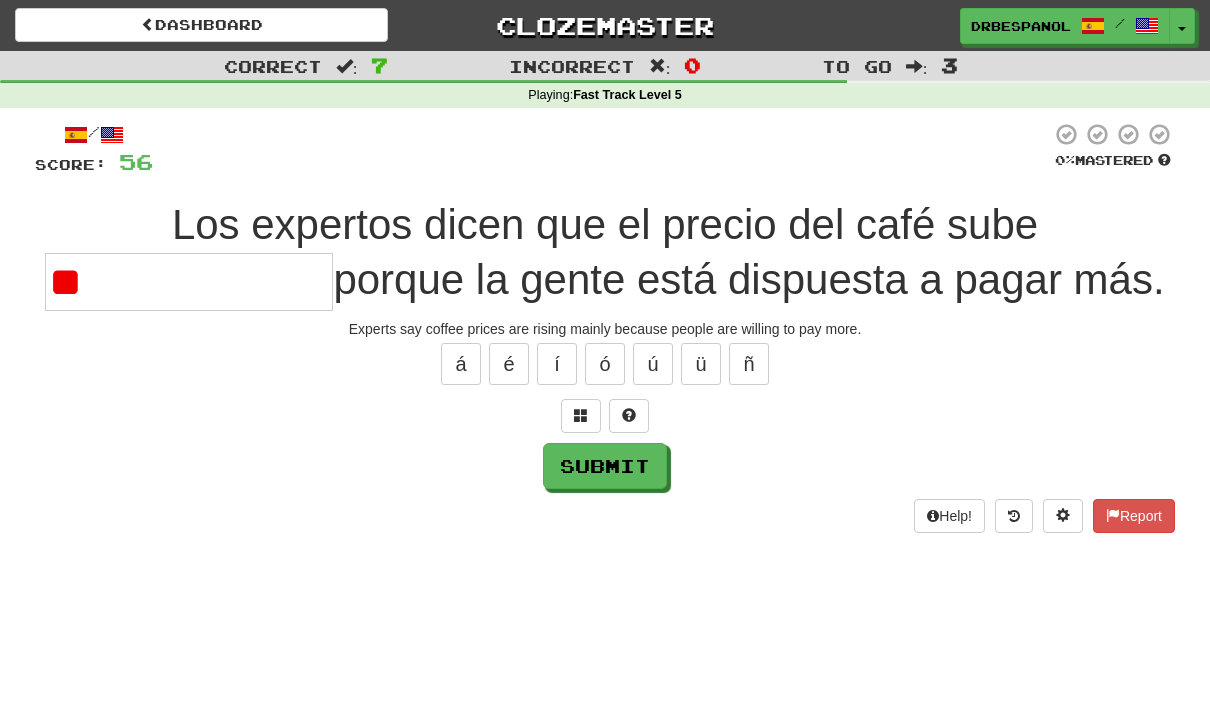 type on "*" 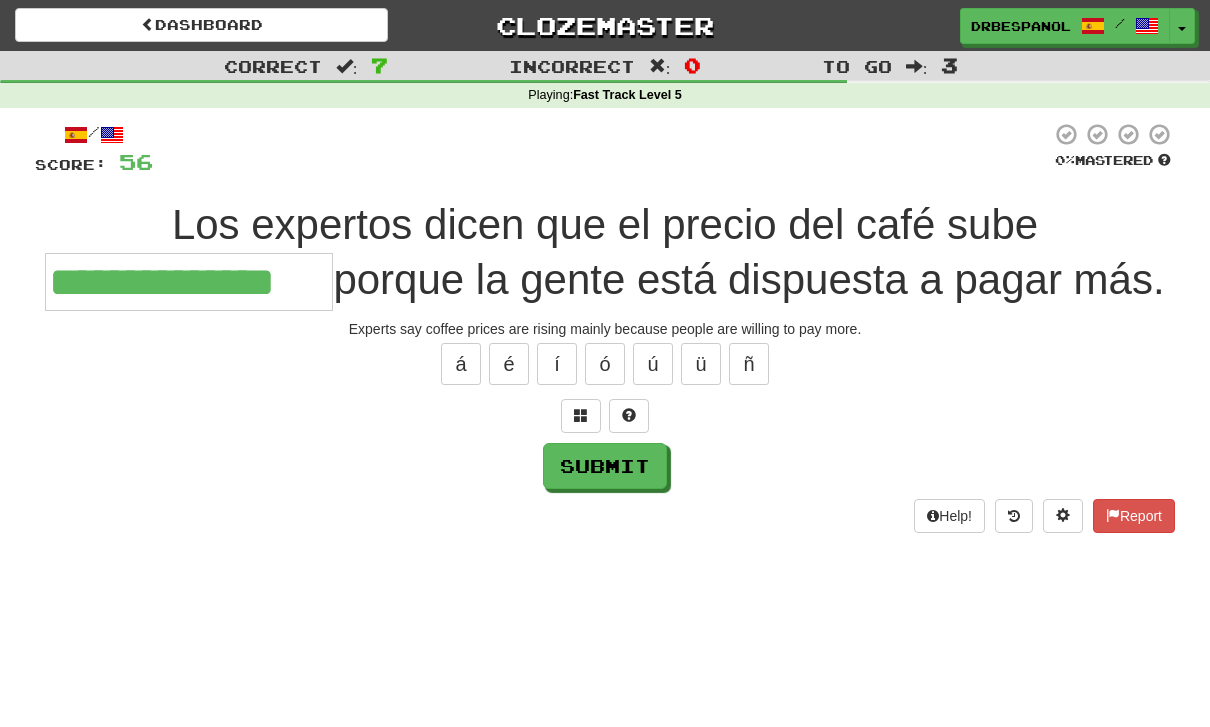 type on "**********" 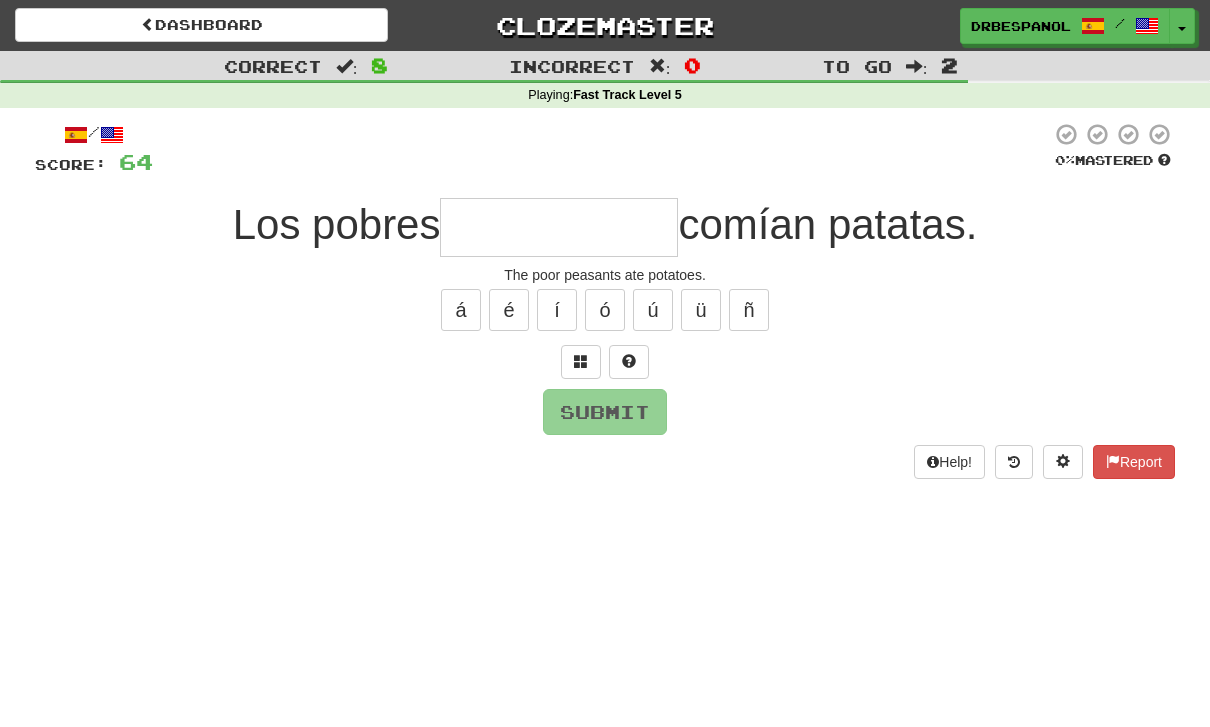 type on "**********" 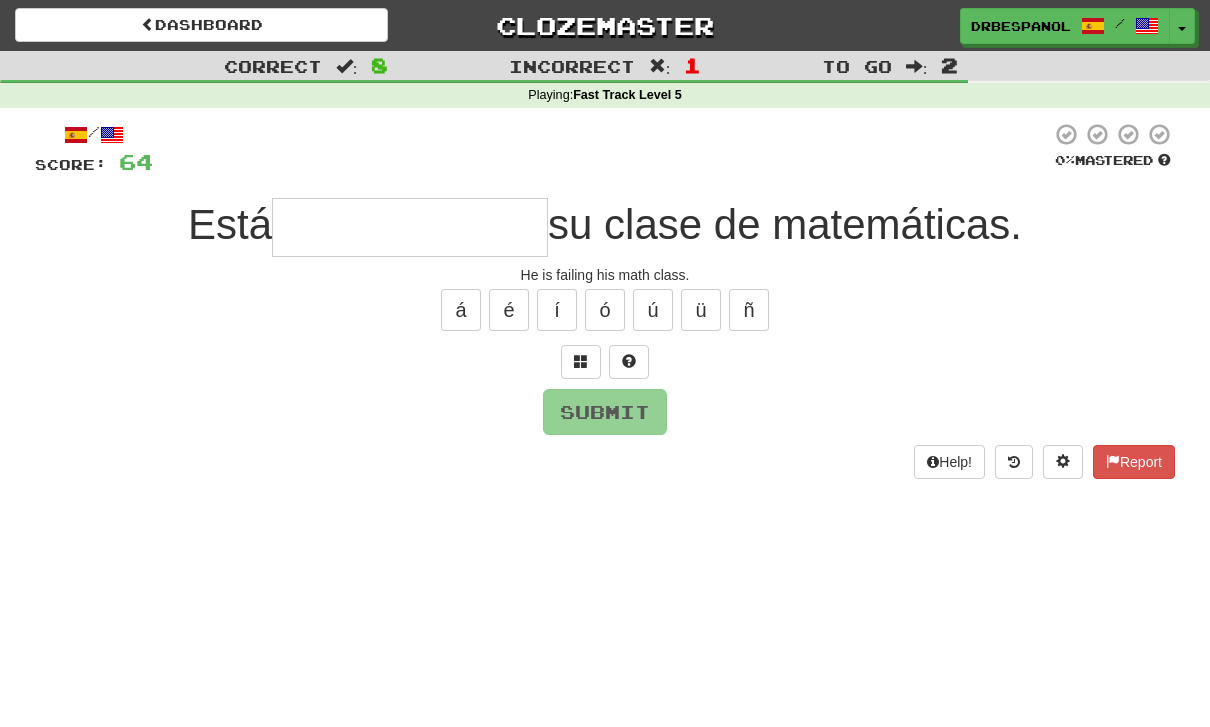 type on "*" 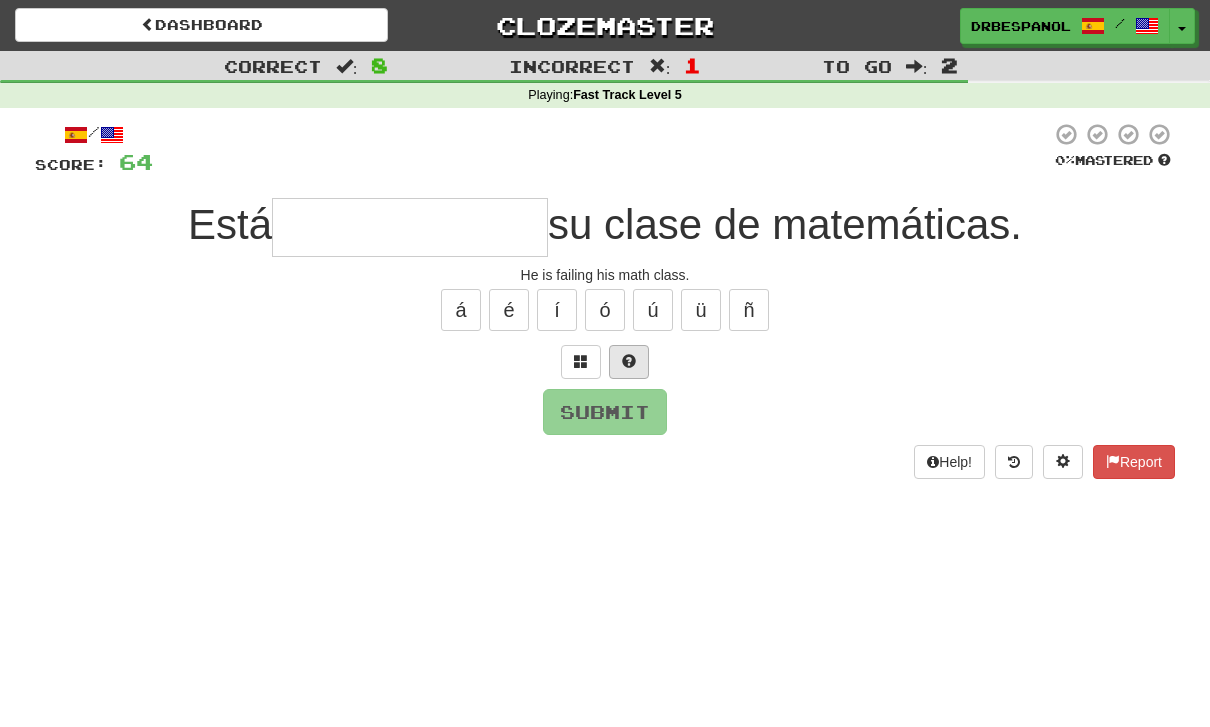 click at bounding box center (629, 361) 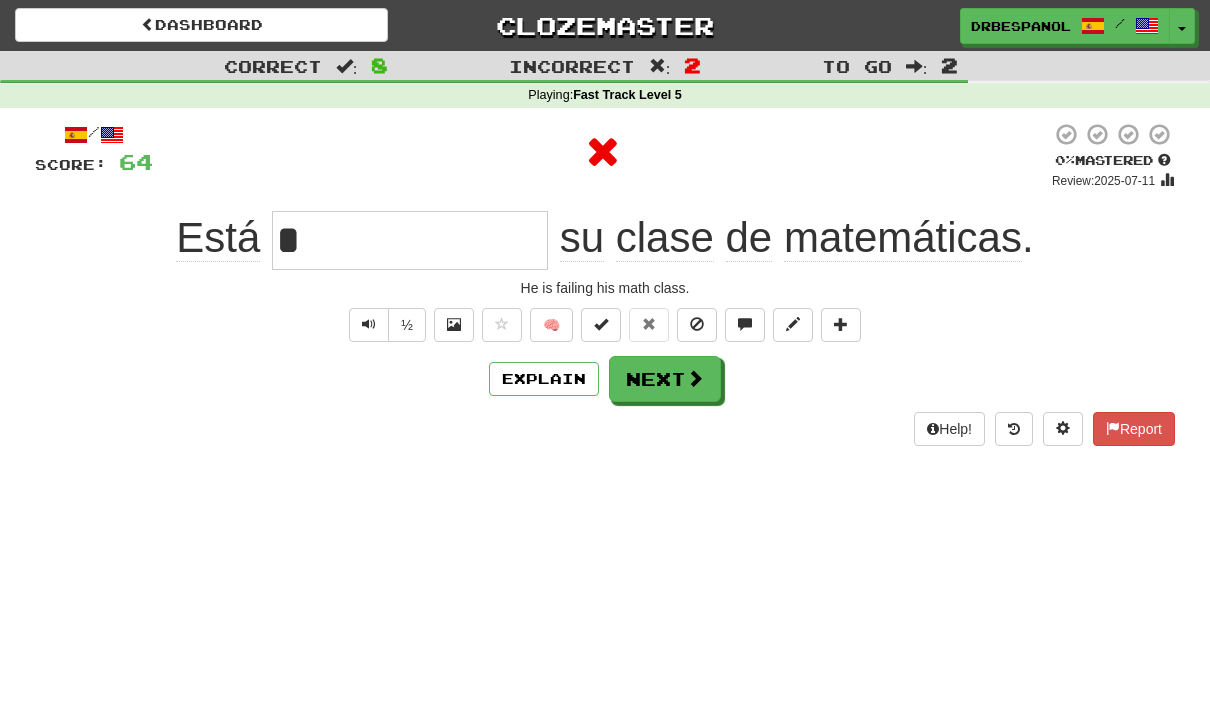 type on "**********" 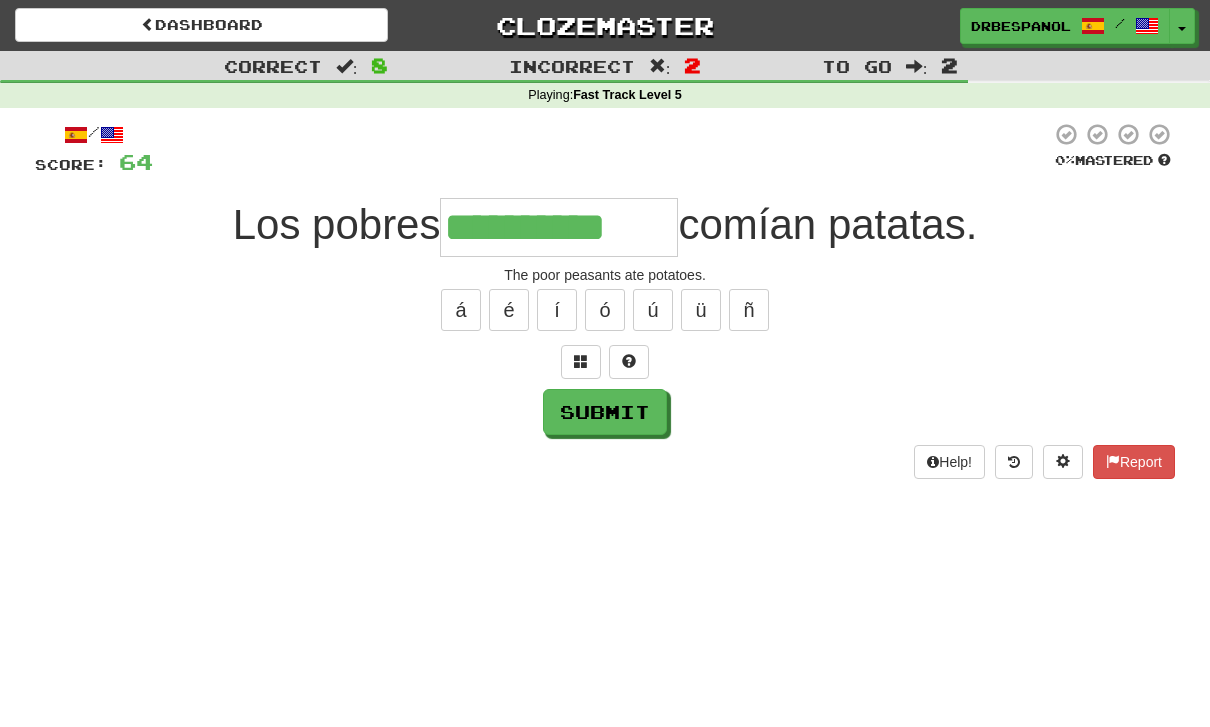type on "**********" 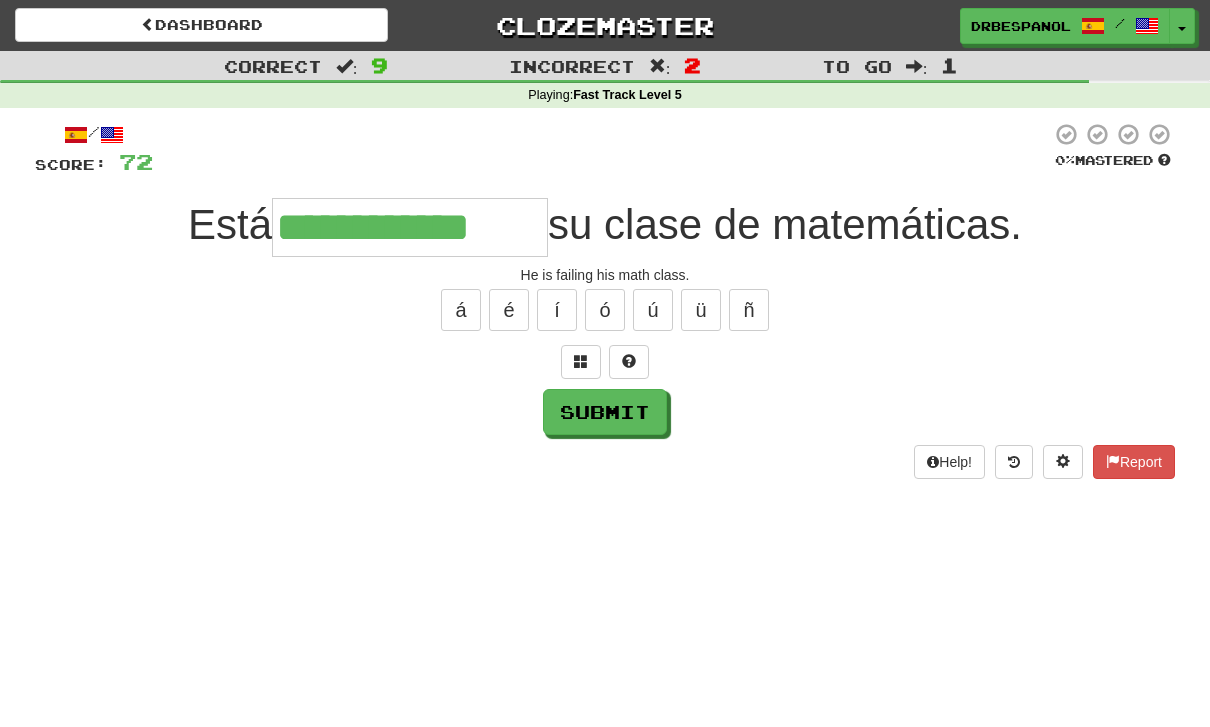type on "**********" 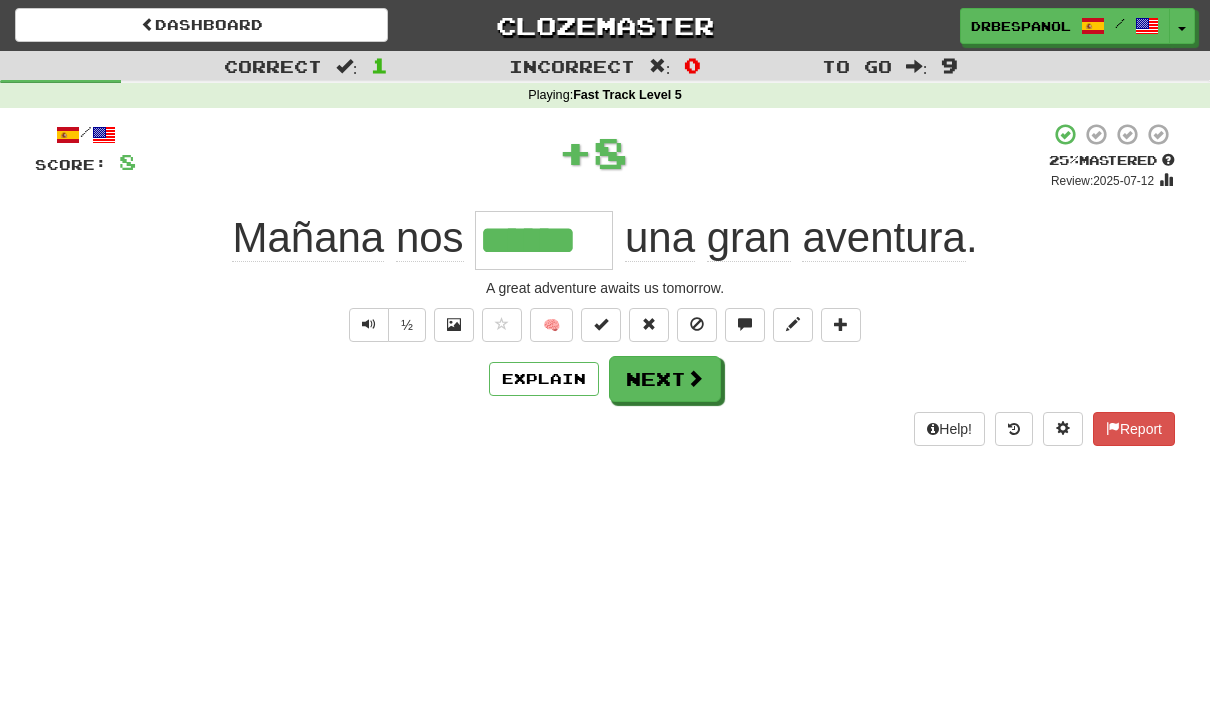 type on "******" 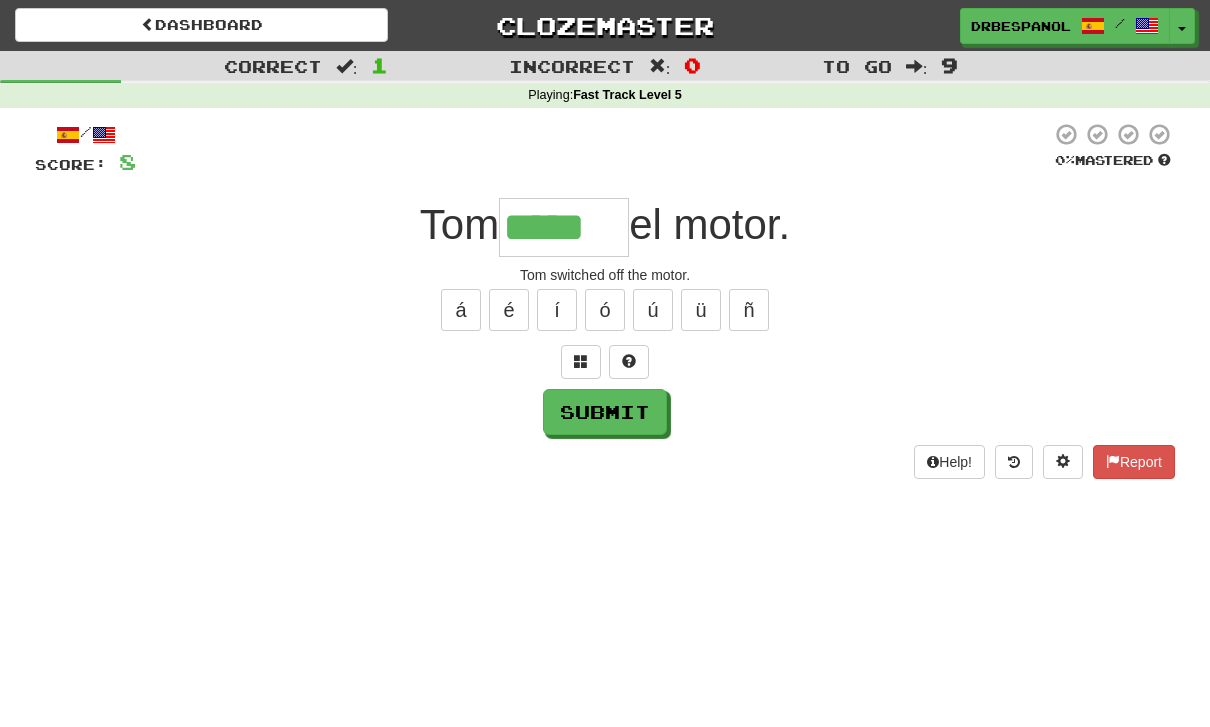type on "*****" 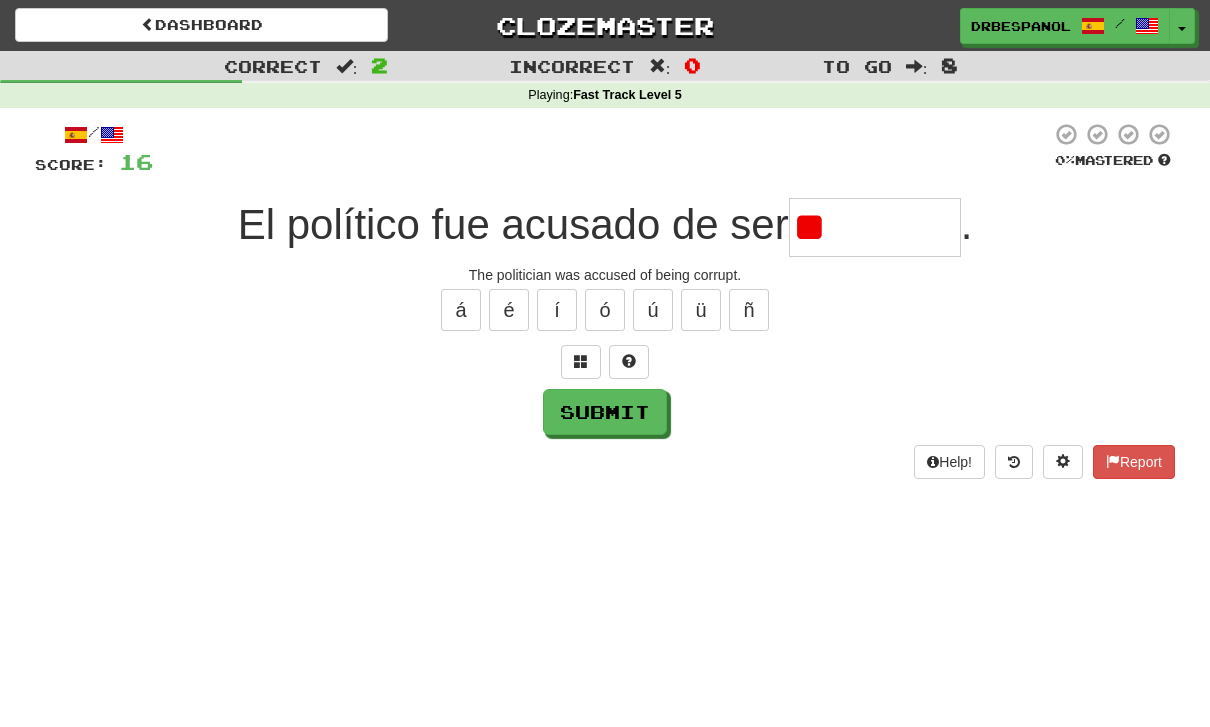 type on "*" 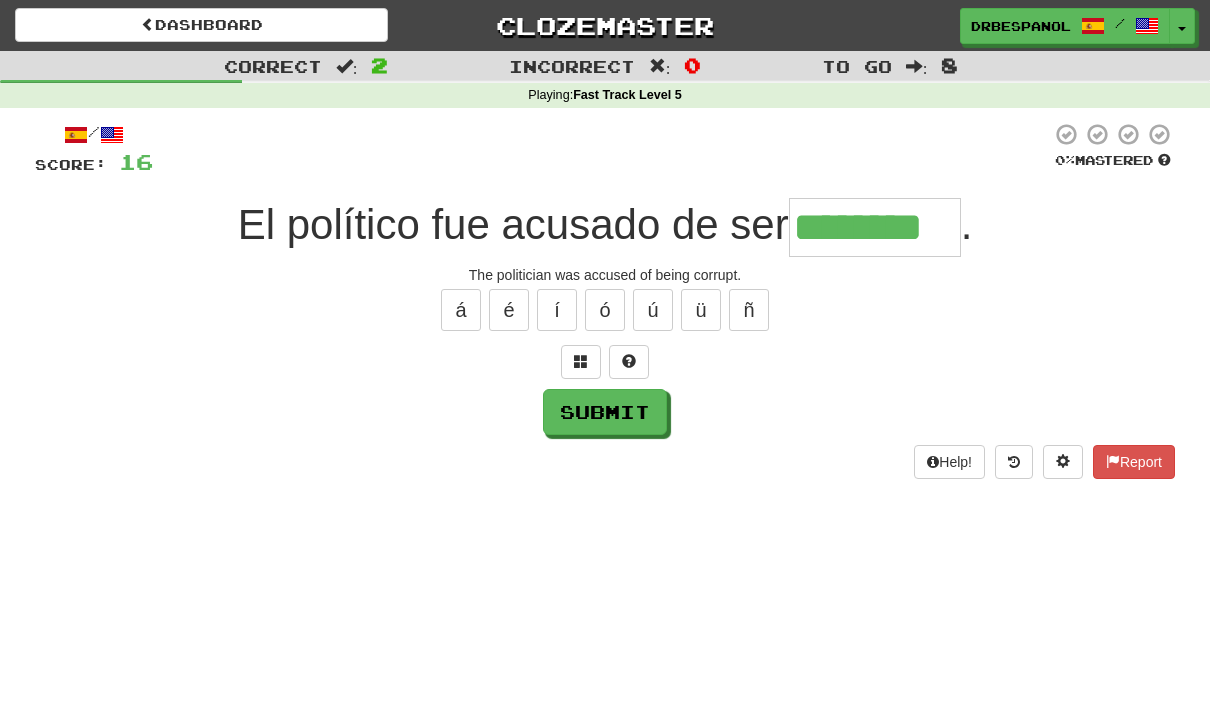 type on "********" 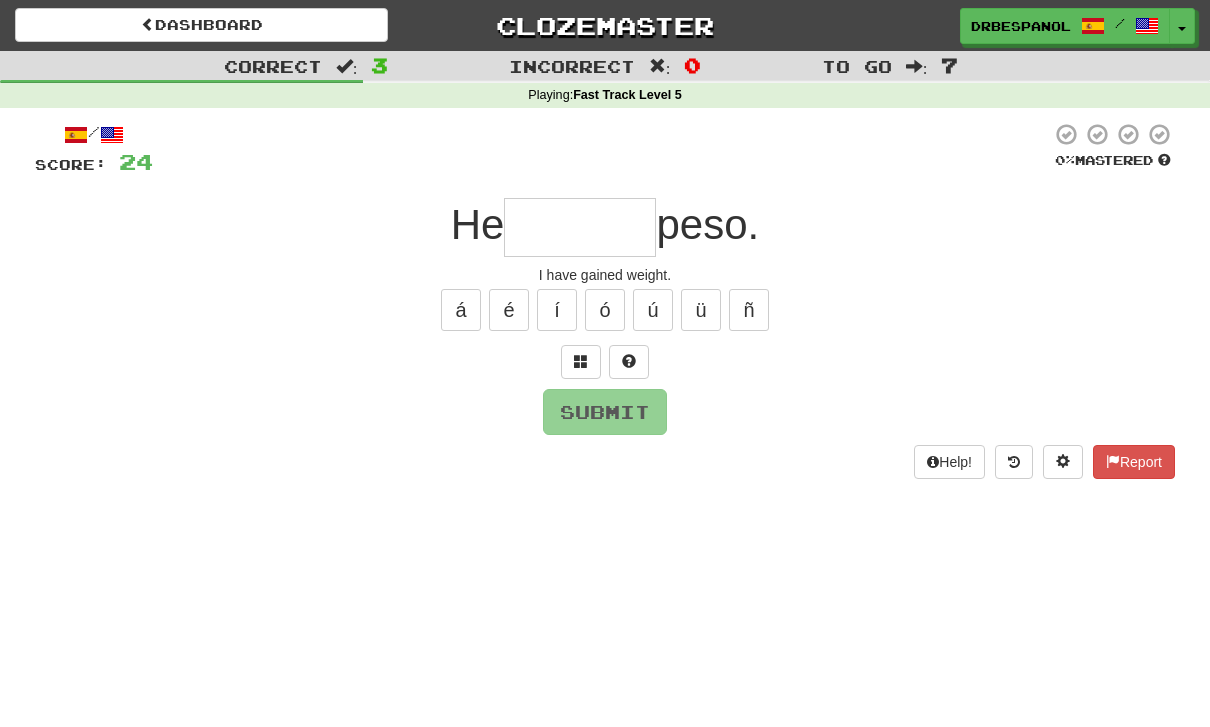 type on "*" 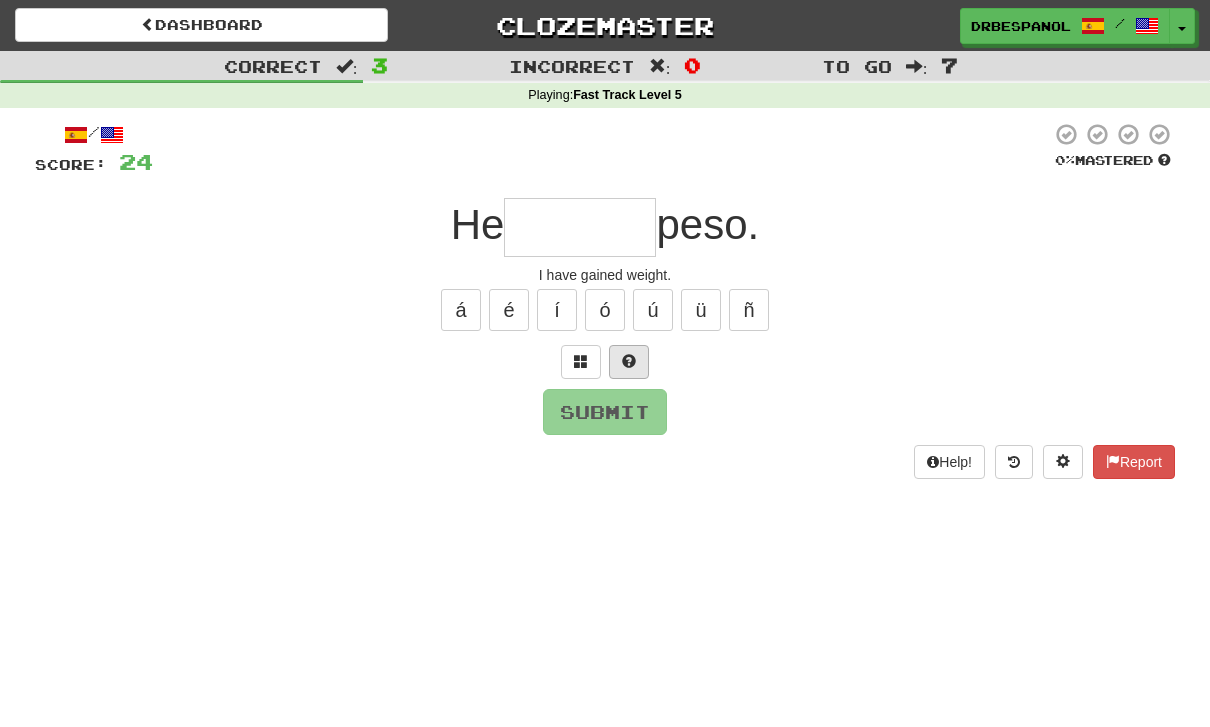 click at bounding box center (629, 361) 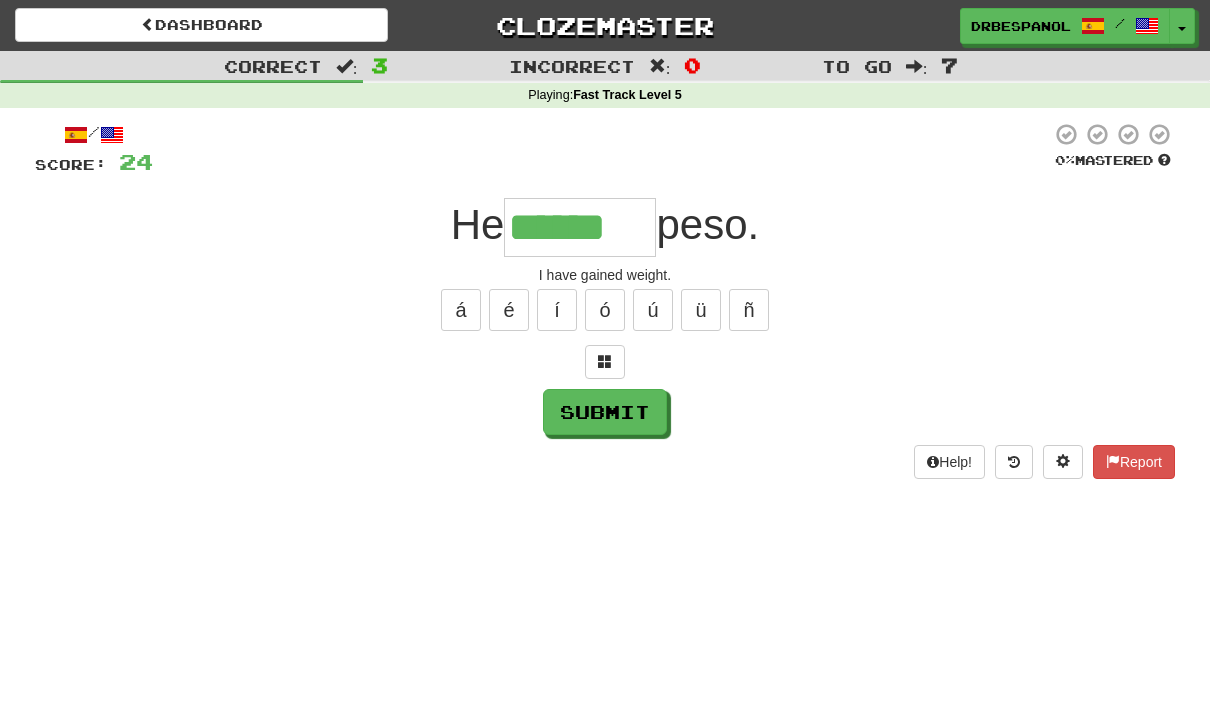 type on "******" 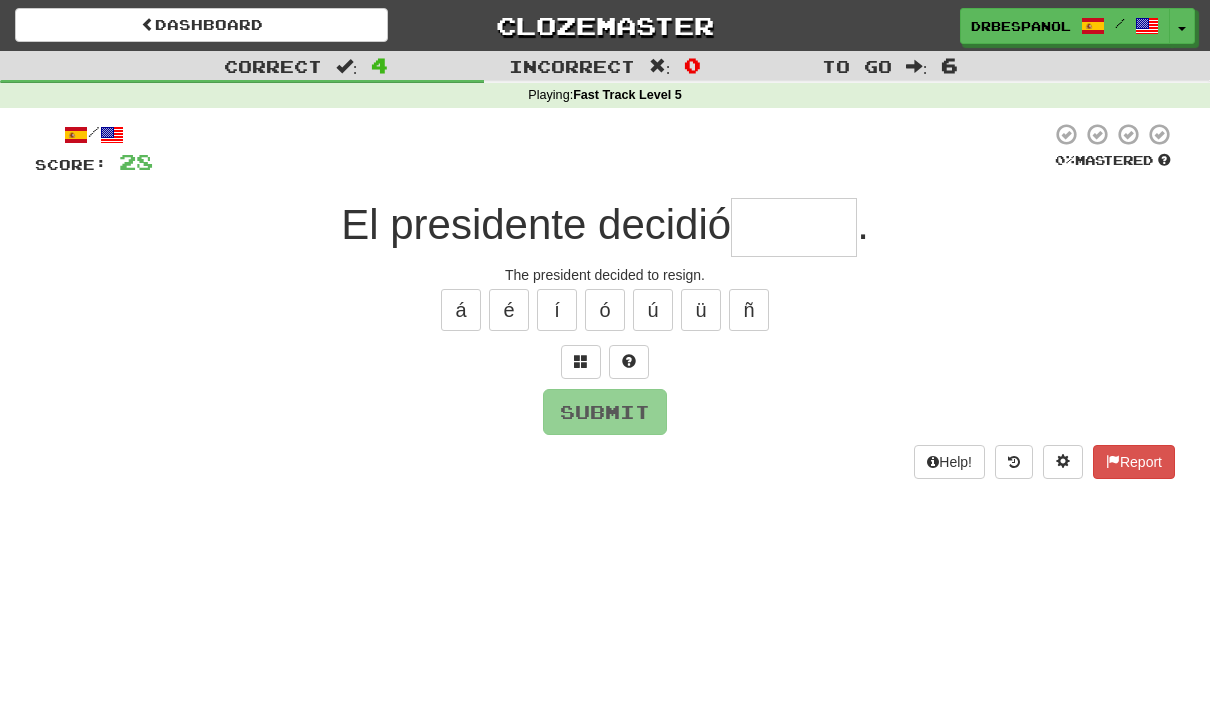 type on "*" 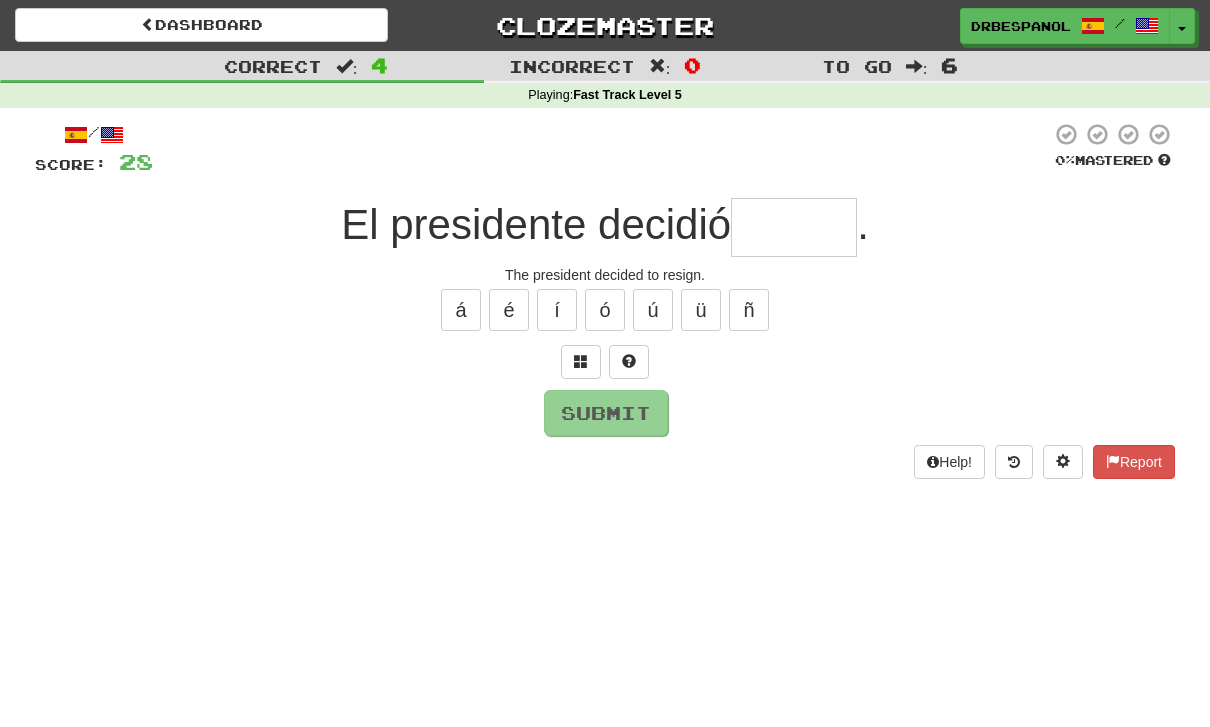 type on "*******" 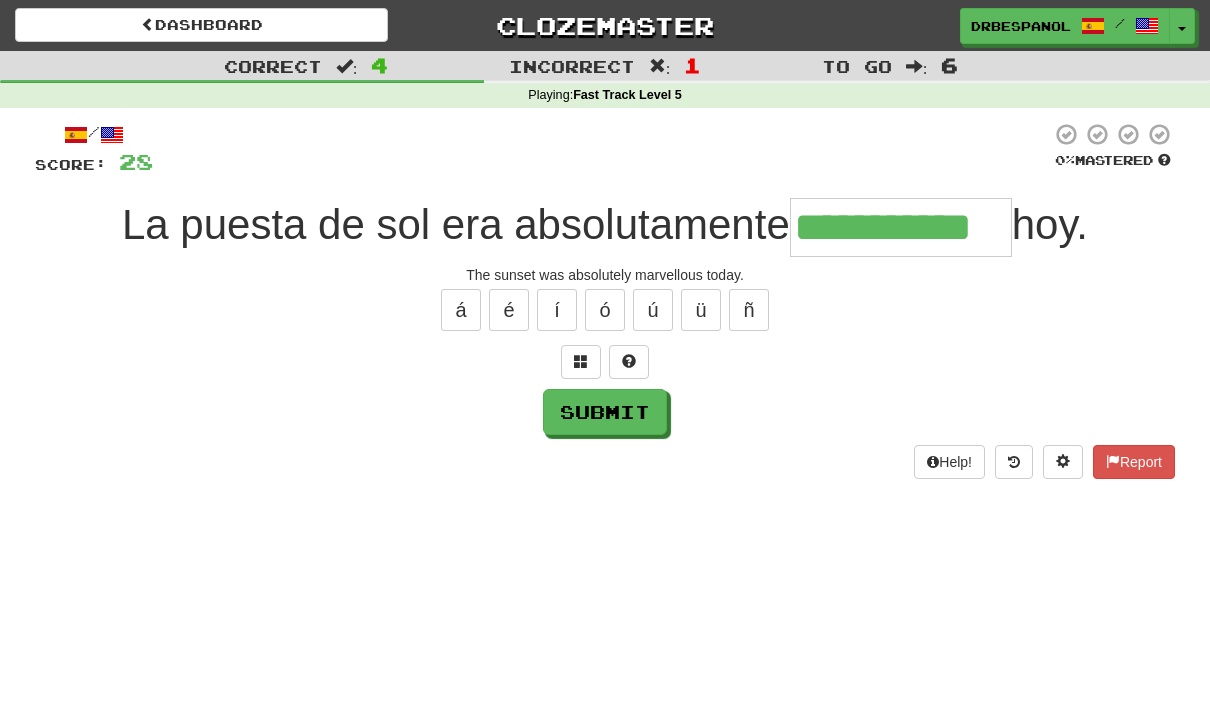 type on "**********" 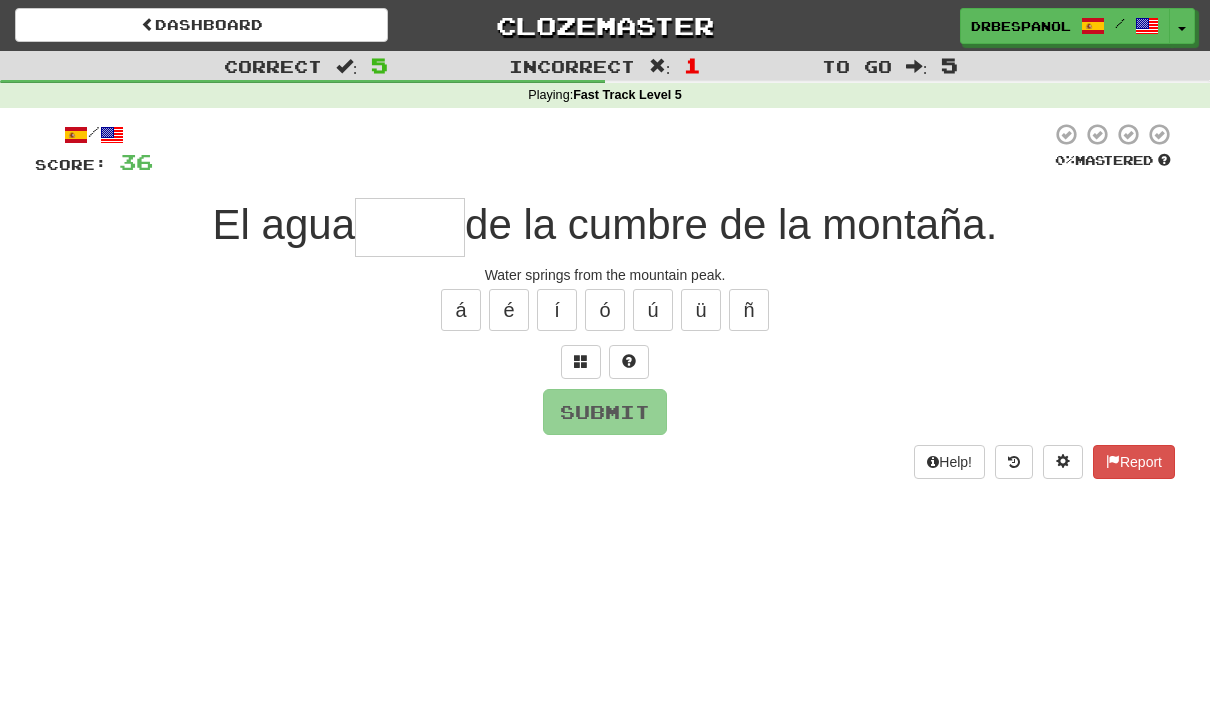 type on "*****" 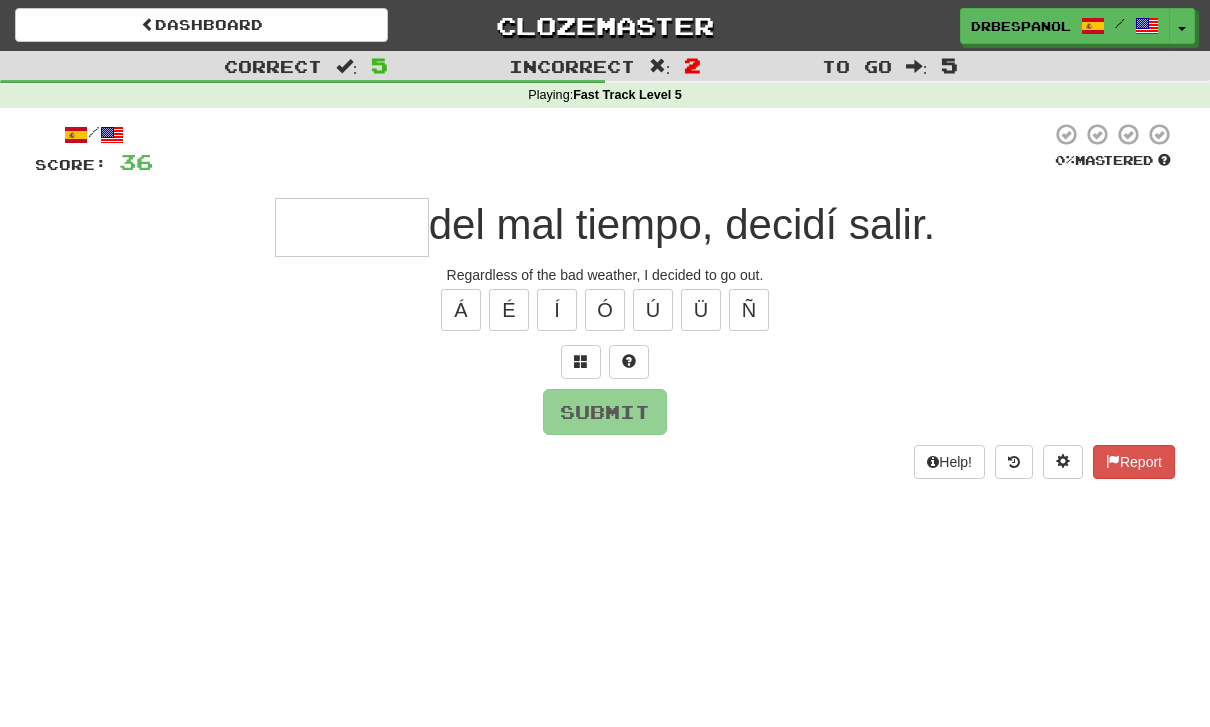 type on "*" 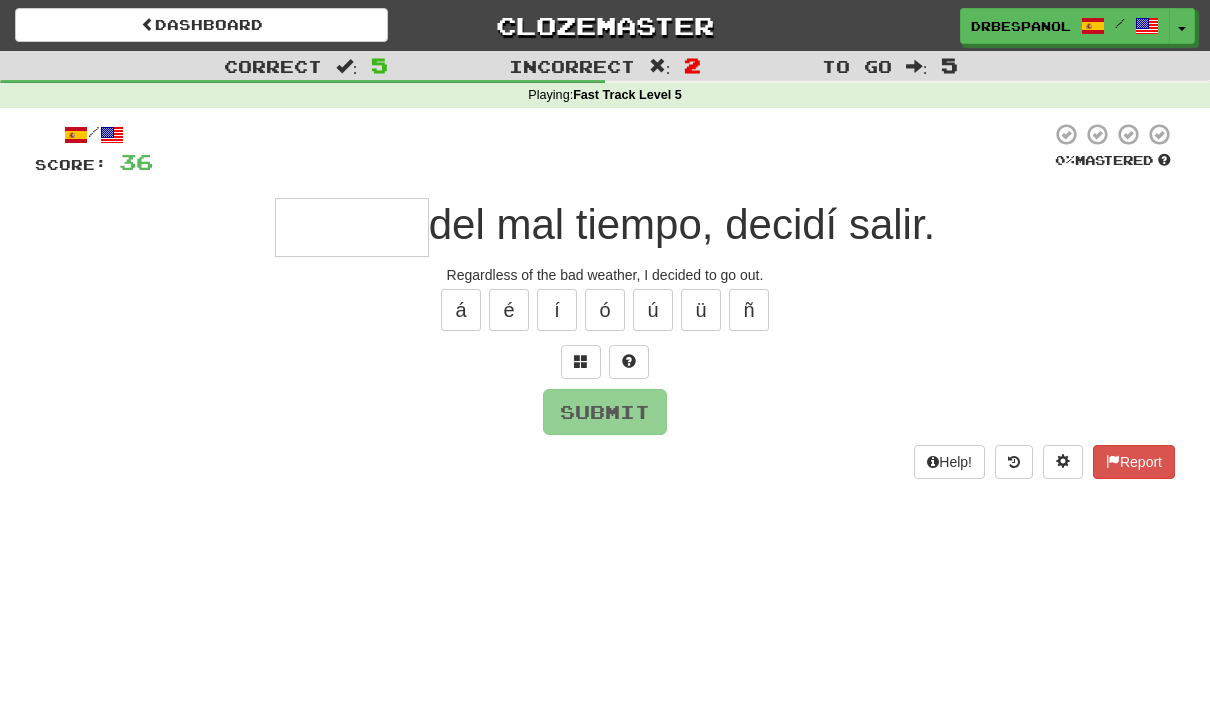 type on "*******" 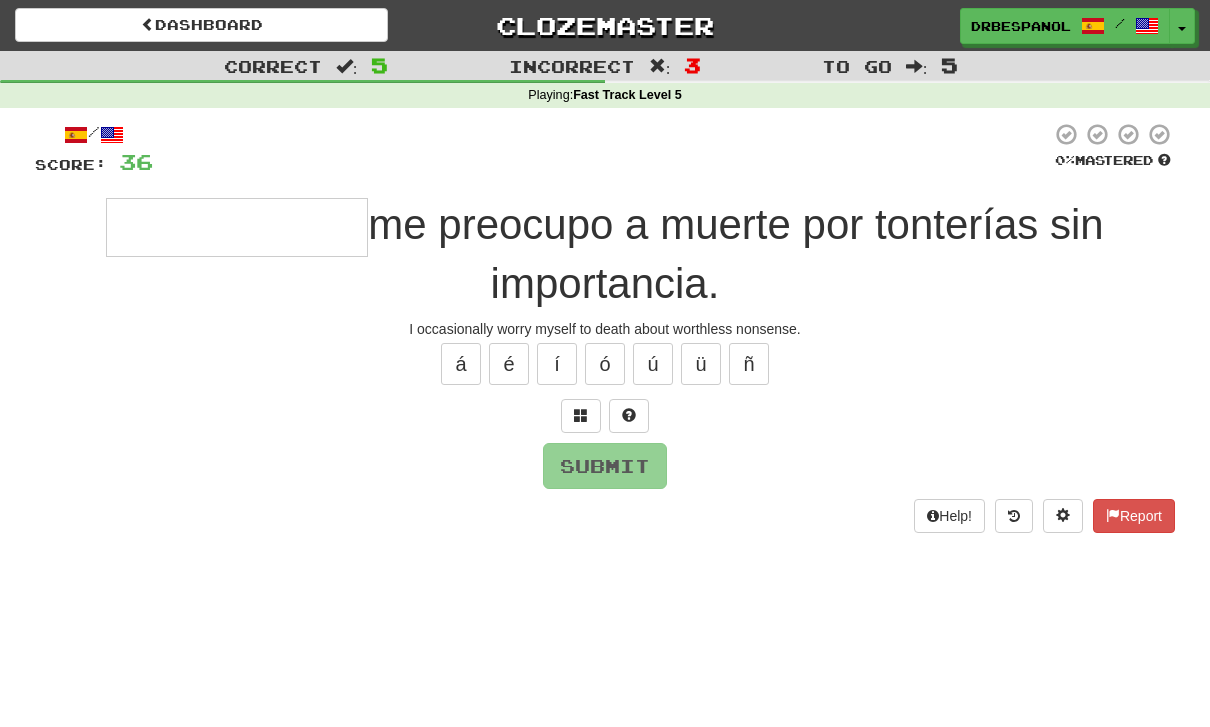 type on "*" 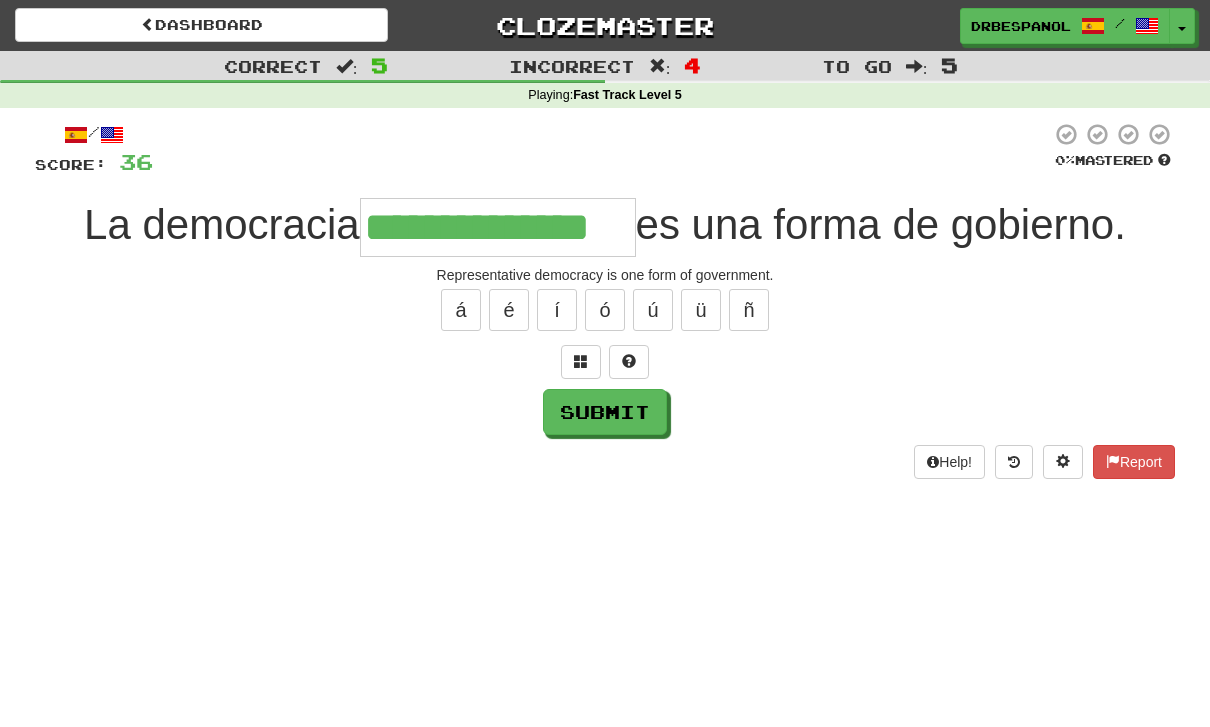 type on "**********" 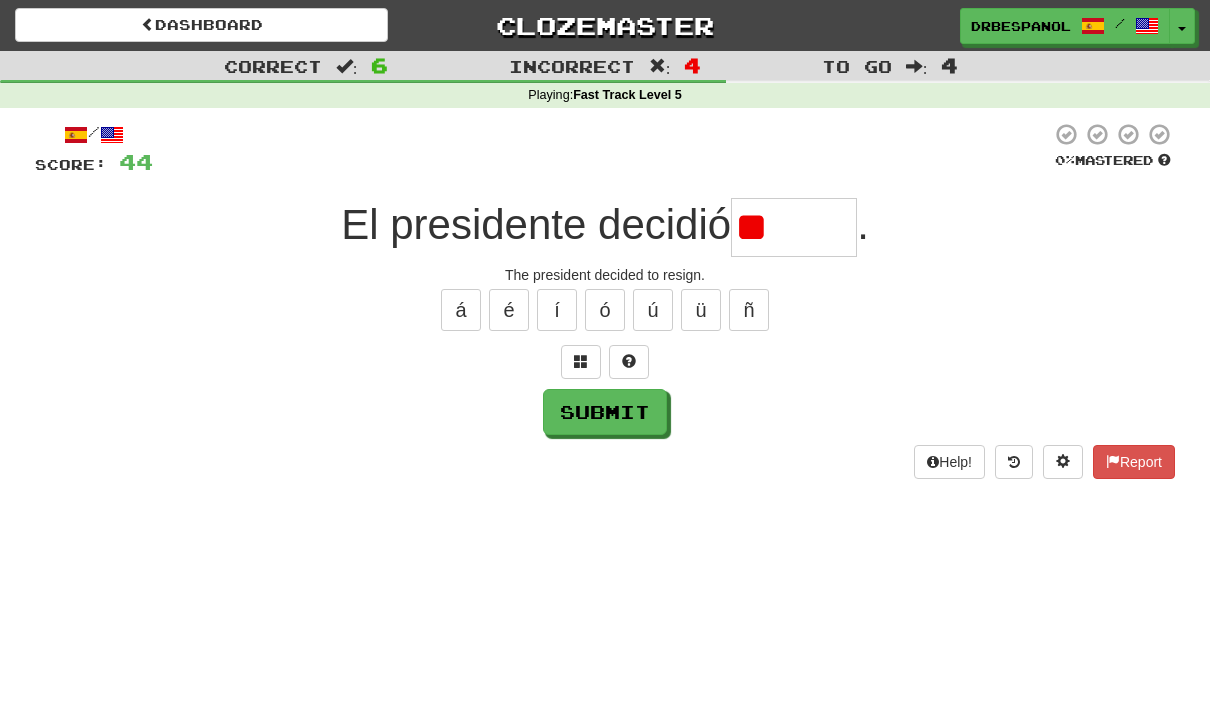 type on "*" 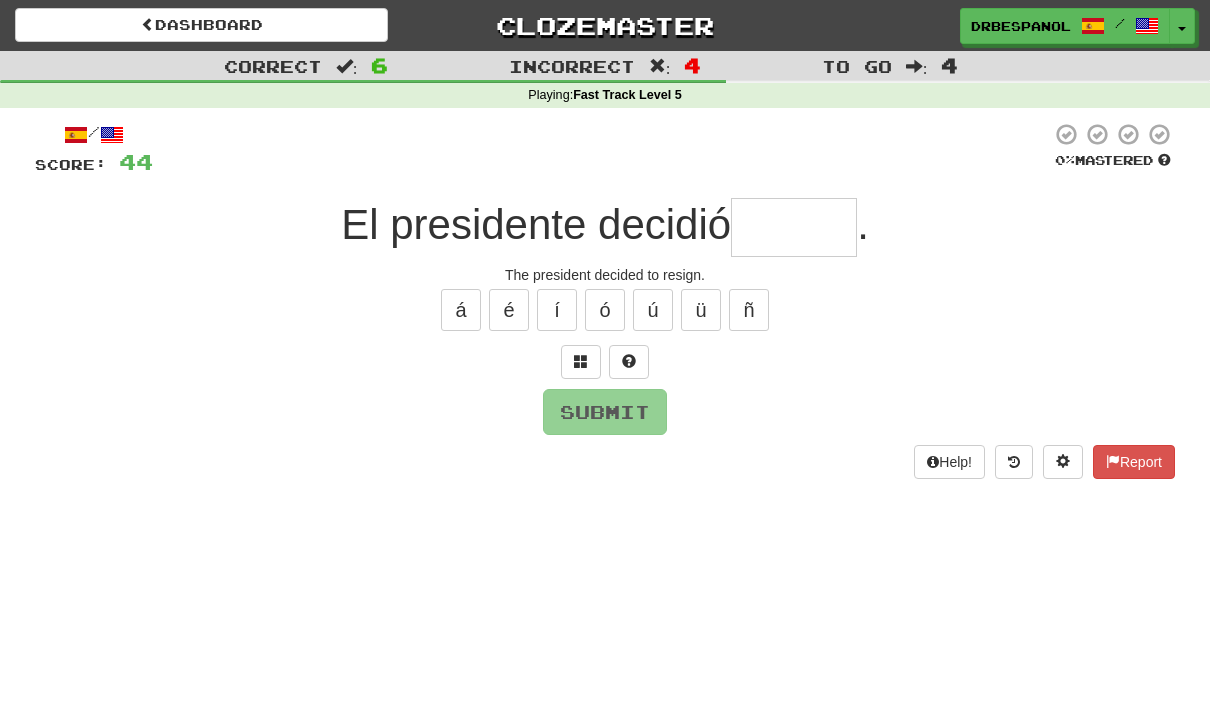 type on "*******" 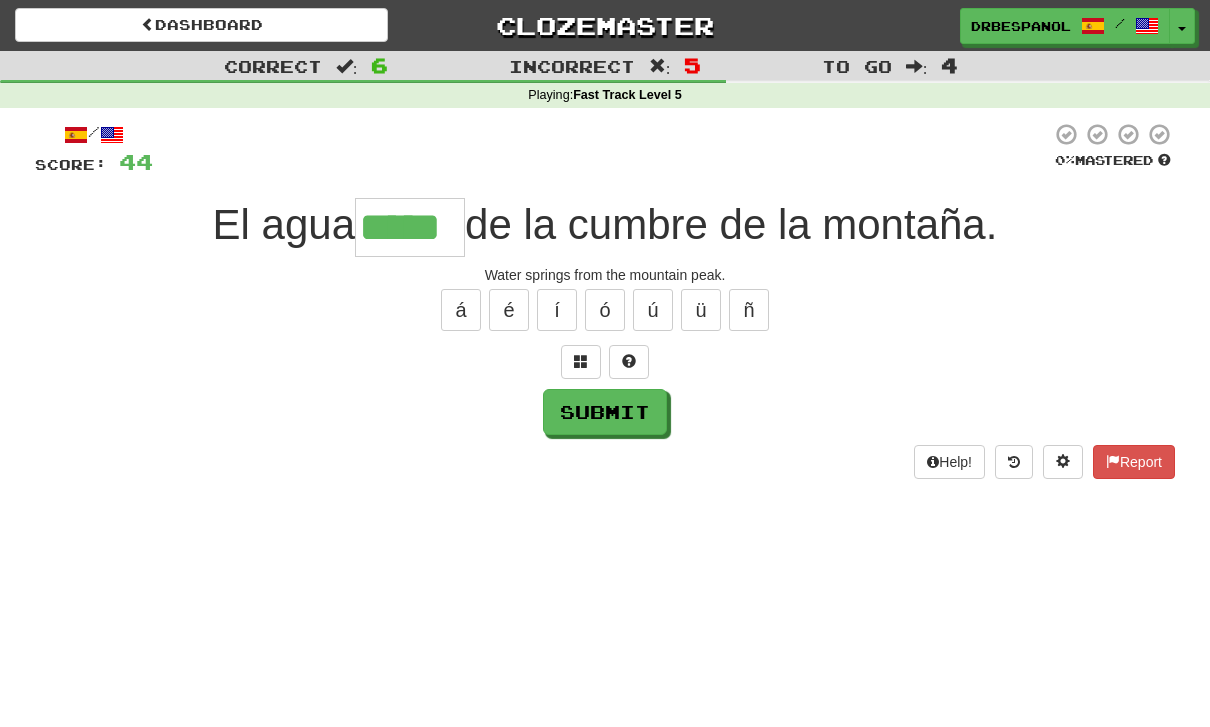 type on "*****" 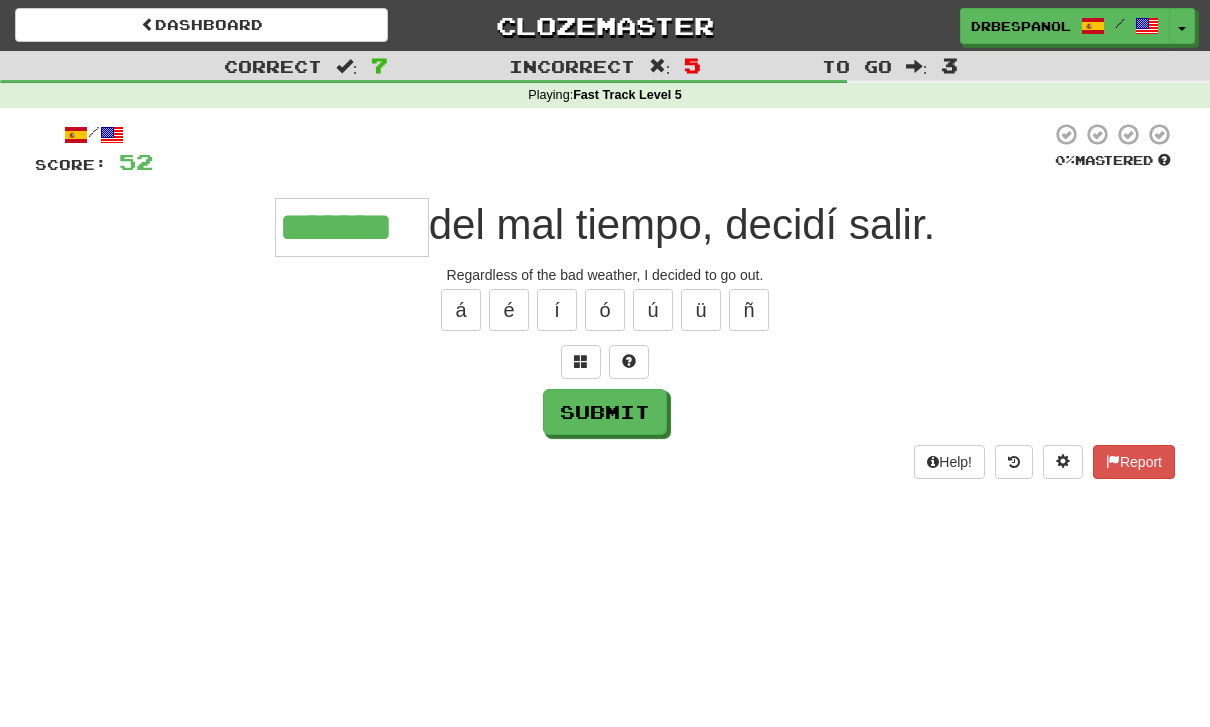 type on "*******" 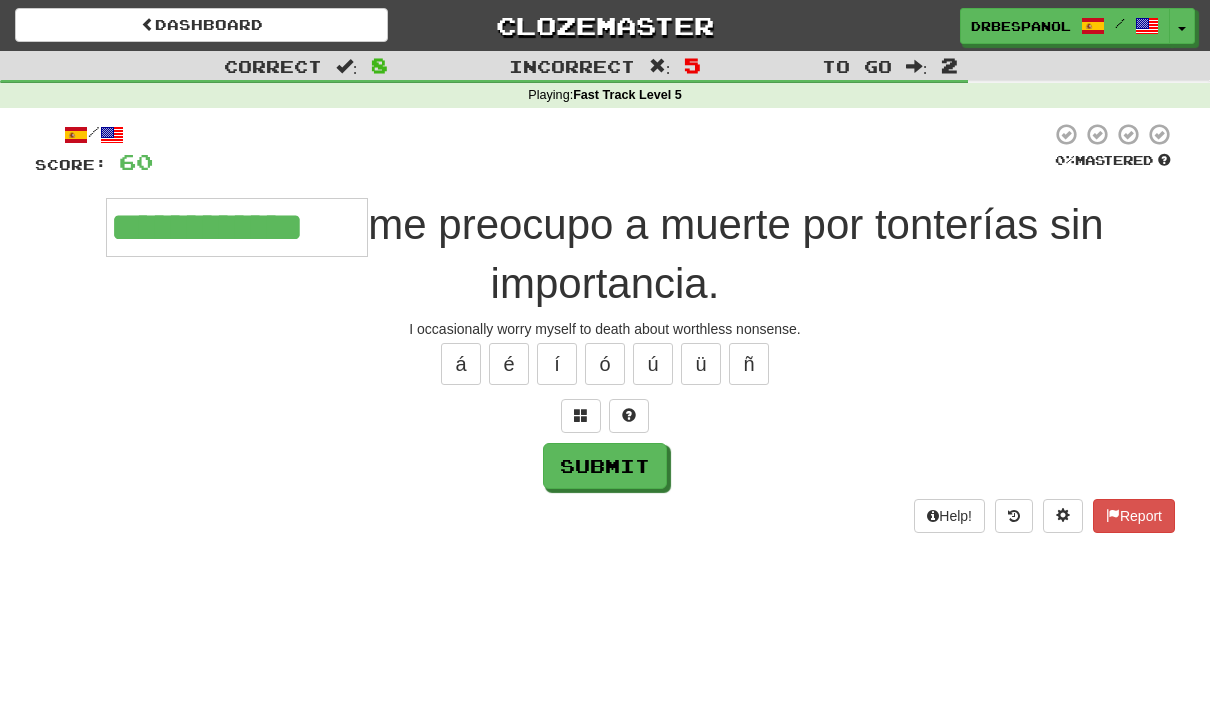 type on "**********" 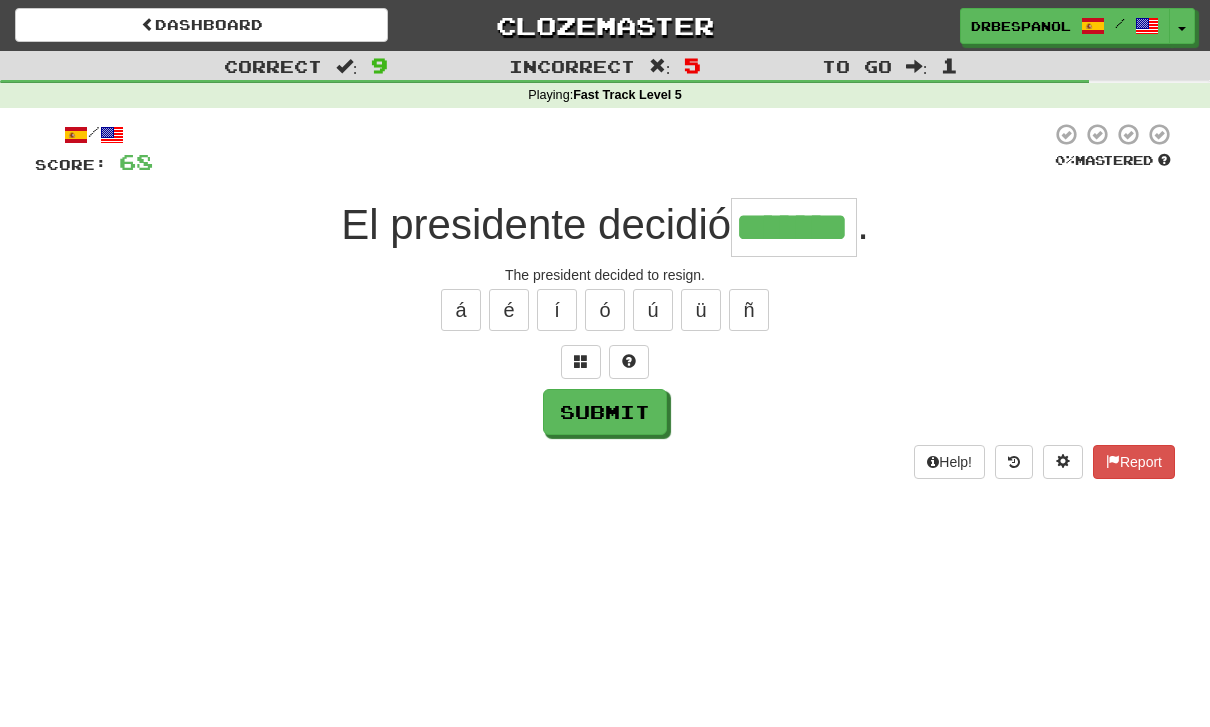 type on "*******" 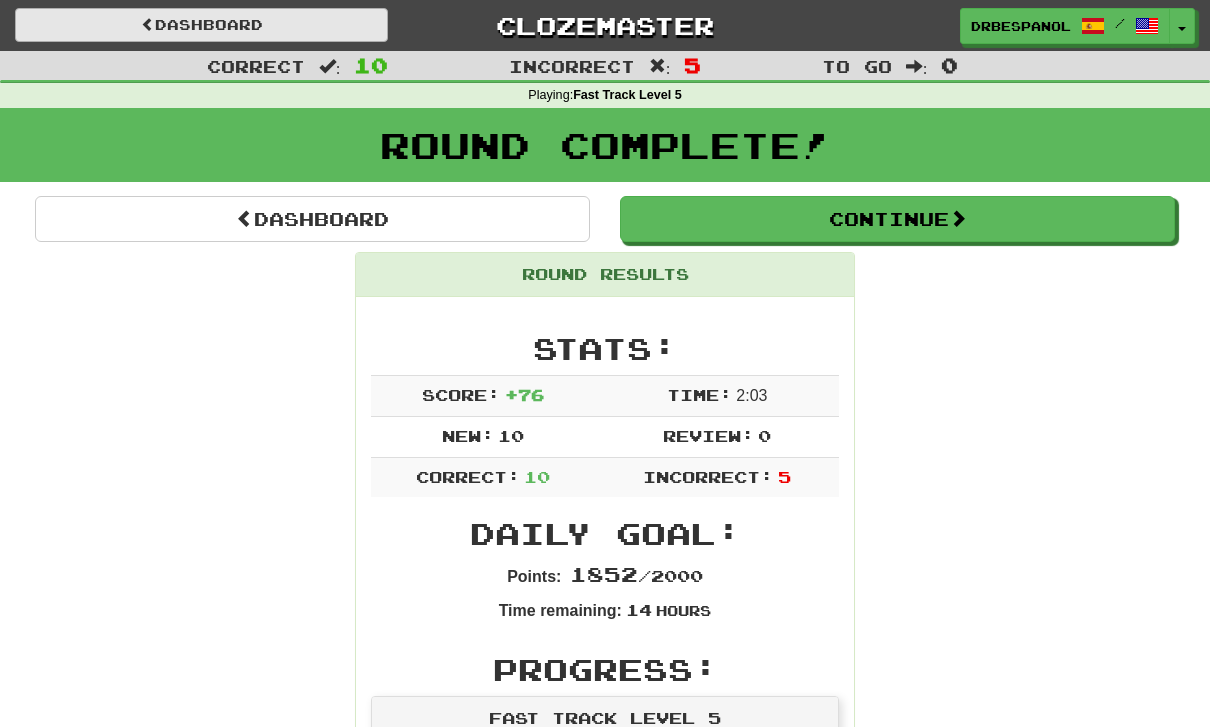 click on "Dashboard" at bounding box center [201, 25] 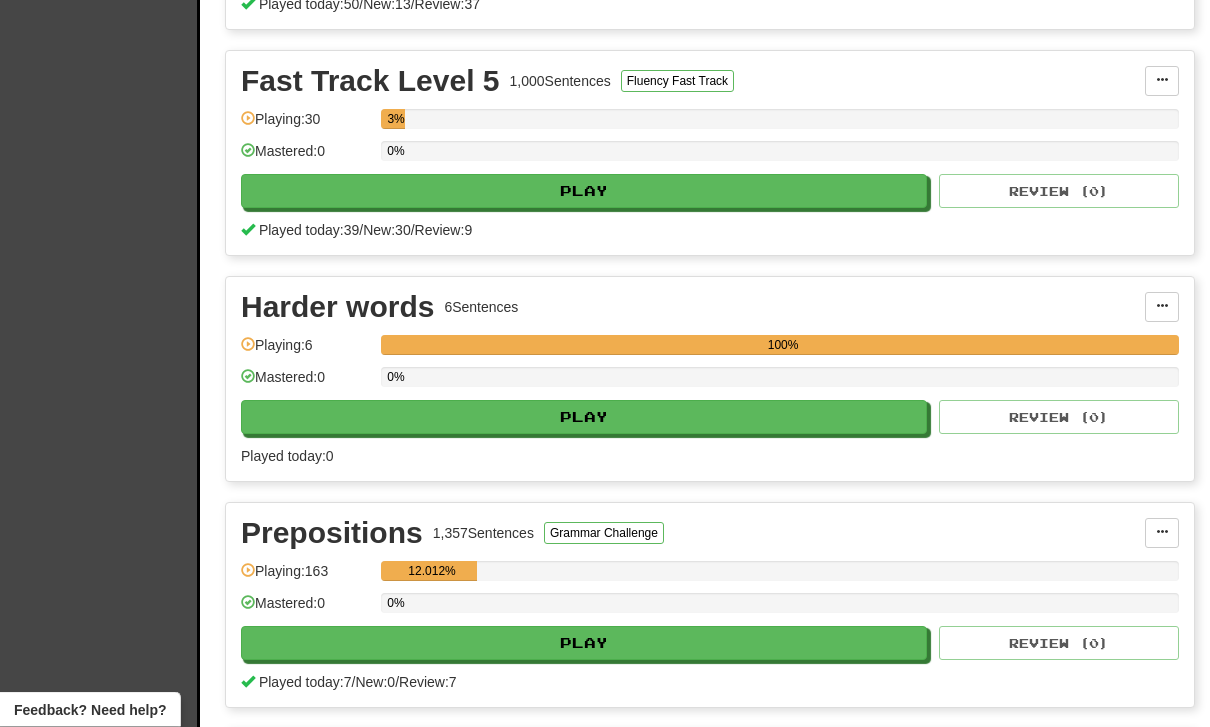 scroll, scrollTop: 1100, scrollLeft: 0, axis: vertical 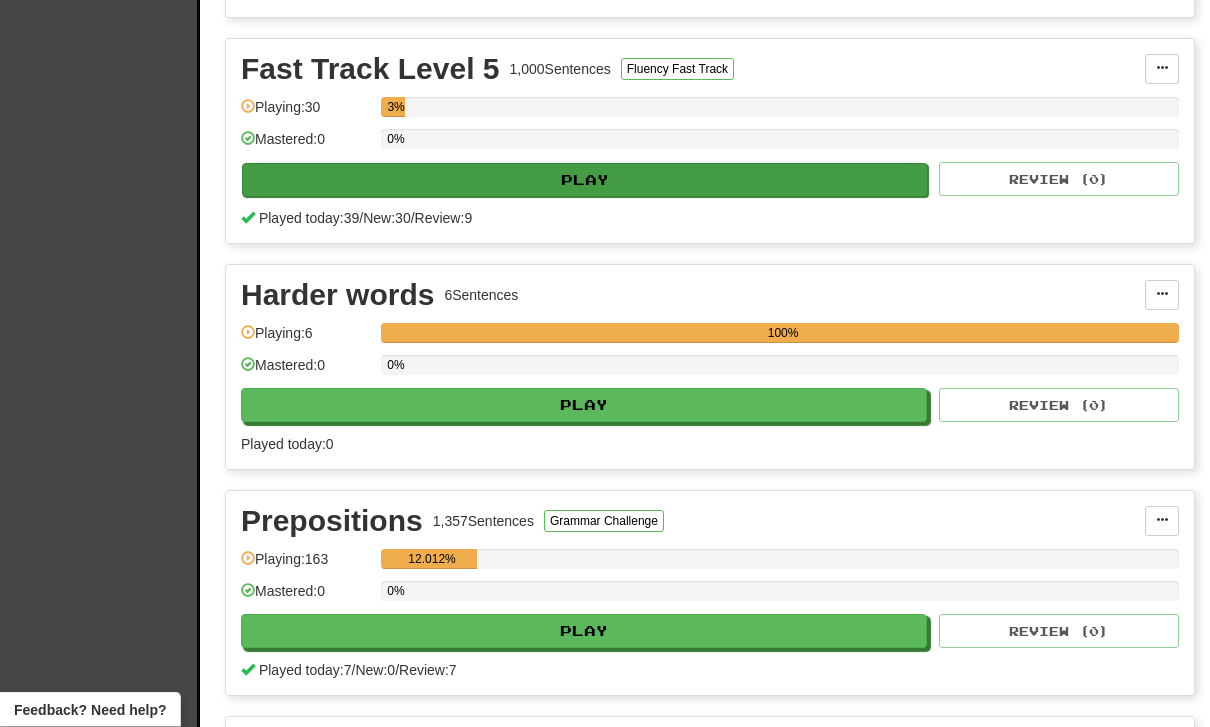 click on "Play" at bounding box center (585, 181) 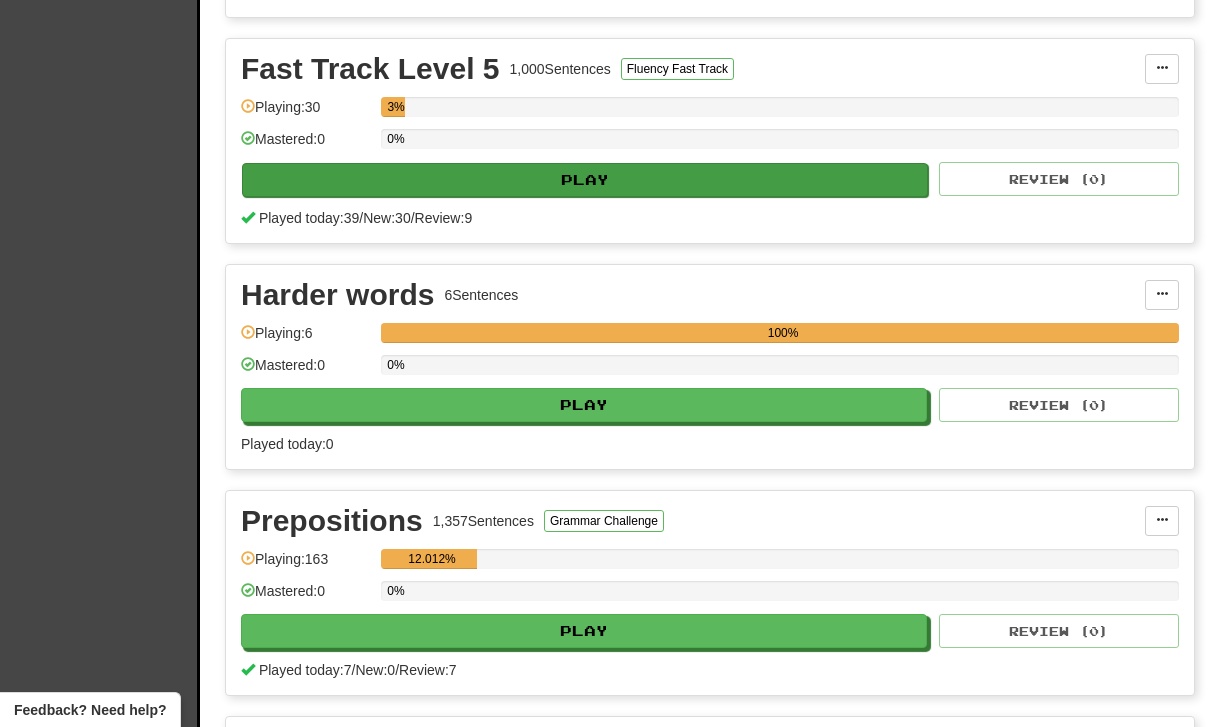 select on "**" 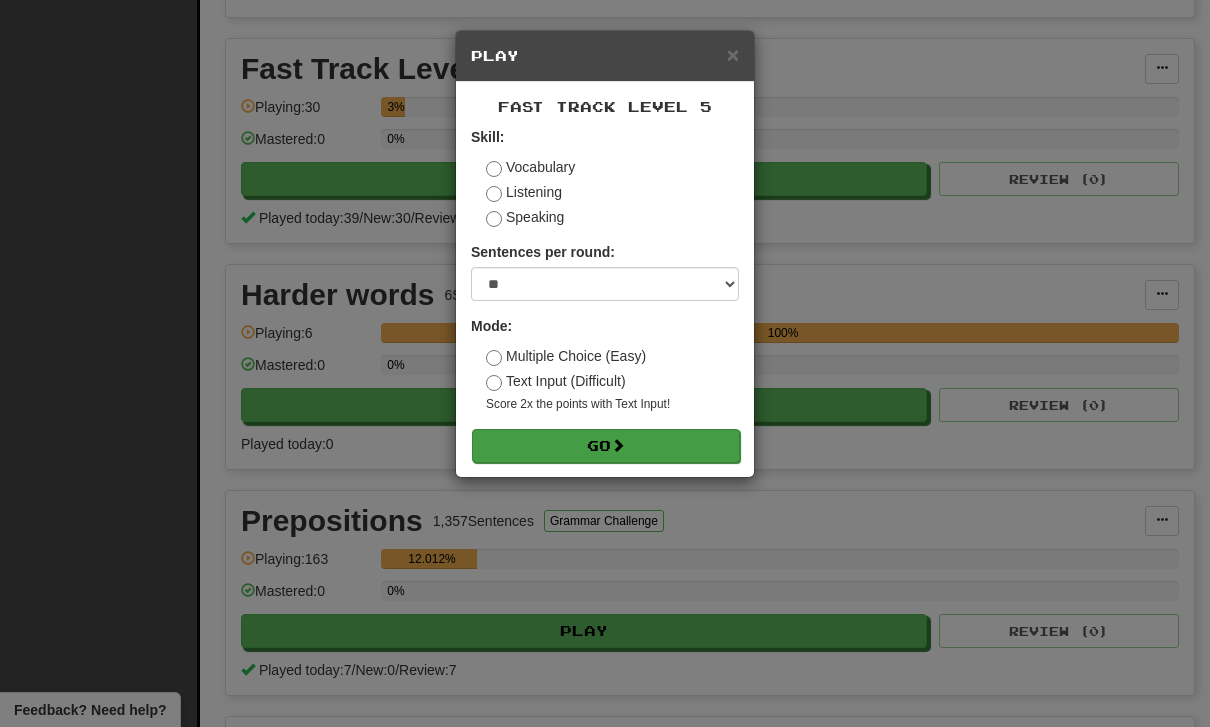 click on "Go" at bounding box center [606, 446] 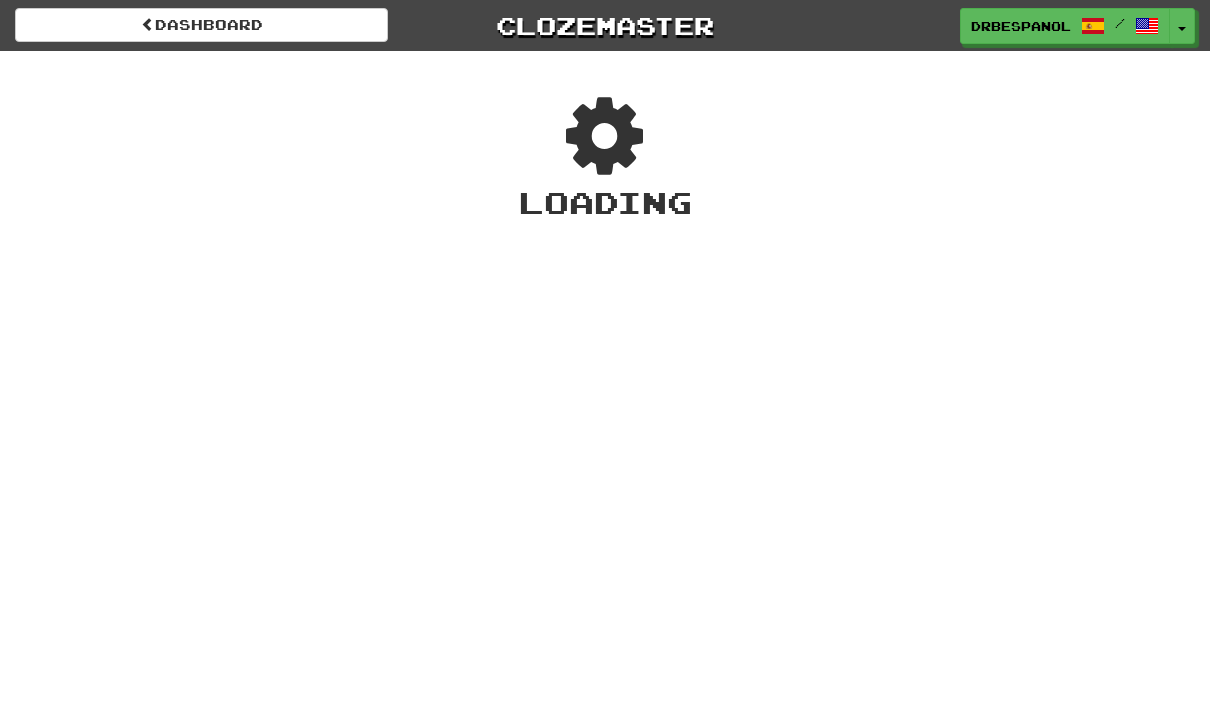 scroll, scrollTop: 0, scrollLeft: 0, axis: both 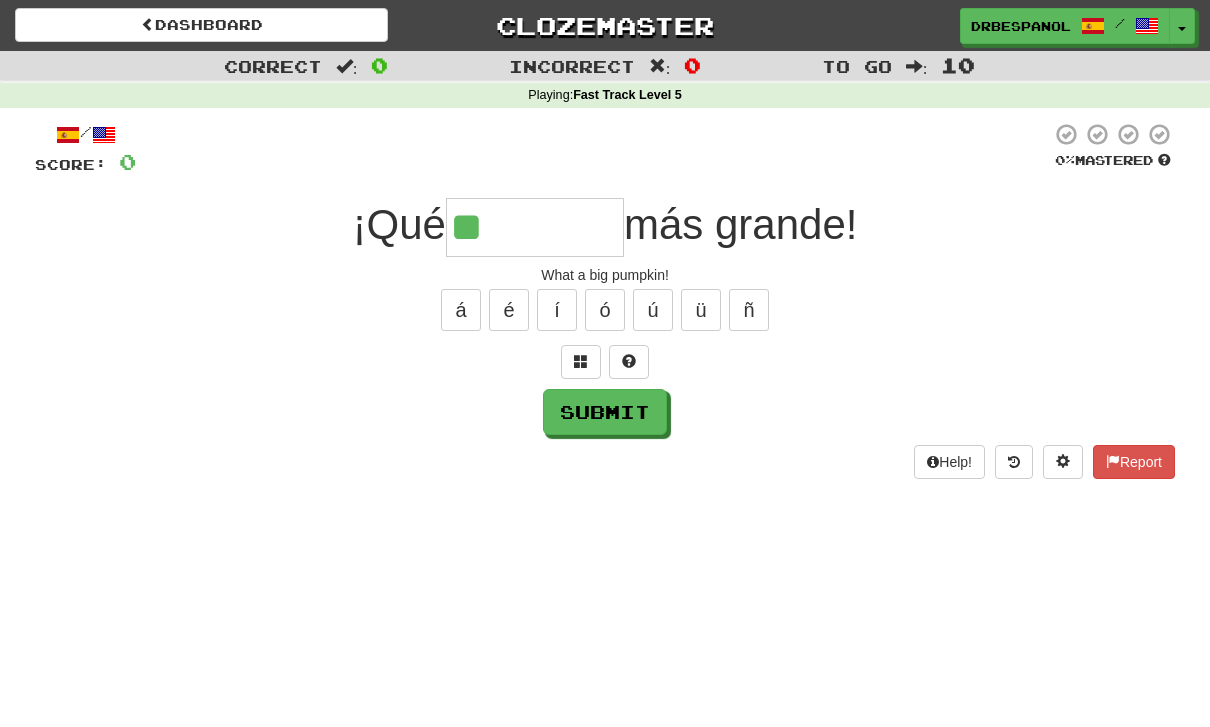 type on "********" 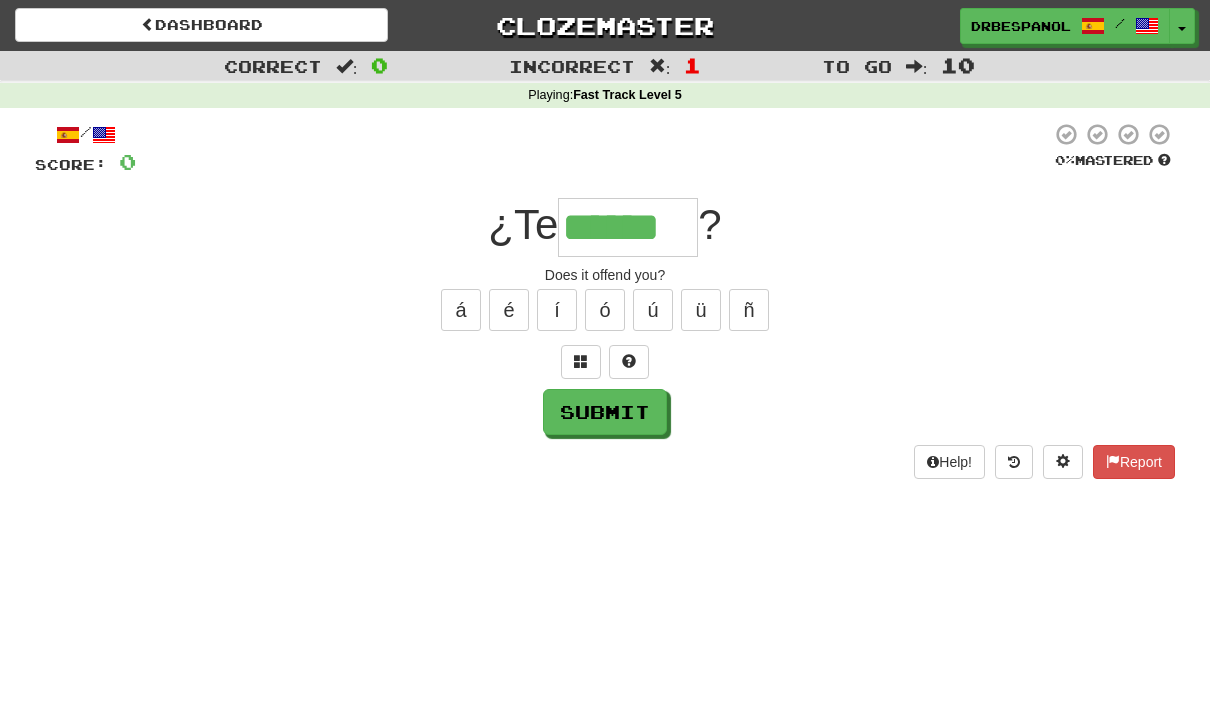 type on "******" 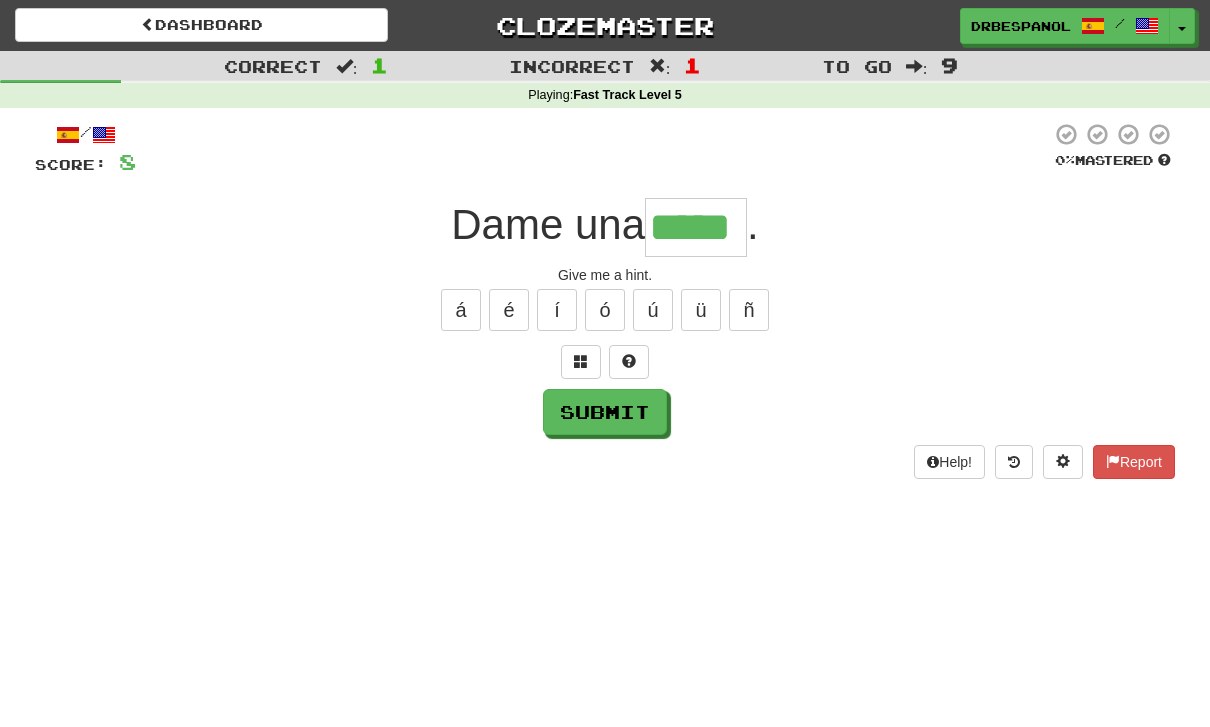 type on "*****" 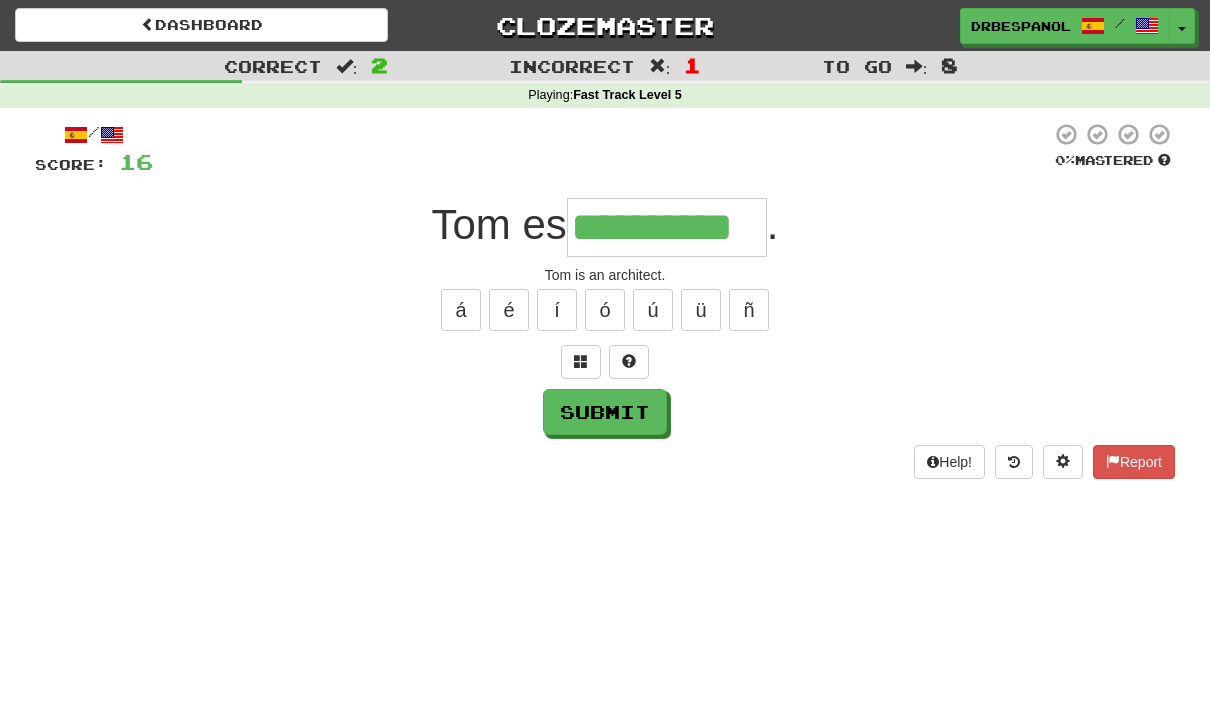 type on "**********" 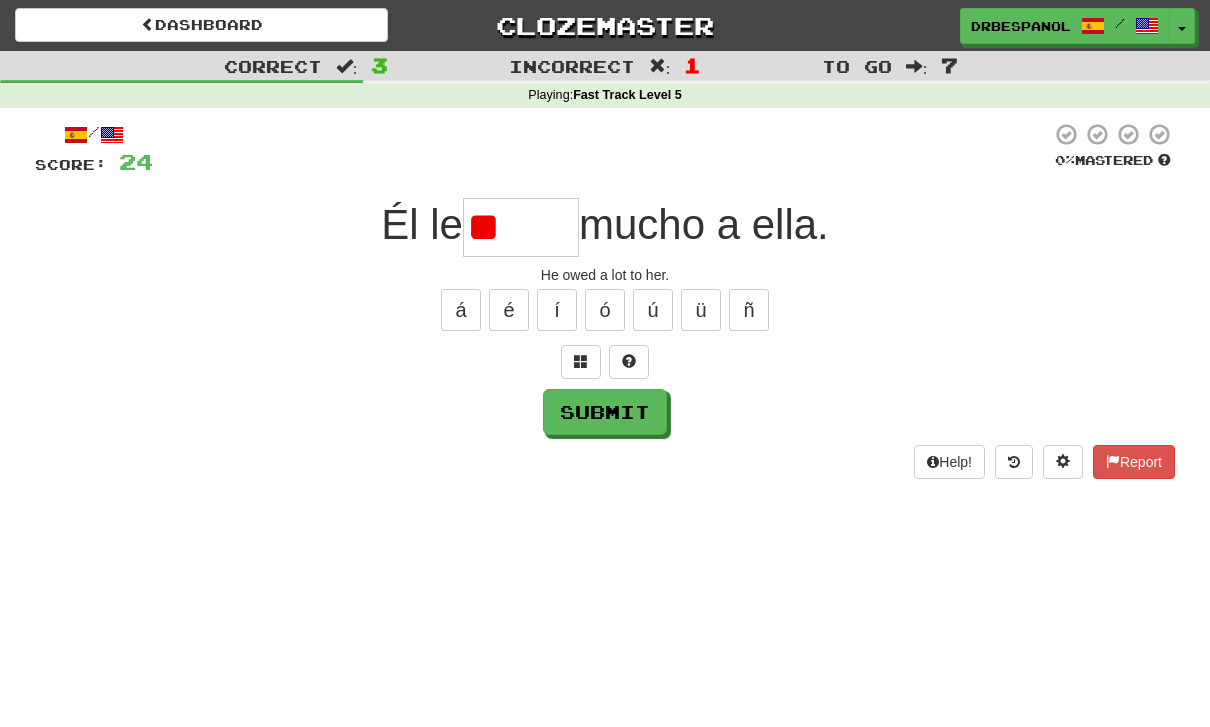 type on "*" 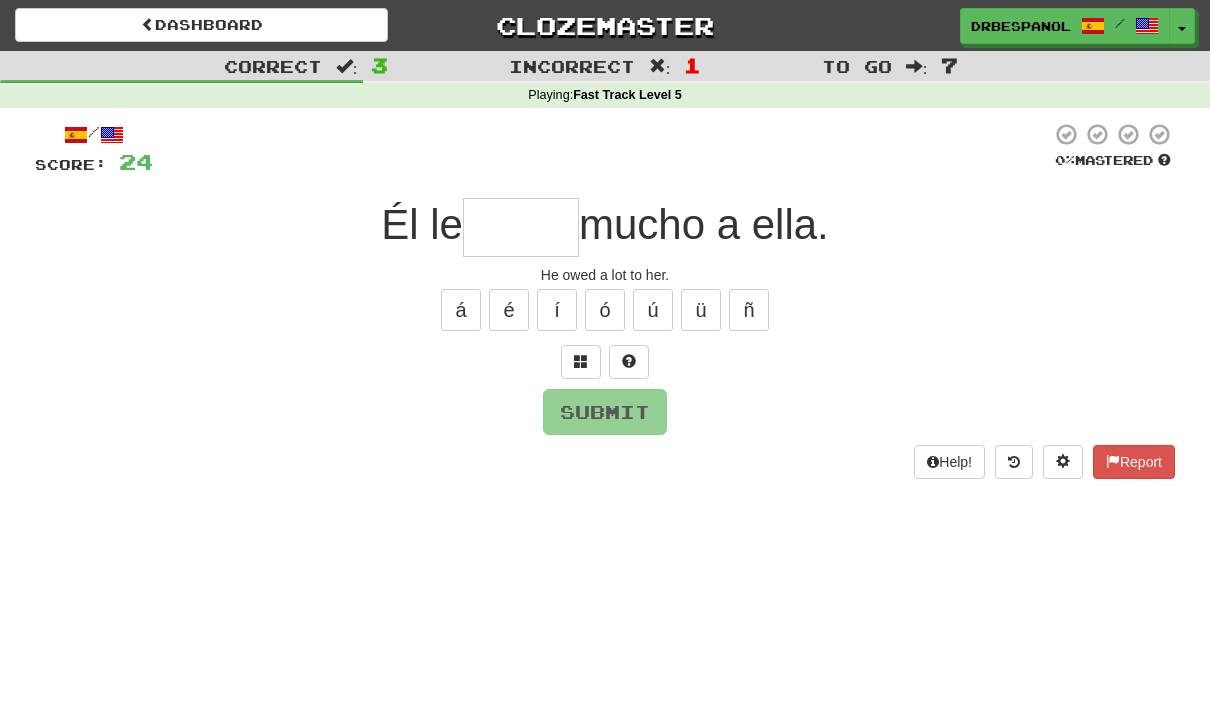 type on "*****" 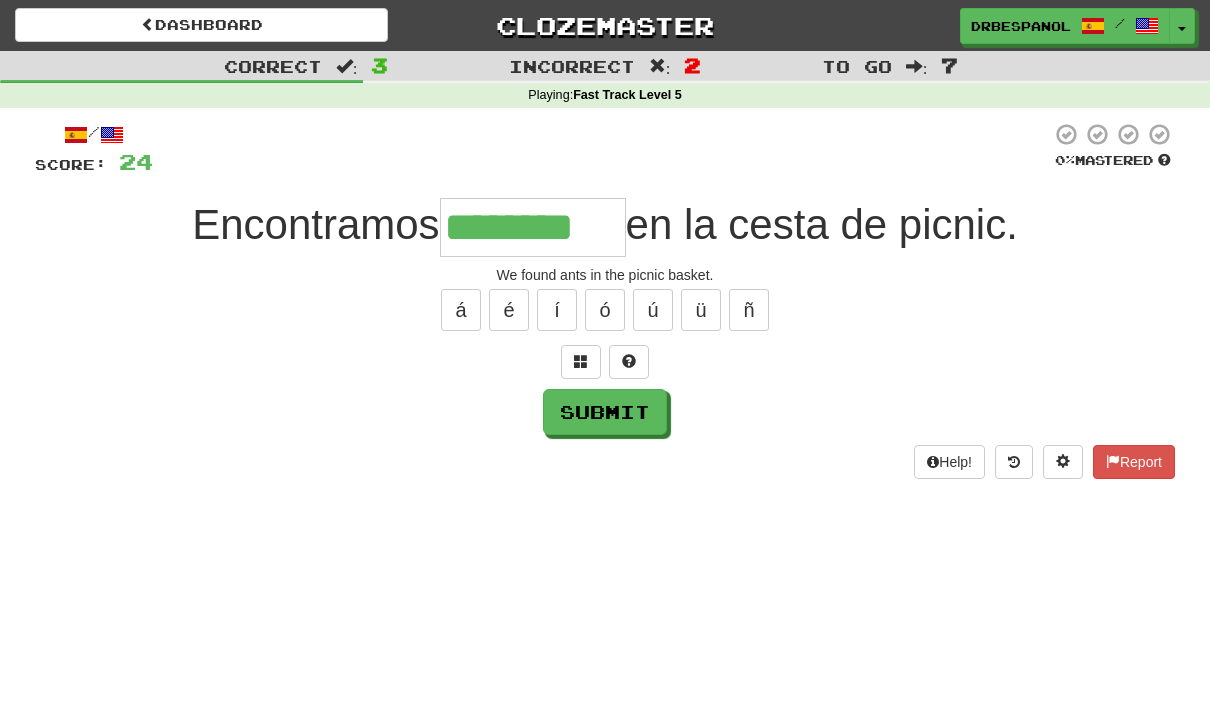 type on "********" 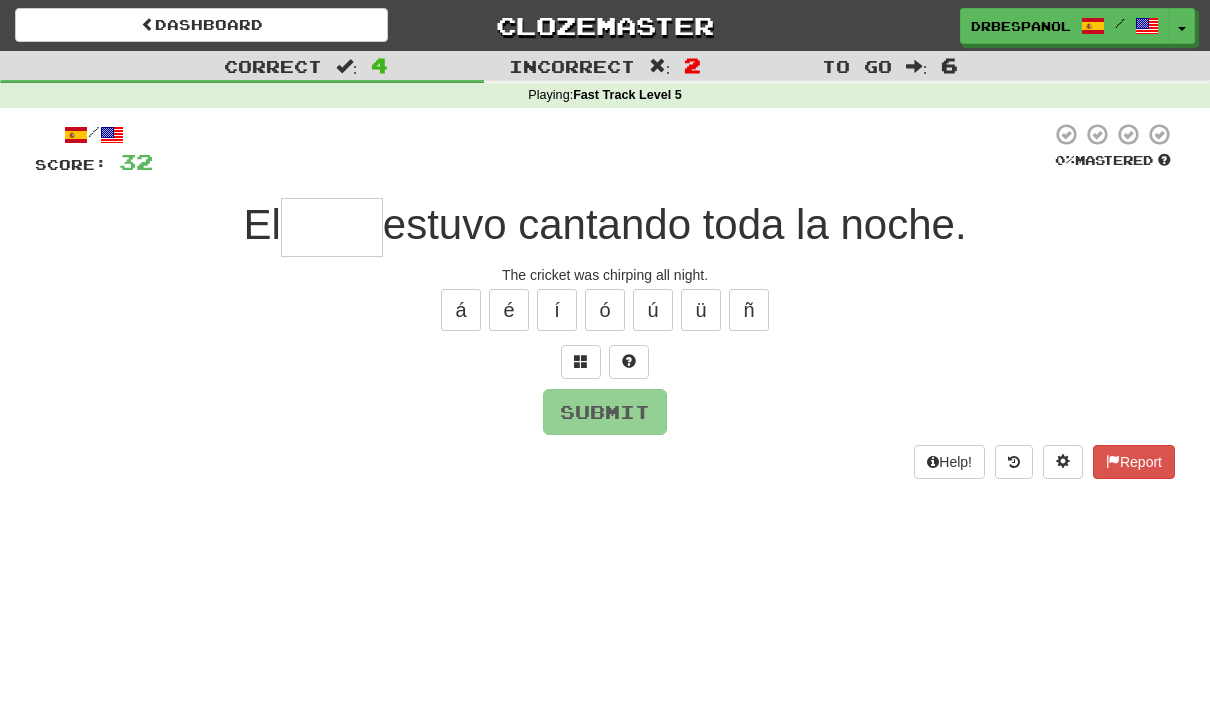 type on "******" 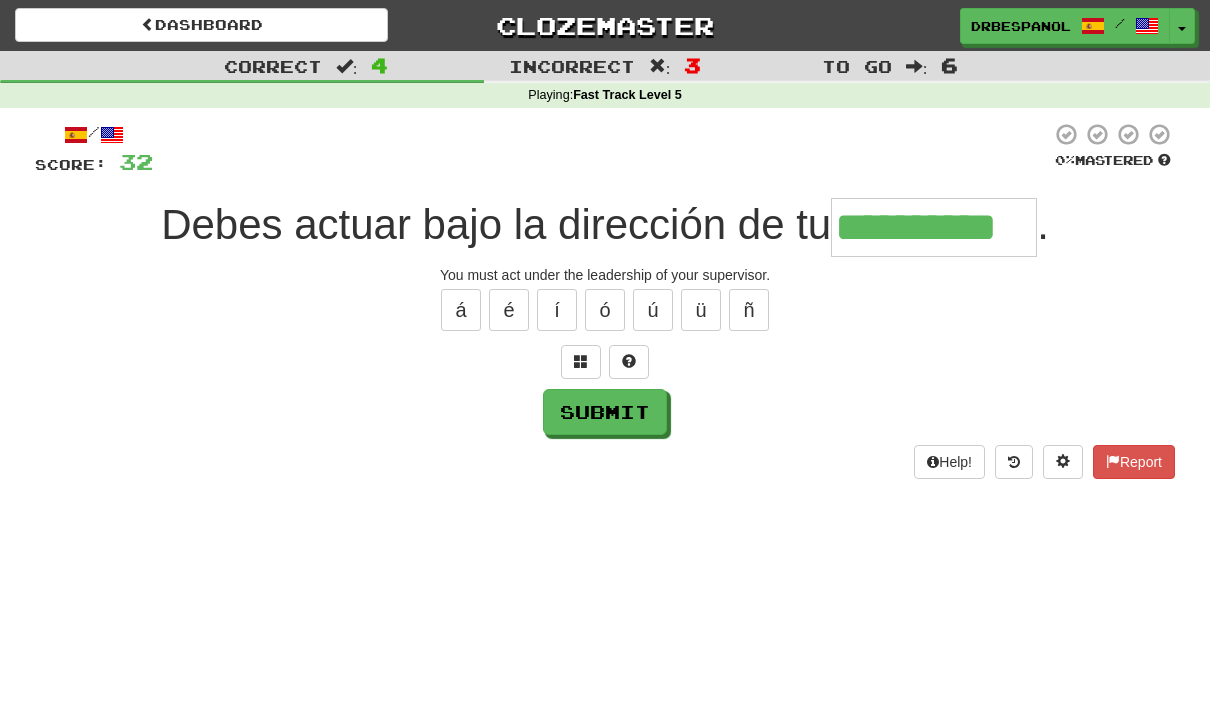 type on "**********" 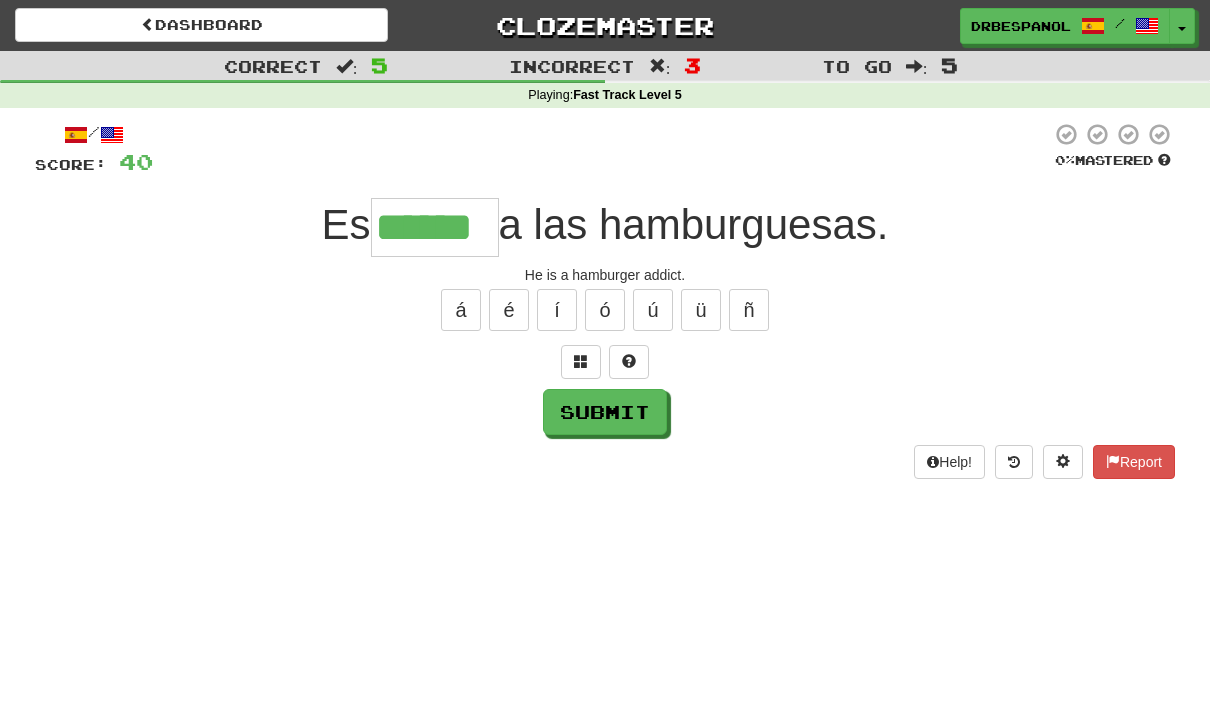 type on "******" 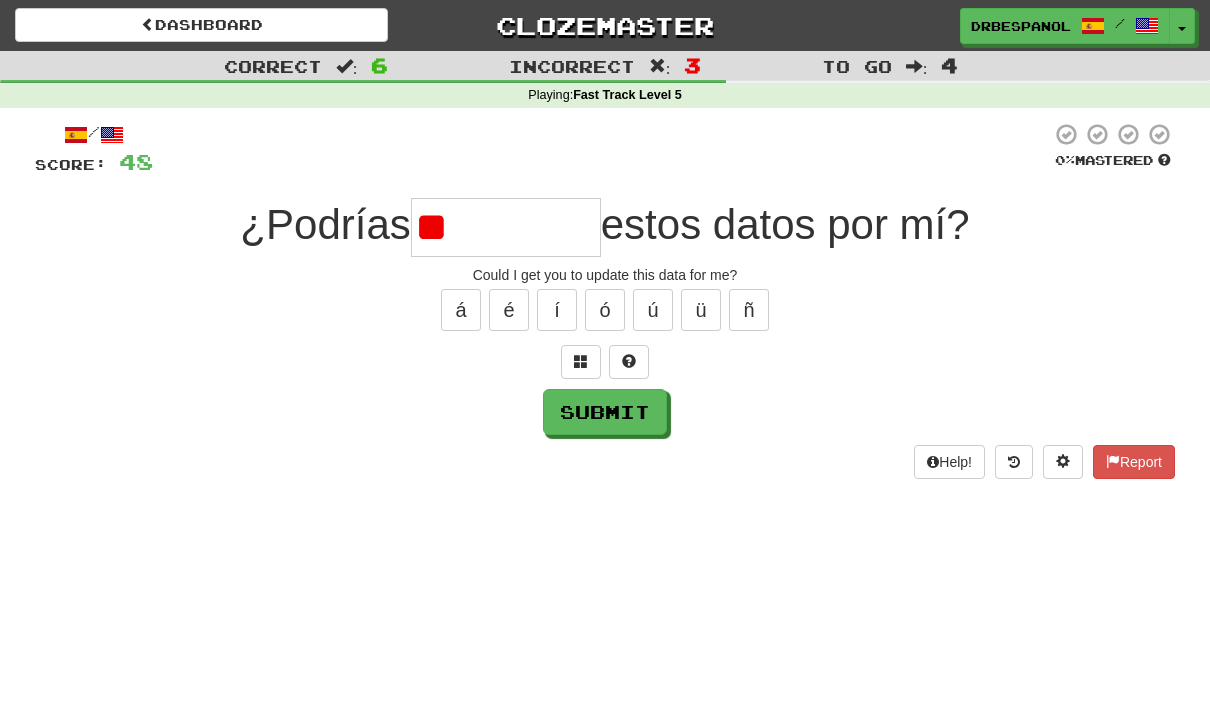 type on "*" 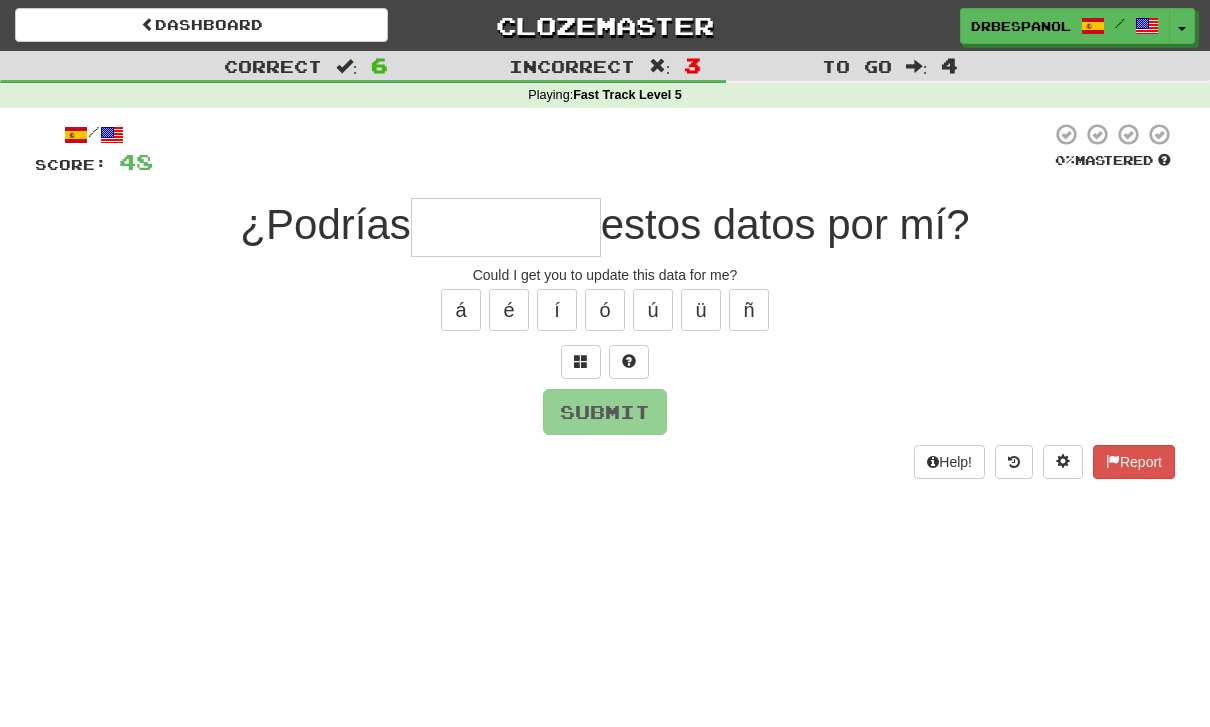 type on "**********" 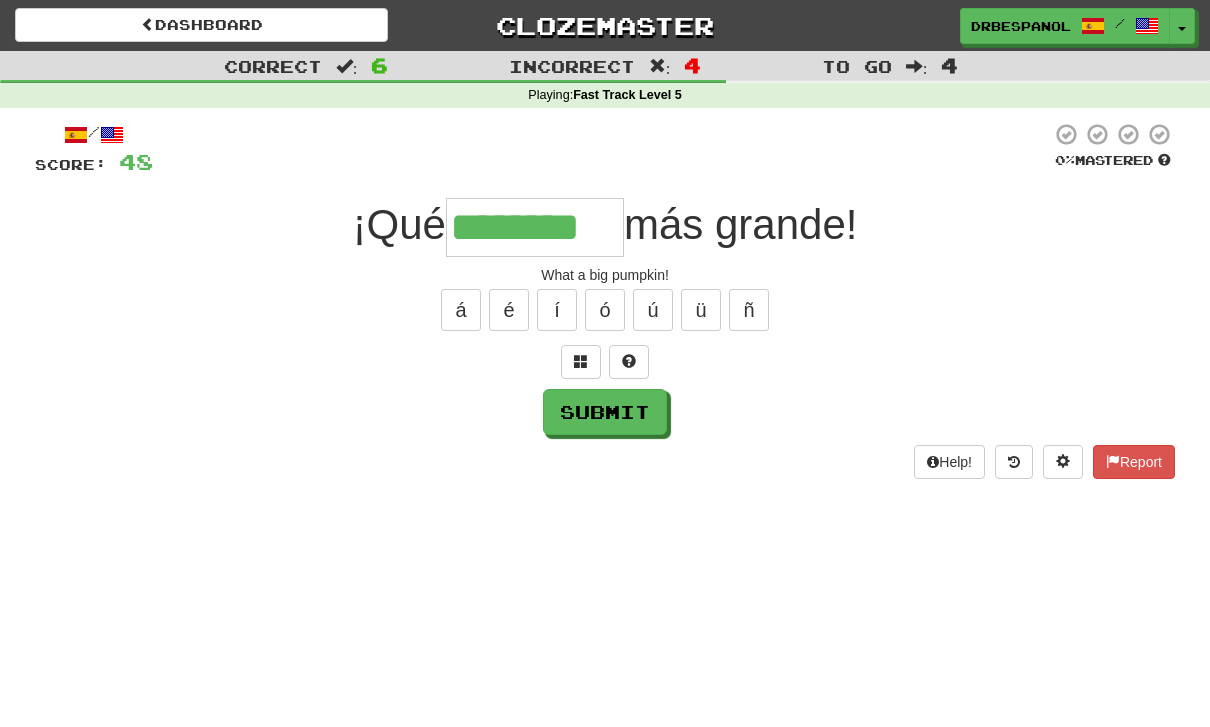 type on "********" 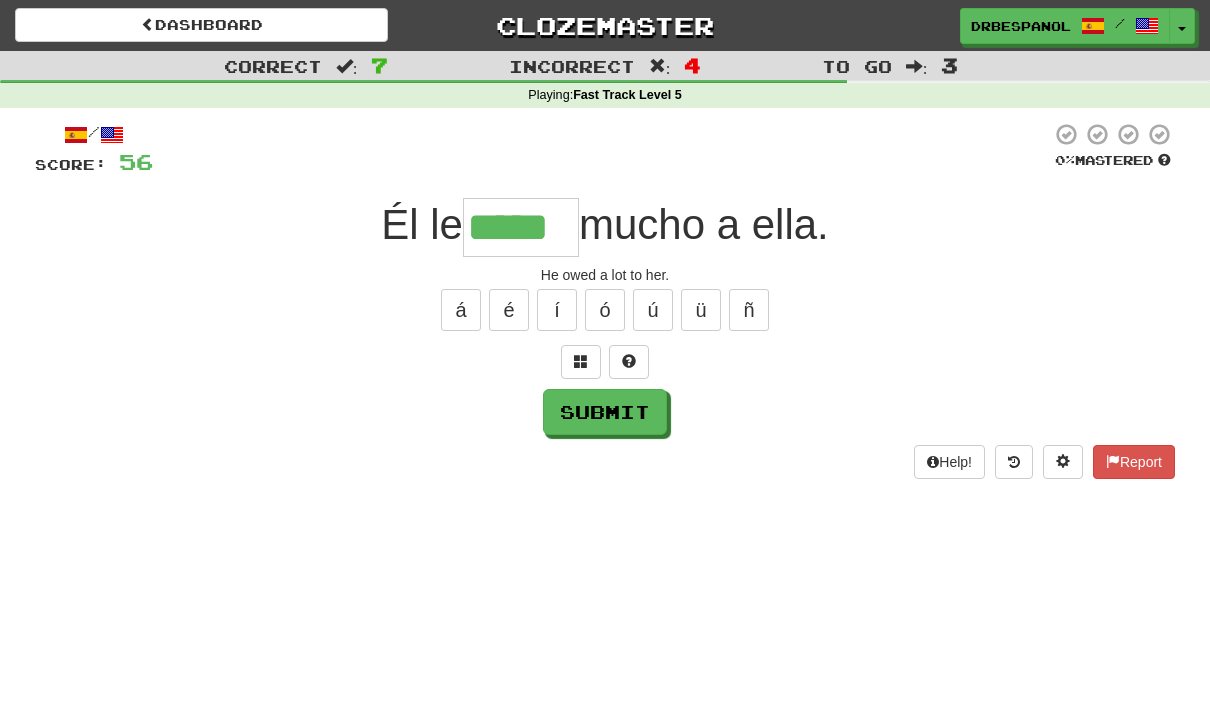 type on "*****" 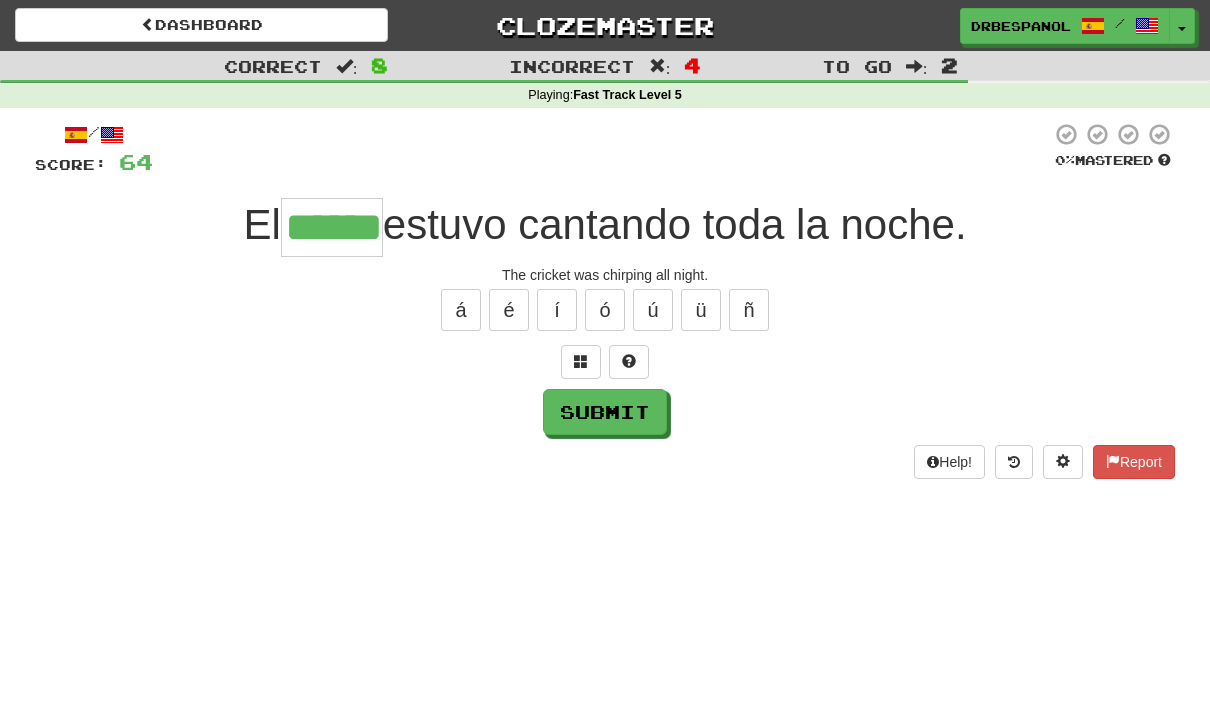 type on "******" 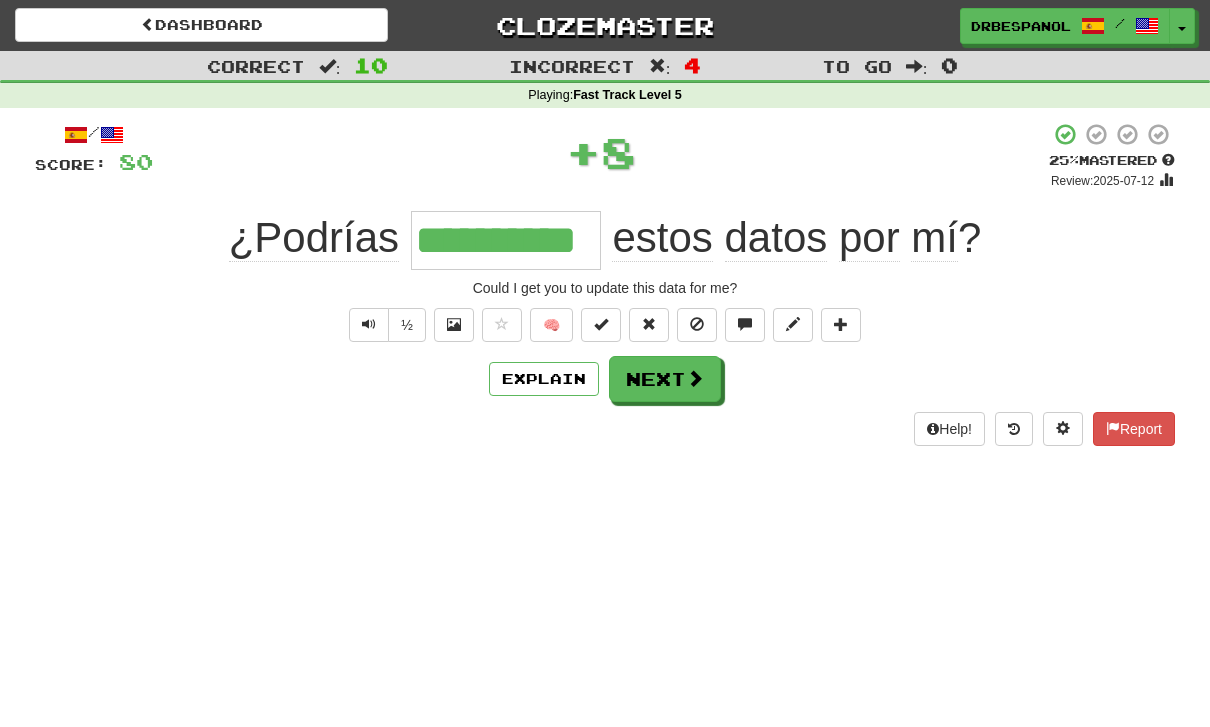 type on "**********" 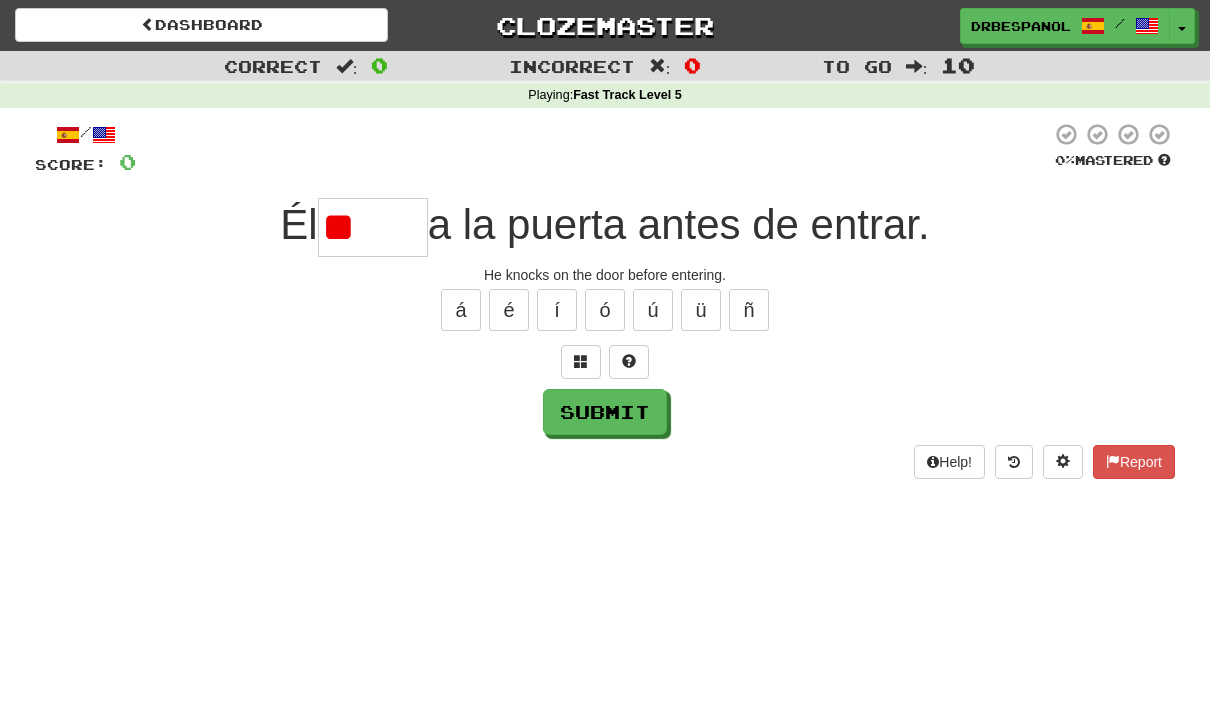 type on "*" 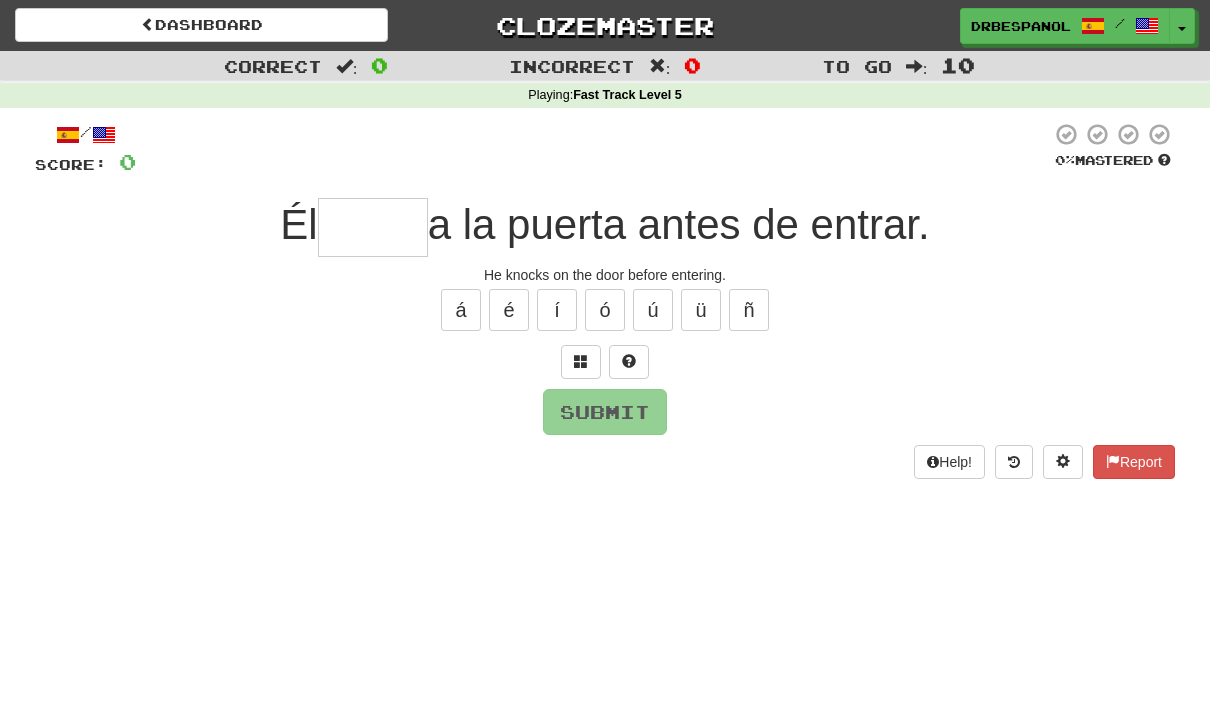 type on "*****" 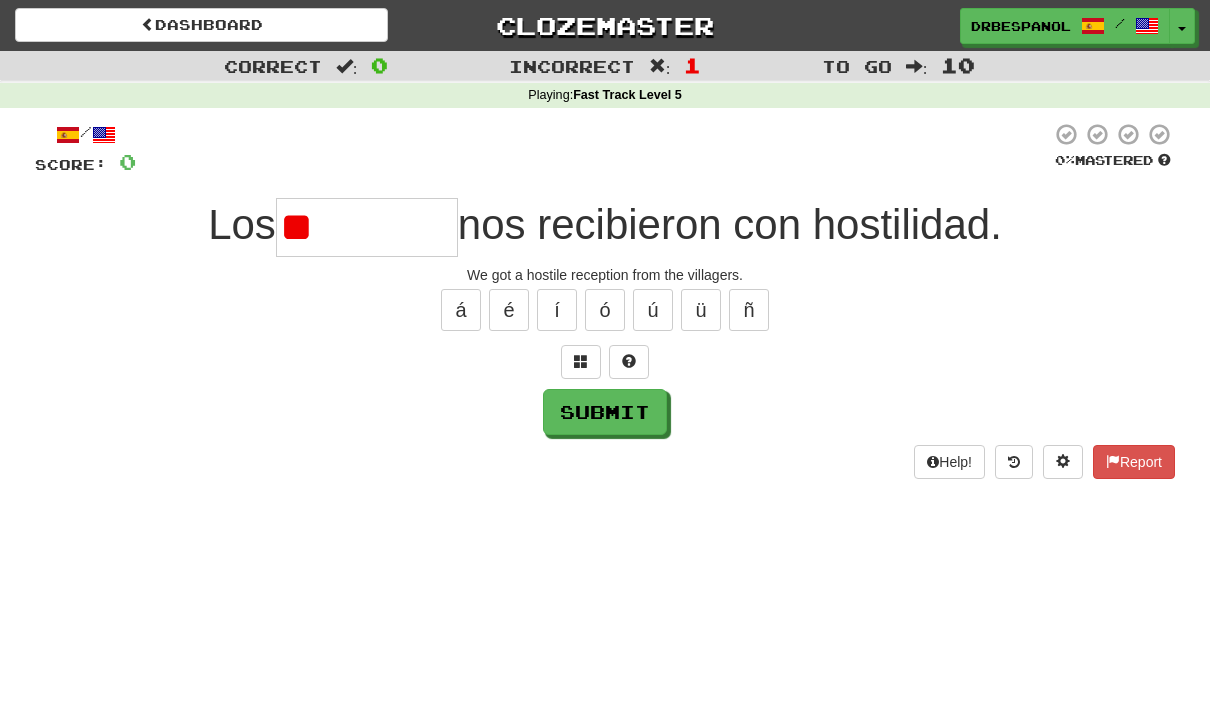type on "*" 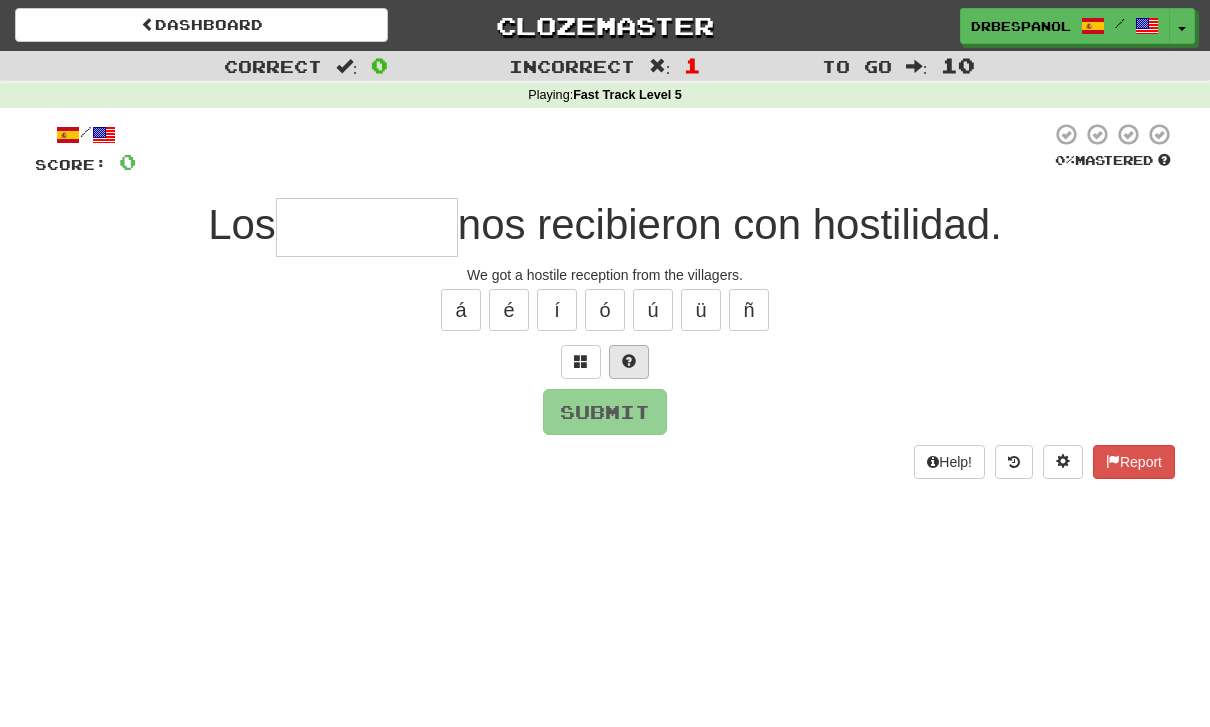 click at bounding box center [629, 362] 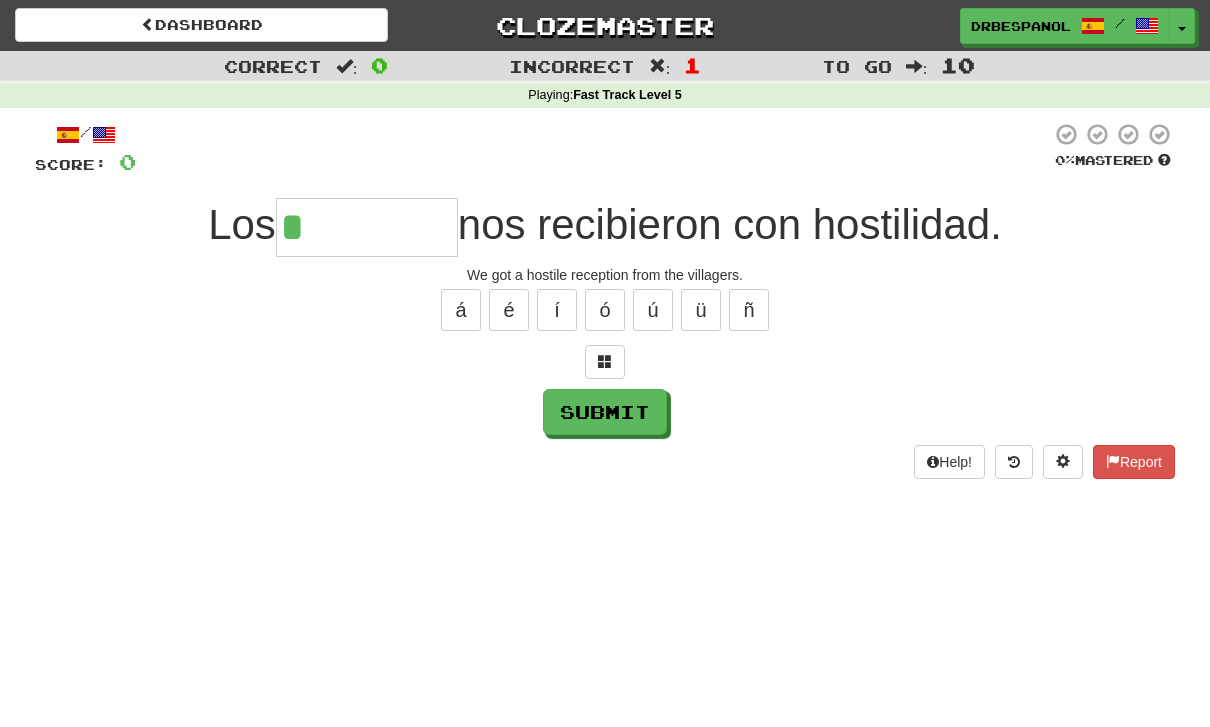 type on "********" 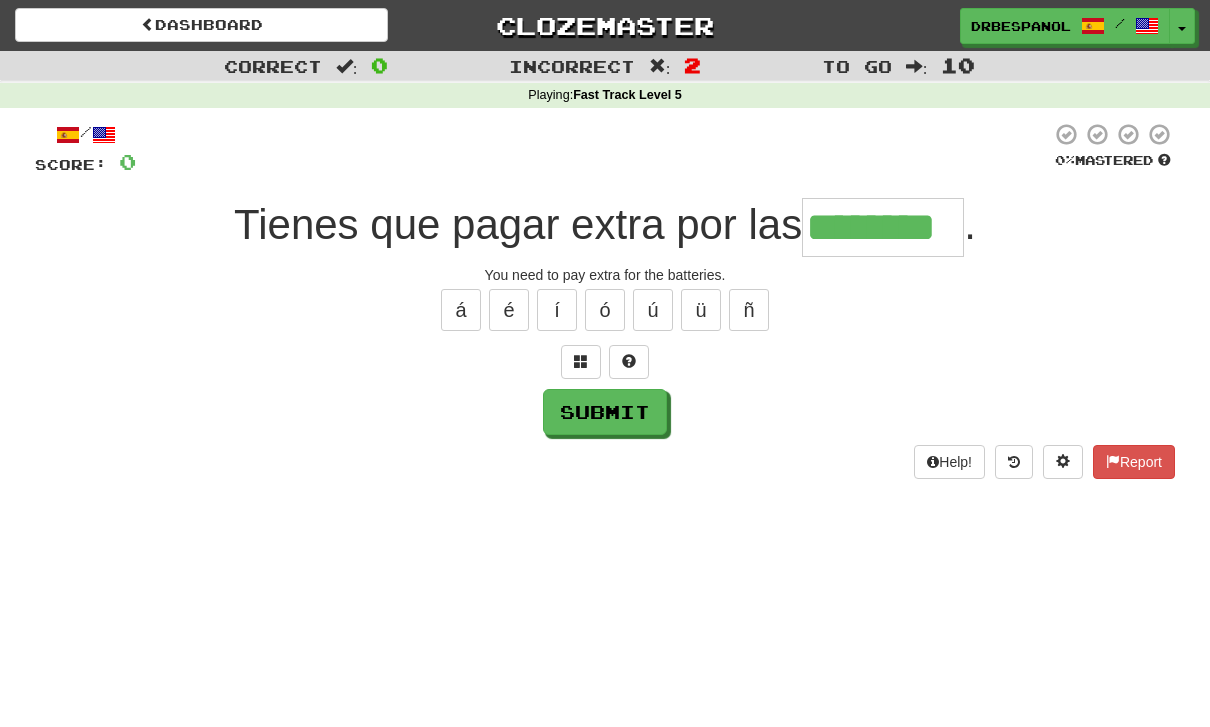 type on "********" 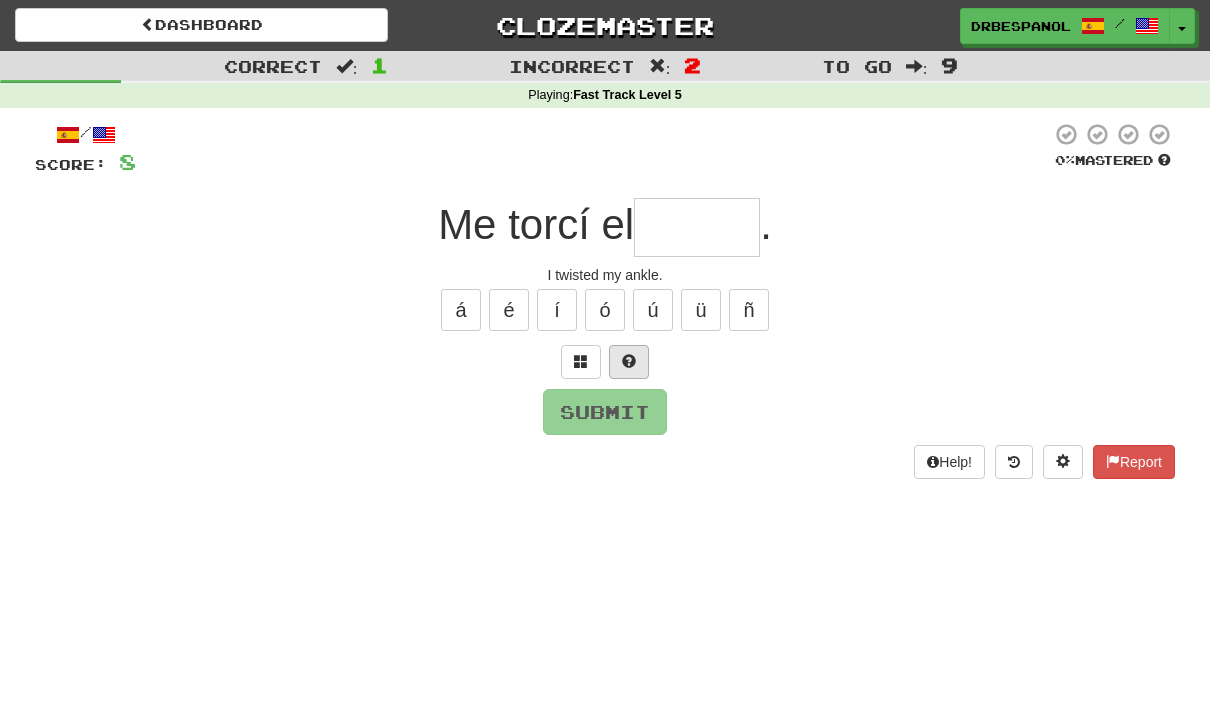 click at bounding box center (629, 362) 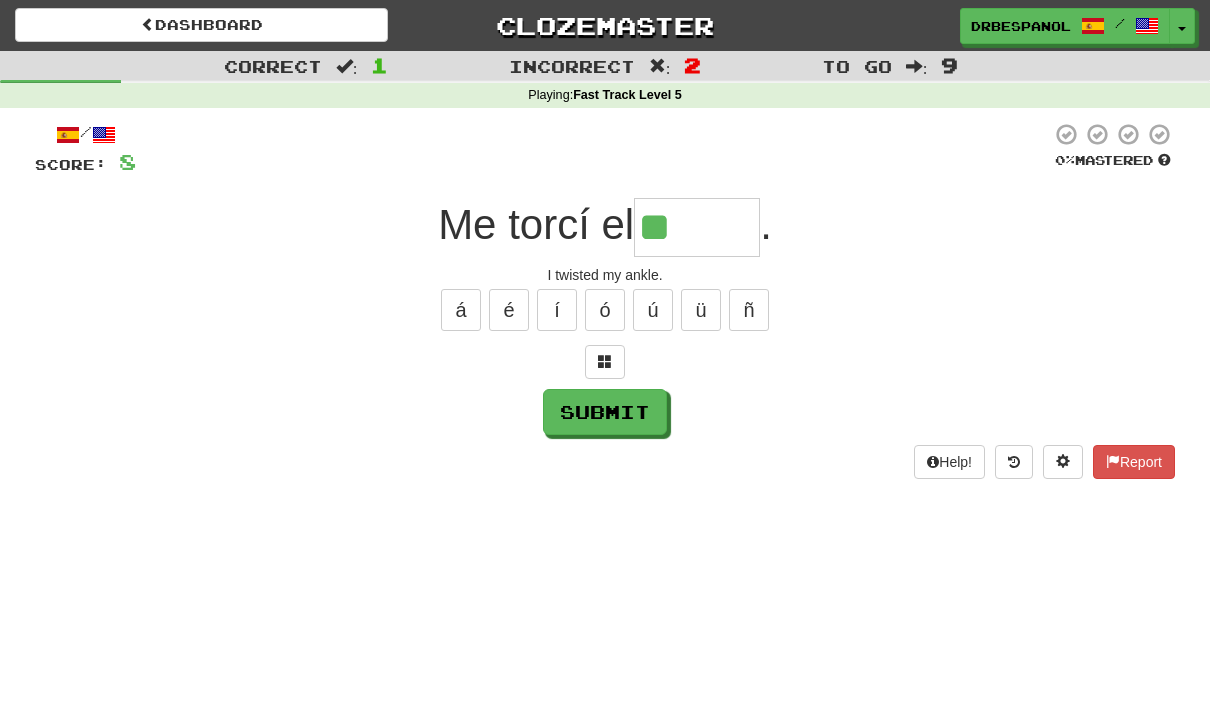 type on "*******" 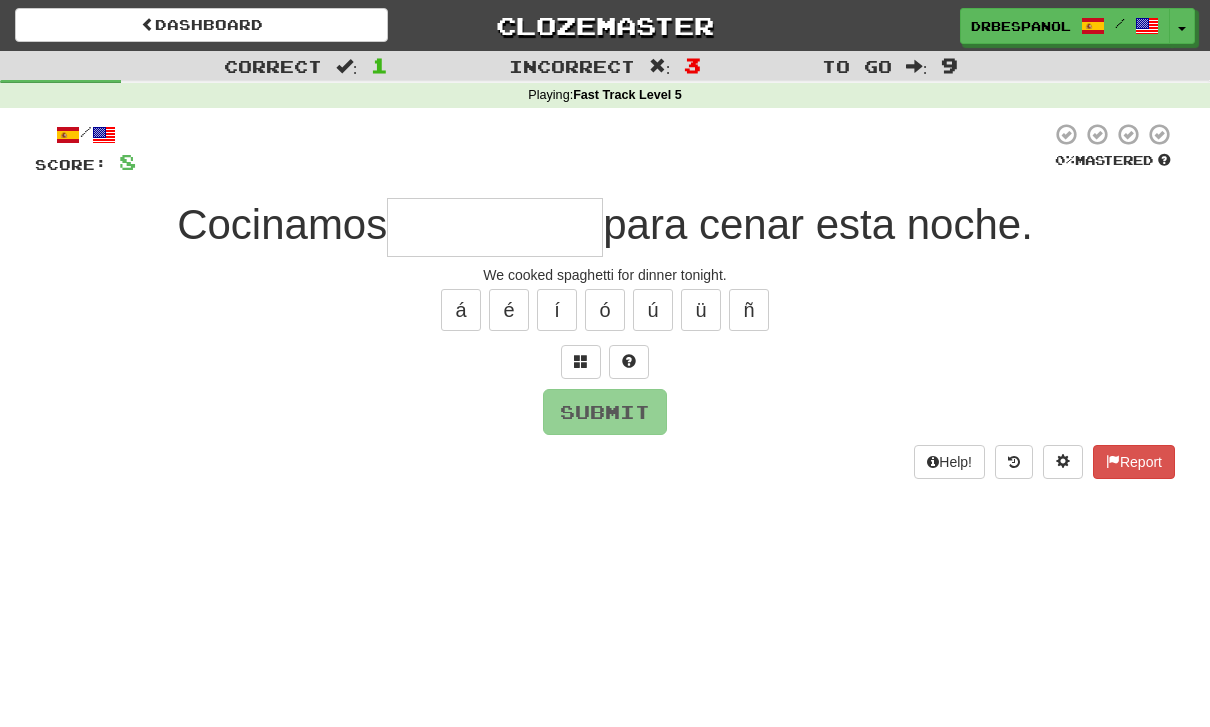 type on "*" 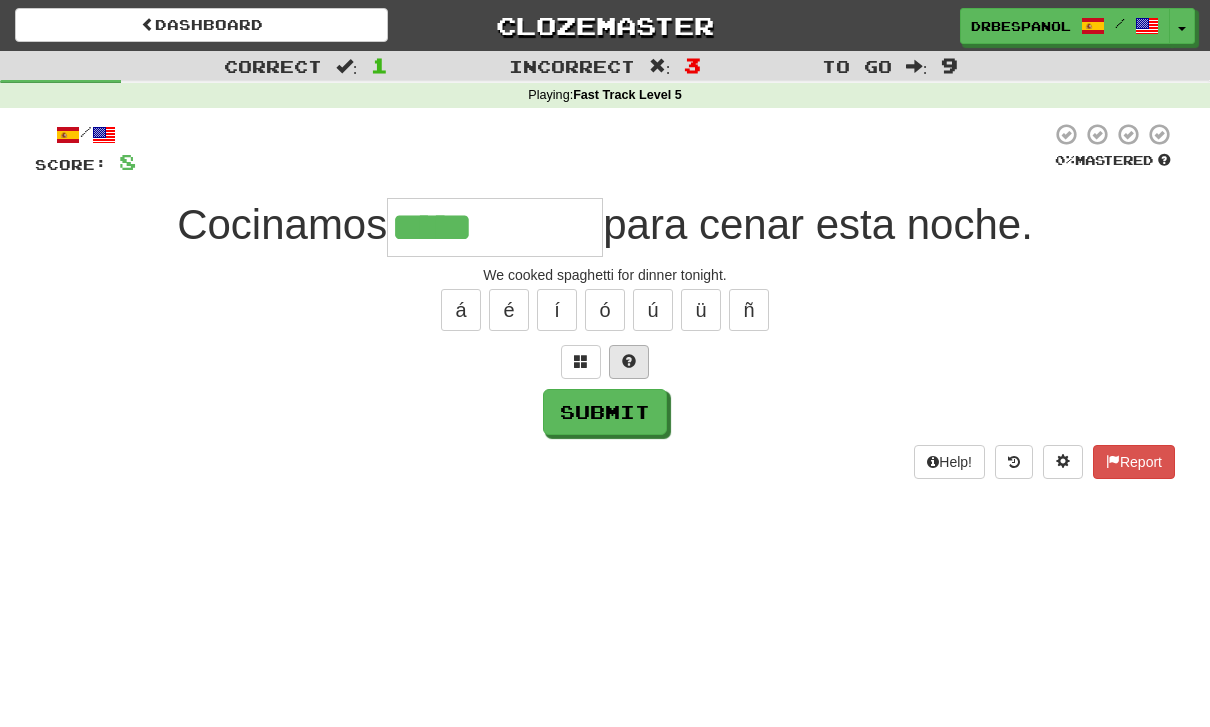 click at bounding box center (629, 361) 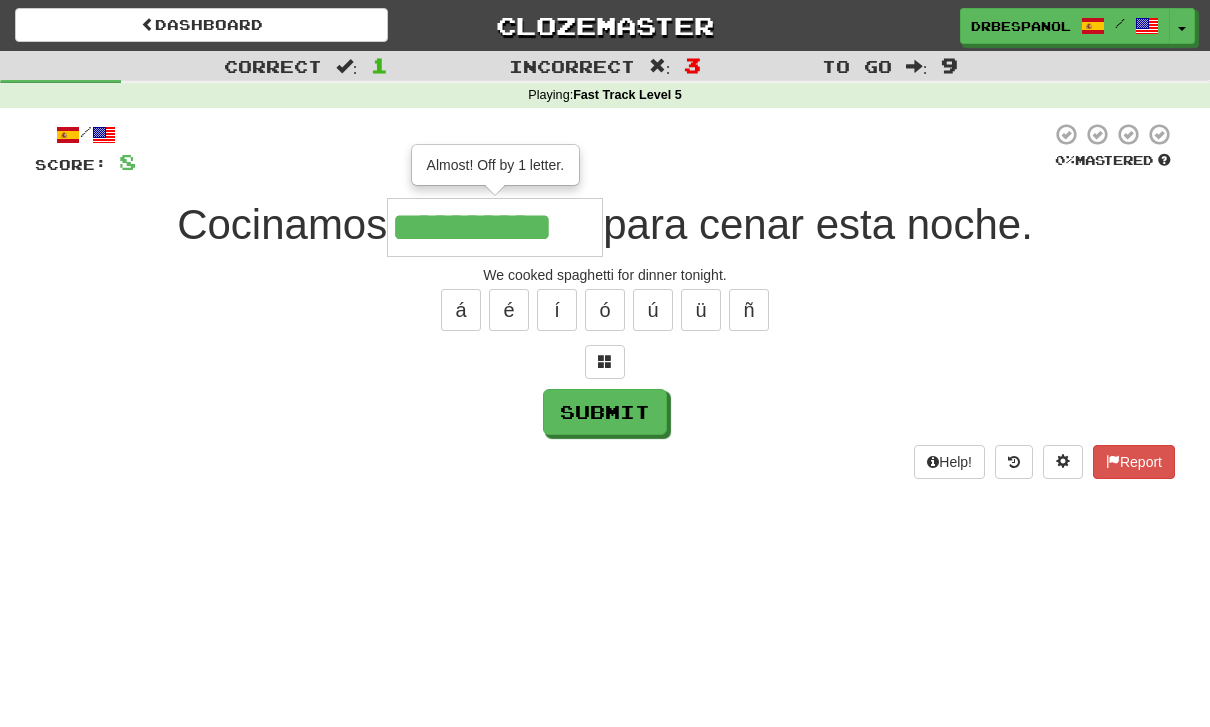 type on "**********" 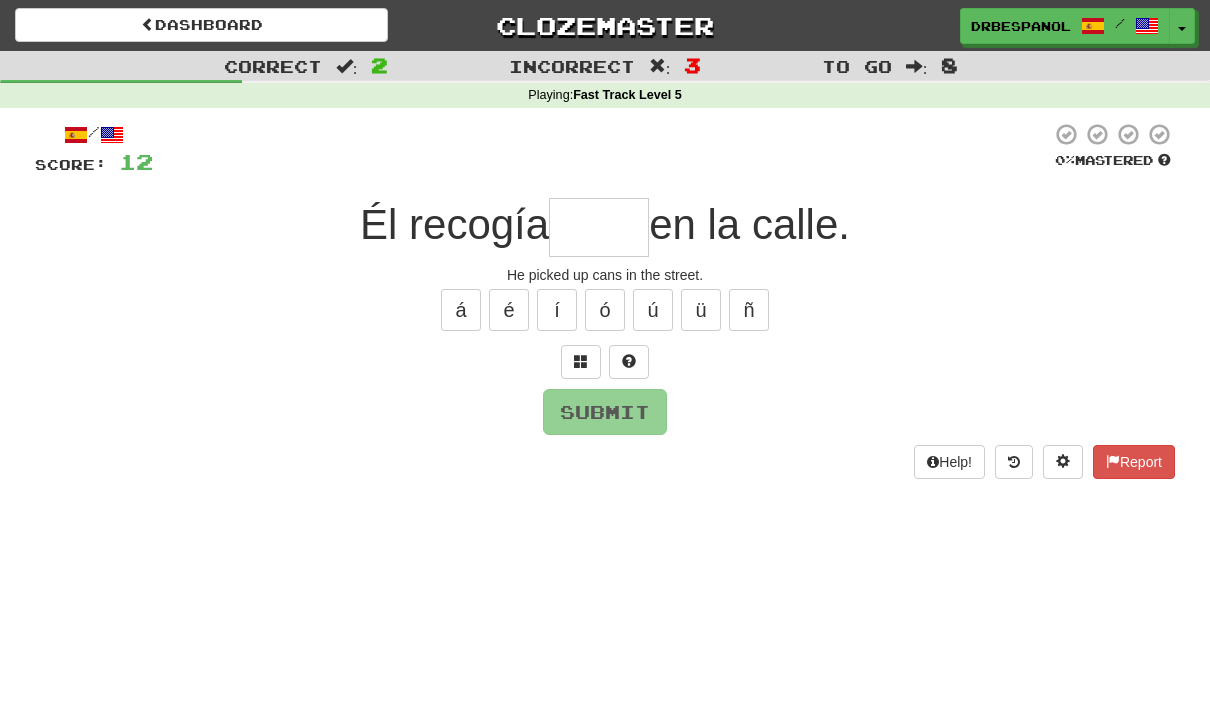 type on "*****" 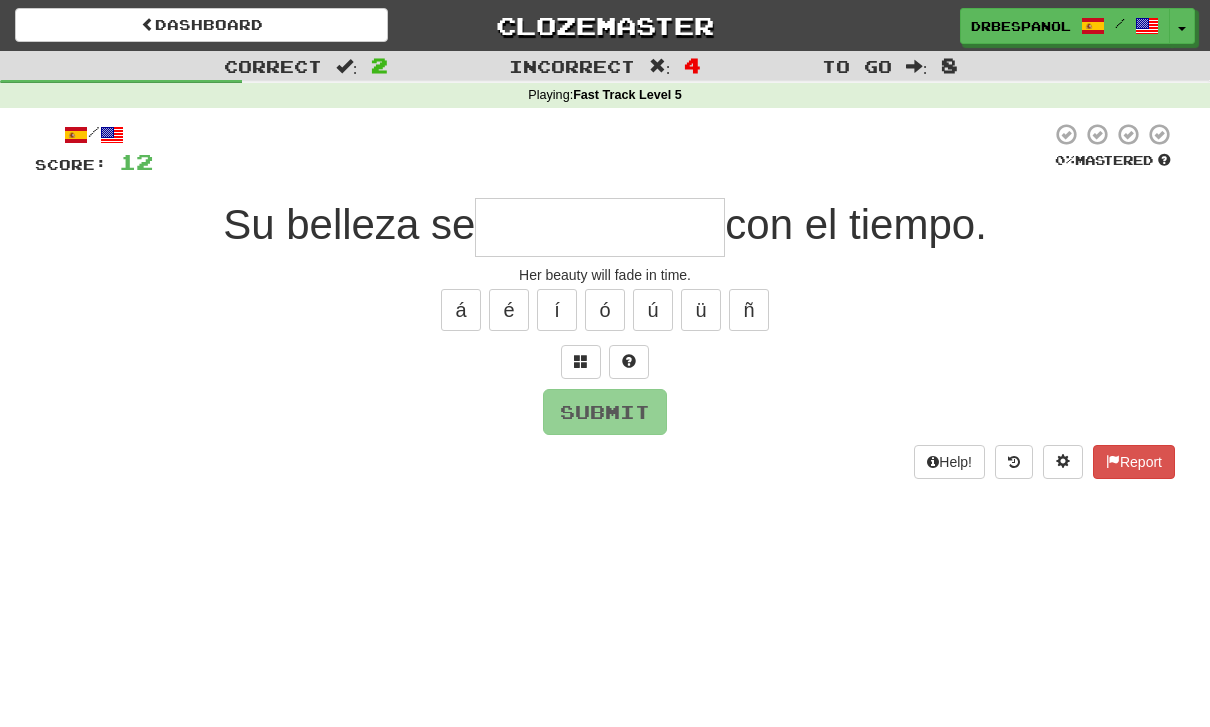 type on "**********" 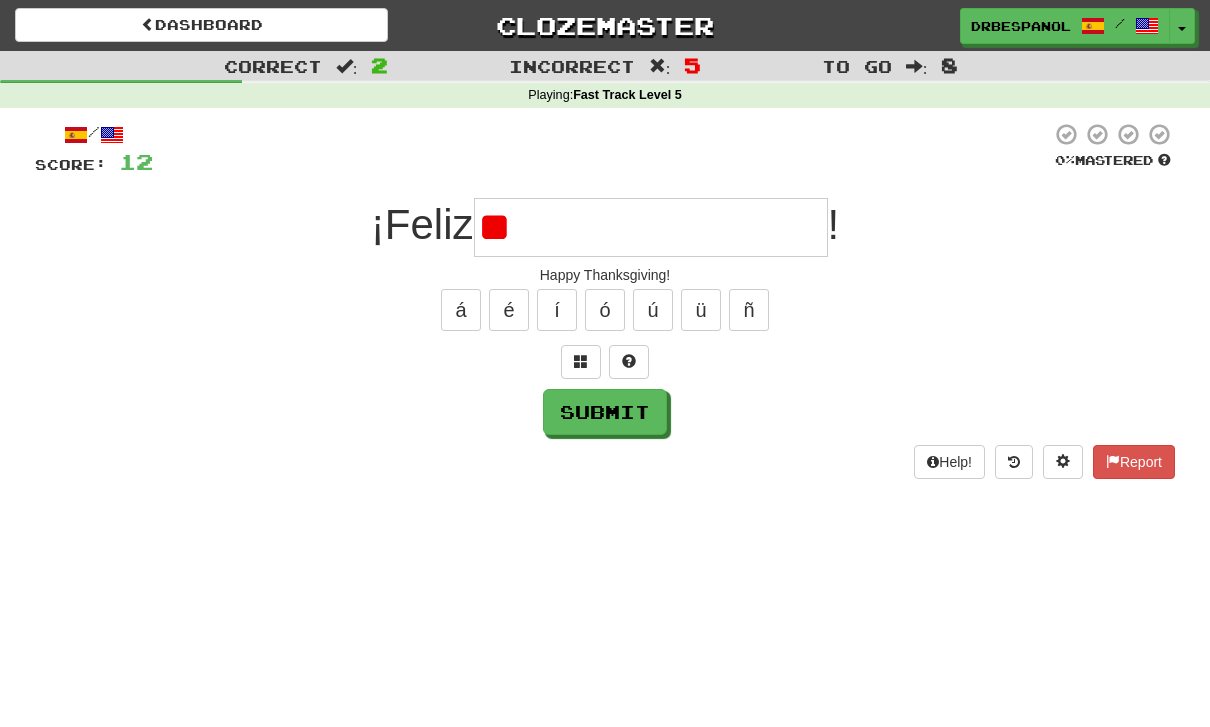 type on "*" 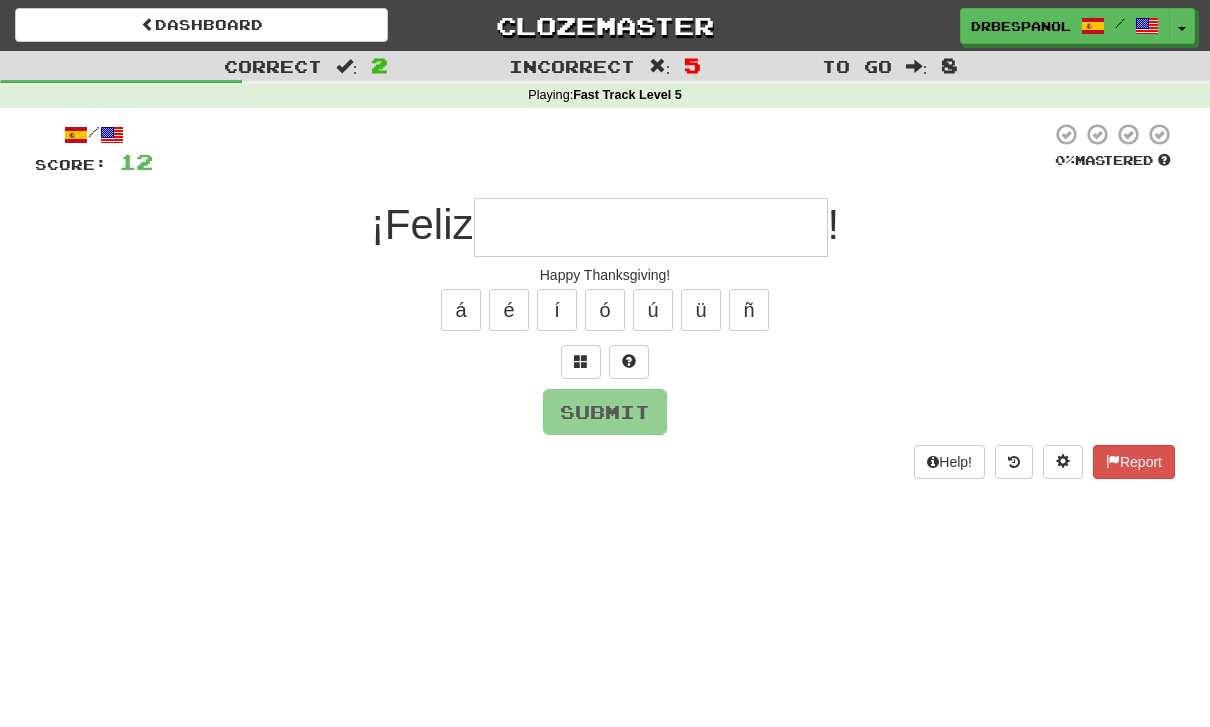 type on "**********" 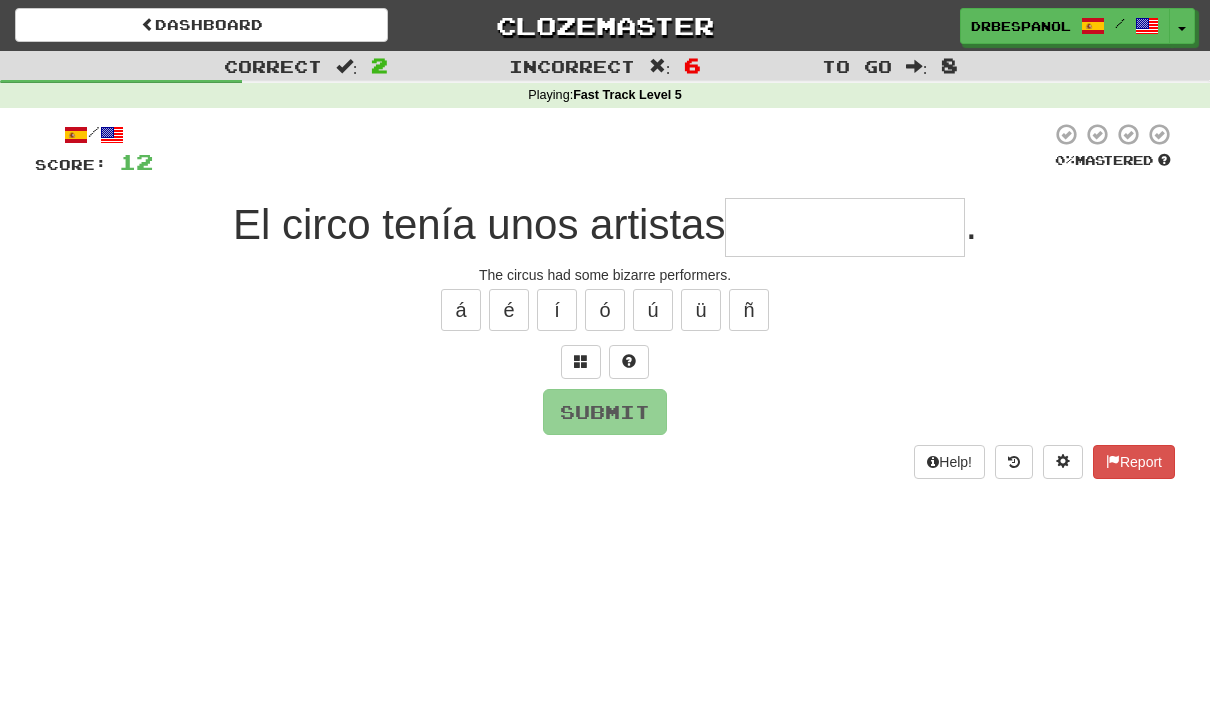 type on "*" 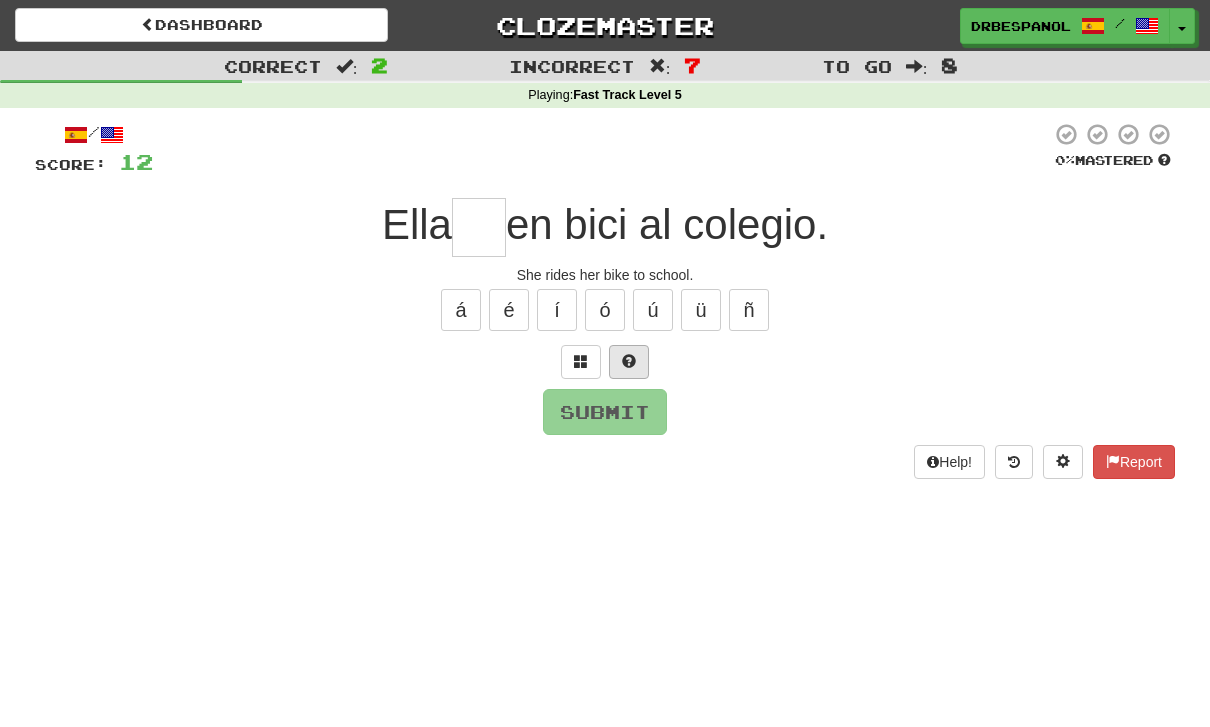 click at bounding box center [629, 362] 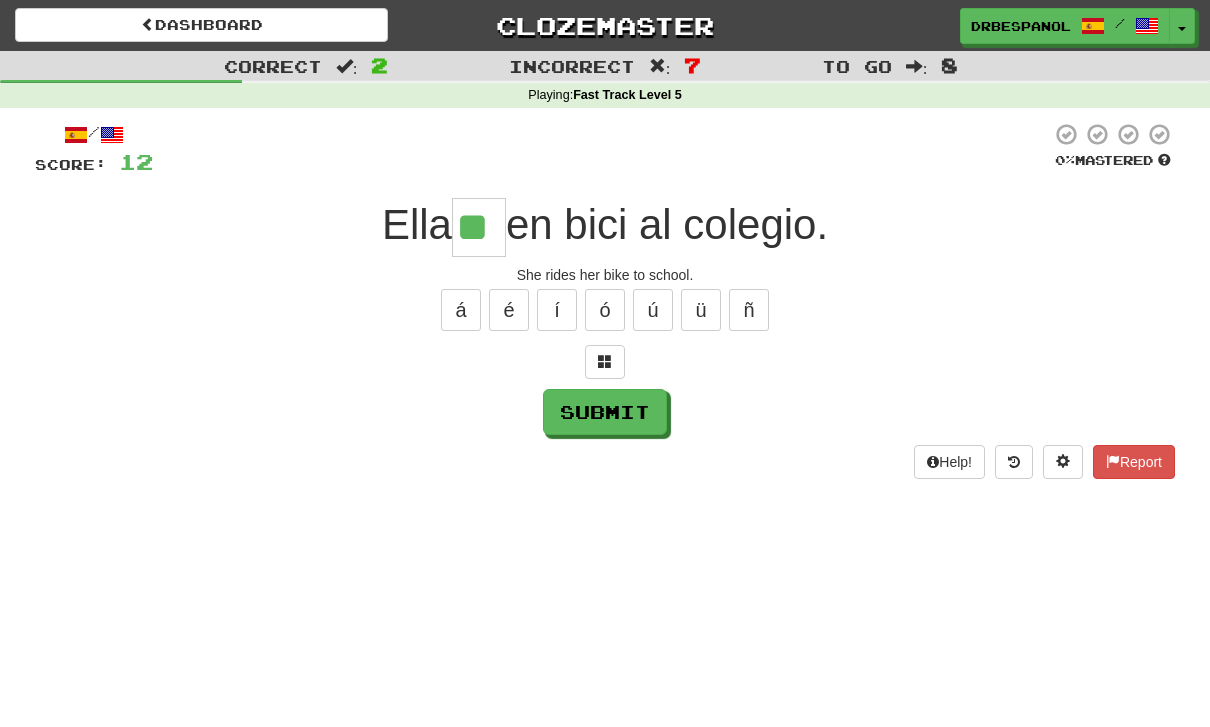 type on "**" 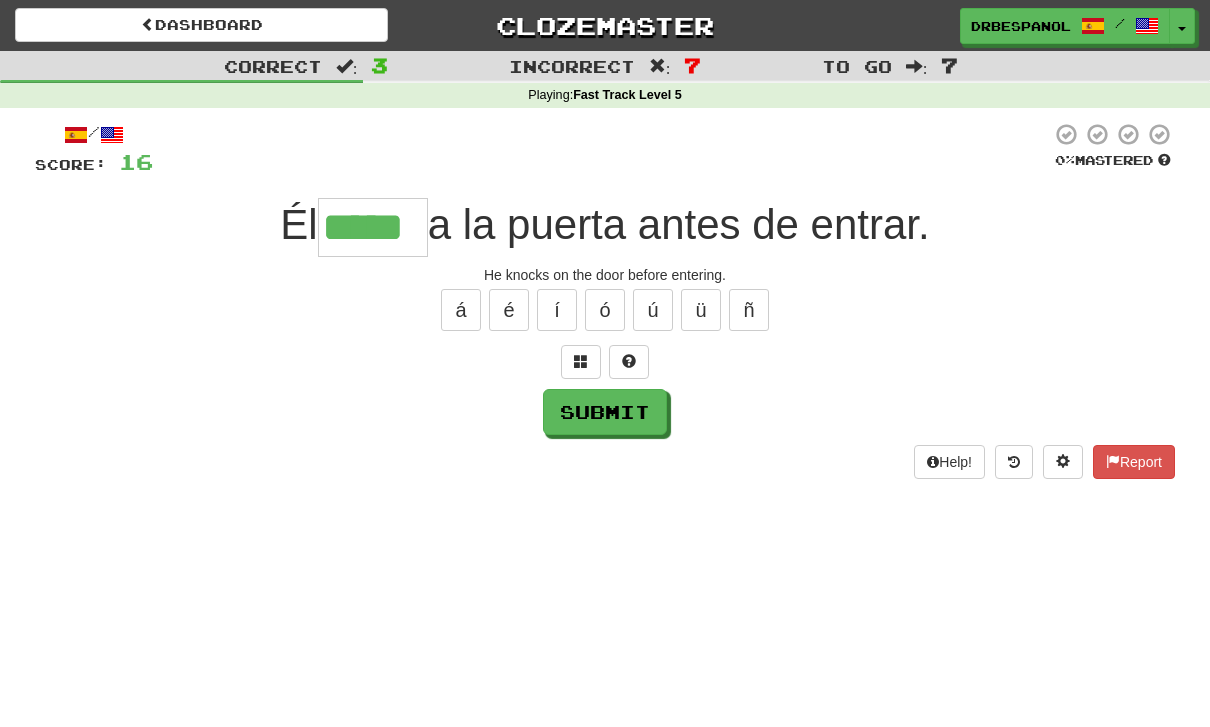 type on "*****" 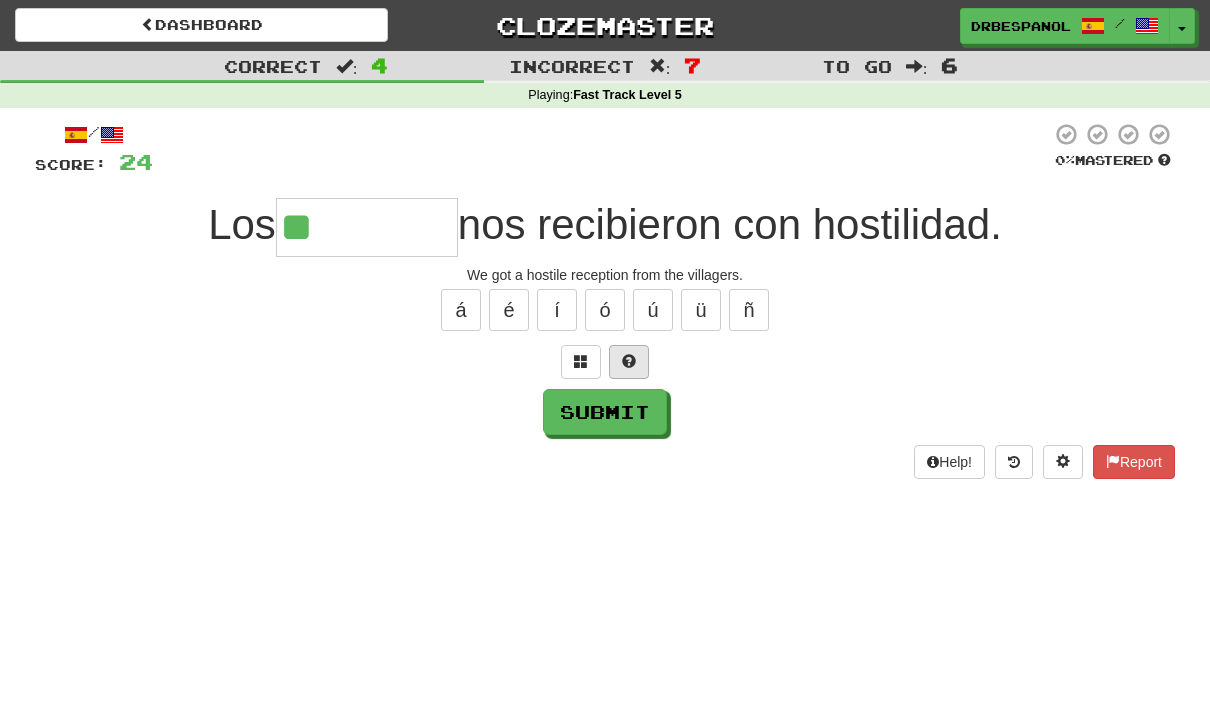 click at bounding box center [629, 362] 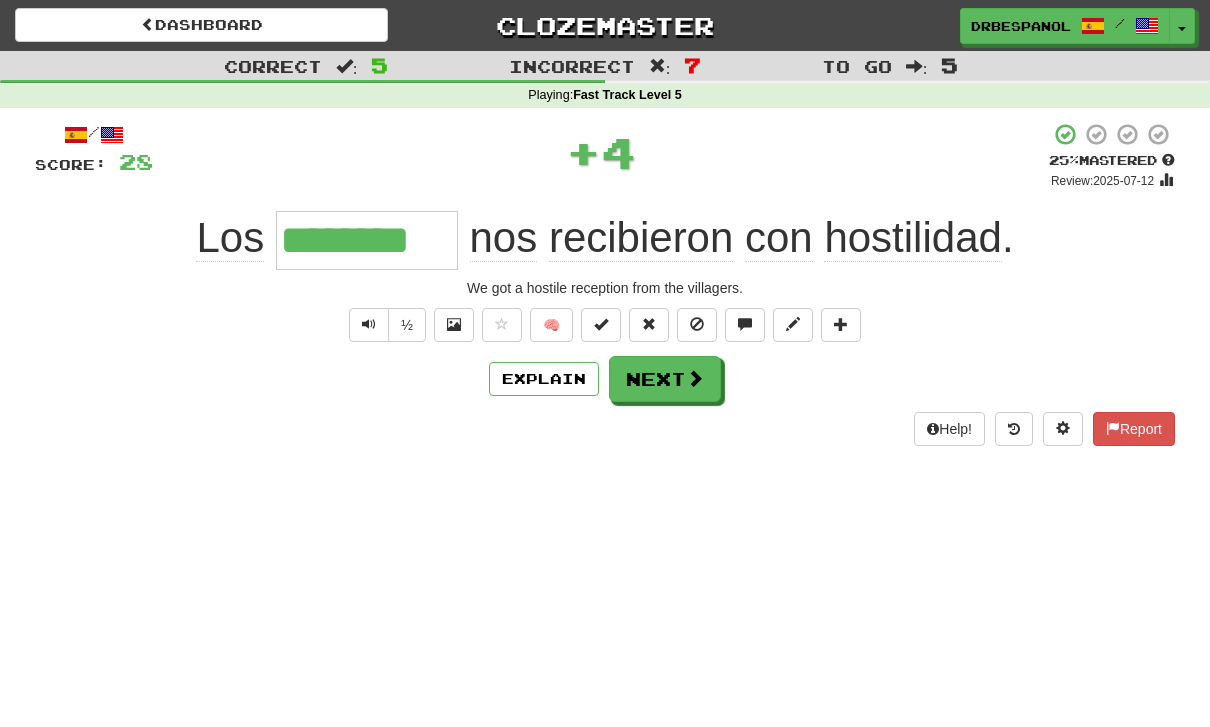 type on "********" 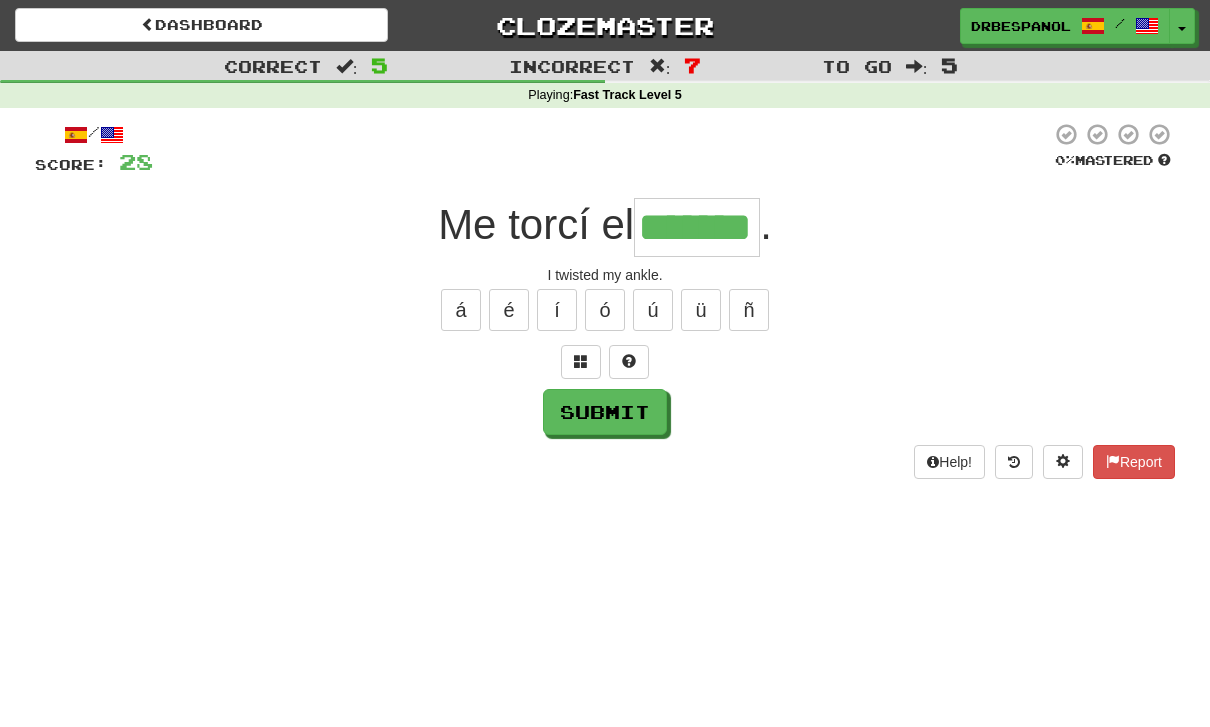 type on "*******" 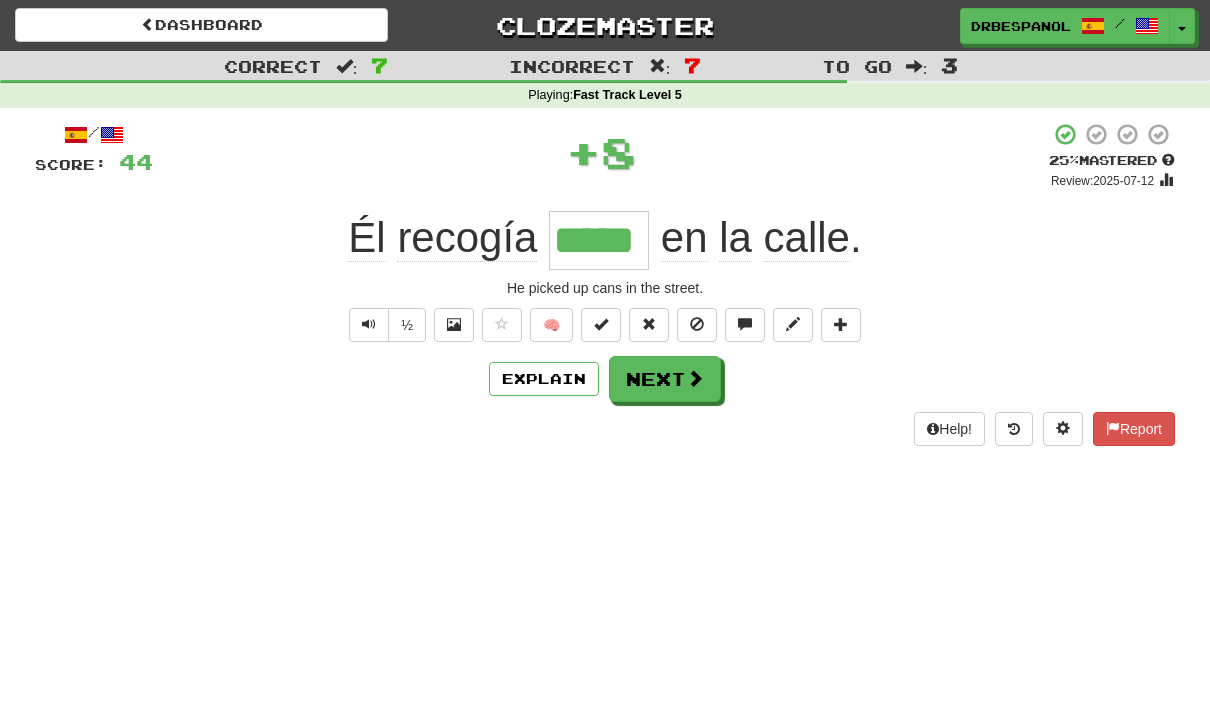 type on "*****" 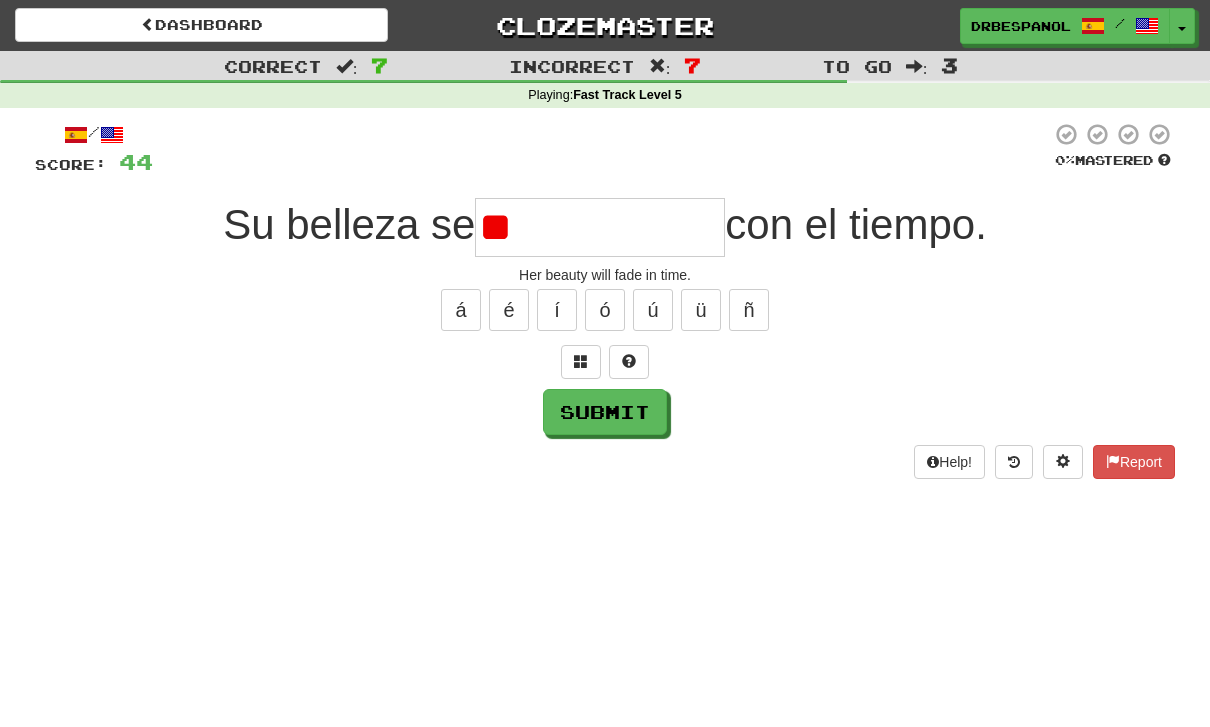 type on "*" 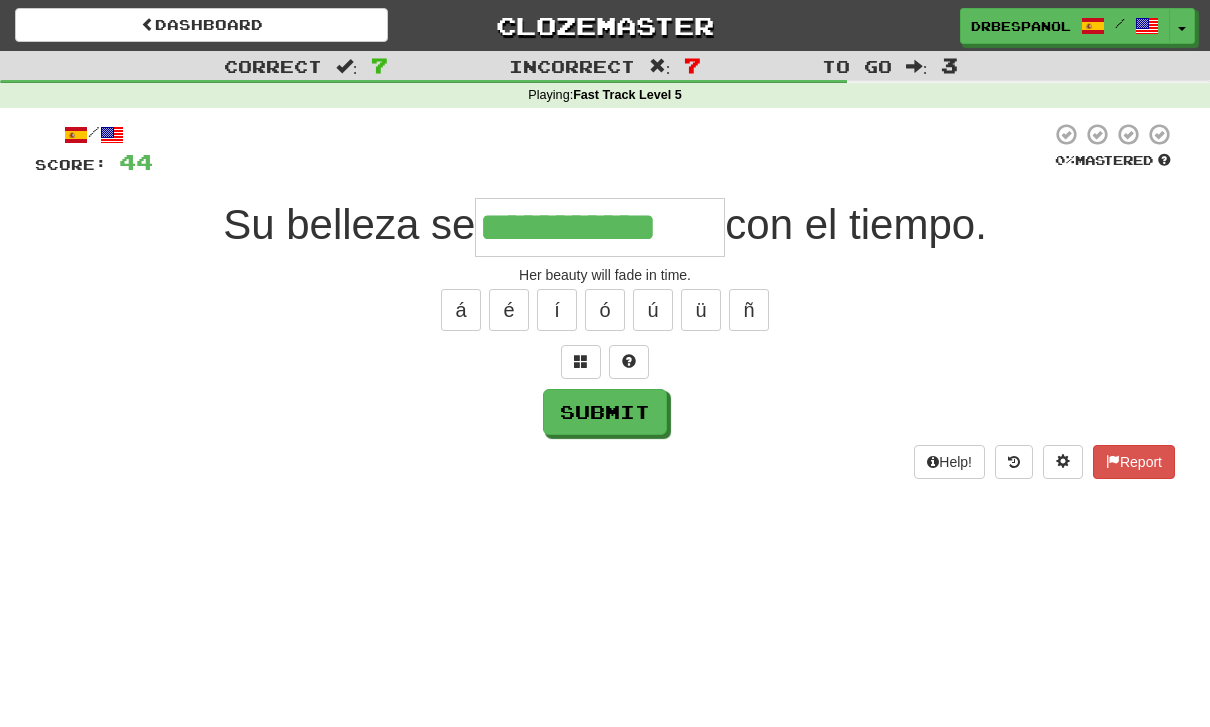 type on "**********" 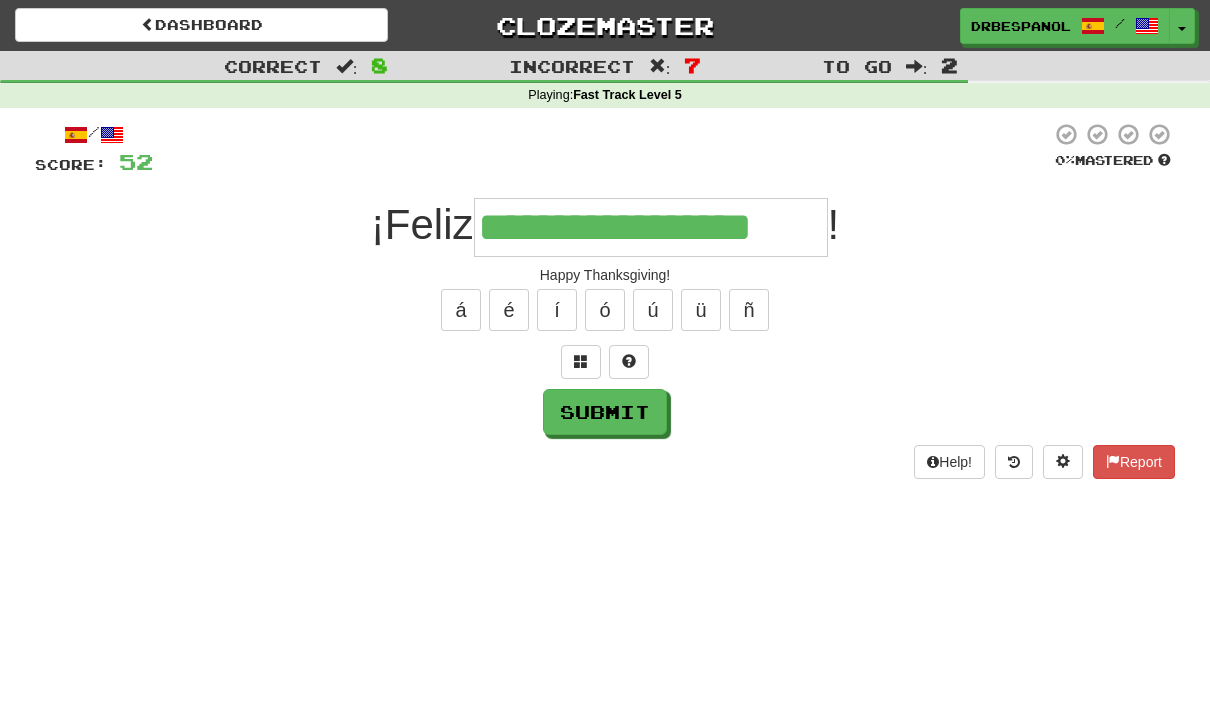 type on "**********" 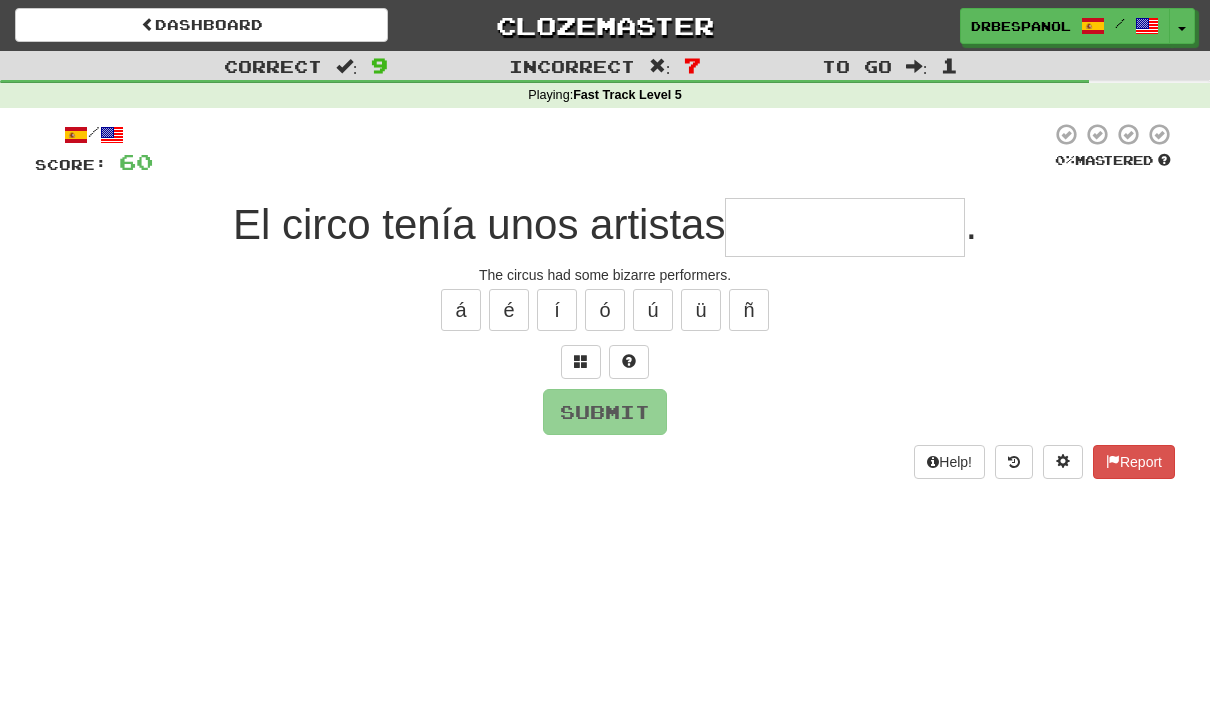 type on "**********" 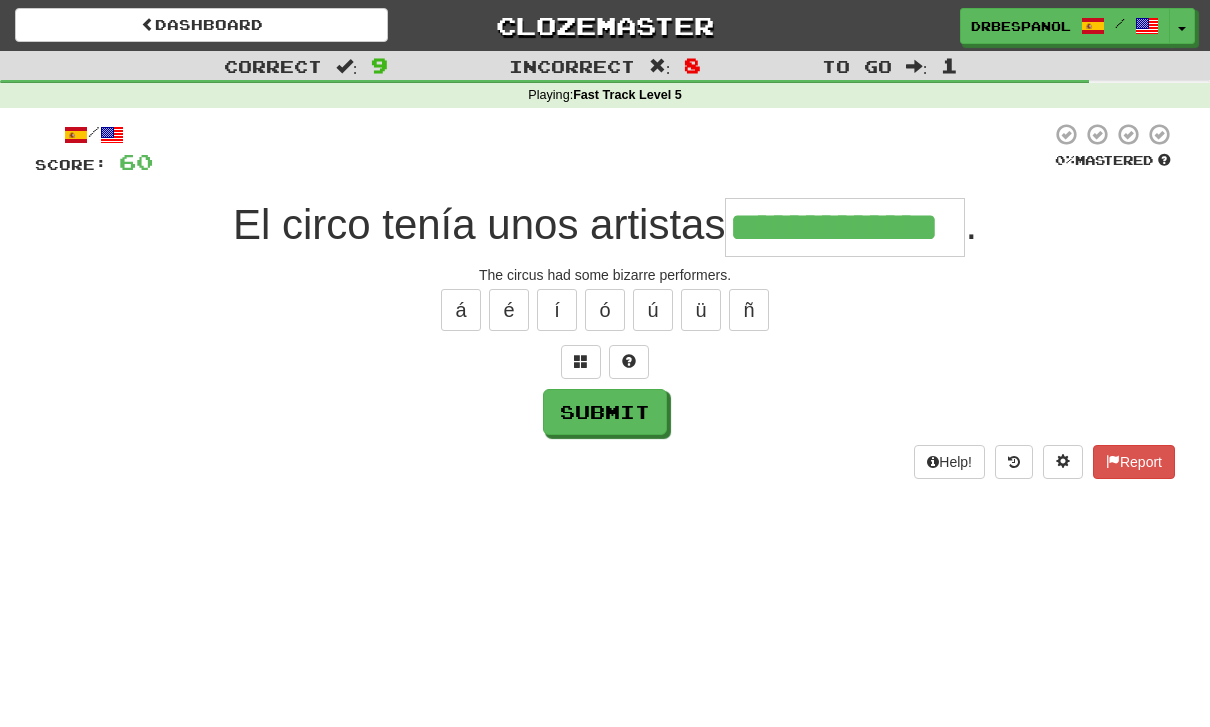 type on "**********" 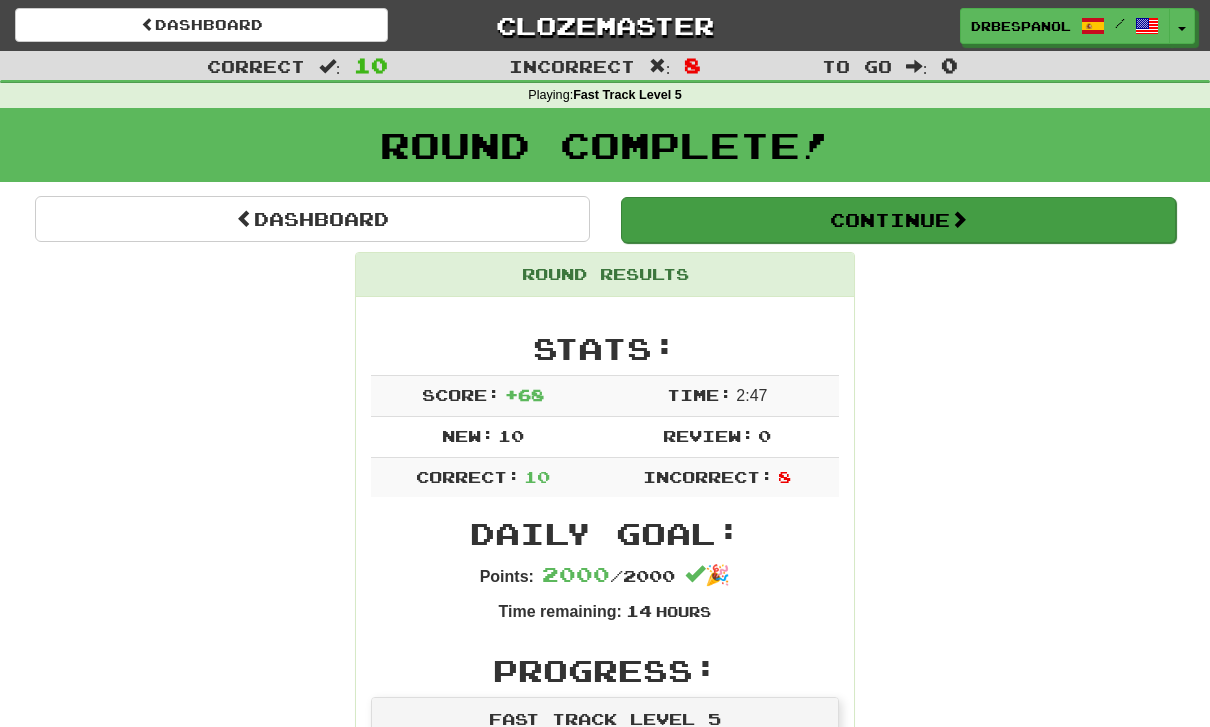 click on "Continue" at bounding box center [898, 220] 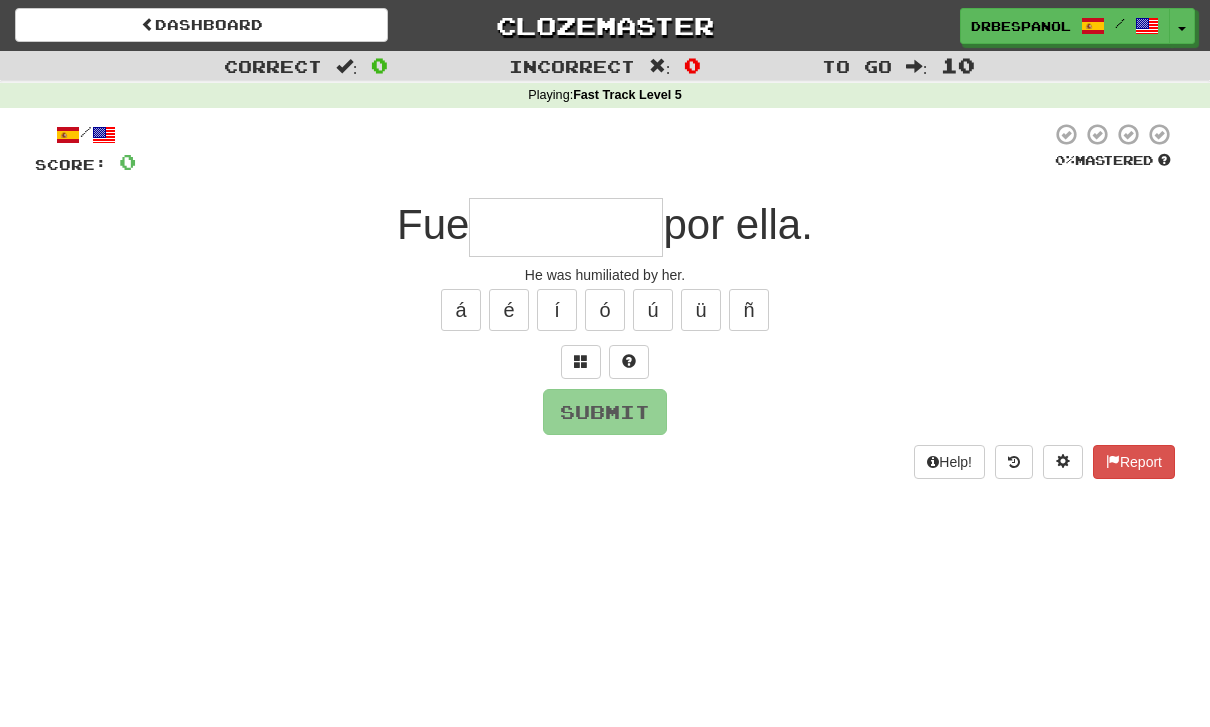 type on "*" 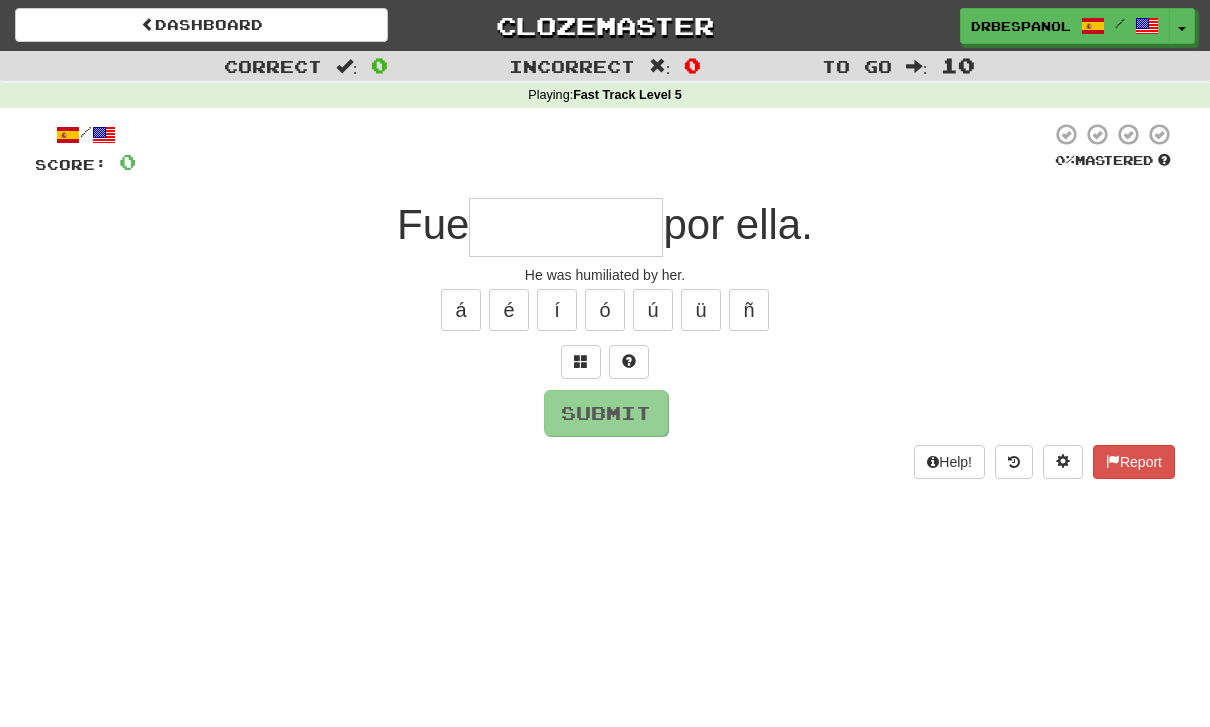 type on "*********" 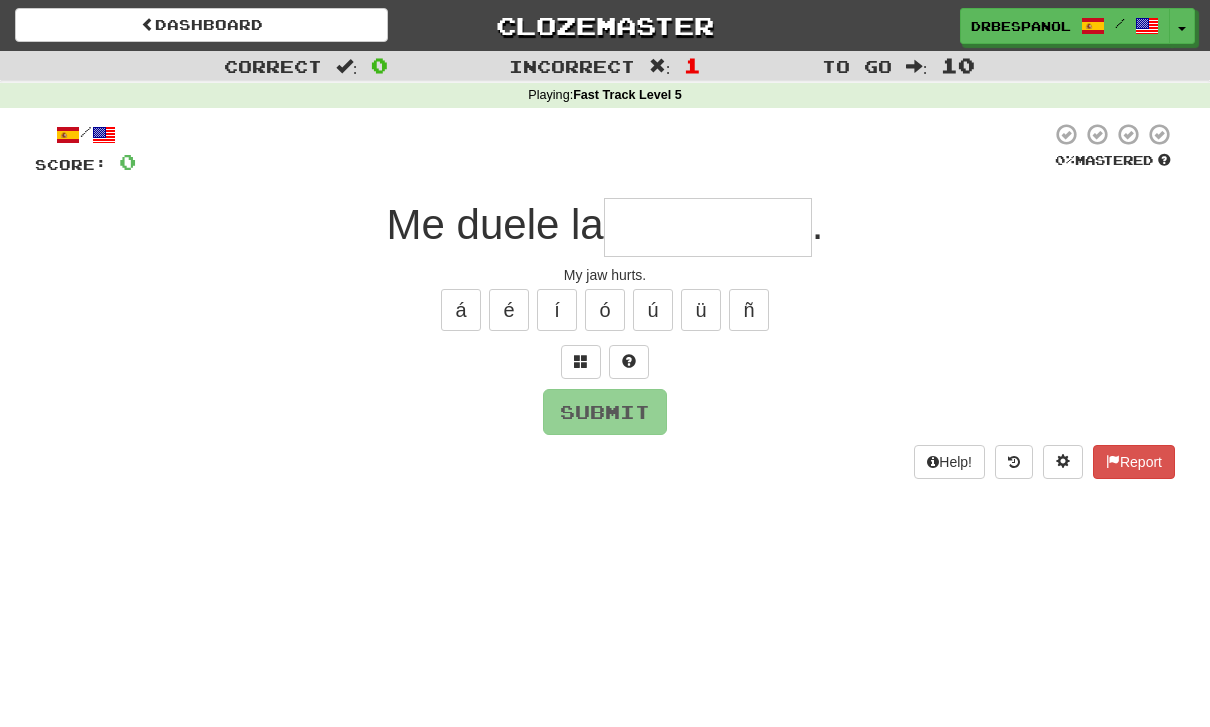 type on "*********" 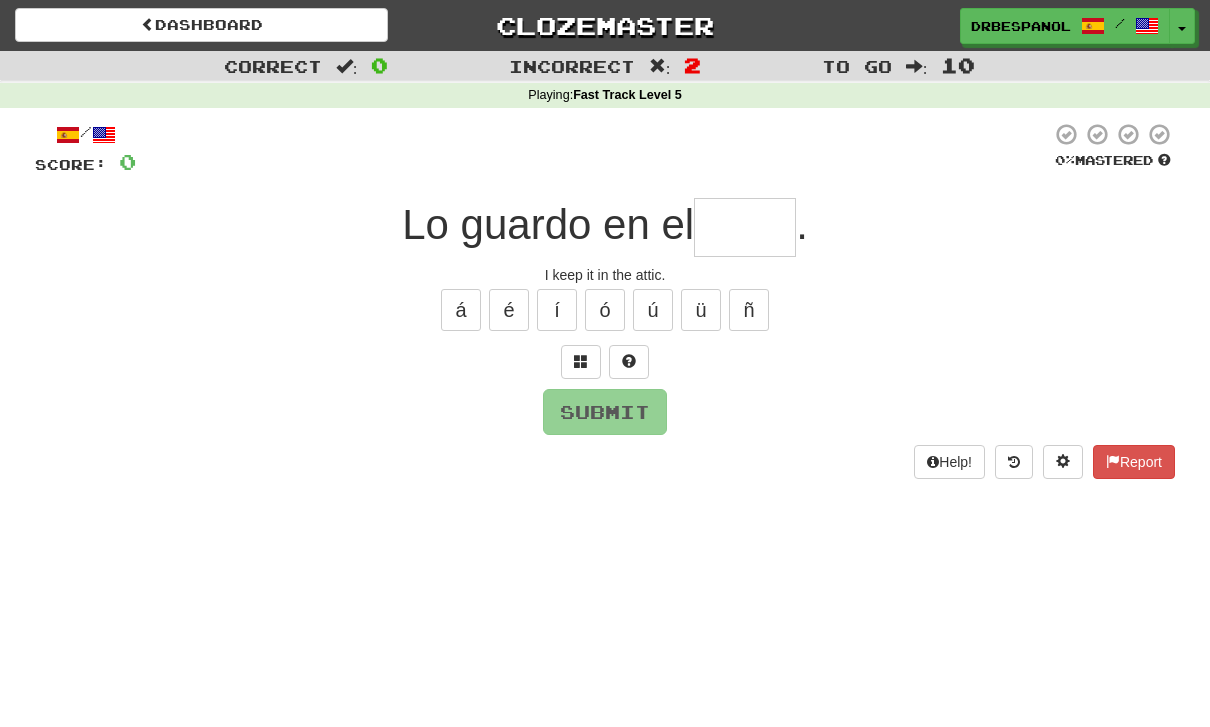 type on "*****" 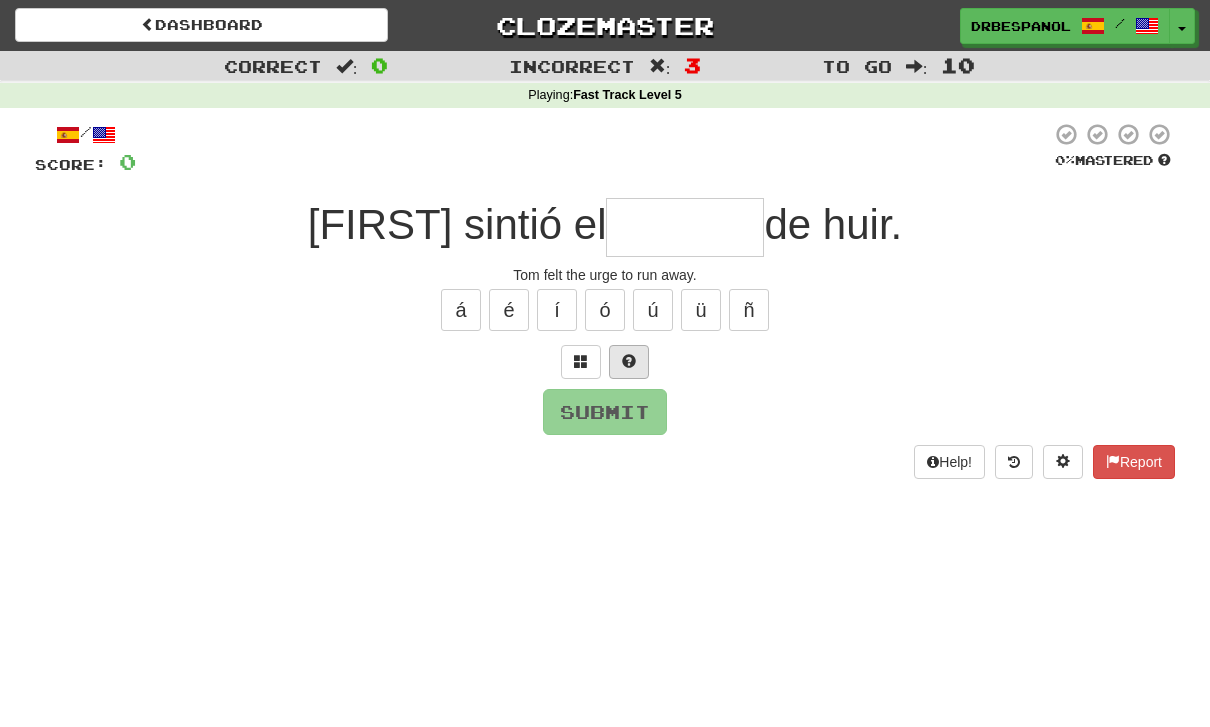 click at bounding box center (629, 362) 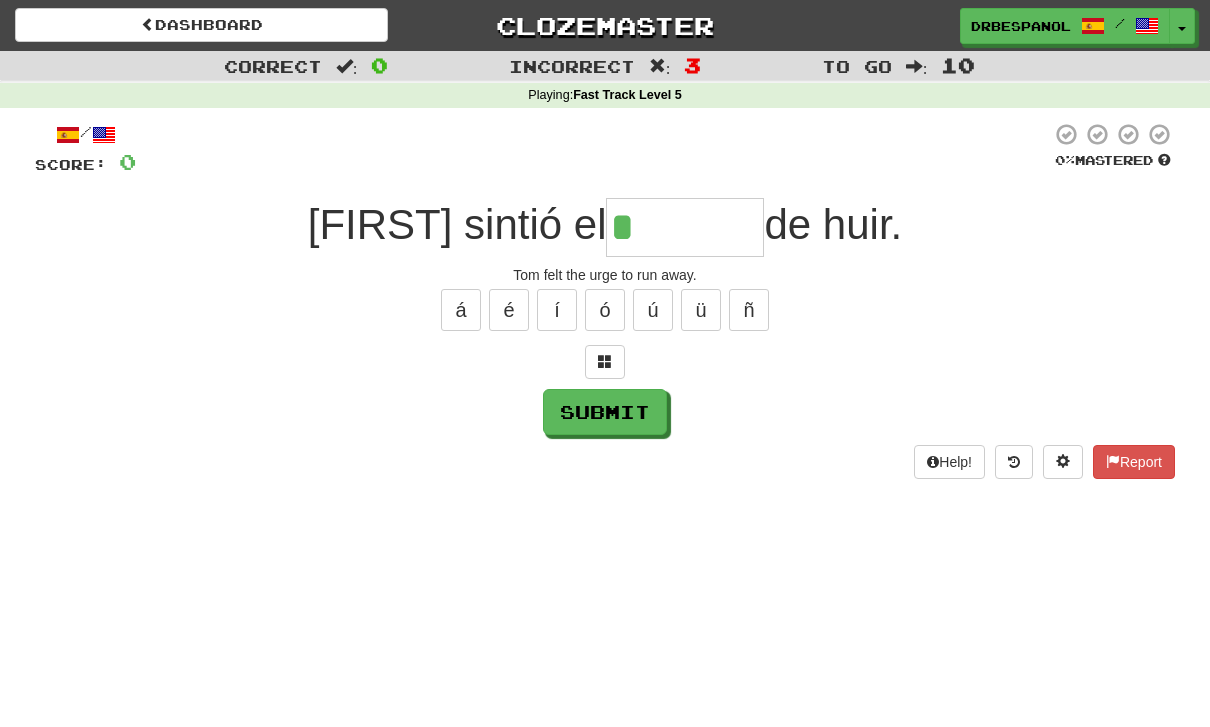 type on "*******" 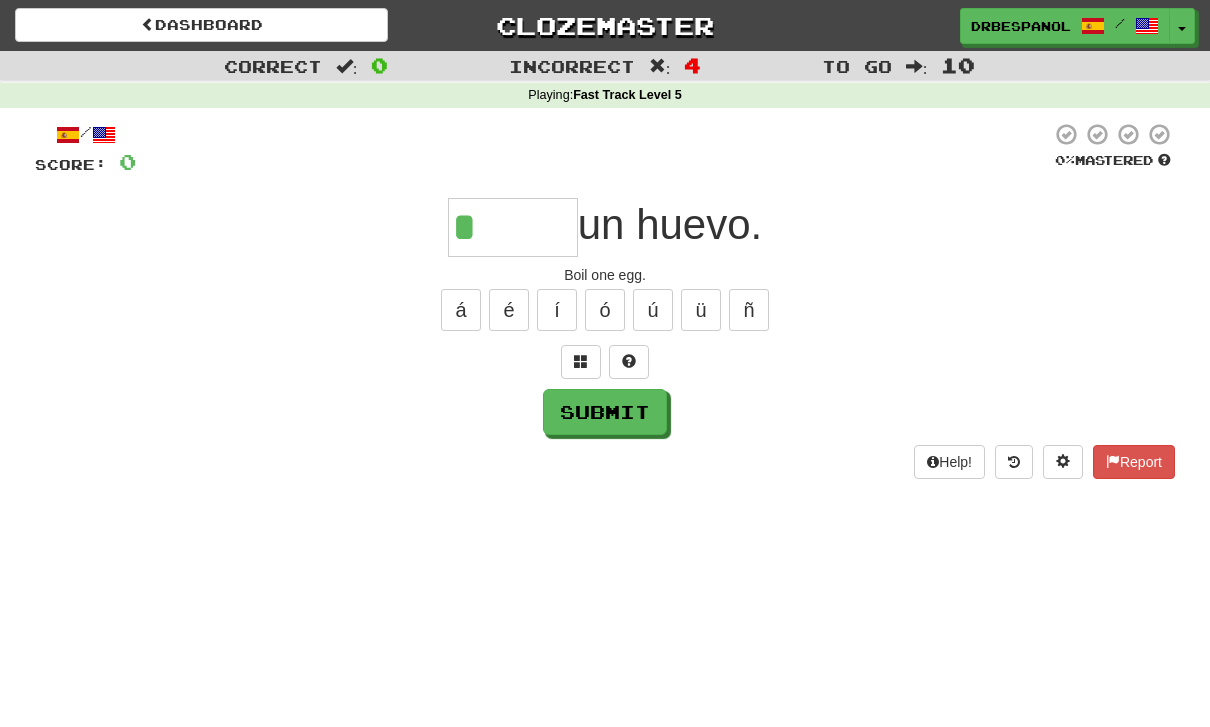 type on "******" 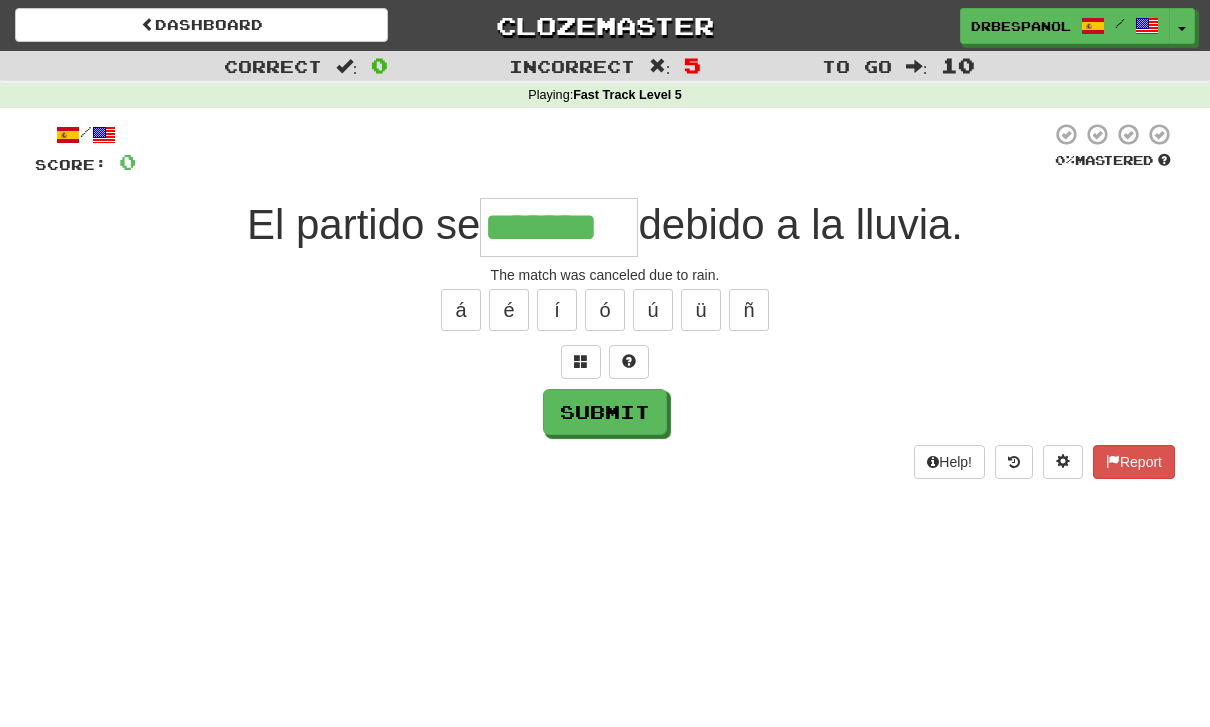 type on "*******" 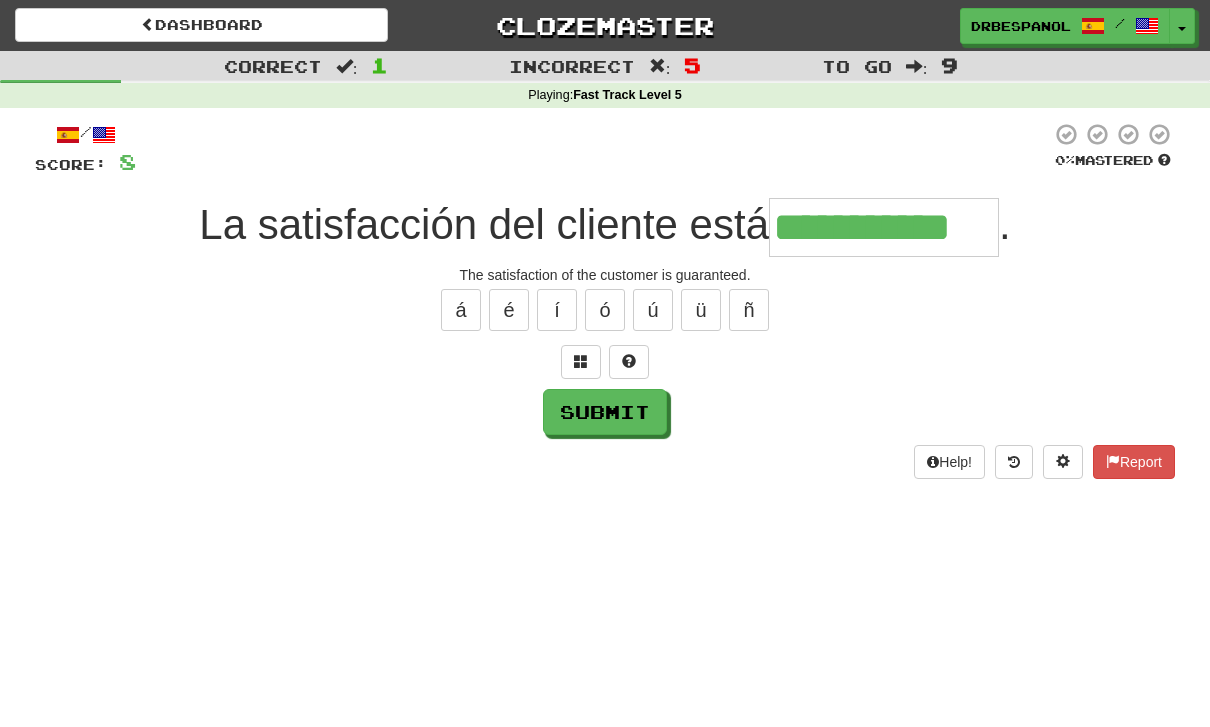 type on "**********" 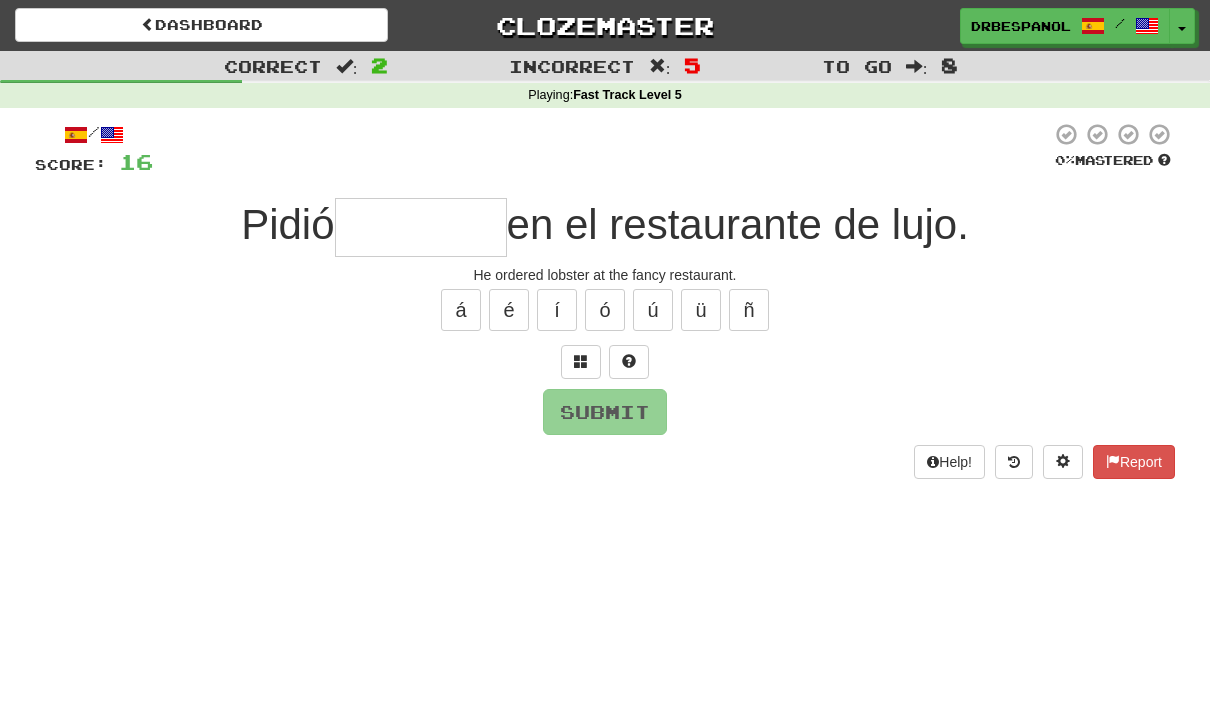 type on "********" 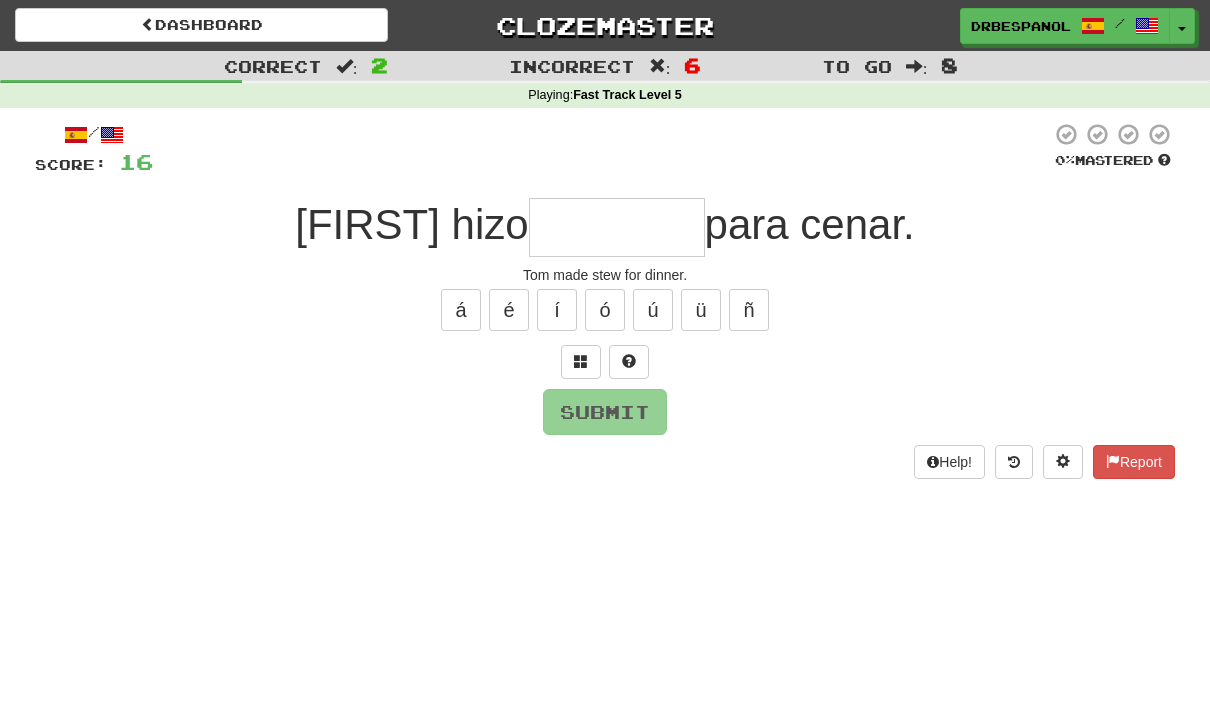 type on "********" 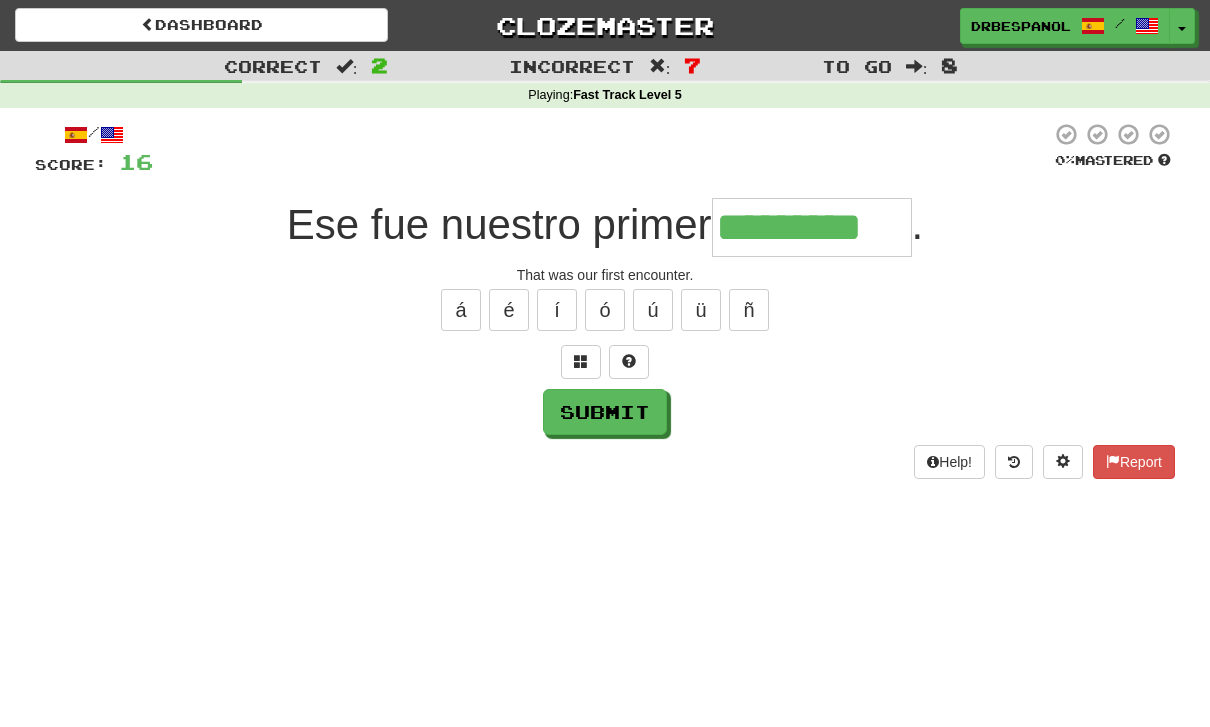 type on "*********" 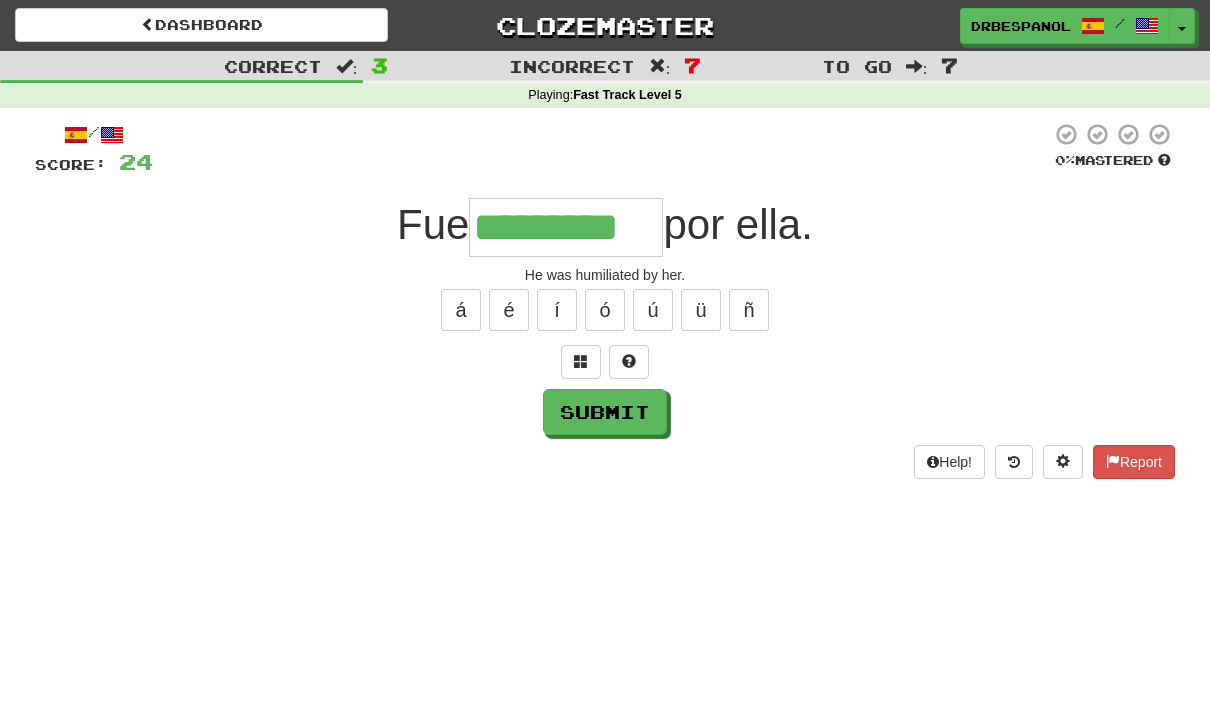 type on "*********" 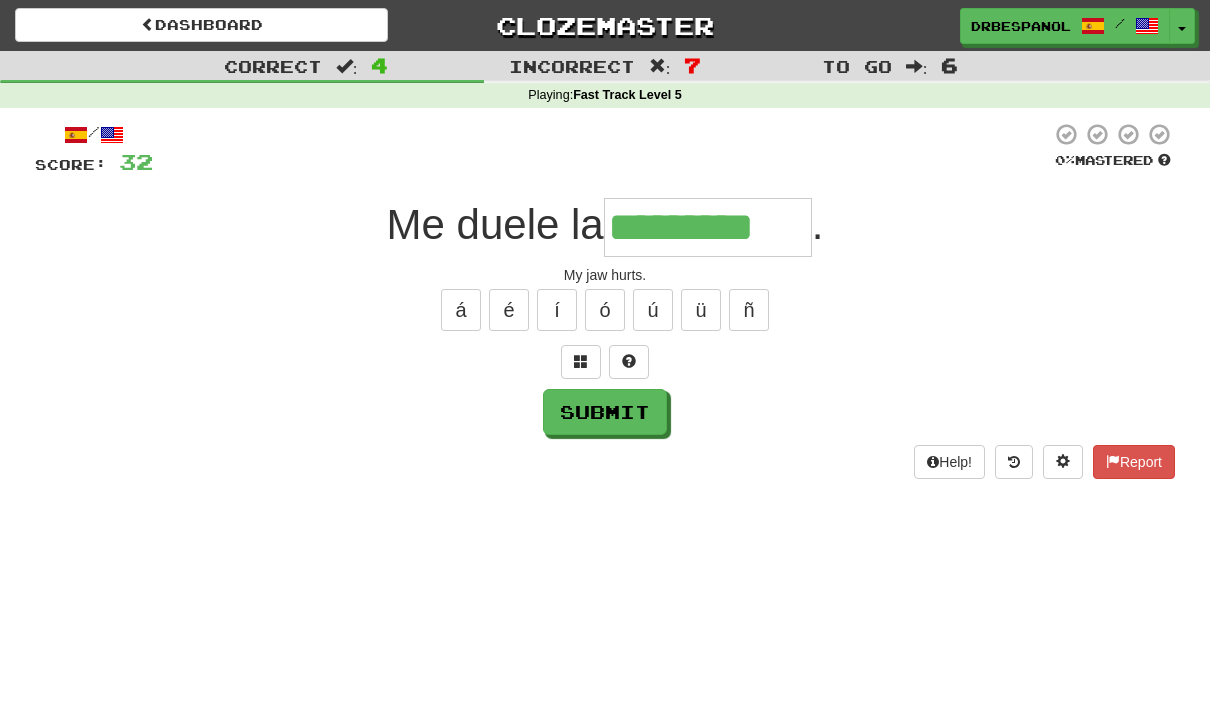 type on "*********" 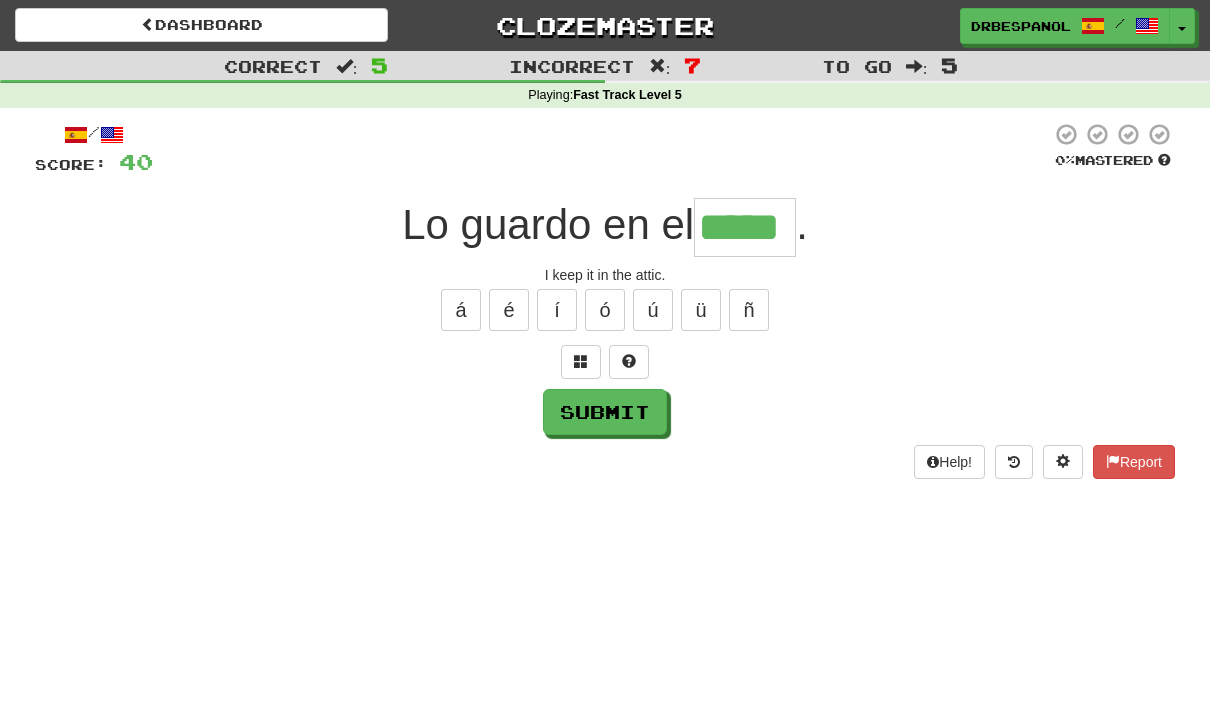 type on "*****" 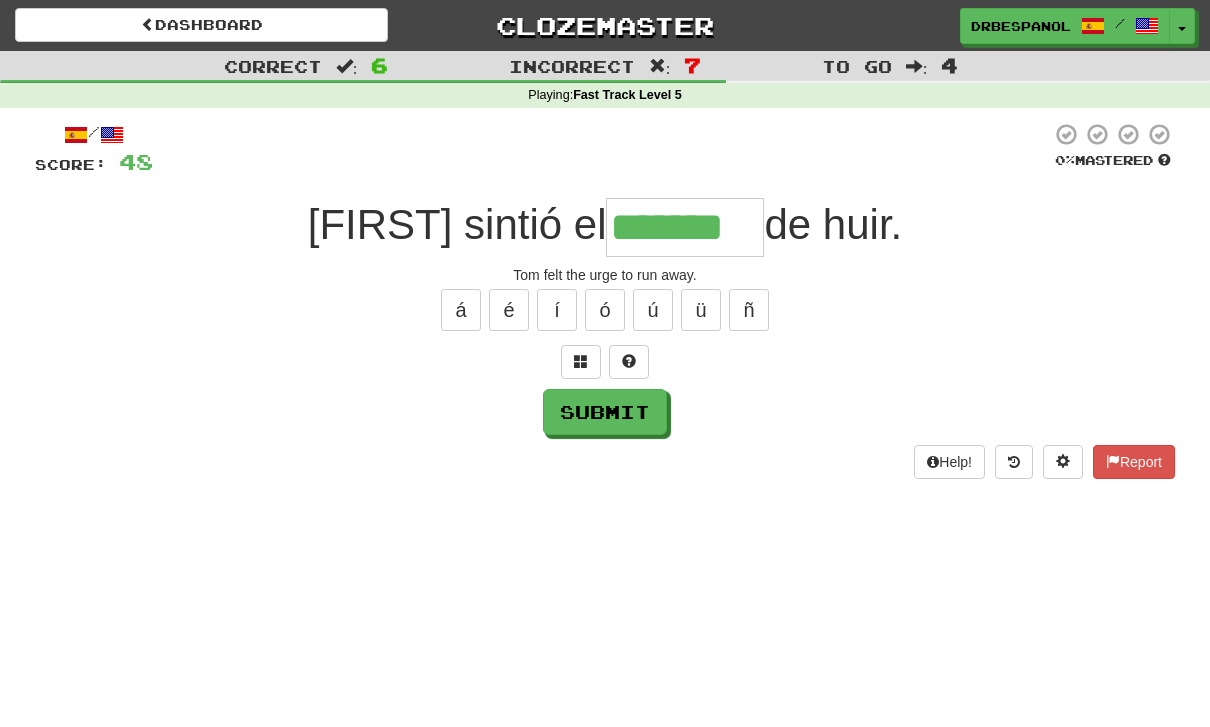 type on "*******" 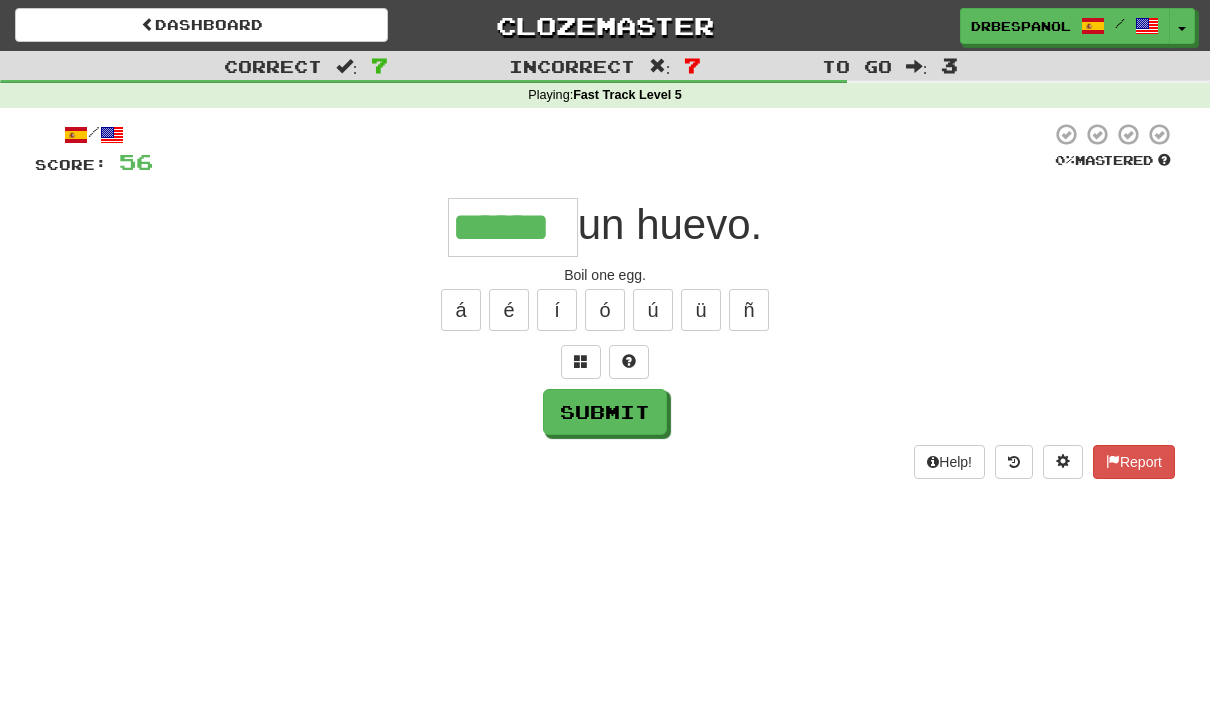 type on "******" 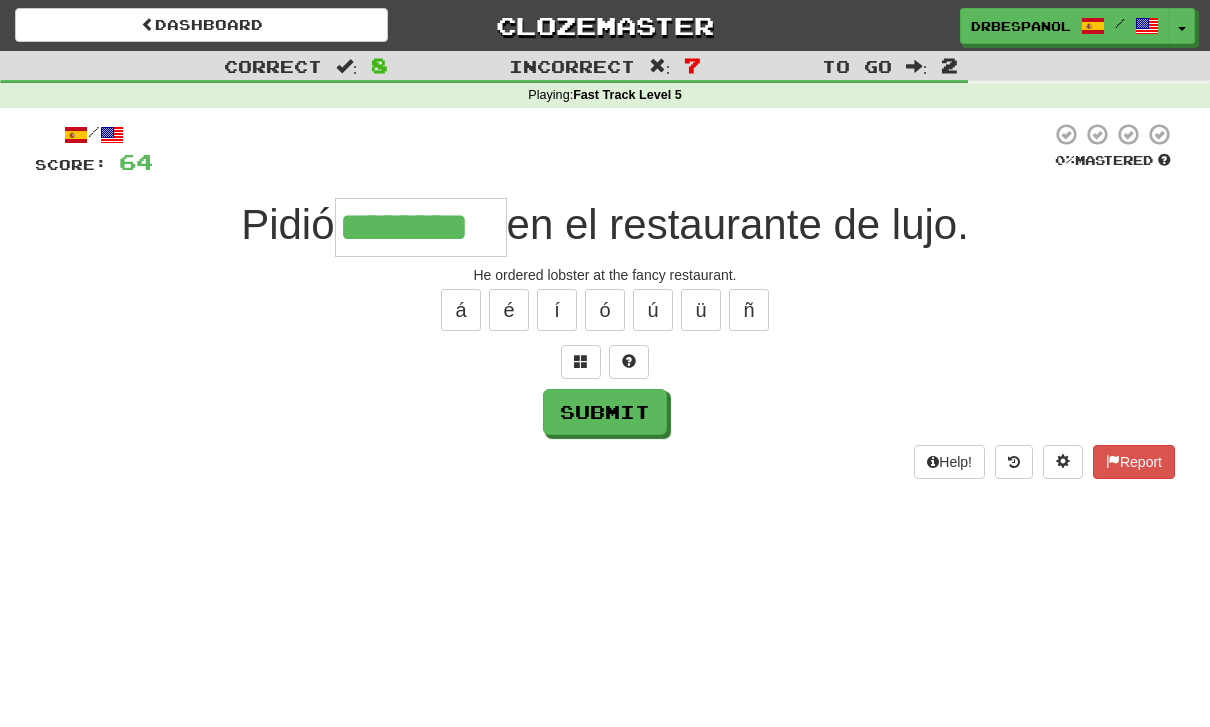 type on "********" 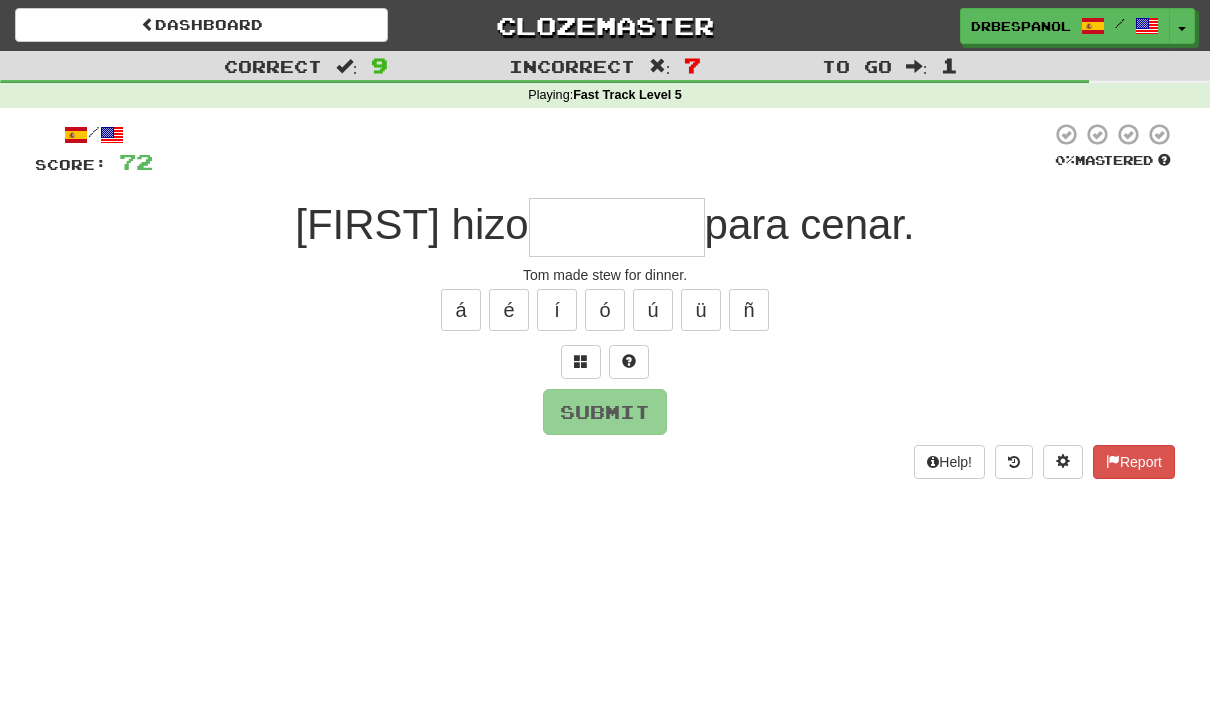 type on "********" 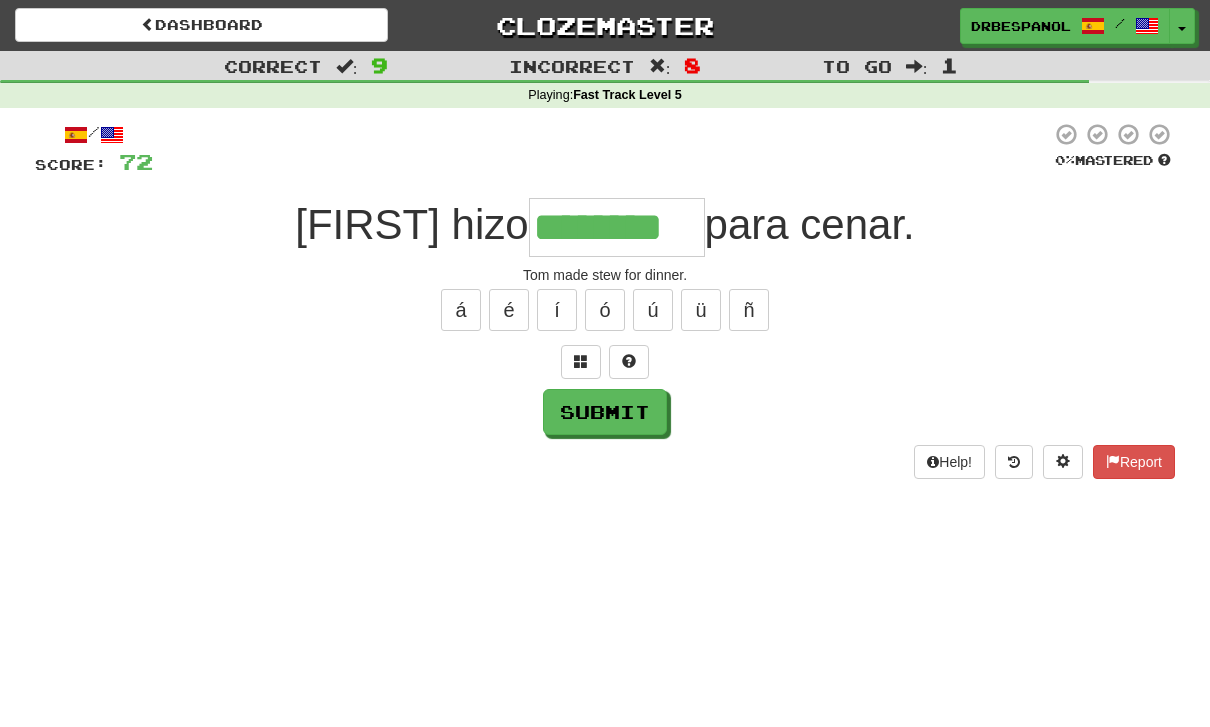 type on "********" 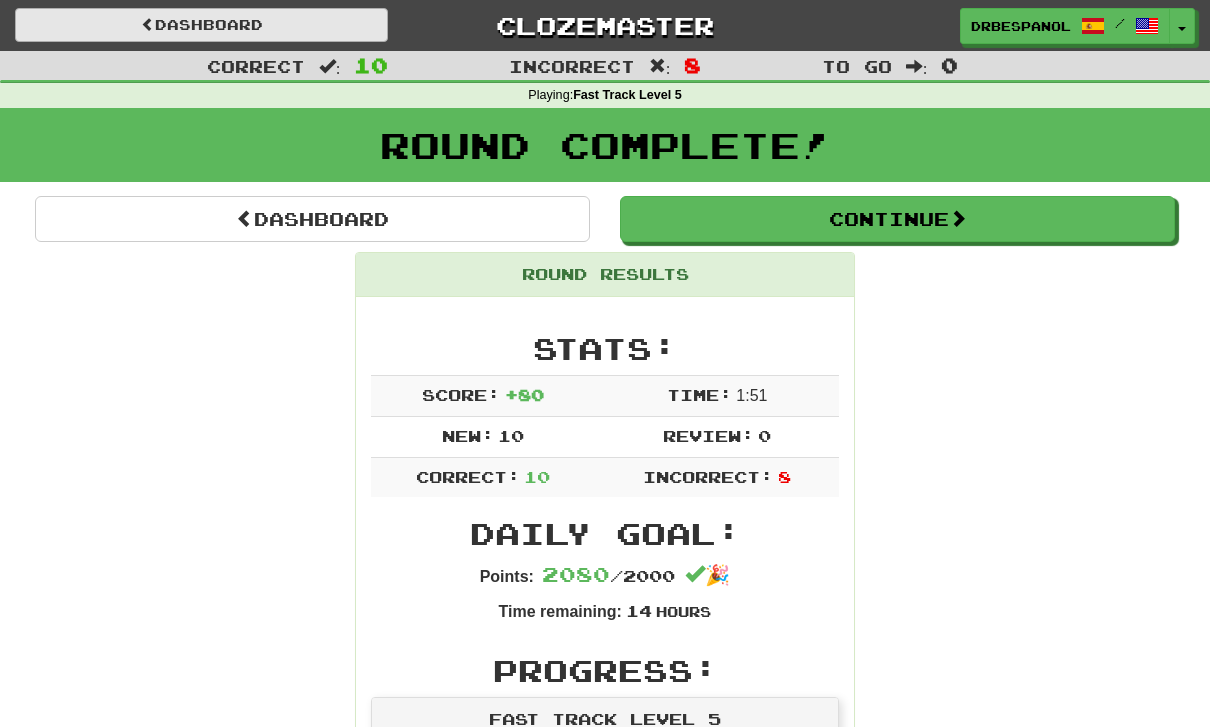 click on "Dashboard" at bounding box center (201, 25) 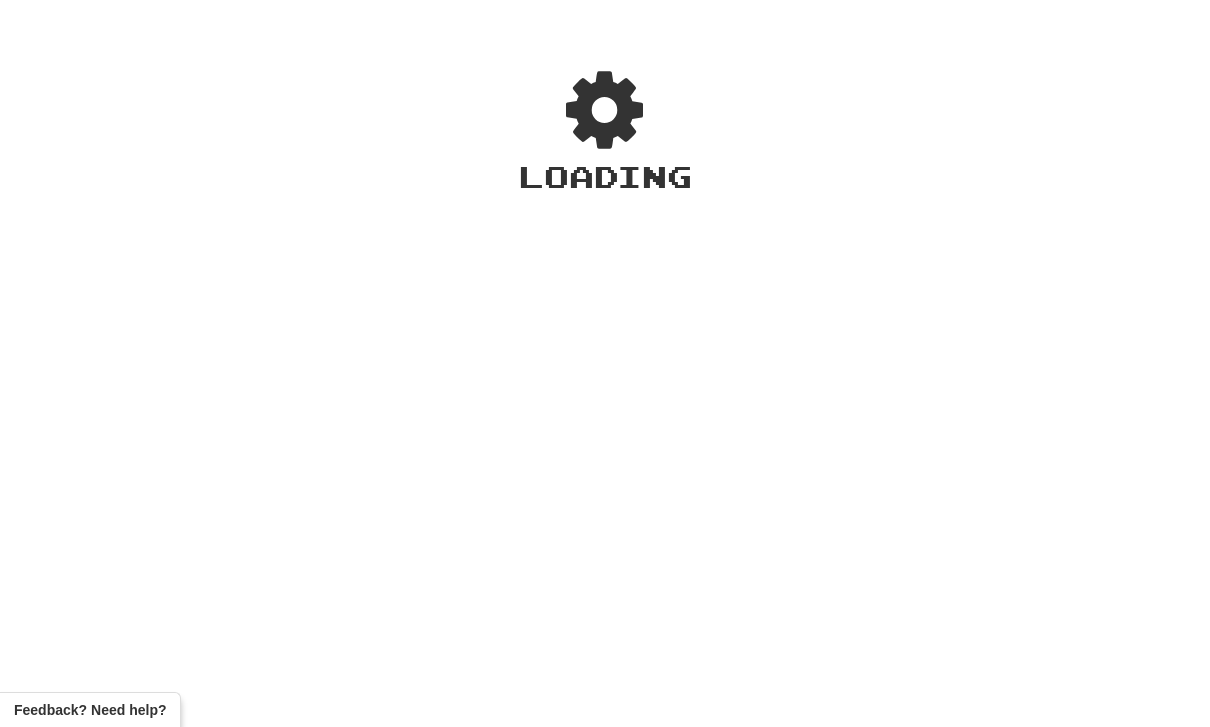 scroll, scrollTop: 0, scrollLeft: 0, axis: both 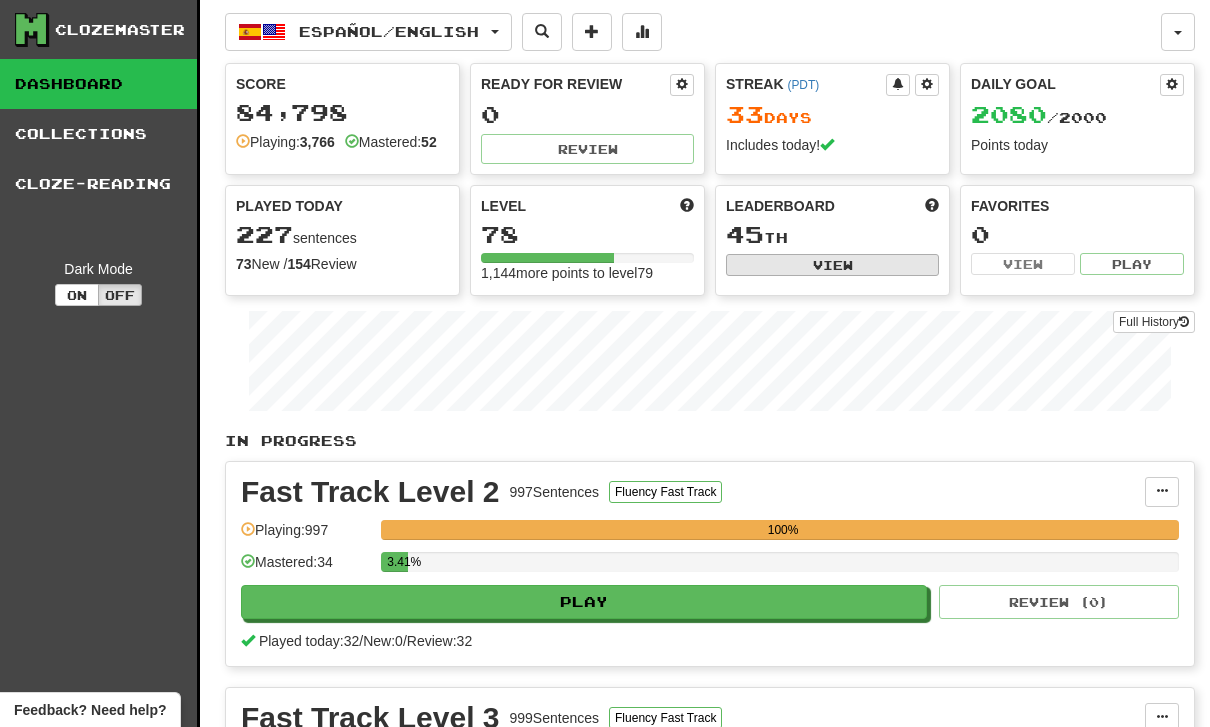 click on "View" at bounding box center [832, 265] 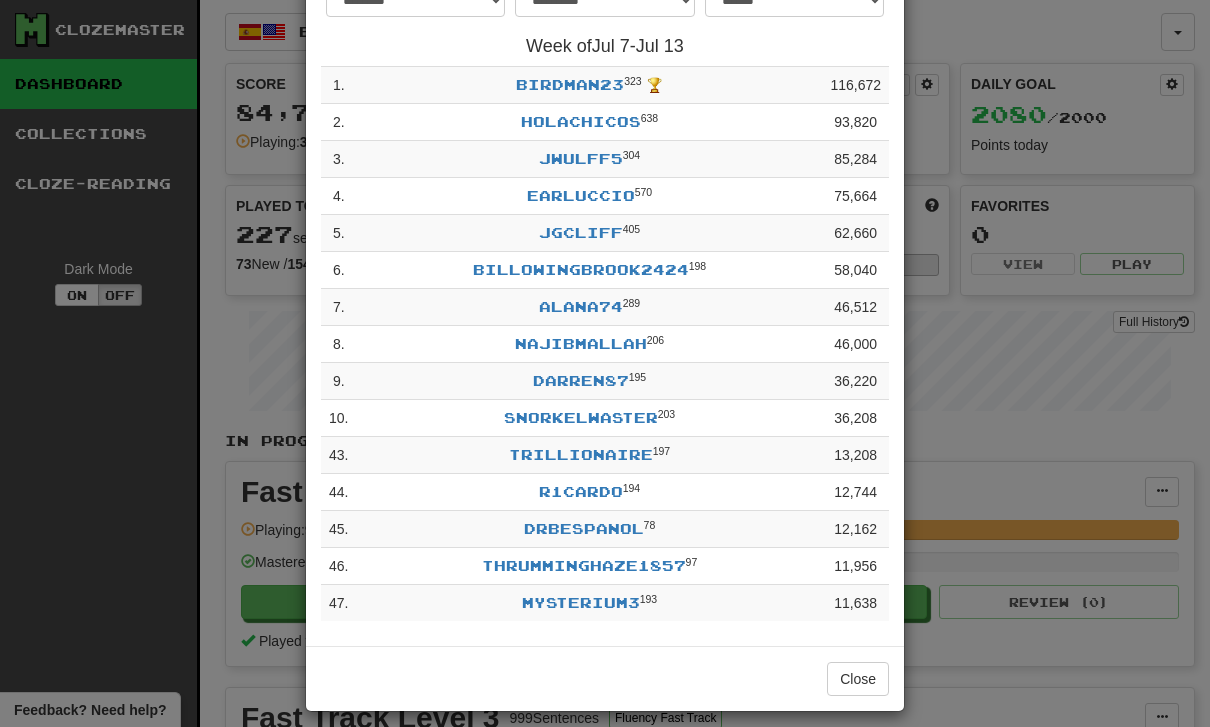scroll, scrollTop: 121, scrollLeft: 0, axis: vertical 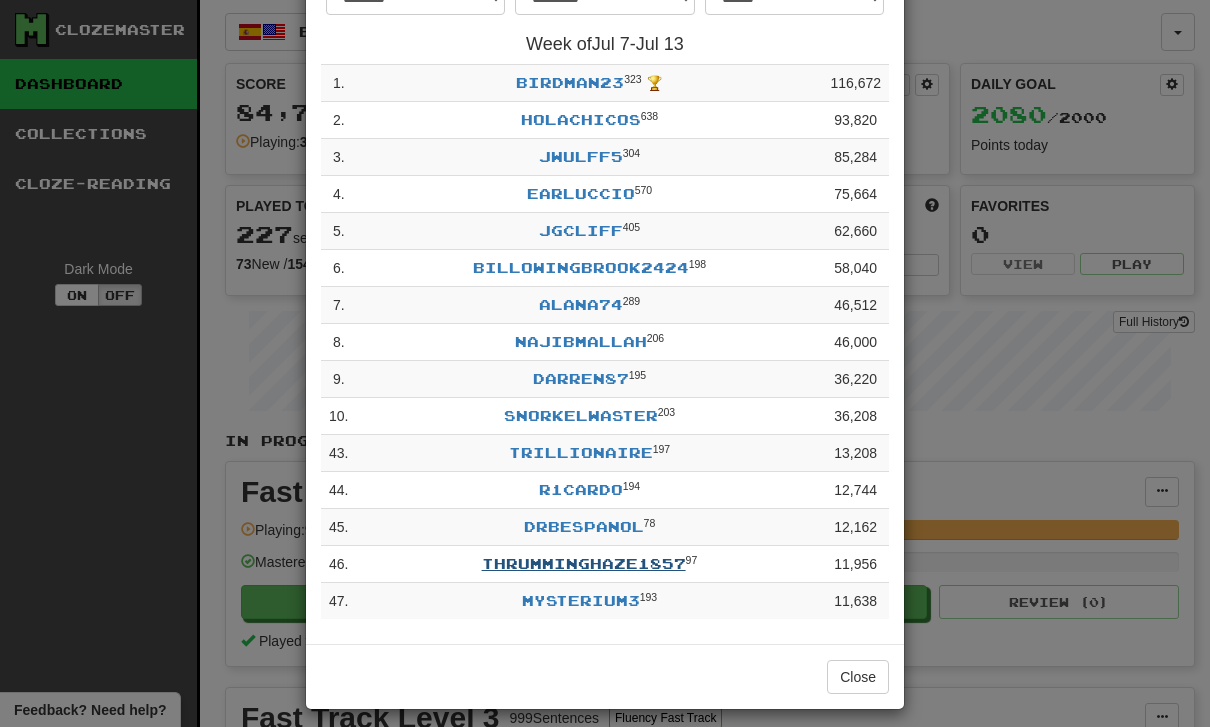 click on "ThrummingHaze1857" at bounding box center (584, 563) 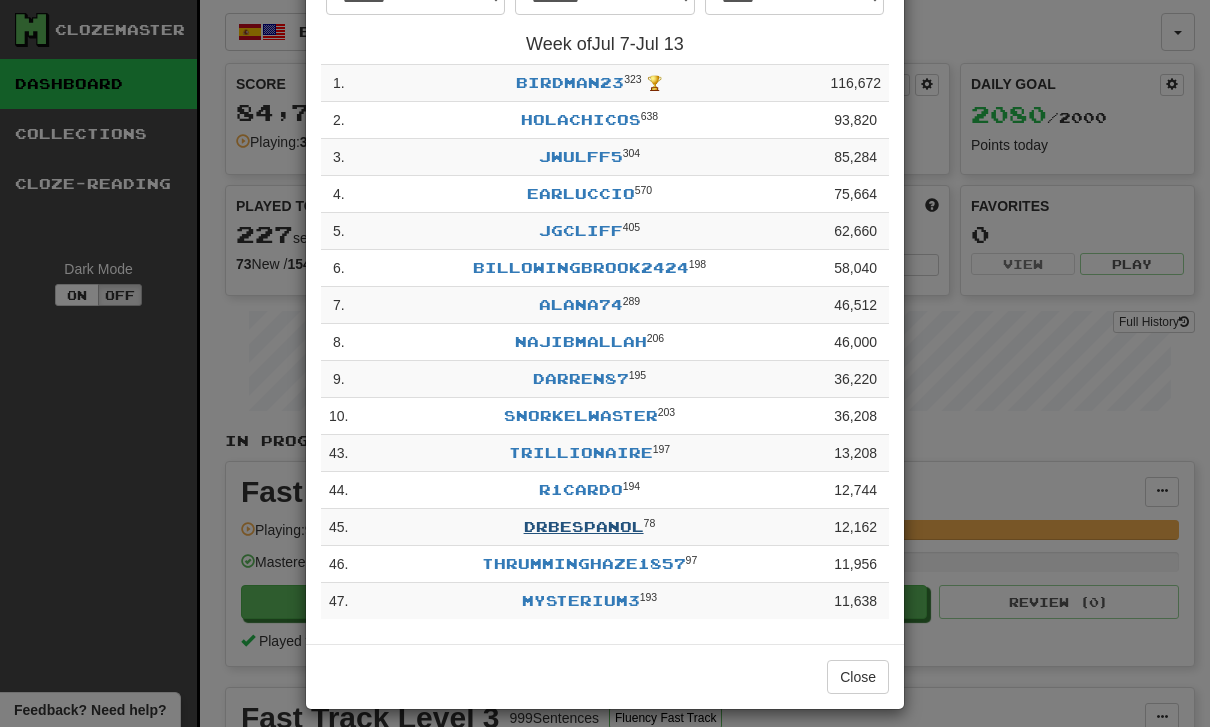 click on "drbespanol" at bounding box center (584, 526) 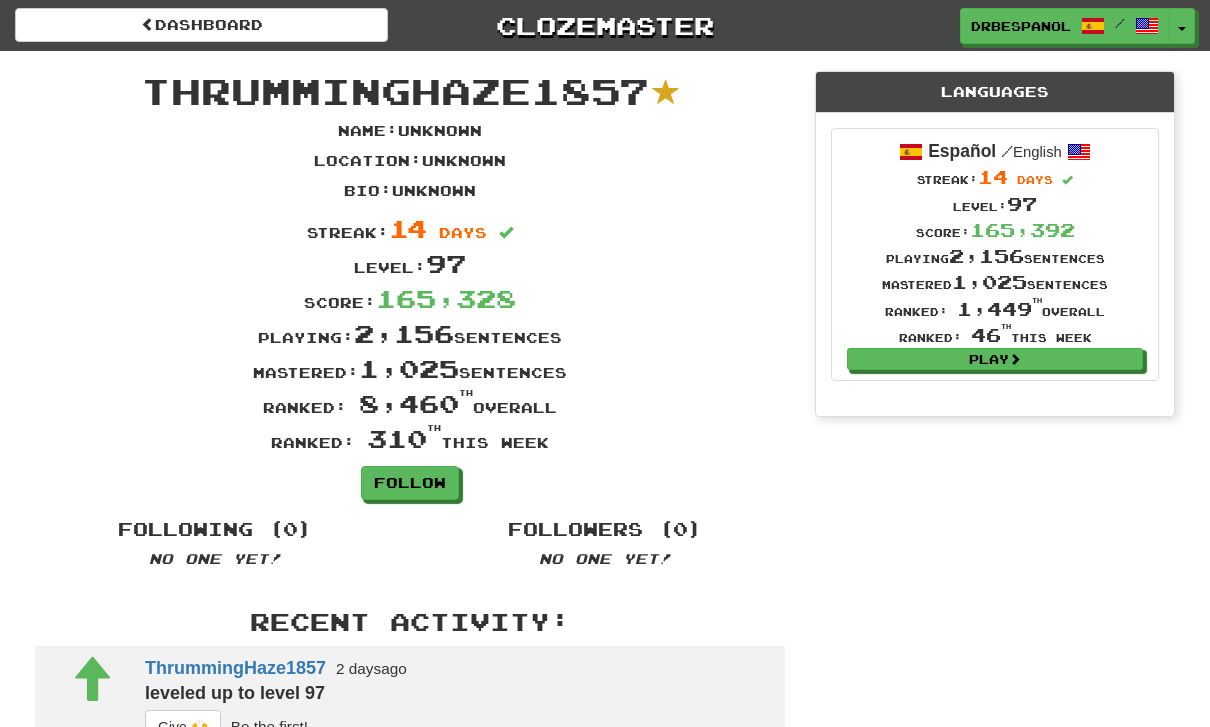 scroll, scrollTop: 0, scrollLeft: 0, axis: both 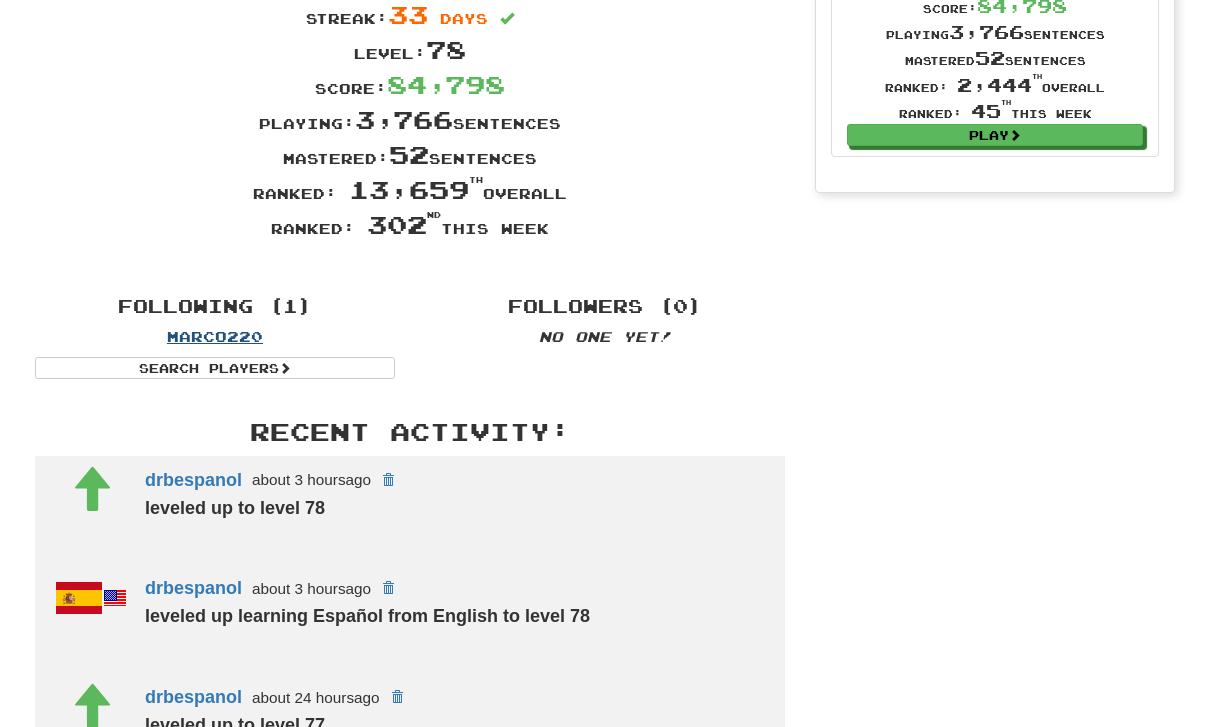 click on "marco220" at bounding box center (215, 336) 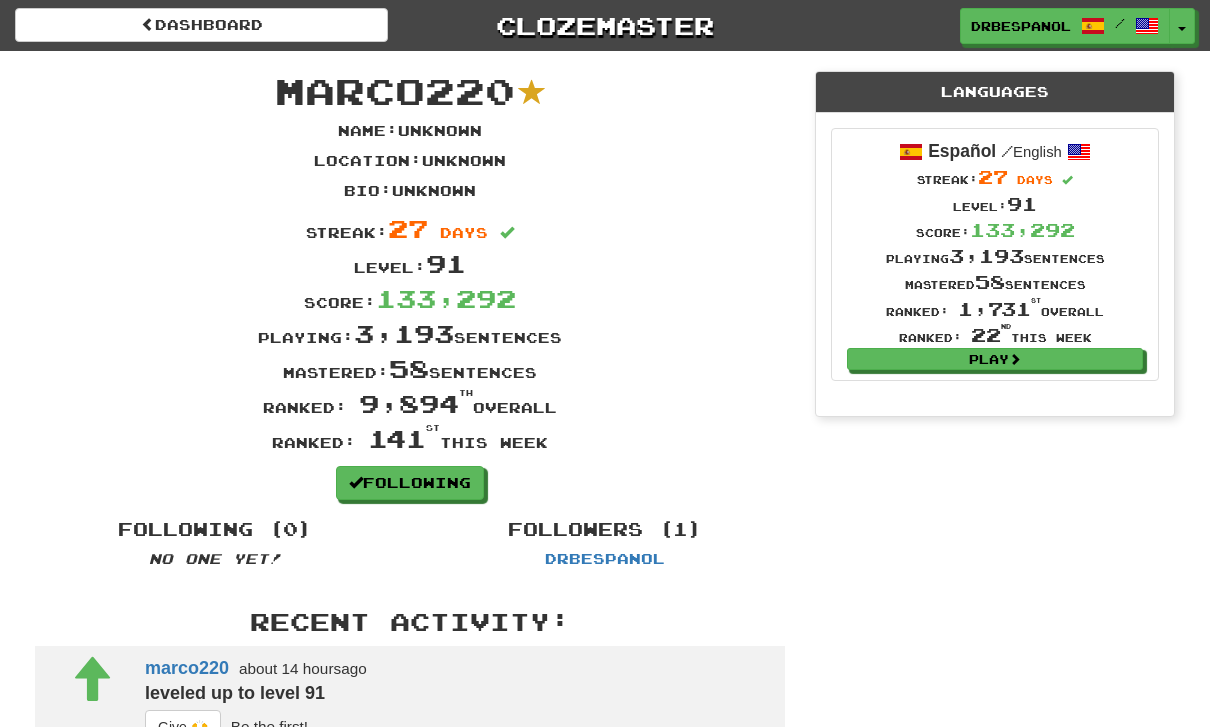 scroll, scrollTop: 0, scrollLeft: 0, axis: both 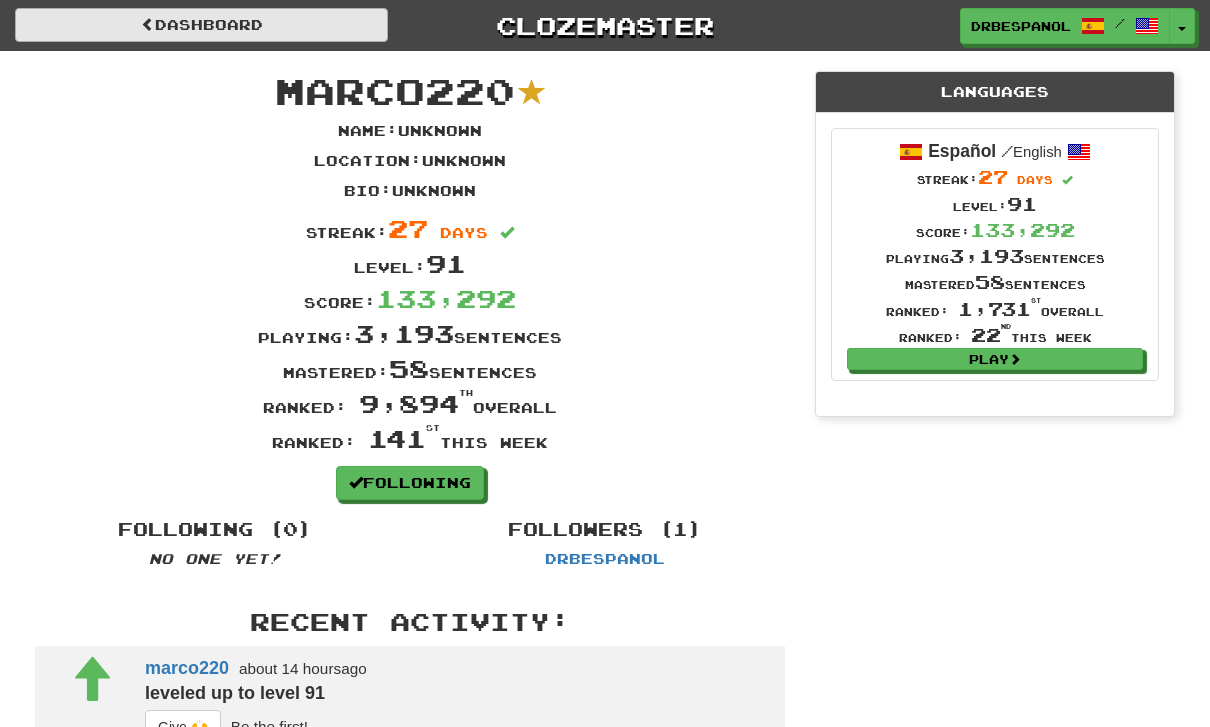 click on "Dashboard" at bounding box center [201, 25] 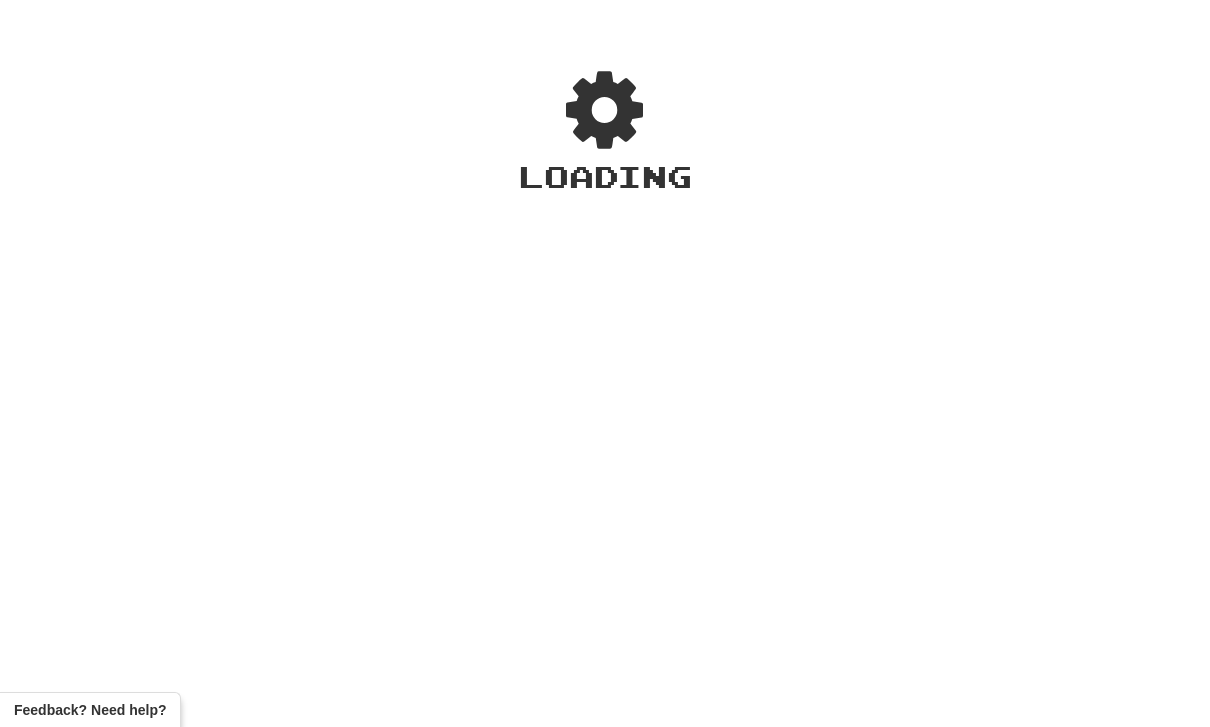 scroll, scrollTop: 0, scrollLeft: 0, axis: both 